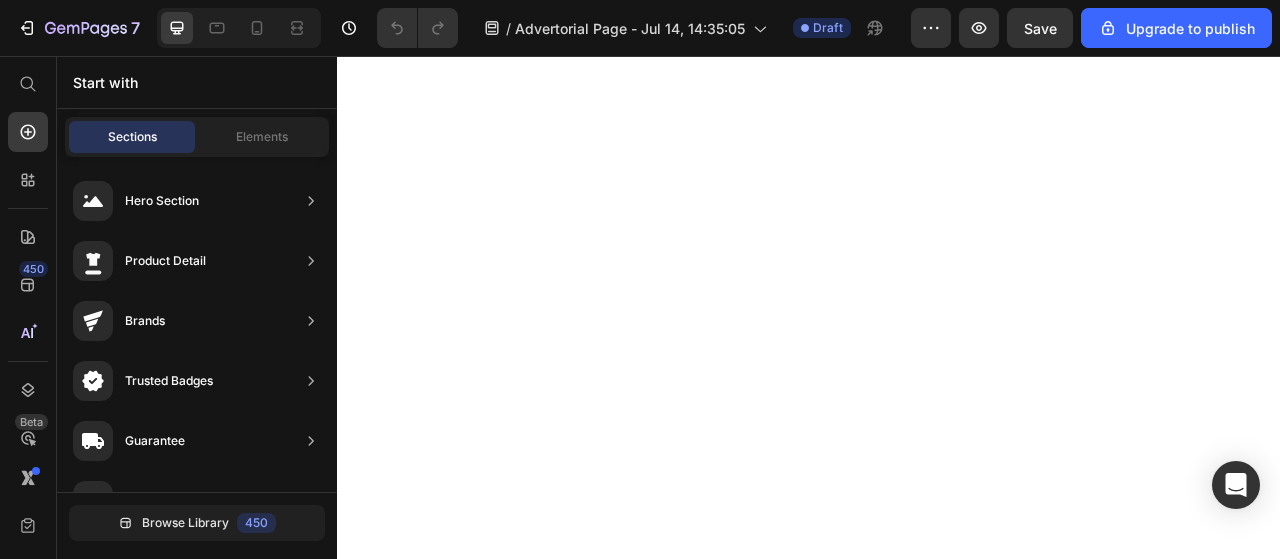 scroll, scrollTop: 0, scrollLeft: 0, axis: both 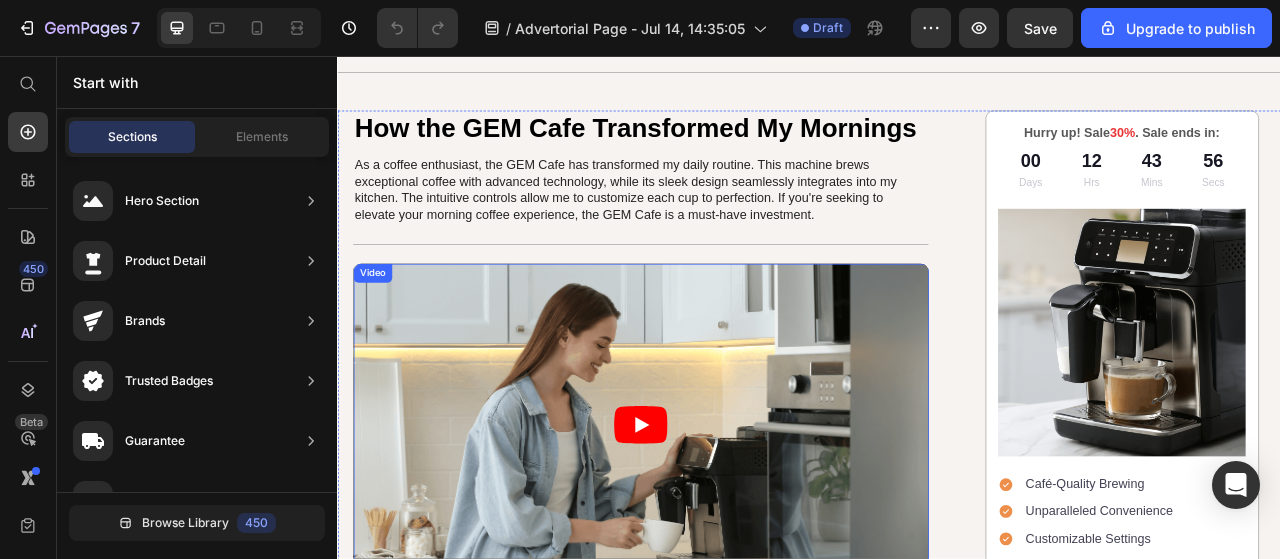 click at bounding box center [723, 527] 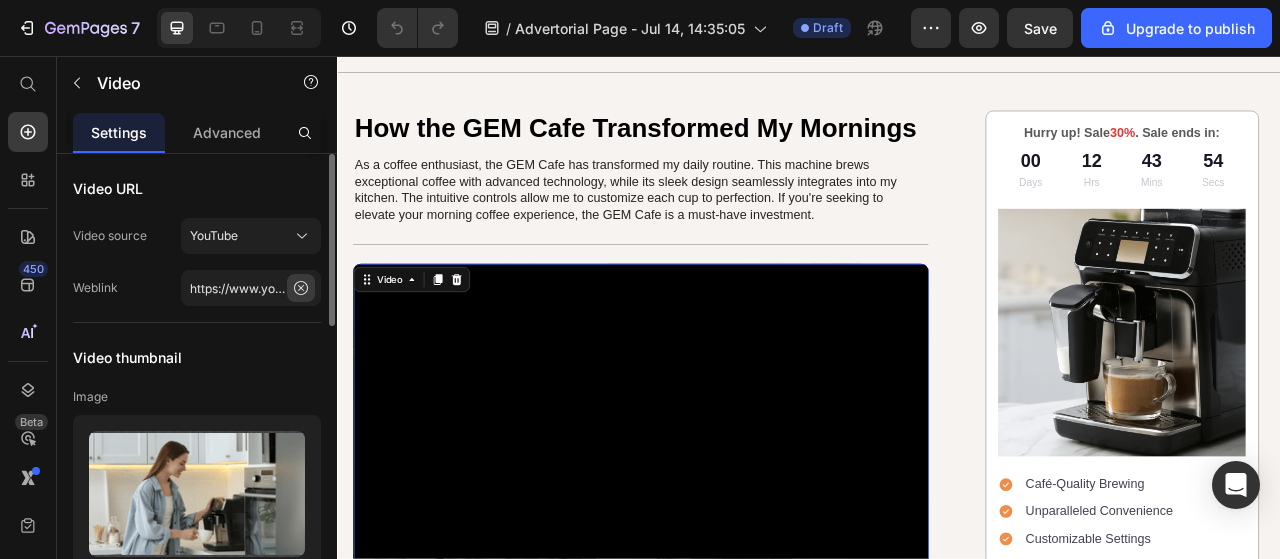click 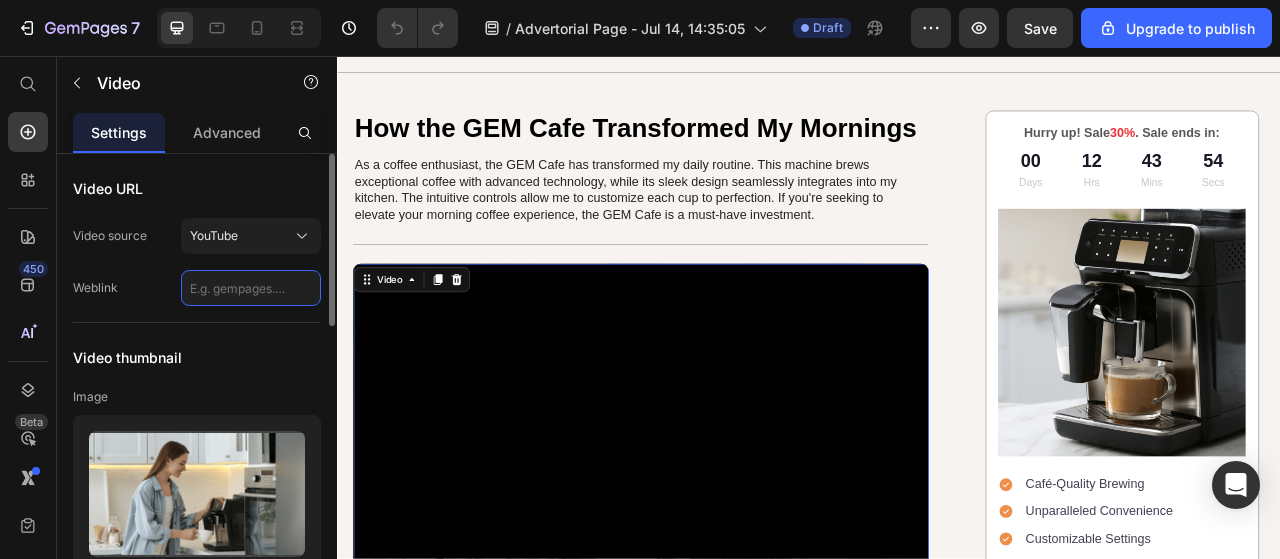 scroll, scrollTop: 0, scrollLeft: 0, axis: both 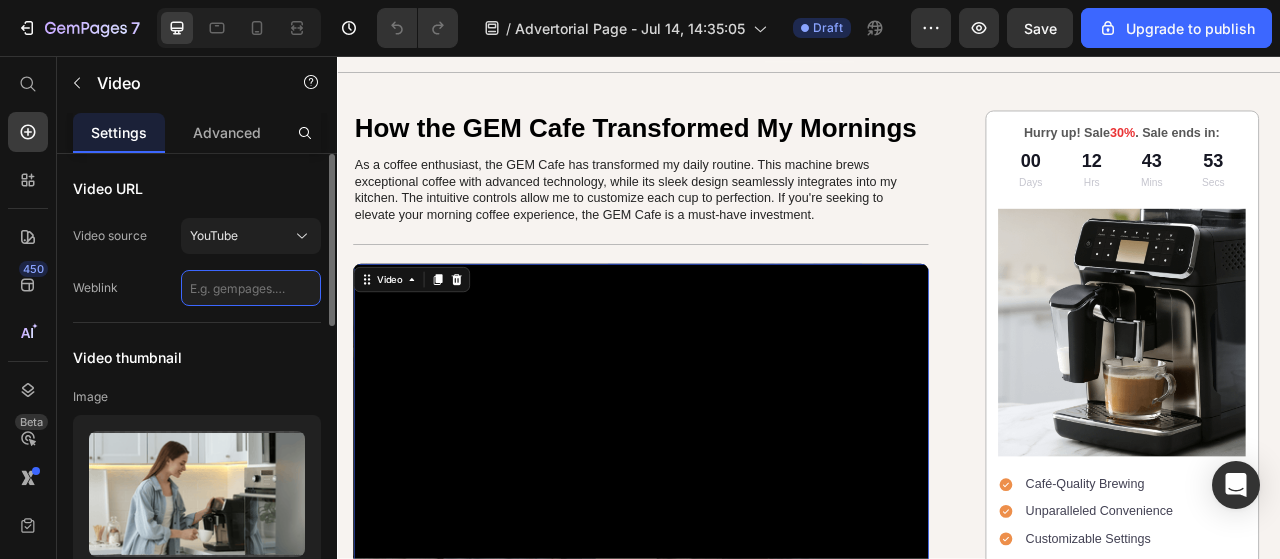 click 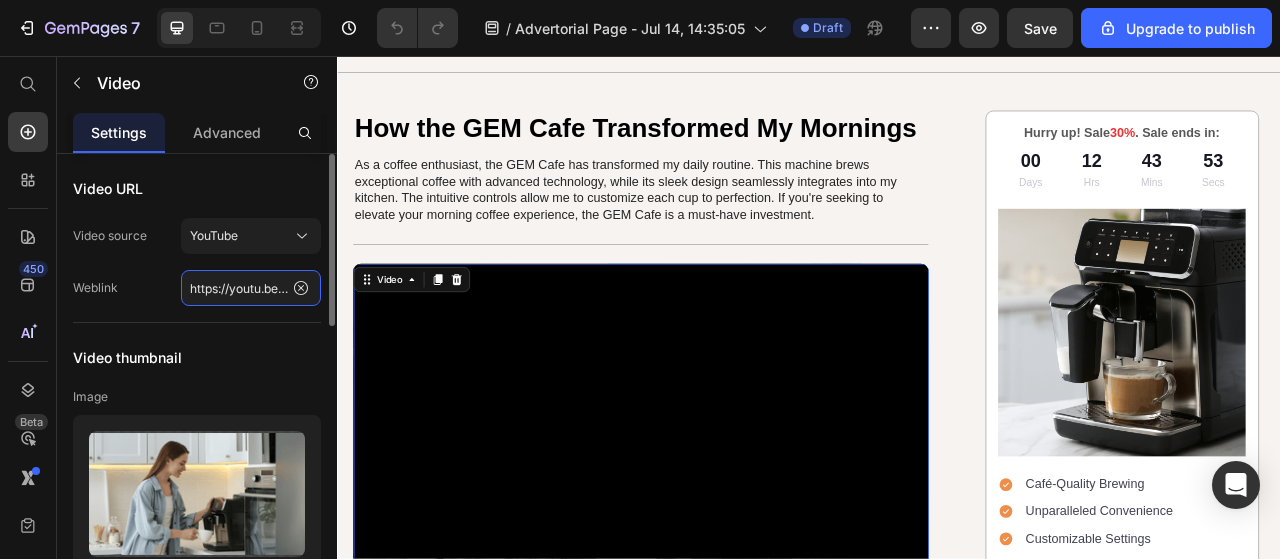 scroll, scrollTop: 0, scrollLeft: 71, axis: horizontal 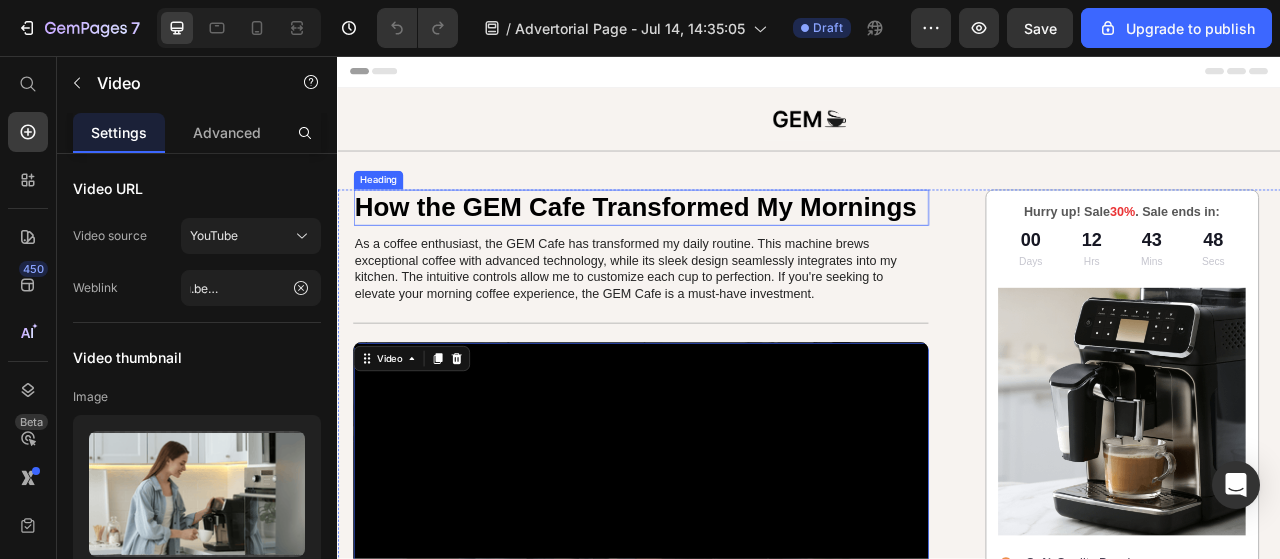 click on "How the GEM Cafe Transformed My Mornings" at bounding box center (723, 249) 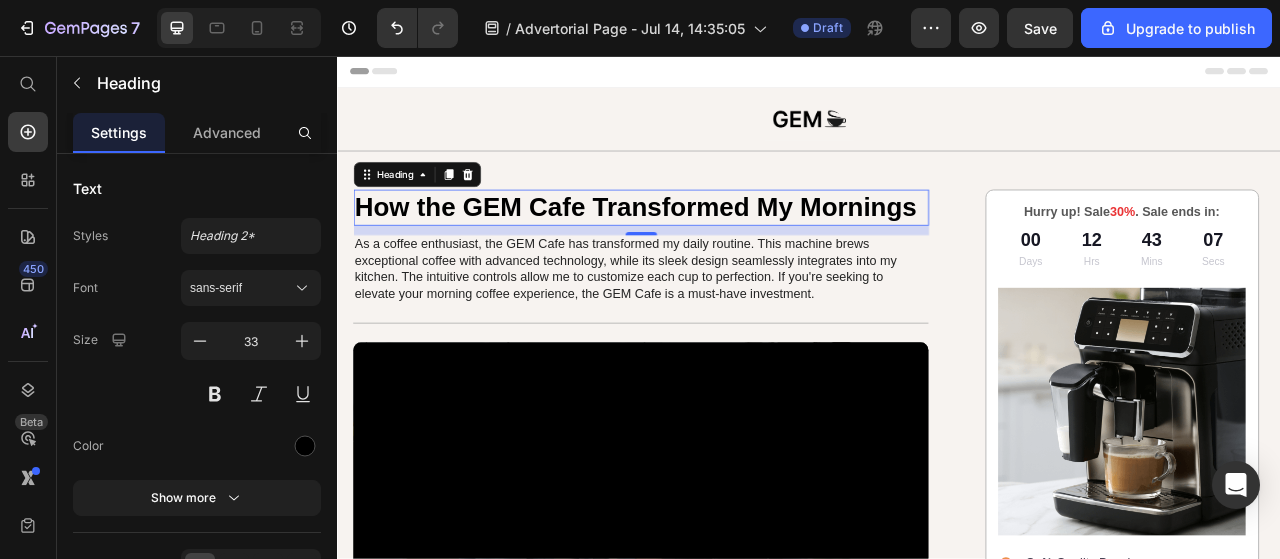 click on "How the GEM Cafe Transformed My Mornings" at bounding box center [723, 249] 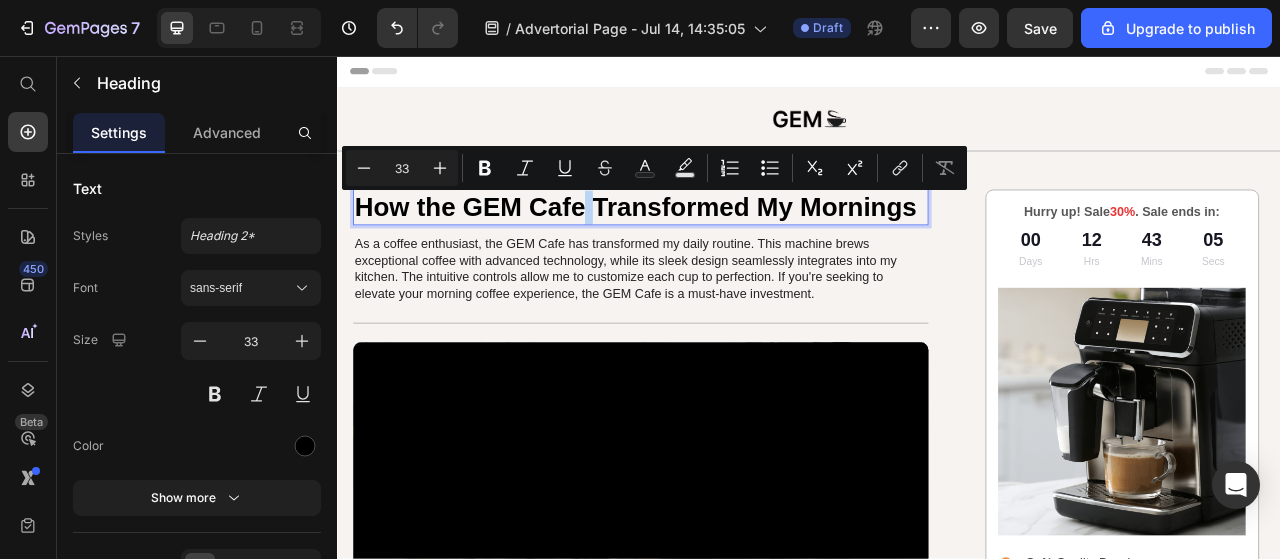 click on "How the GEM Cafe Transformed My Mornings" at bounding box center (723, 249) 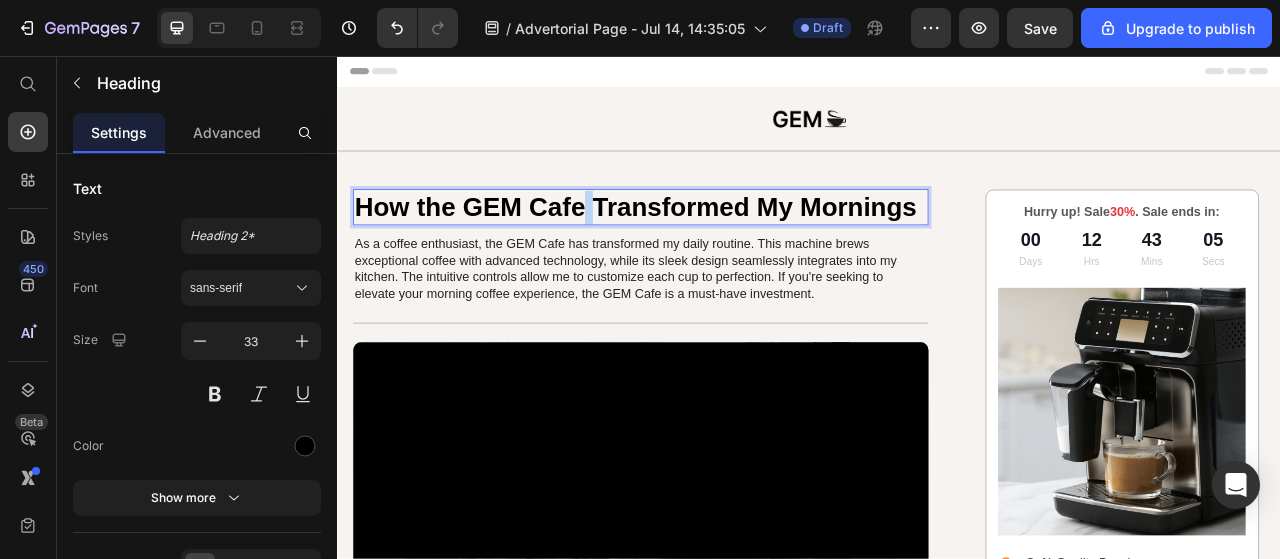 click on "How the GEM Cafe Transformed My Mornings" at bounding box center (723, 249) 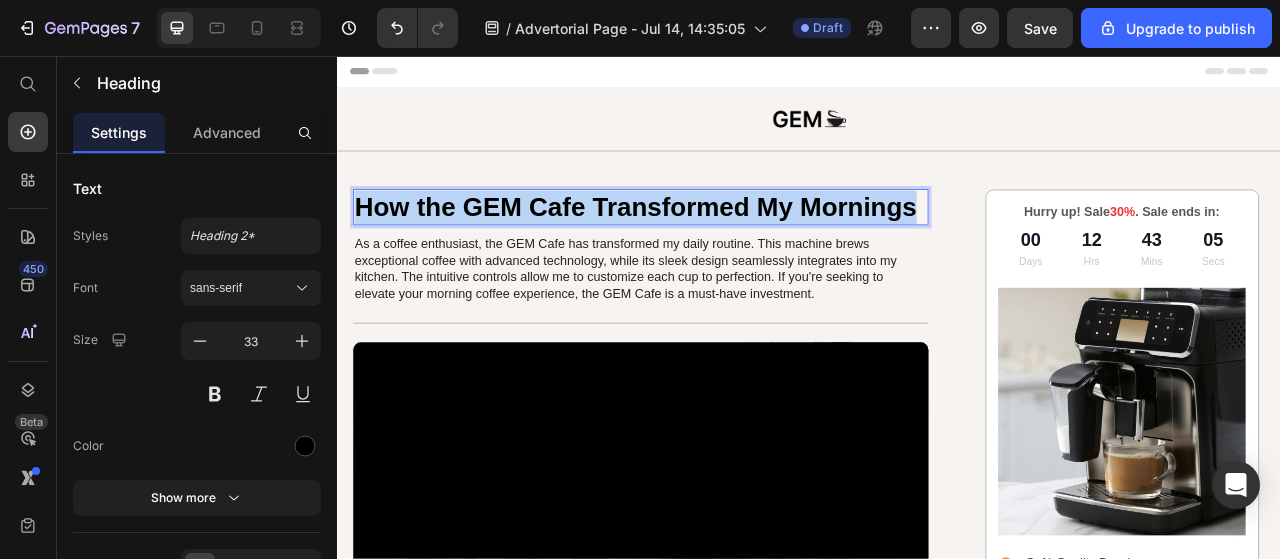 click on "How the GEM Cafe Transformed My Mornings" at bounding box center (723, 249) 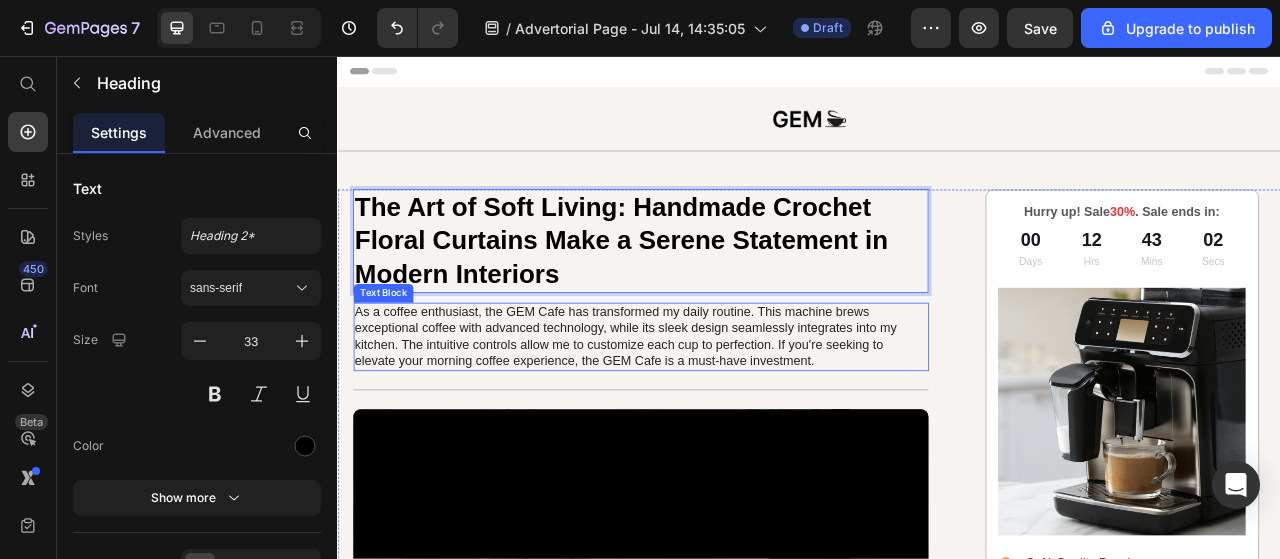 click on "As a coffee enthusiast, the GEM Cafe has transformed my daily routine. This machine brews exceptional coffee with advanced technology, while its sleek design seamlessly integrates into my kitchen. The intuitive controls allow me to customize each cup to perfection. If you're seeking to elevate your morning coffee experience, the GEM Cafe is a must-have investment." at bounding box center (723, 413) 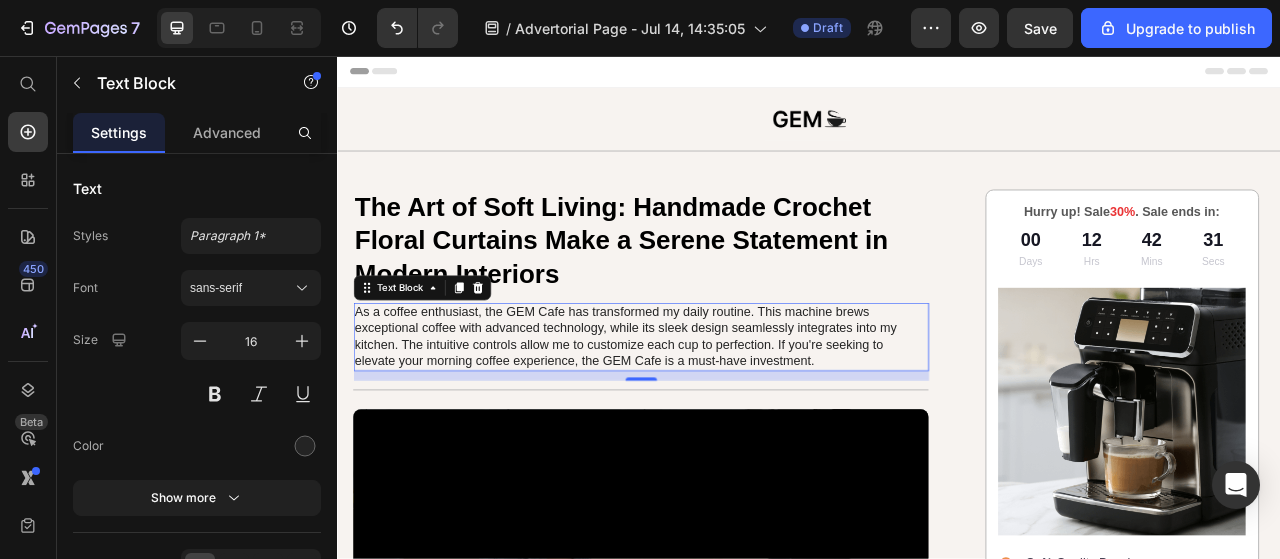 click on "As a coffee enthusiast, the GEM Cafe has transformed my daily routine. This machine brews exceptional coffee with advanced technology, while its sleek design seamlessly integrates into my kitchen. The intuitive controls allow me to customize each cup to perfection. If you're seeking to elevate your morning coffee experience, the GEM Cafe is a must-have investment." at bounding box center [723, 413] 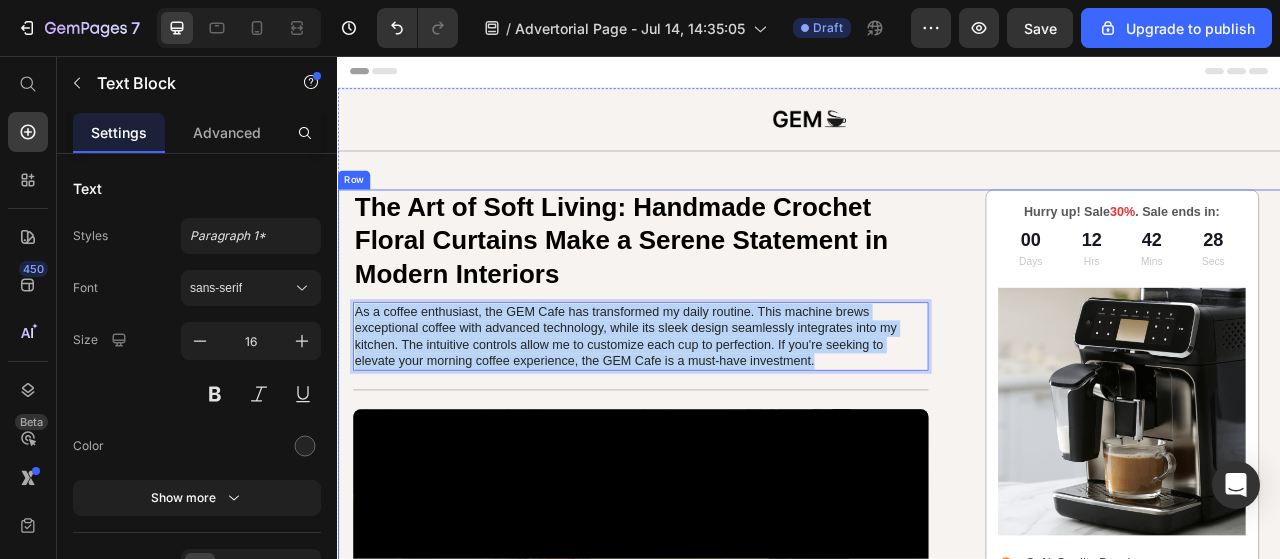drag, startPoint x: 966, startPoint y: 440, endPoint x: 354, endPoint y: 376, distance: 615.3373 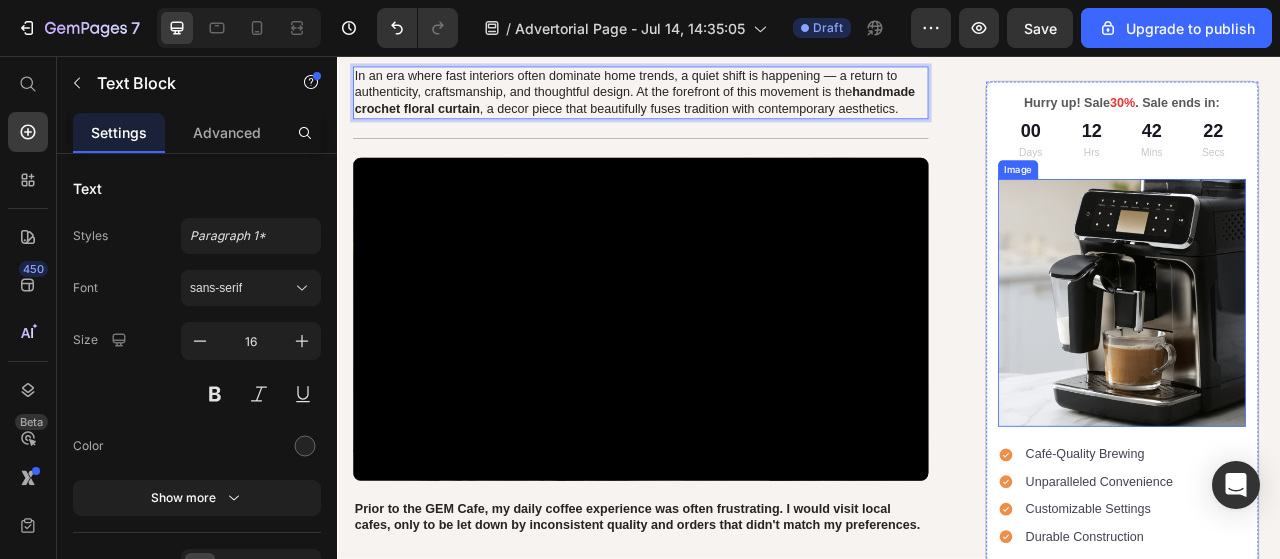 scroll, scrollTop: 400, scrollLeft: 0, axis: vertical 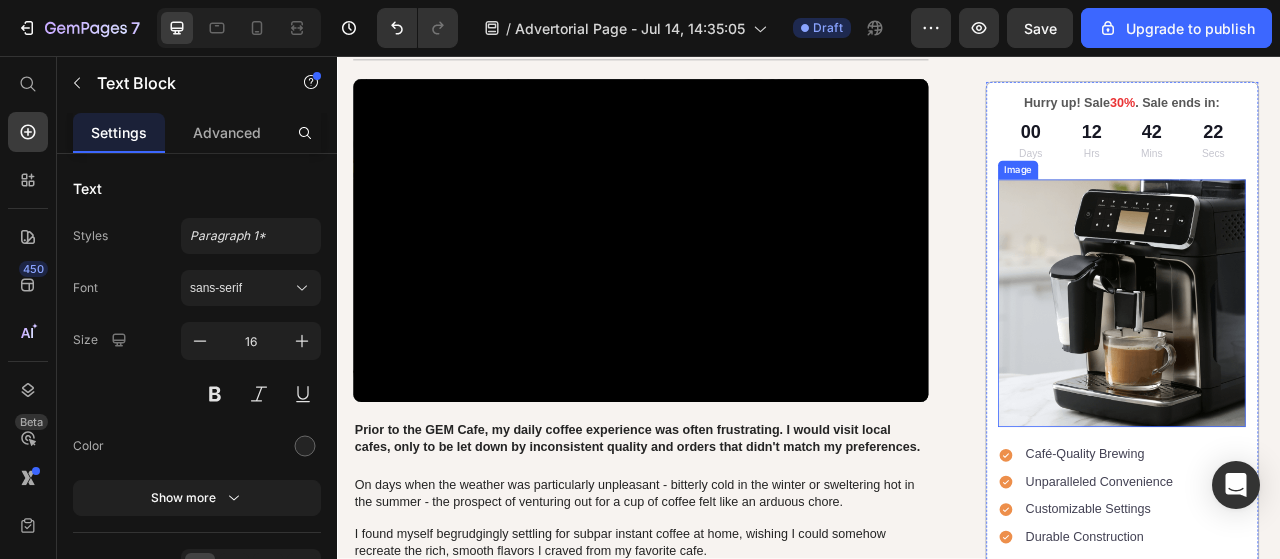 click at bounding box center (1334, 371) 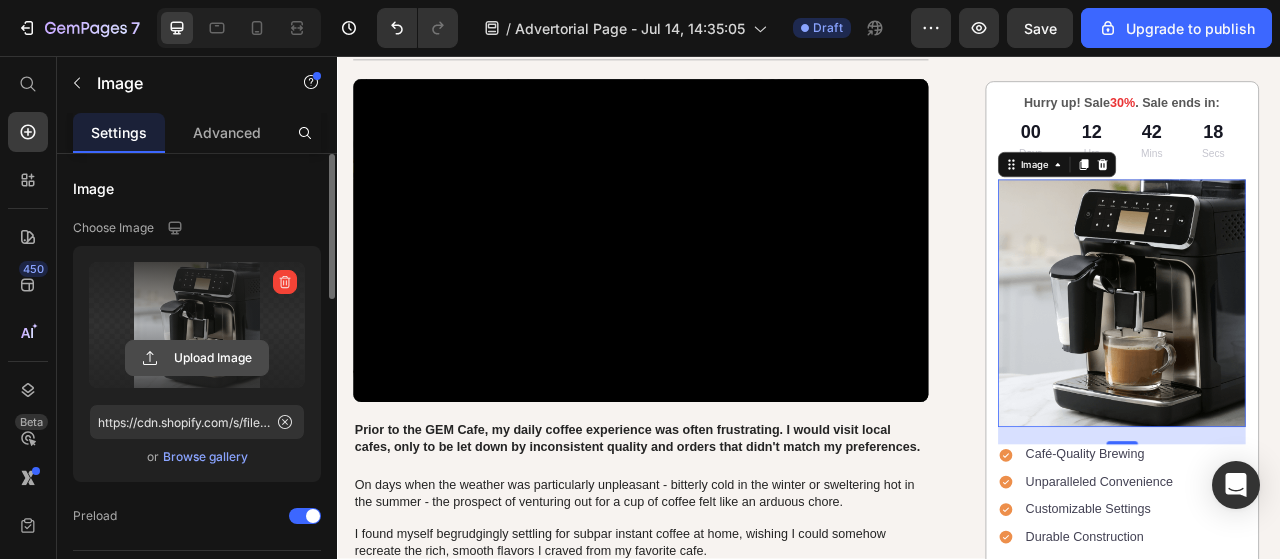 click 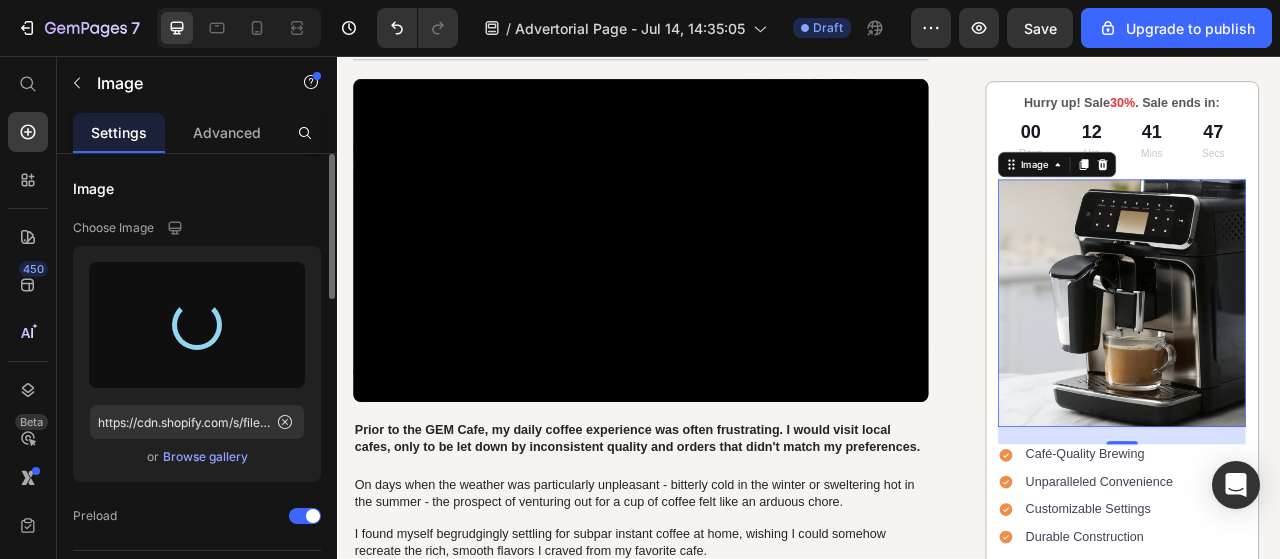 type on "https://cdn.shopify.com/s/files/1/0671/3036/0122/files/gempages_553031385560908915-67b853b2-d3c8-4916-b9d9-83d9b872d288.png" 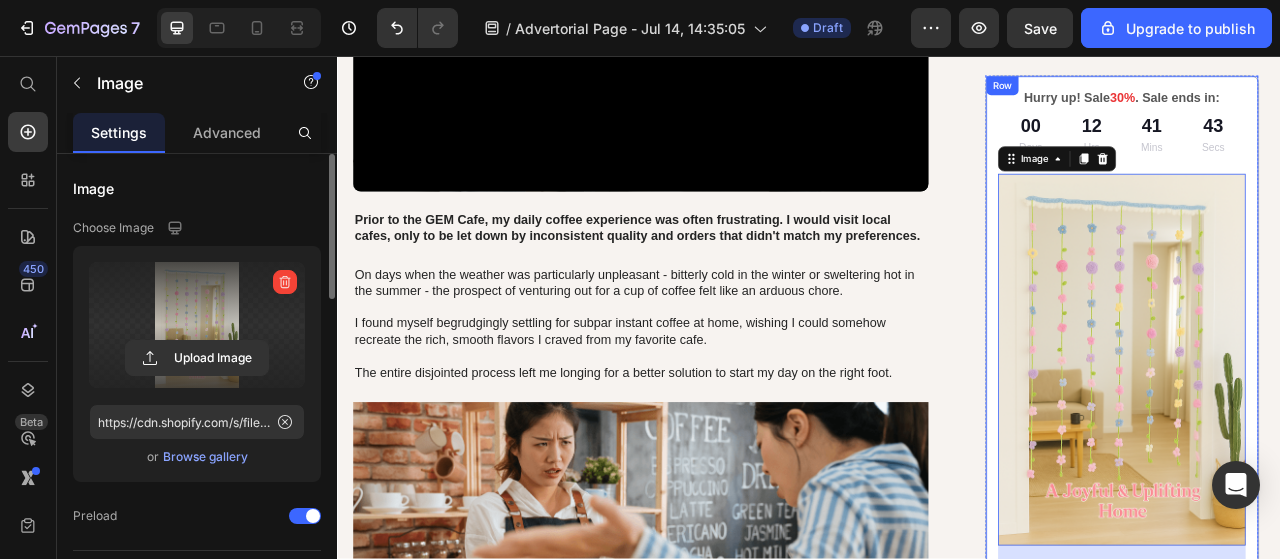 scroll, scrollTop: 700, scrollLeft: 0, axis: vertical 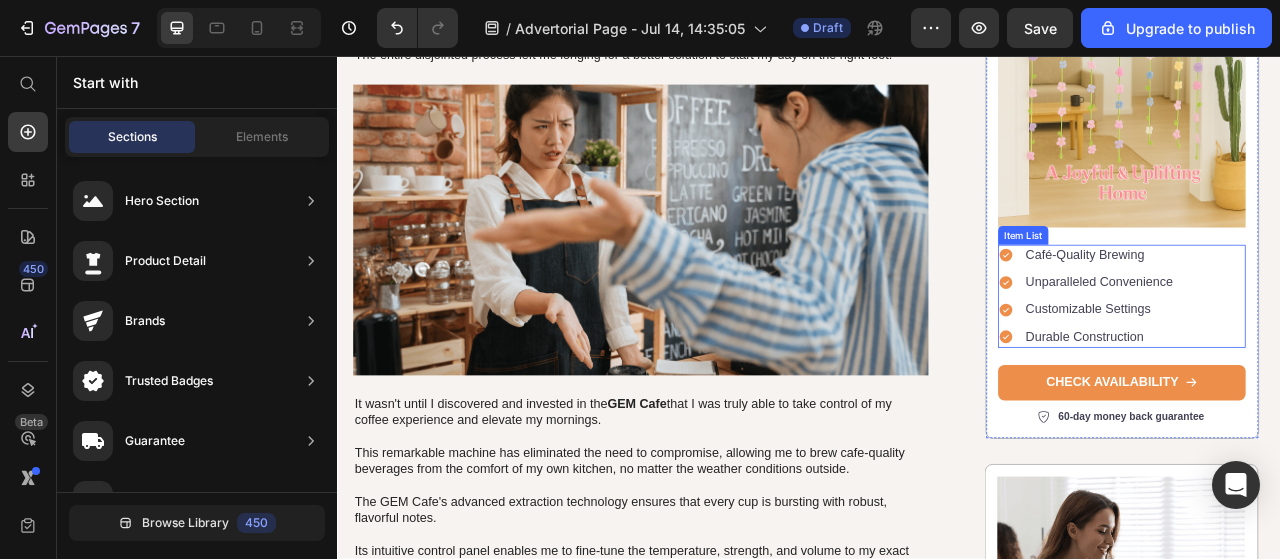 click on "Café-Quality Brewing" at bounding box center [1306, 310] 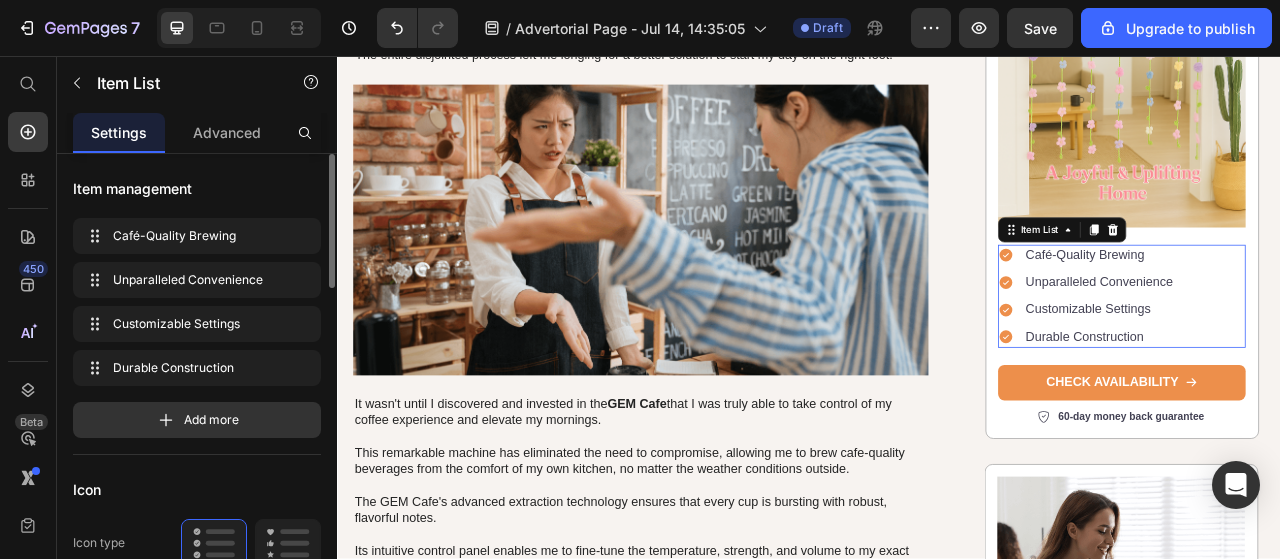 click on "Café-Quality Brewing" at bounding box center [1306, 310] 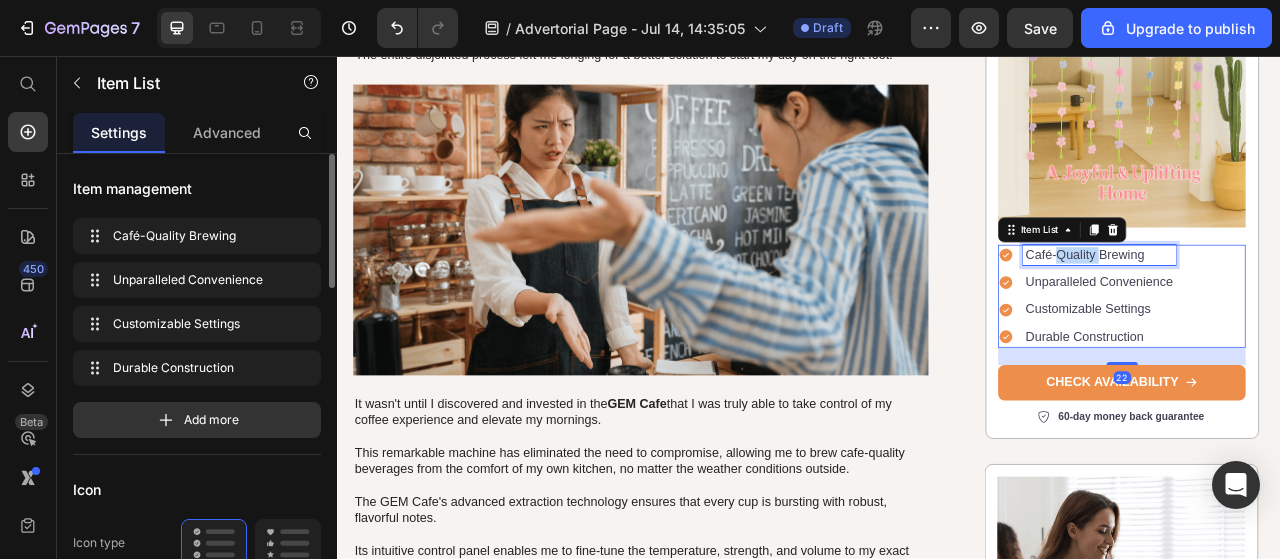 click on "Café-Quality Brewing" at bounding box center [1306, 310] 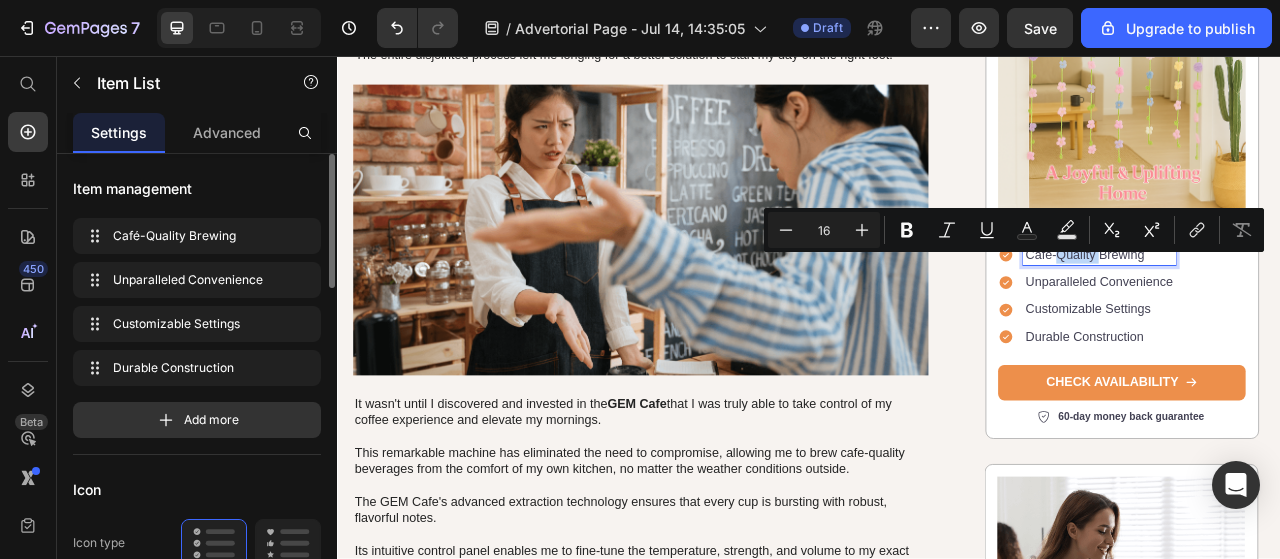 click on "Café-Quality Brewing" at bounding box center (1306, 310) 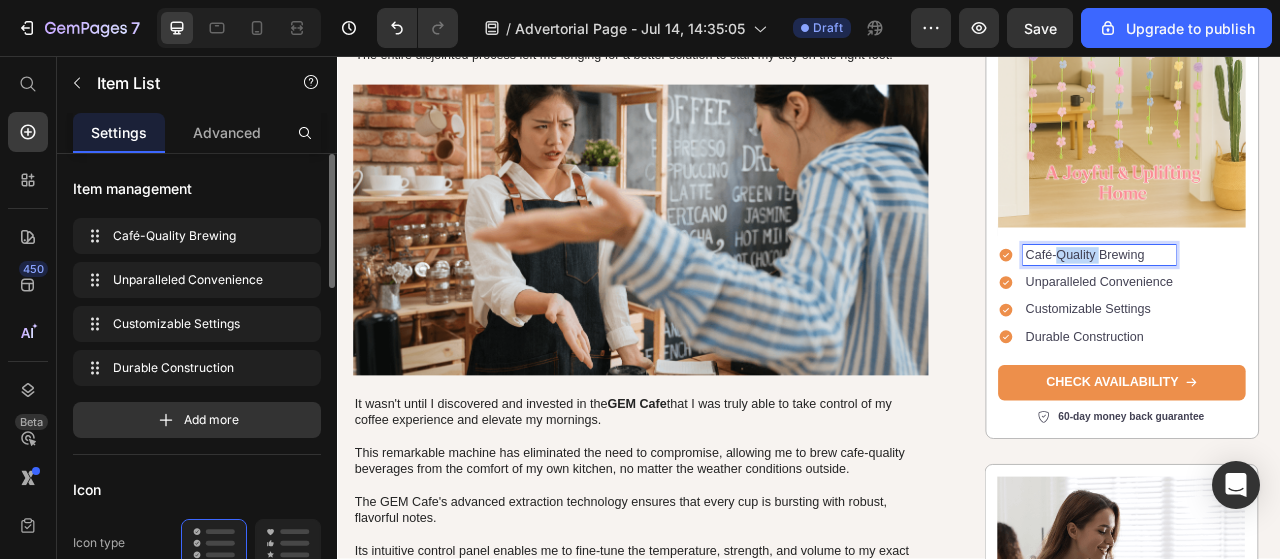 click on "Café-Quality Brewing" at bounding box center [1306, 310] 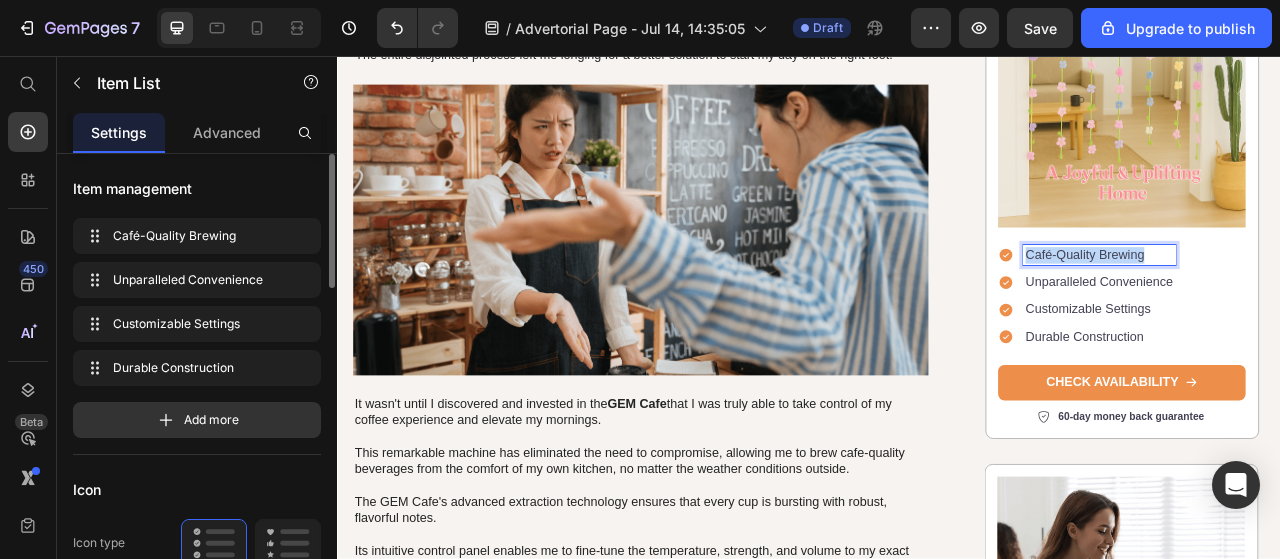 click on "Café-Quality Brewing" at bounding box center (1306, 310) 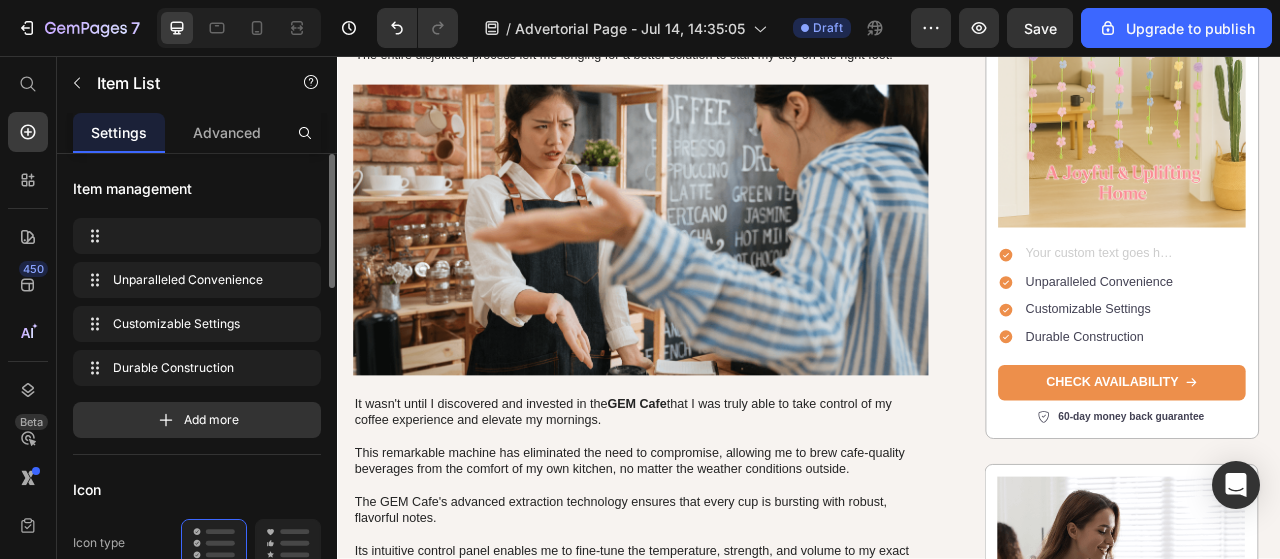 click on "Unparalleled Convenience" at bounding box center (1306, 344) 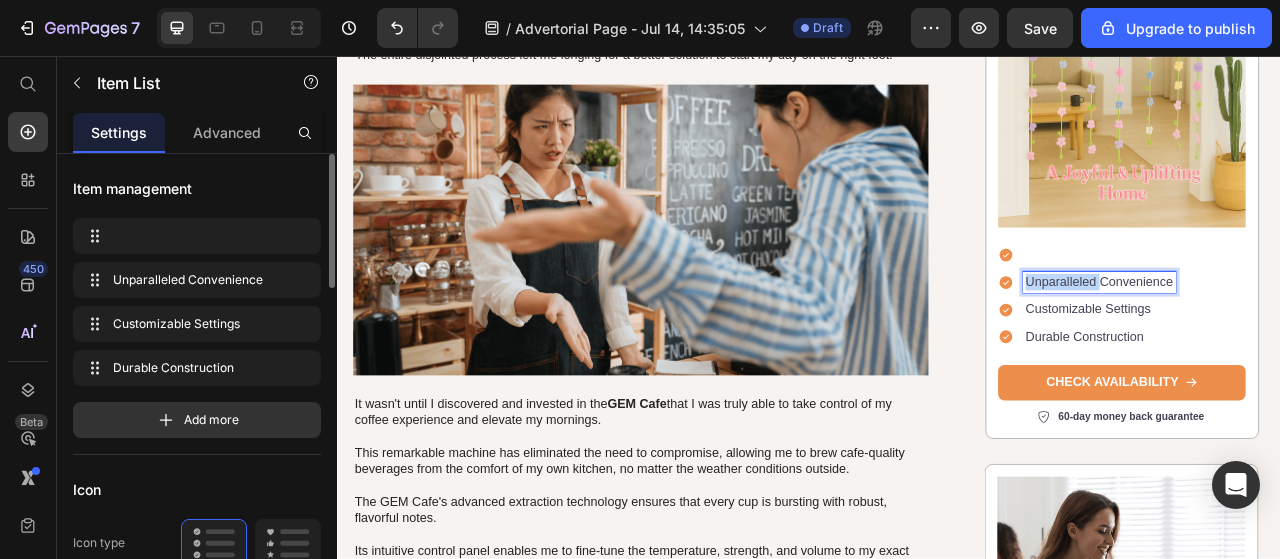 click on "Unparalleled Convenience" at bounding box center [1306, 344] 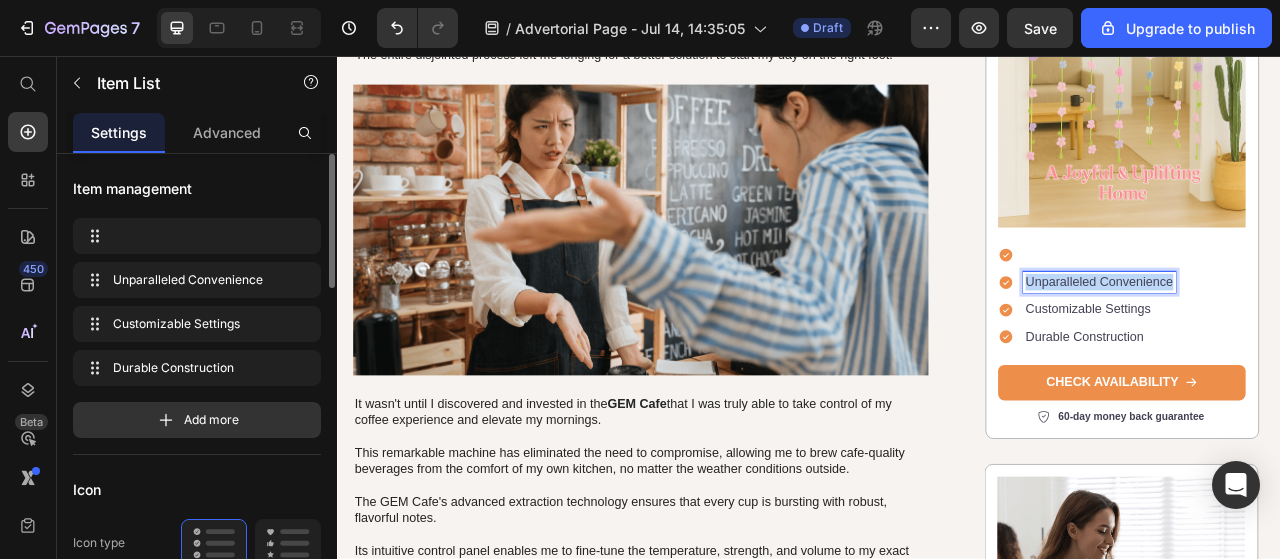 click on "Unparalleled Convenience" at bounding box center (1306, 344) 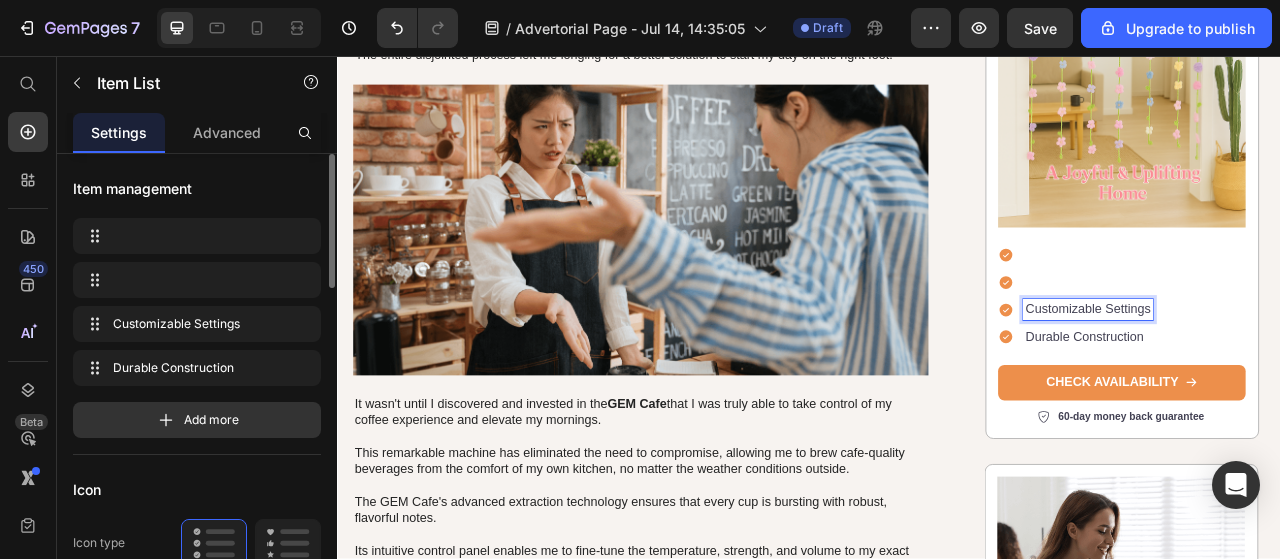 click on "Customizable Settings" at bounding box center (1291, 379) 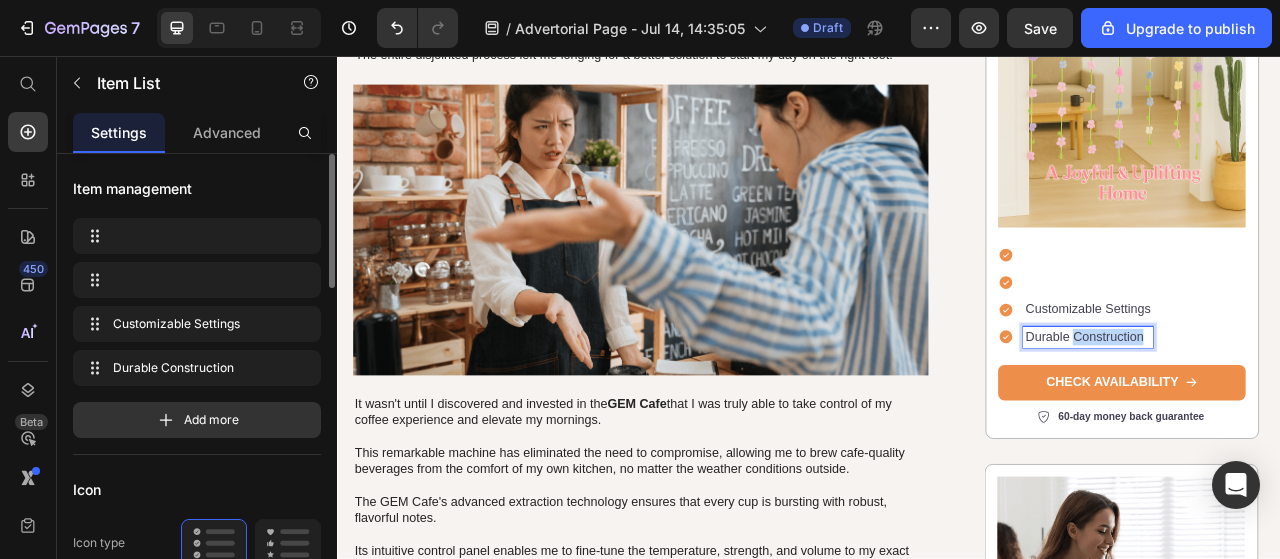 click on "Durable Construction" at bounding box center [1291, 414] 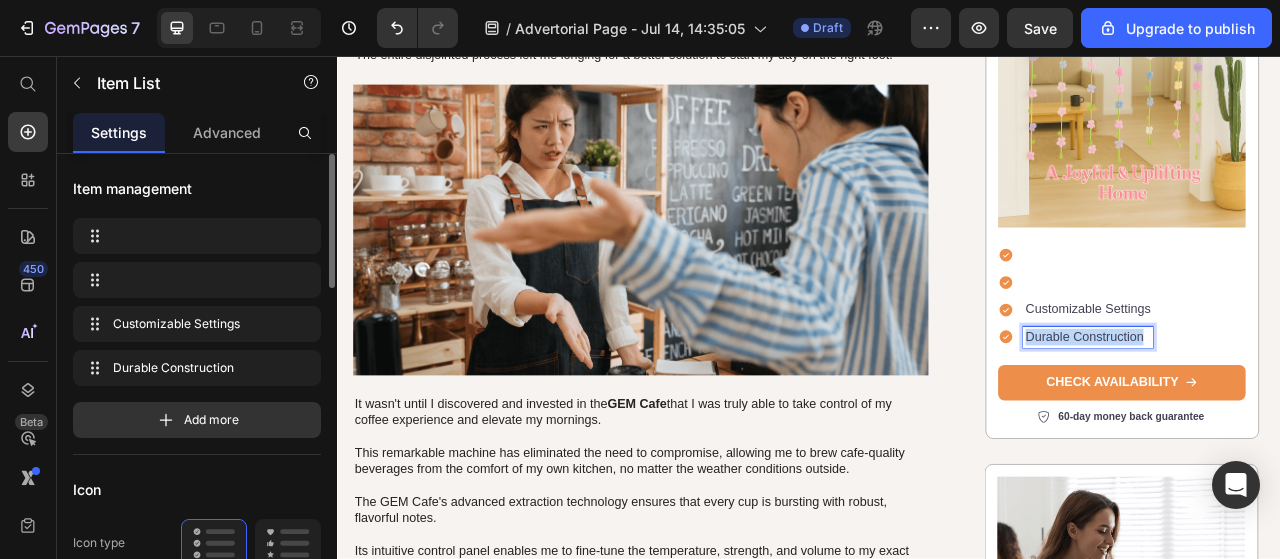 click on "Durable Construction" at bounding box center [1291, 414] 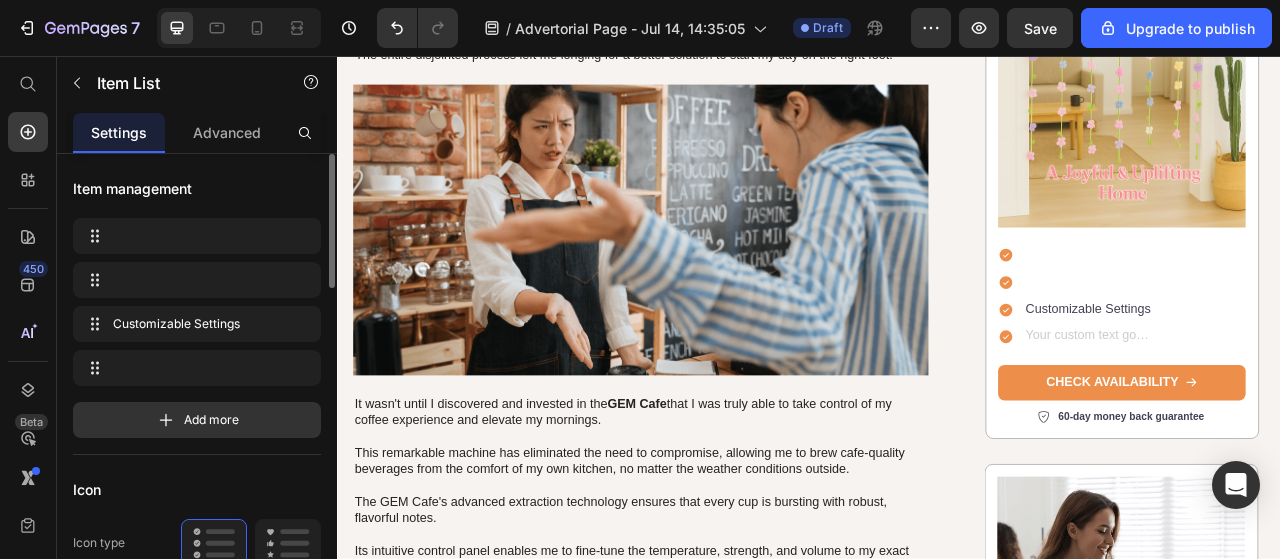 click at bounding box center [1291, 310] 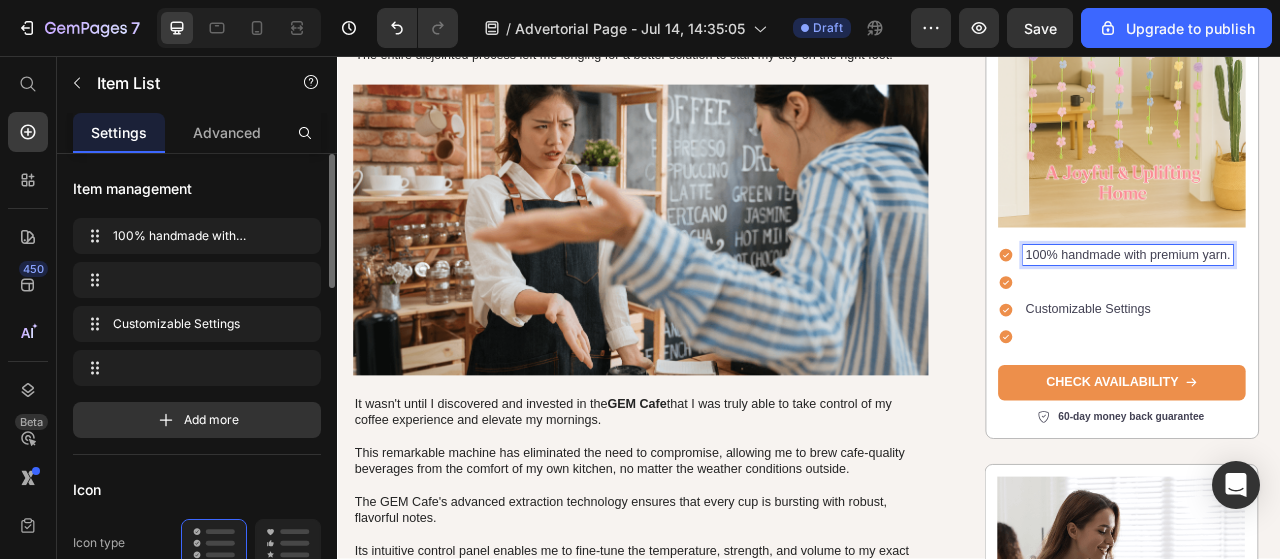 click at bounding box center [1342, 344] 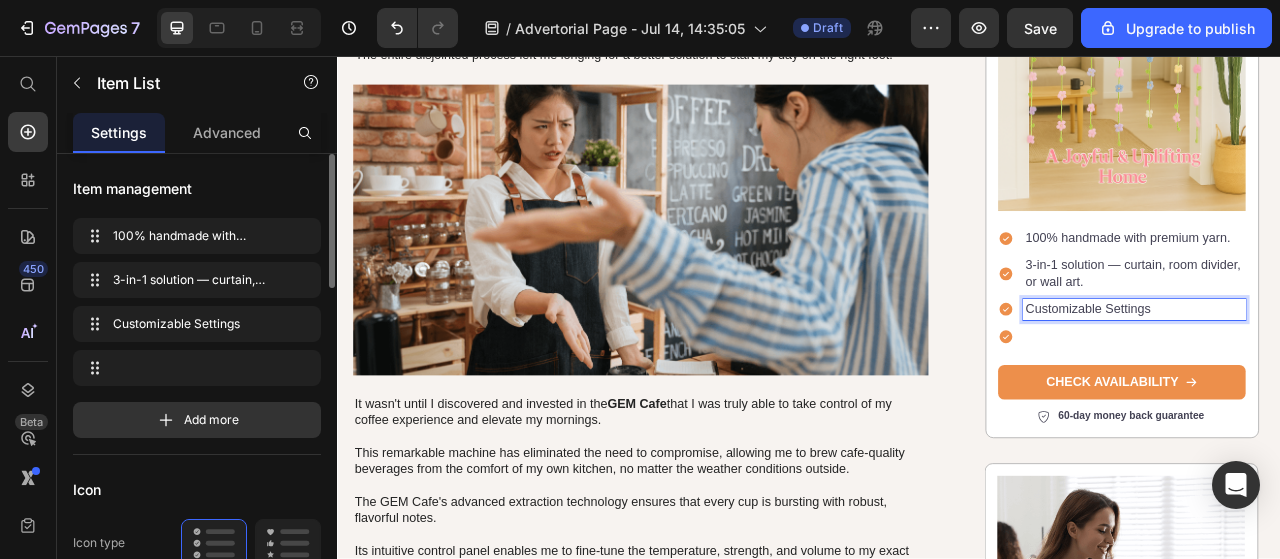 click on "Customizable Settings" at bounding box center [1350, 379] 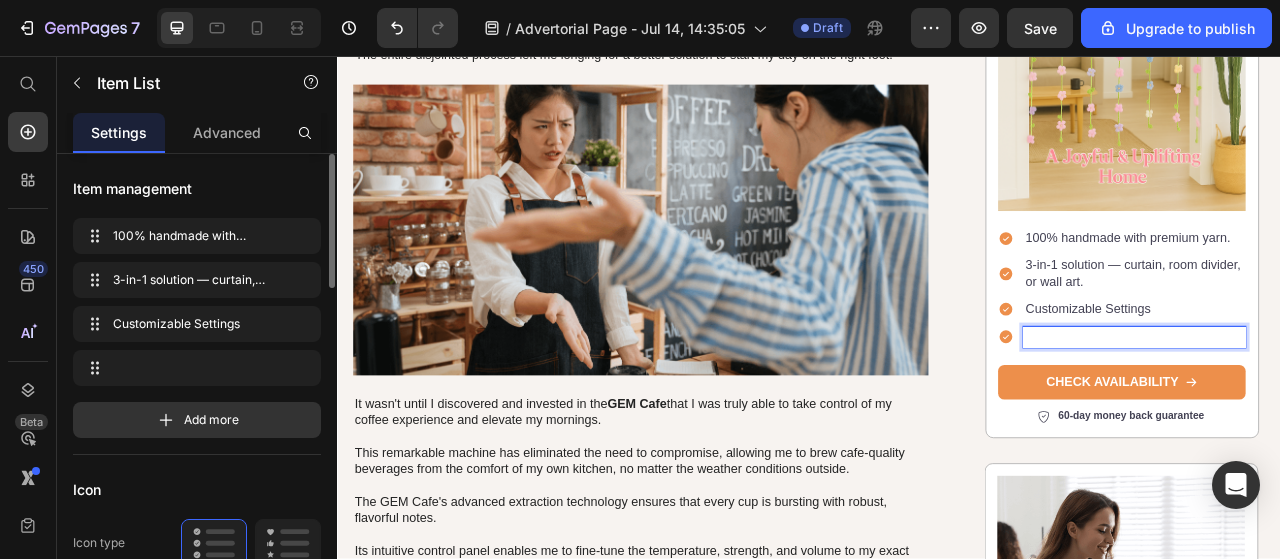 click at bounding box center [1350, 414] 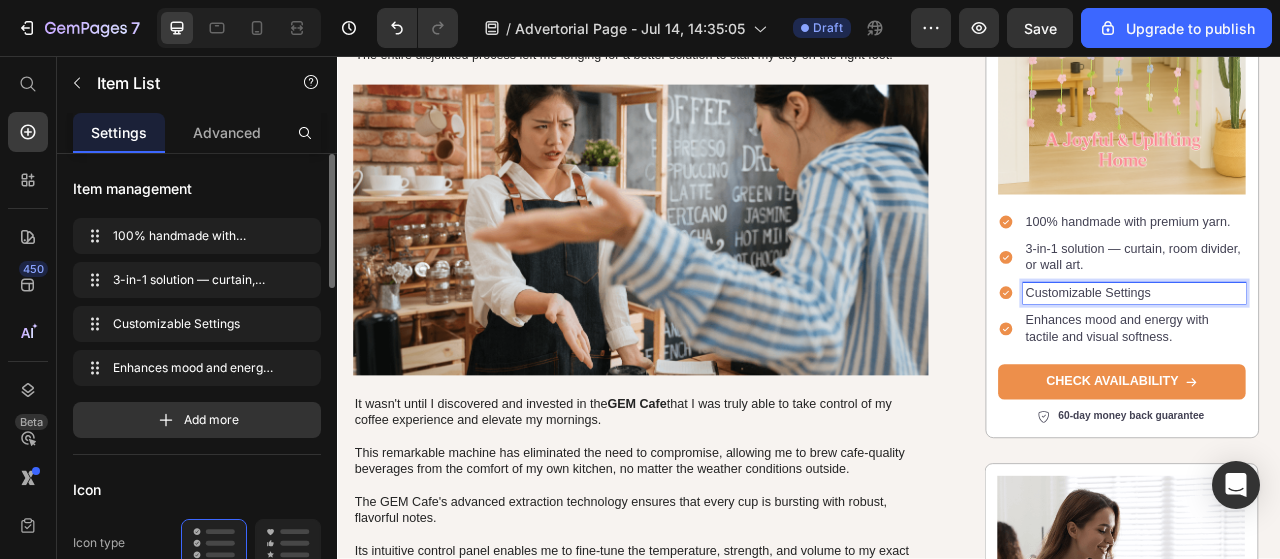 click on "Customizable Settings" at bounding box center (1350, 358) 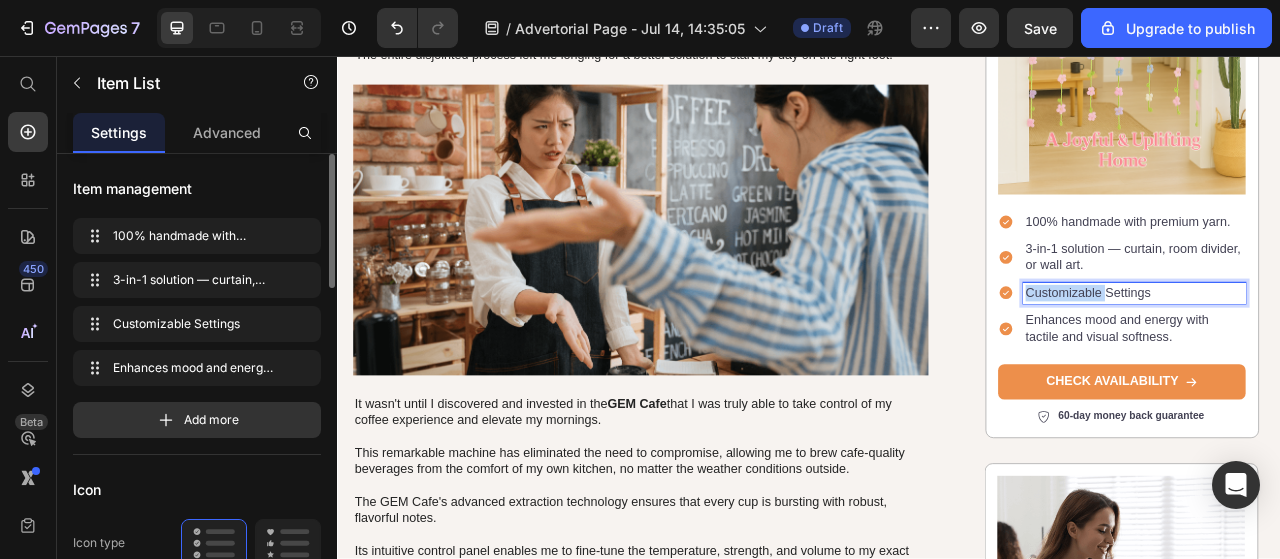 click on "Customizable Settings" at bounding box center [1350, 358] 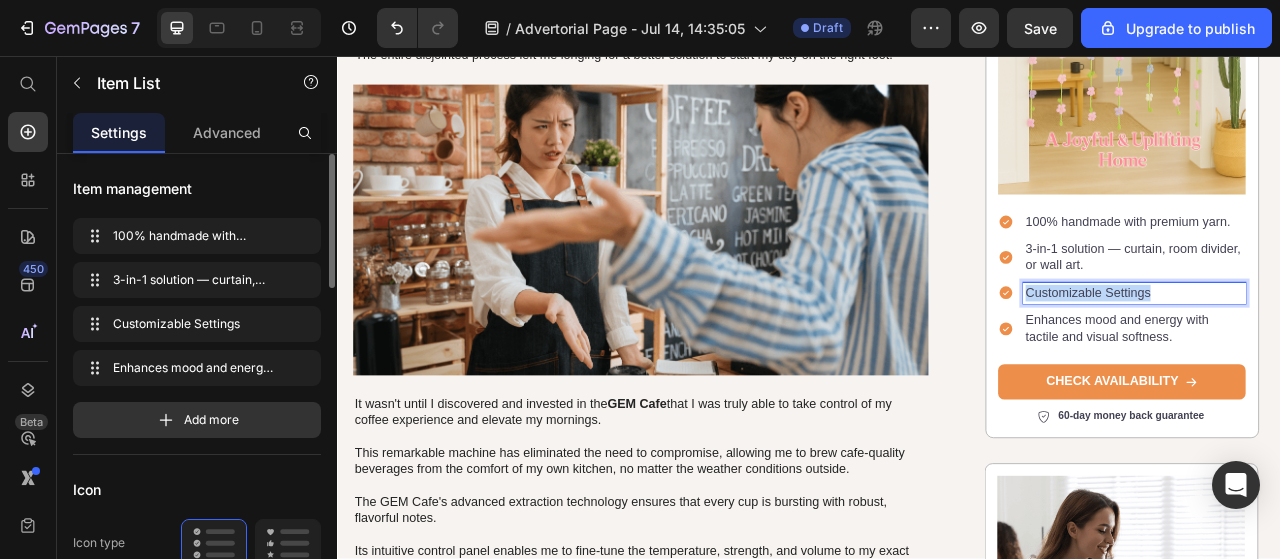 click on "Customizable Settings" at bounding box center (1350, 358) 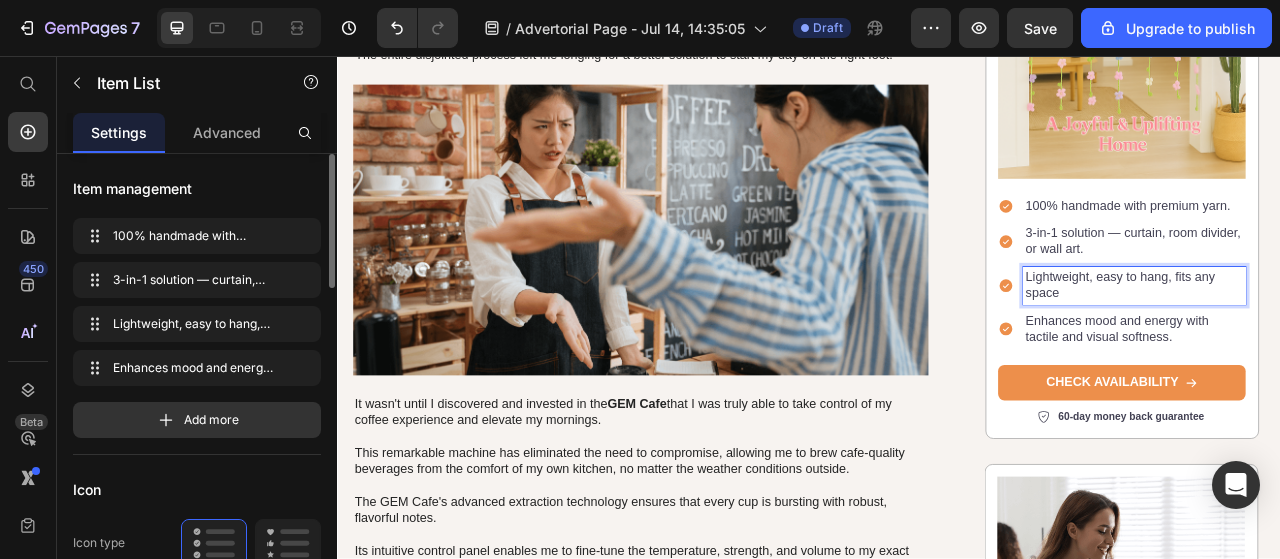 click on "3-in-1 solution — curtain, room divider, or wall art." at bounding box center [1350, 293] 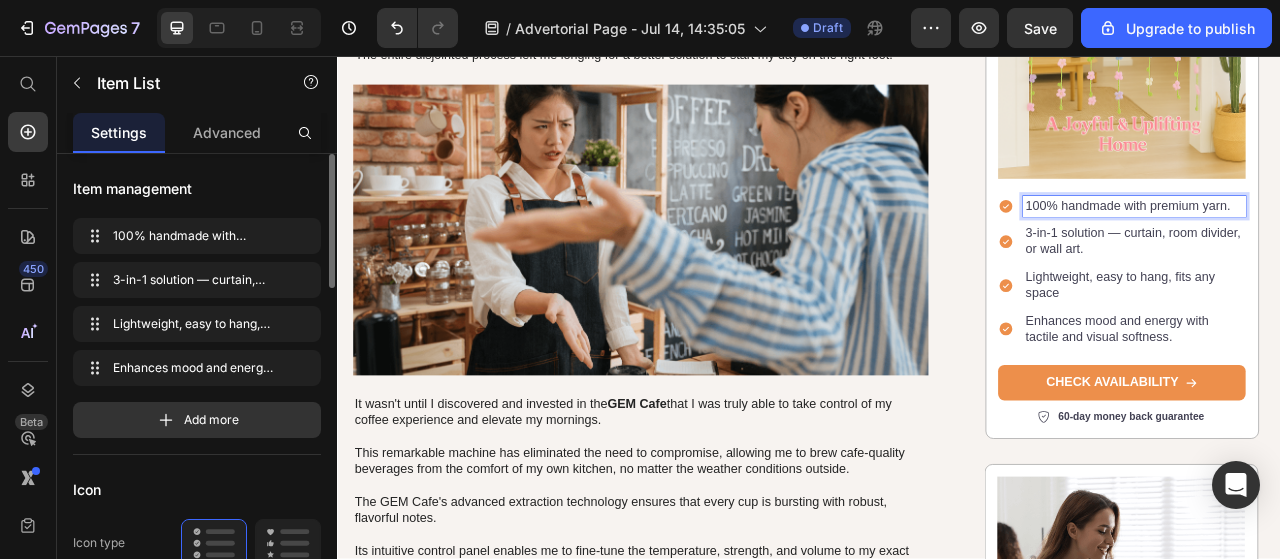 click on "100% handmade with premium yarn." at bounding box center [1350, 247] 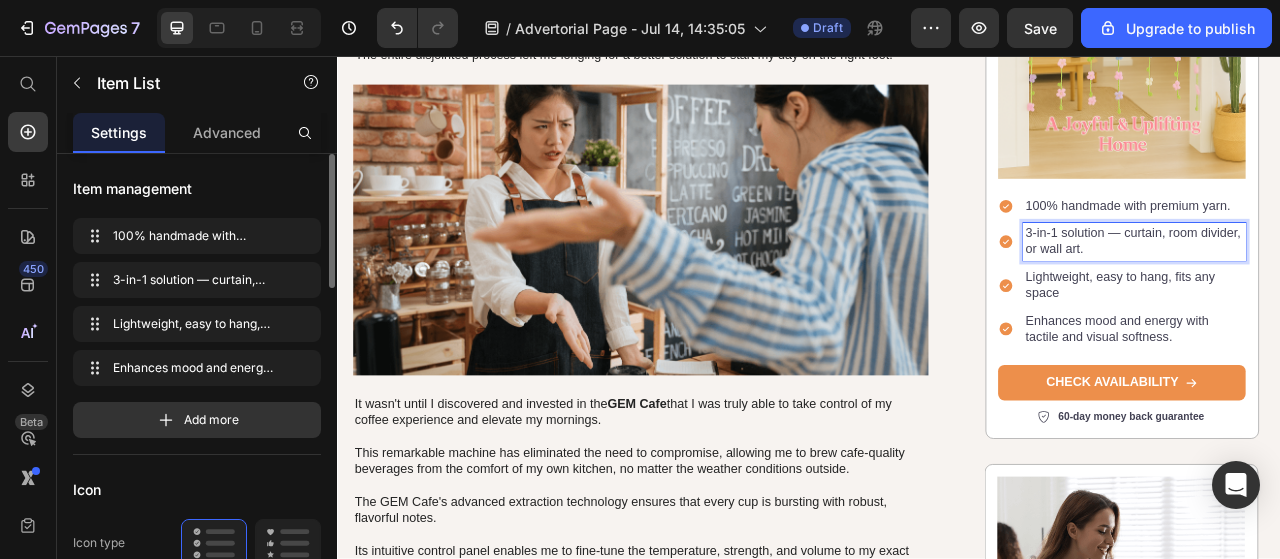 click on "3-in-1 solution — curtain, room divider, or wall art." at bounding box center [1350, 293] 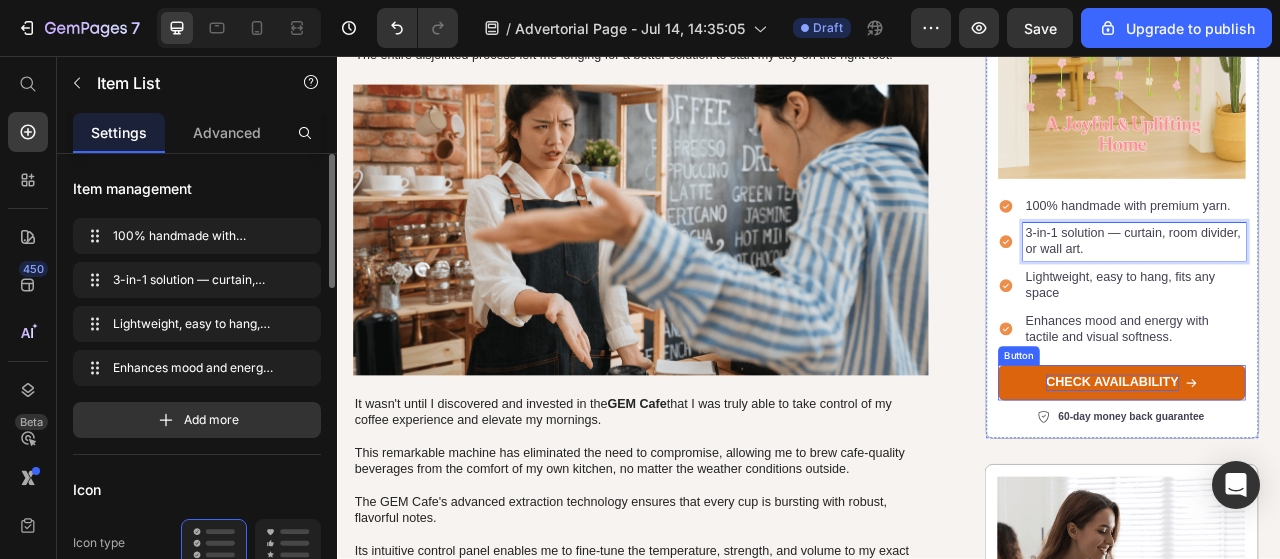 click on "CHECK AVAILABILITY" at bounding box center (1322, 472) 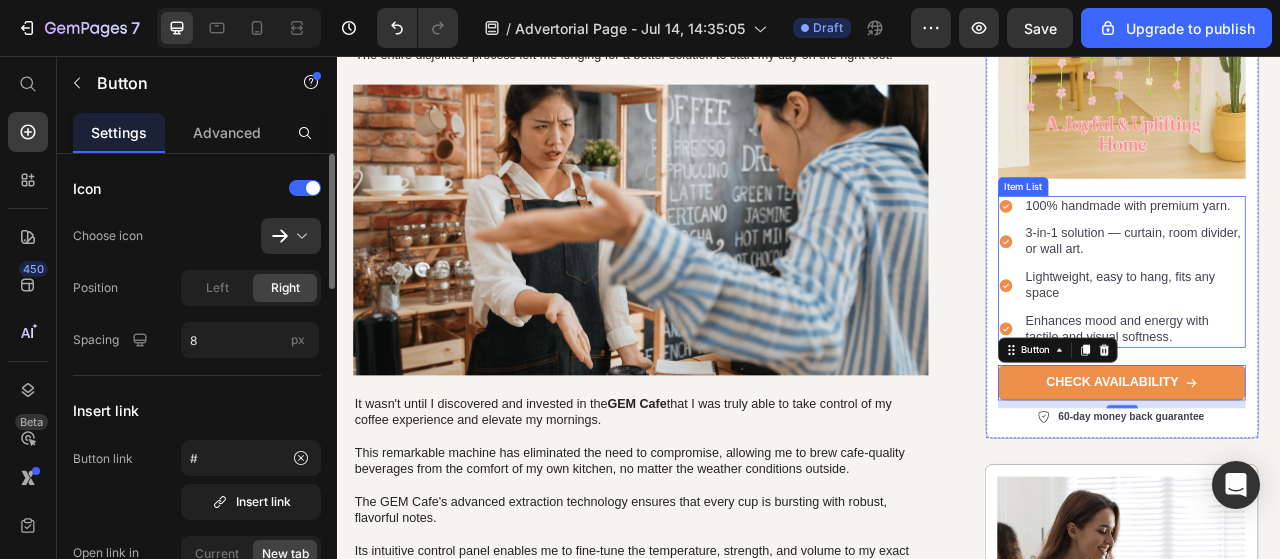 click on "Enhances mood and energy with tactile and visual softness." at bounding box center [1350, 404] 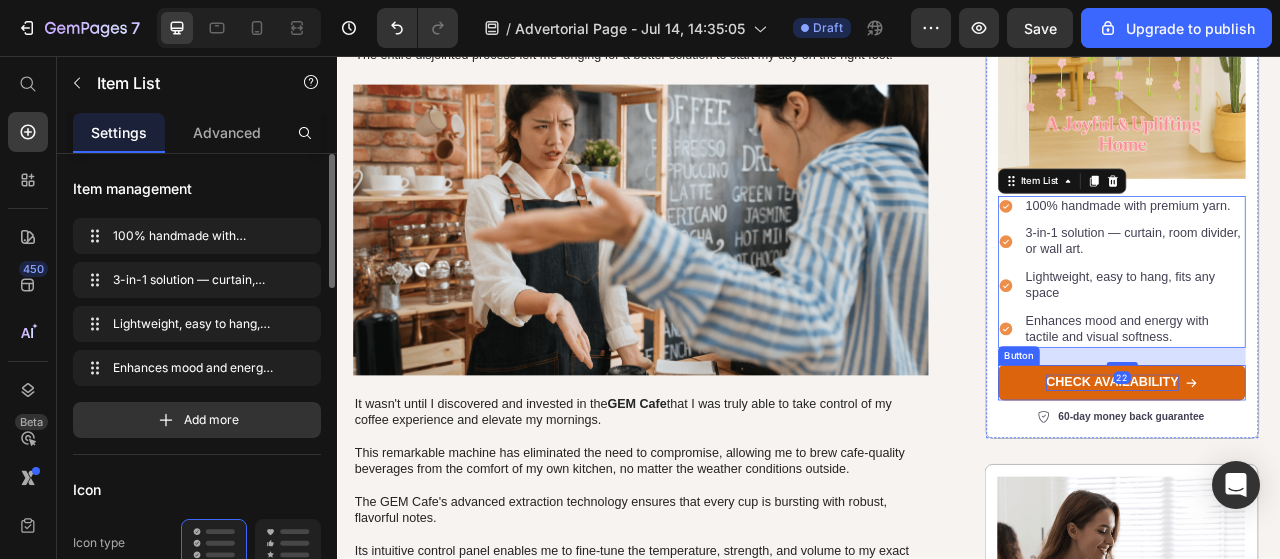 click on "CHECK AVAILABILITY" at bounding box center (1322, 472) 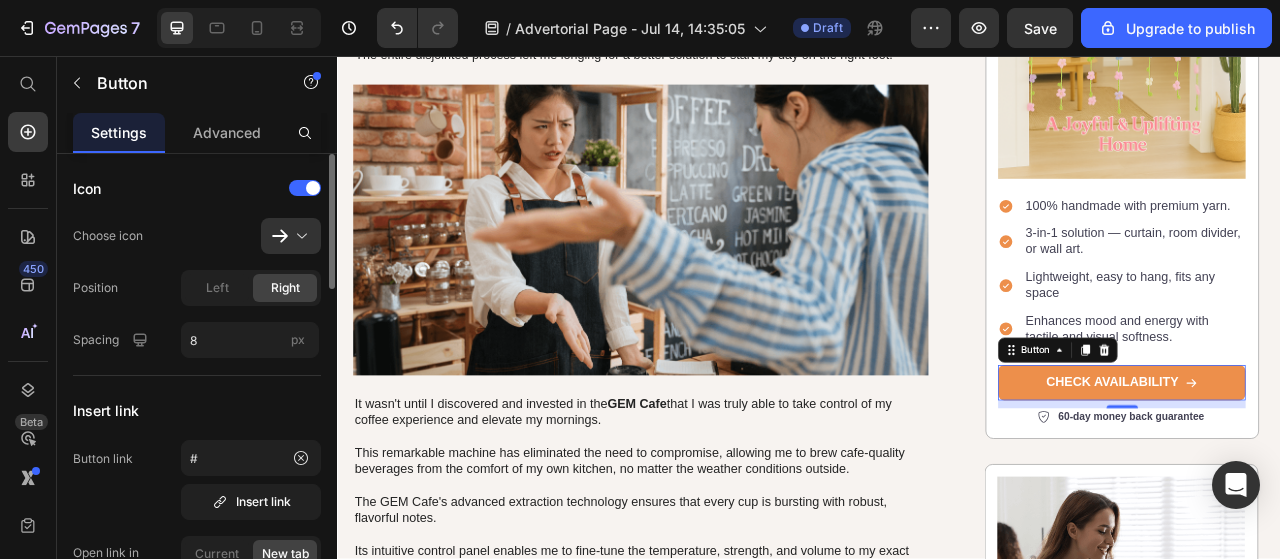 click on "Insert link" at bounding box center (106, 410) 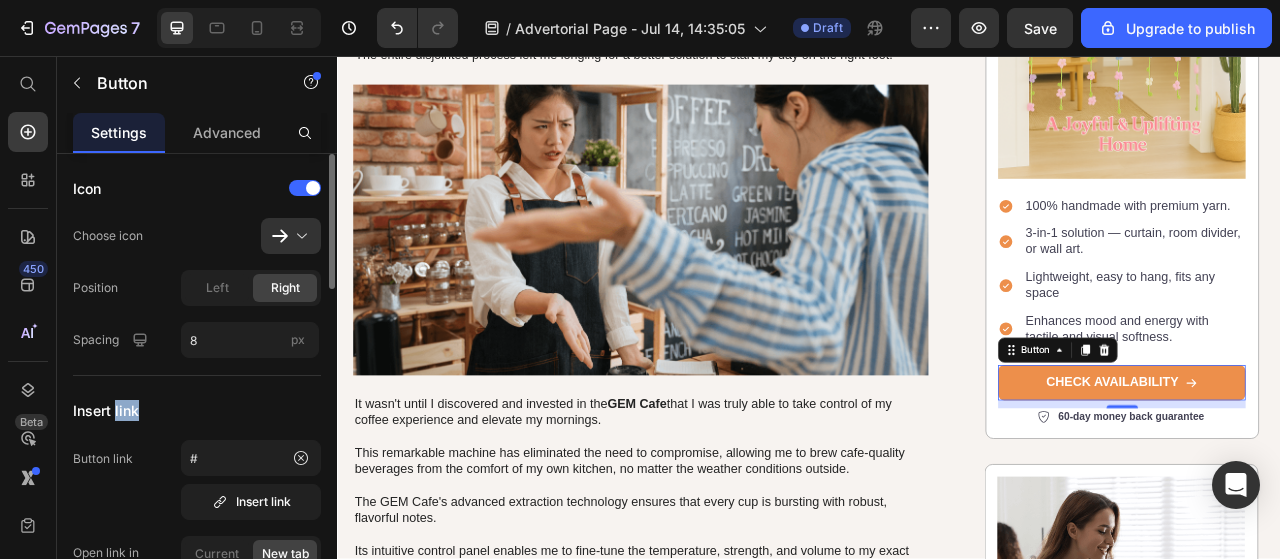 click on "Insert link" at bounding box center [106, 410] 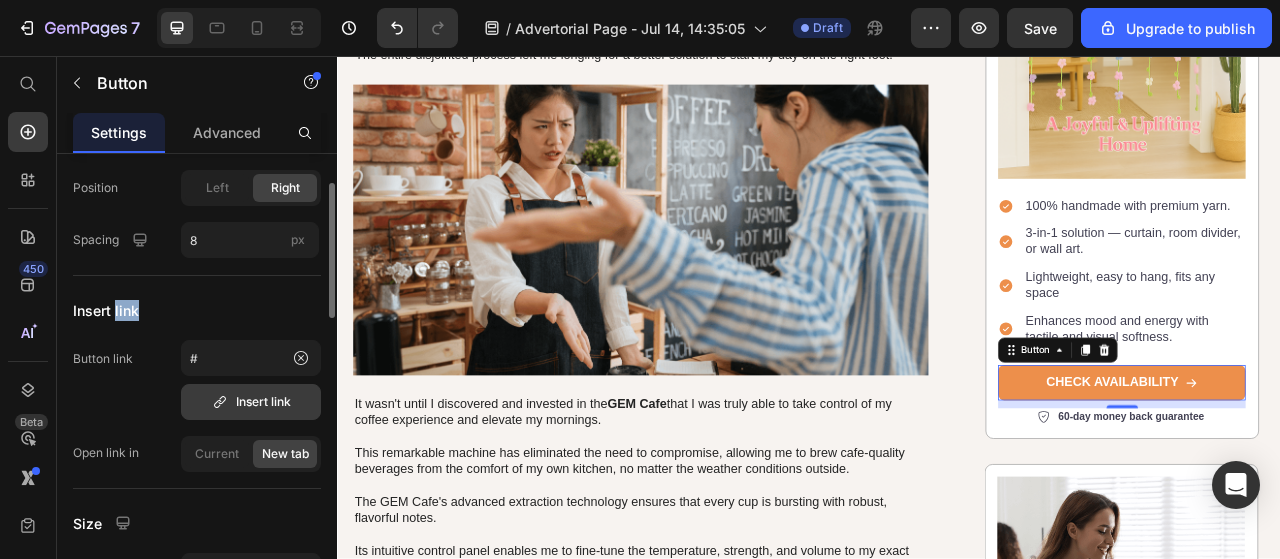 click on "Insert link" at bounding box center [251, 402] 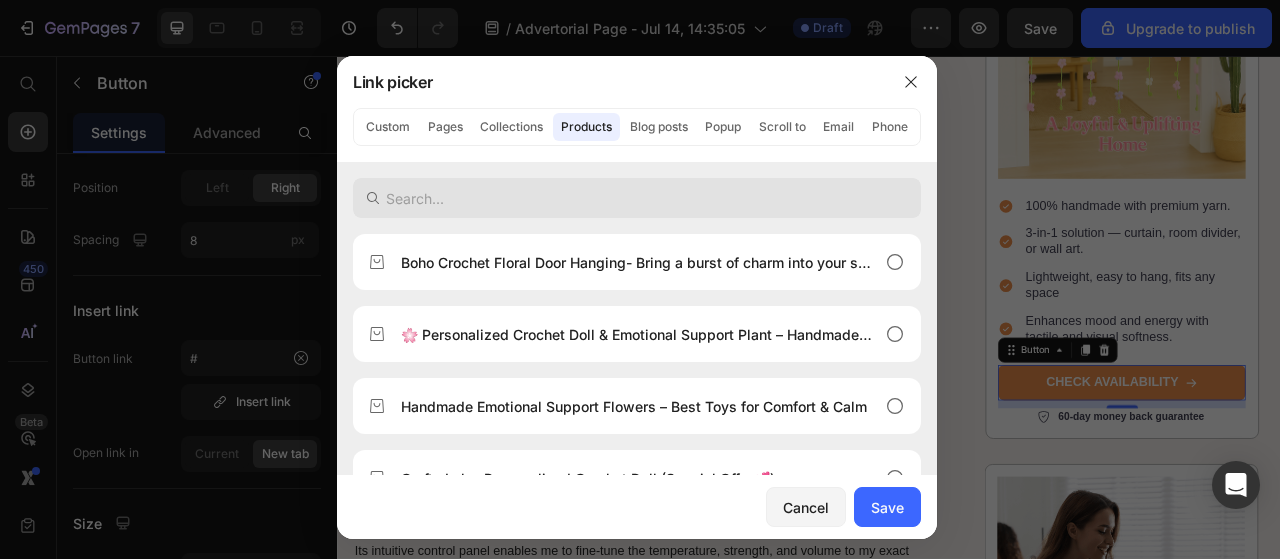 type on "https://thecraftylabs.com/products/boho-crochet-floral-door-hanging-the-art-of-soft-living" 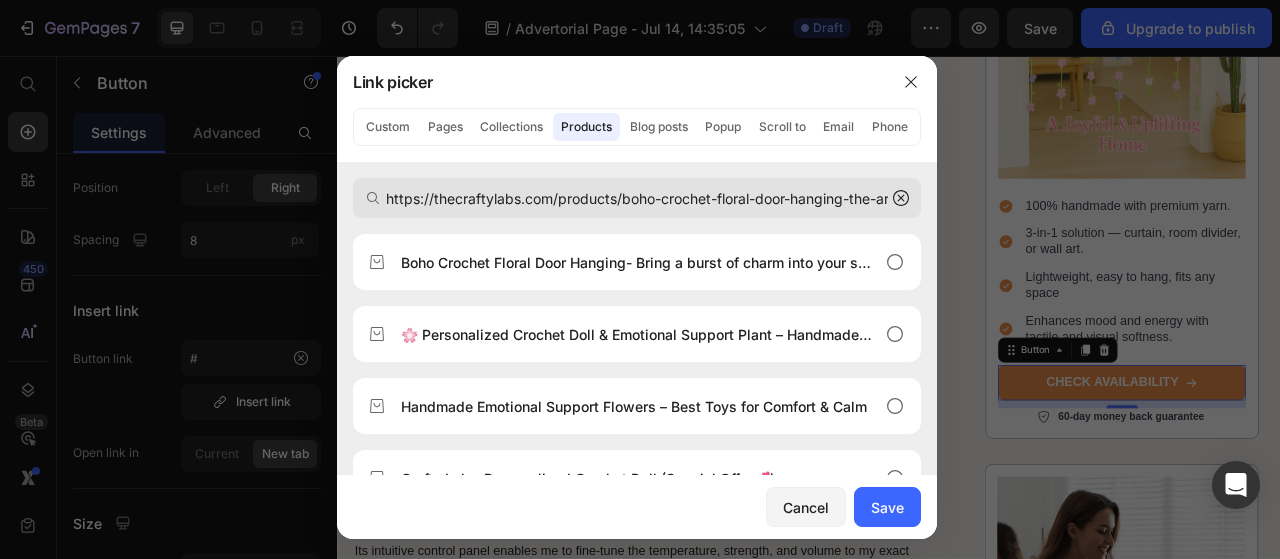 scroll, scrollTop: 0, scrollLeft: 103, axis: horizontal 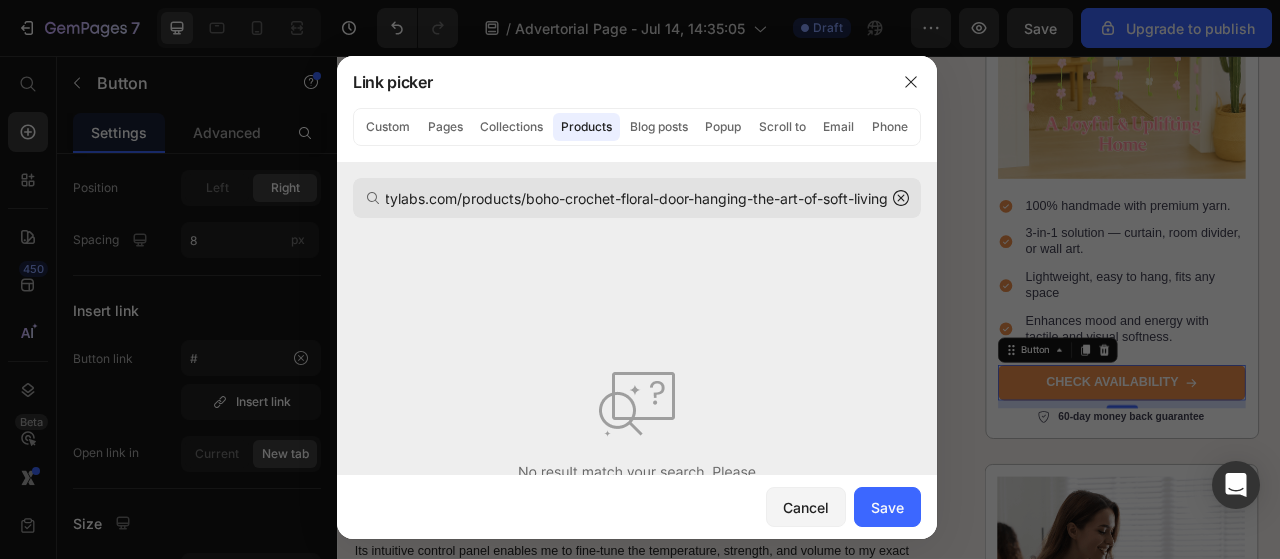 click on "https://thecraftylabs.com/products/boho-crochet-floral-door-hanging-the-art-of-soft-living" at bounding box center [637, 198] 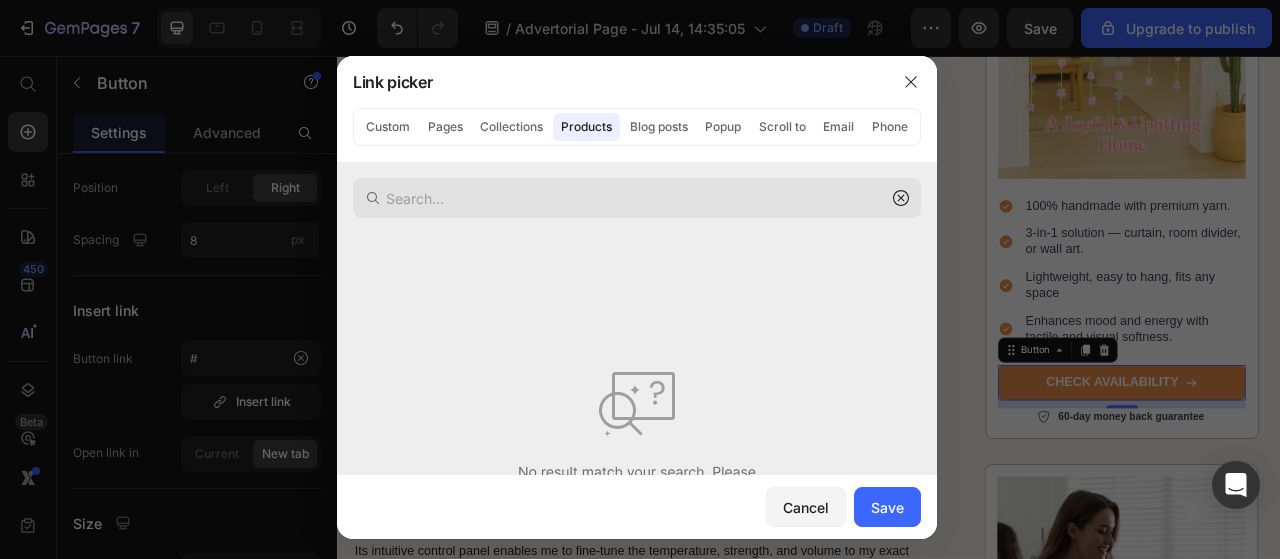 scroll, scrollTop: 0, scrollLeft: 0, axis: both 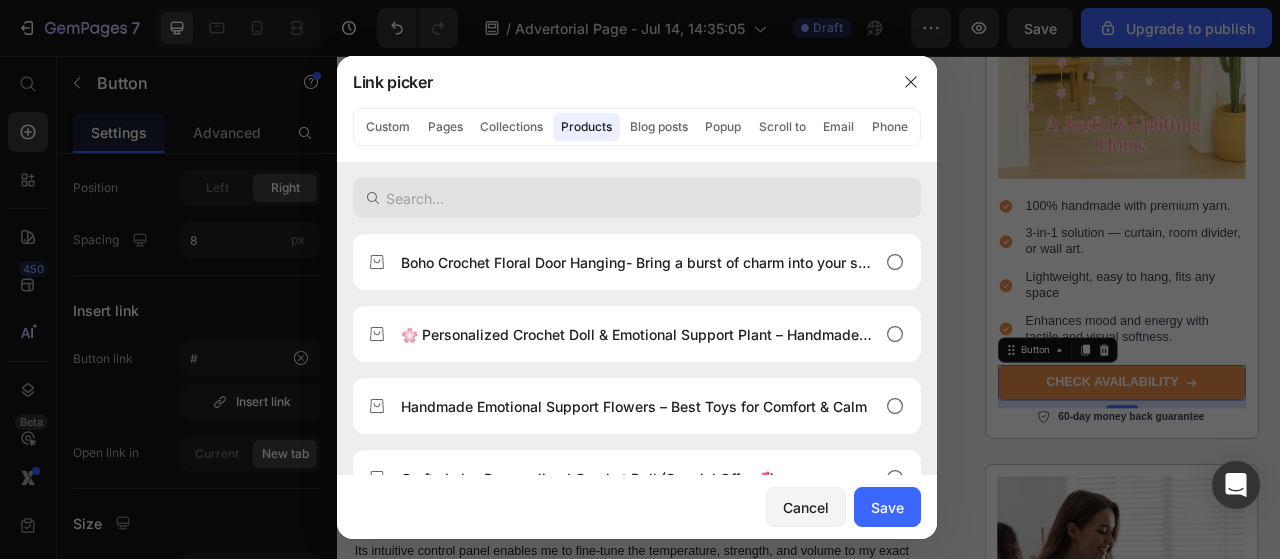 click at bounding box center [637, 198] 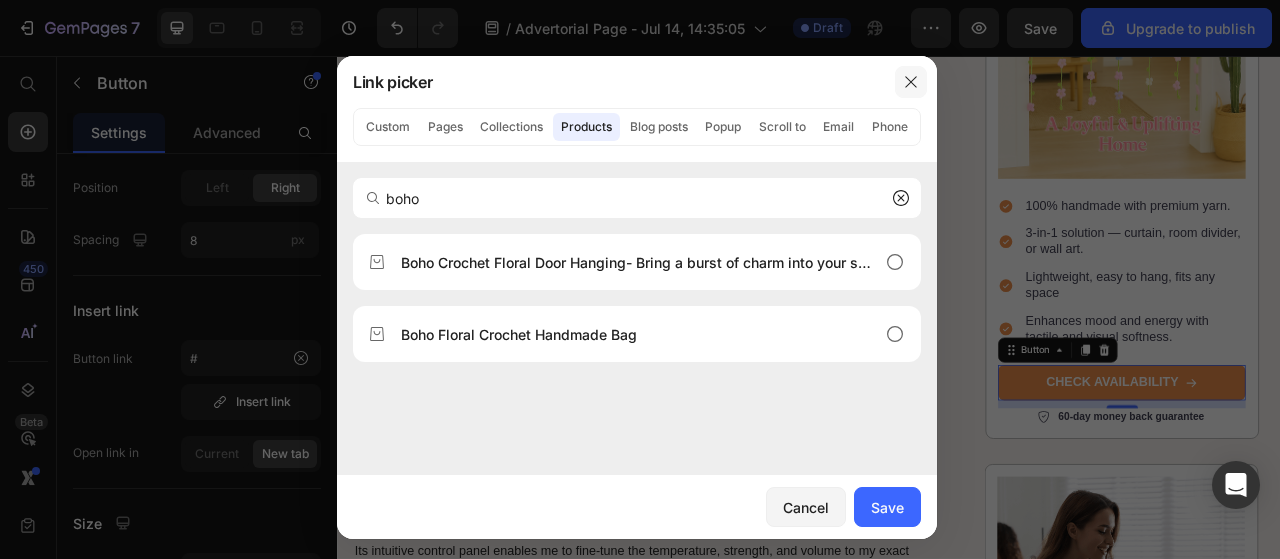 type on "boho" 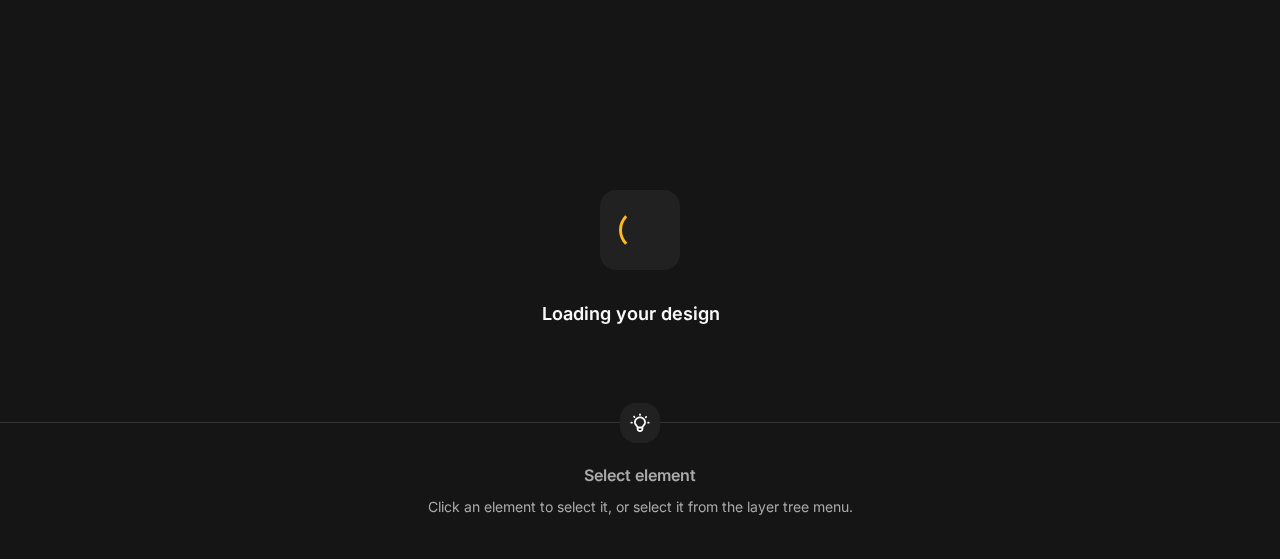 scroll, scrollTop: 0, scrollLeft: 0, axis: both 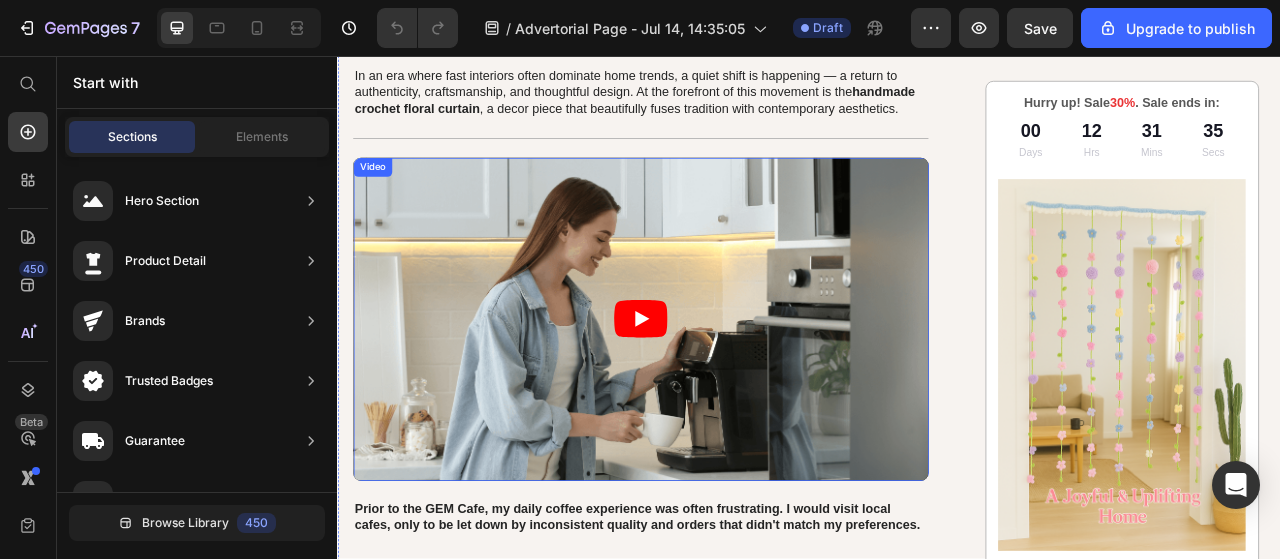 click 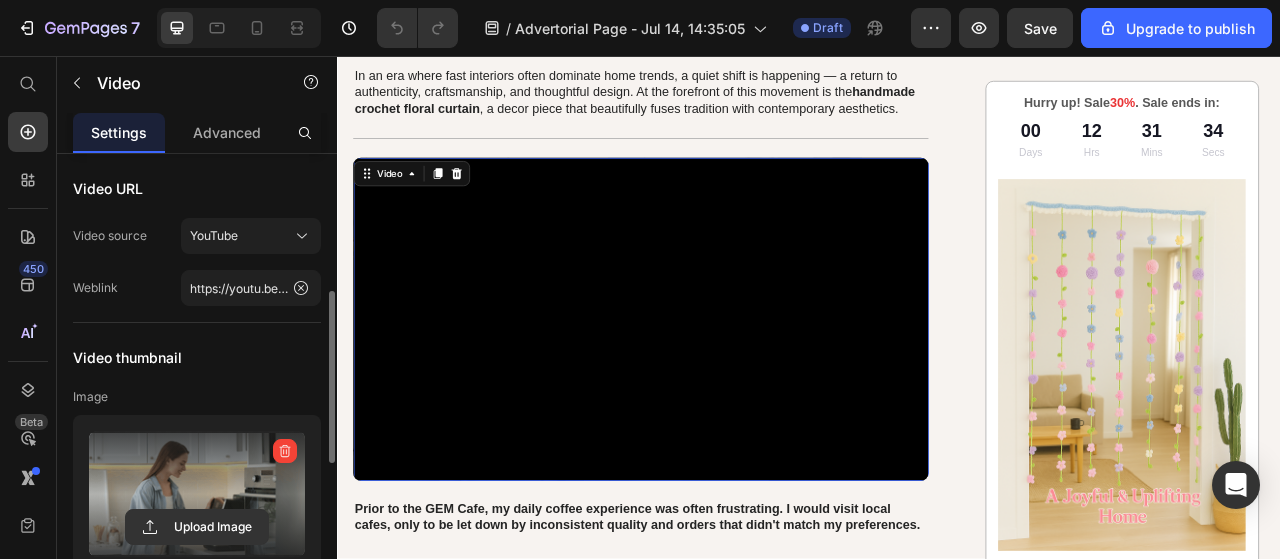 scroll, scrollTop: 100, scrollLeft: 0, axis: vertical 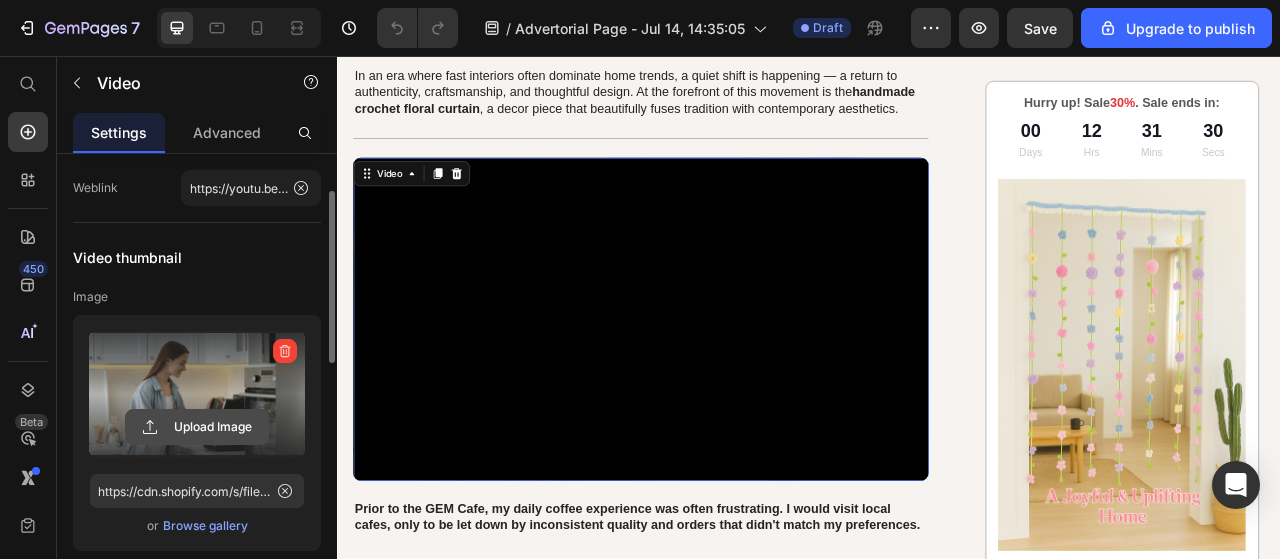 click 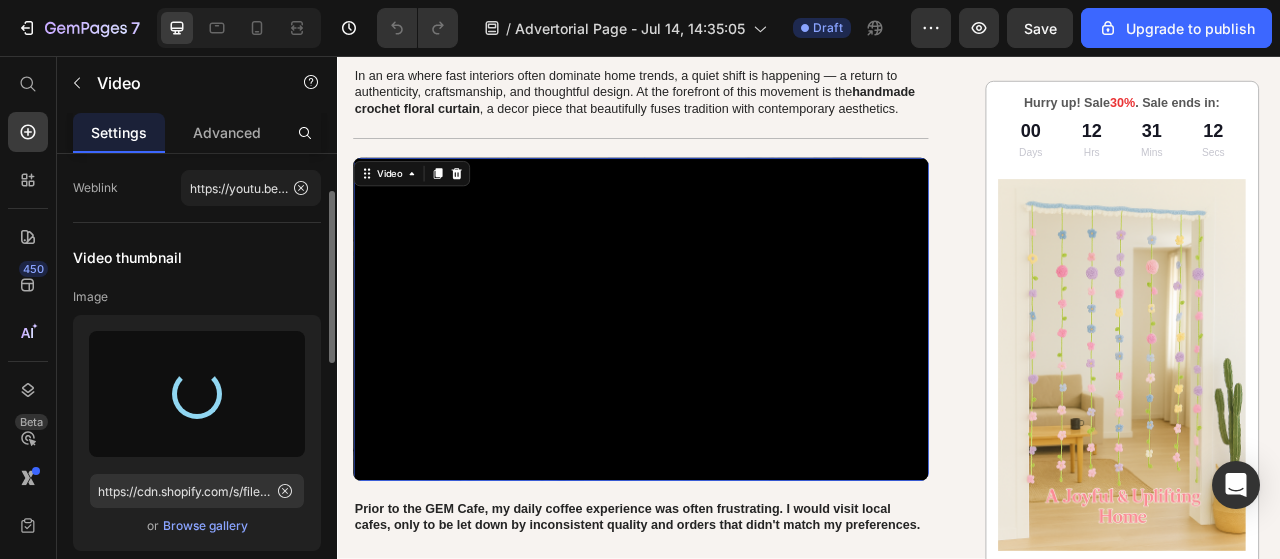 type on "https://cdn.shopify.com/s/files/1/0671/3036/0122/files/gempages_553031385560908915-0327904a-e83b-4d33-946a-0a07412b08d5.png" 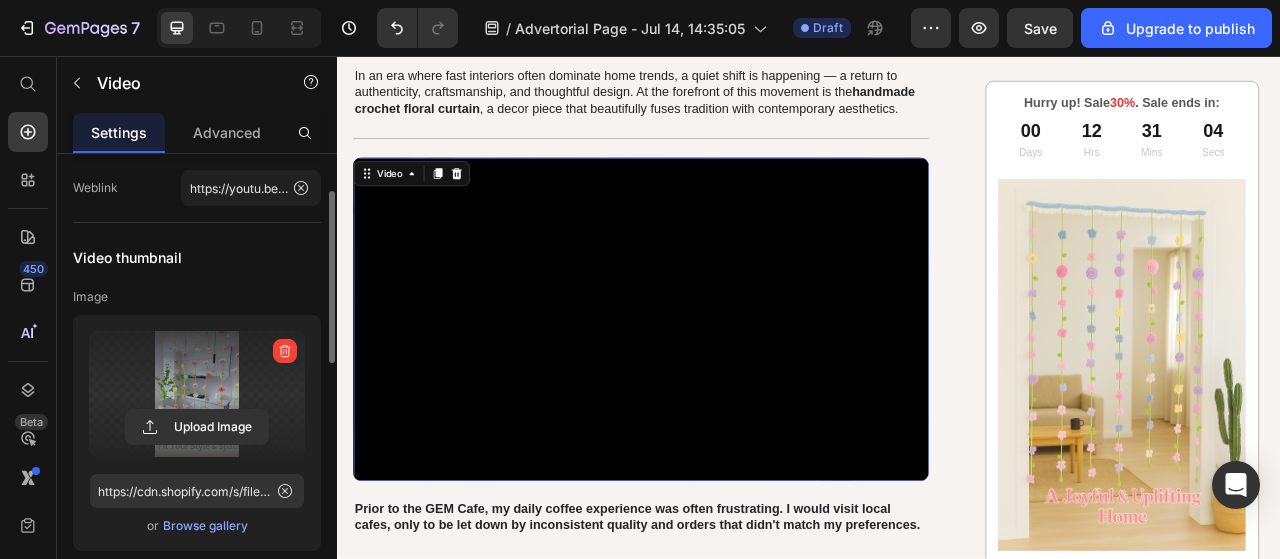 scroll, scrollTop: 200, scrollLeft: 0, axis: vertical 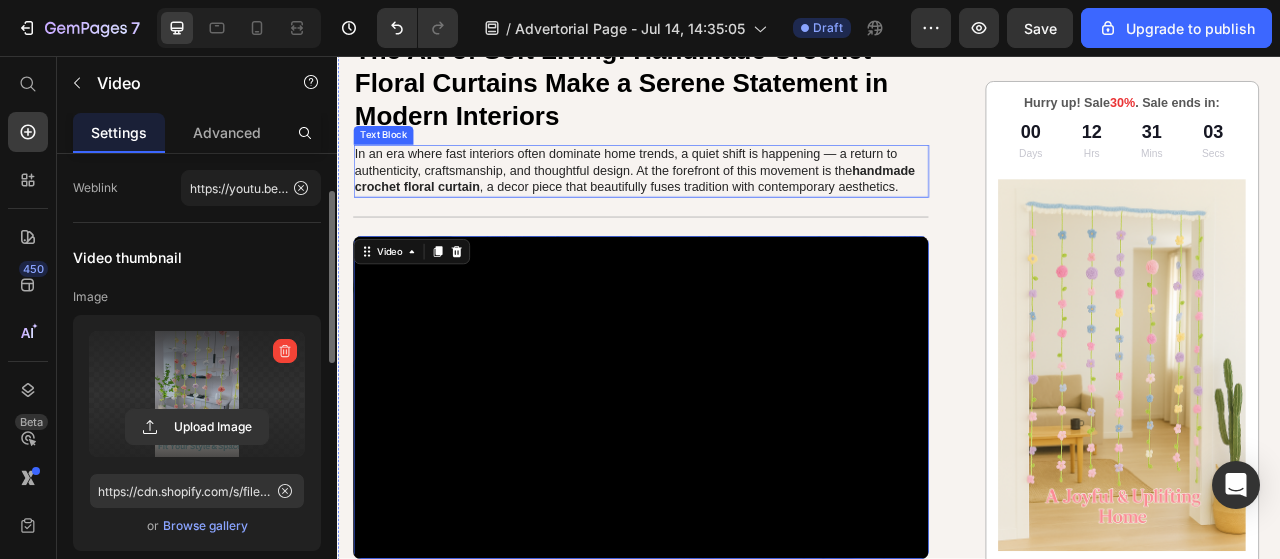 click on "In an era where fast interiors often dominate home trends, a quiet shift is happening — a return to authenticity, craftsmanship, and thoughtful design. At the forefront of this movement is the  handmade crochet floral curtain , a decor piece that beautifully fuses tradition with contemporary aesthetics." at bounding box center [723, 203] 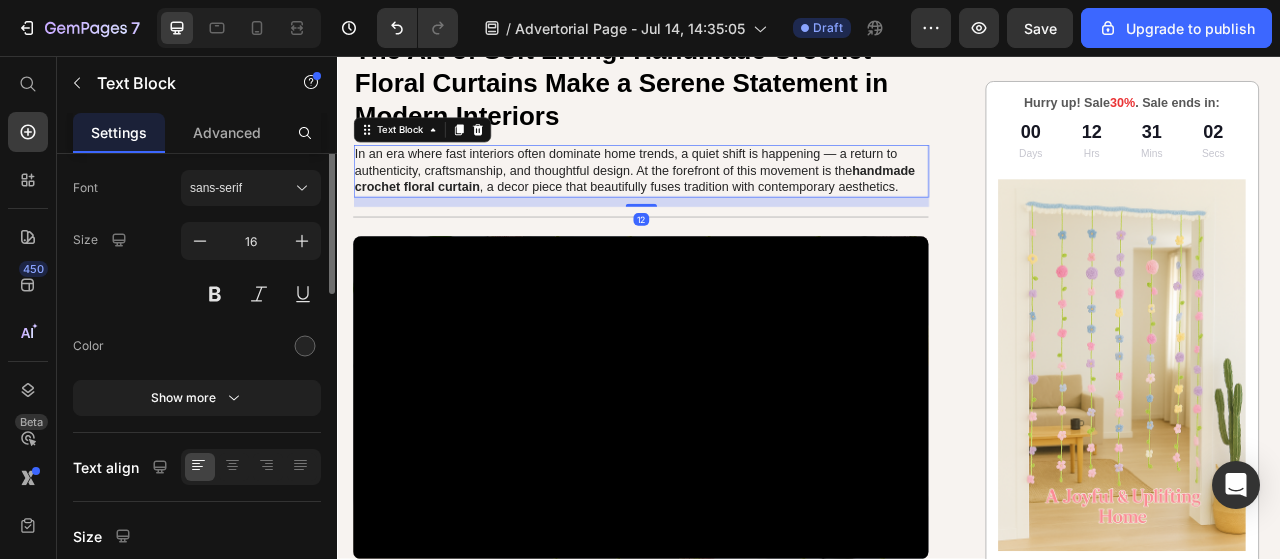 scroll, scrollTop: 0, scrollLeft: 0, axis: both 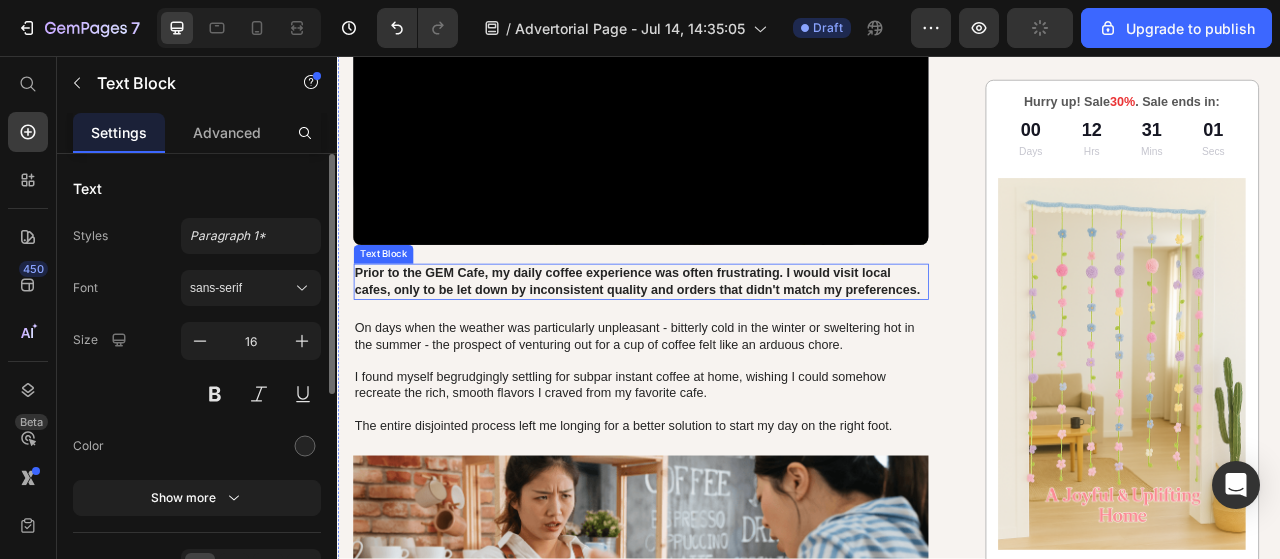 click on "Prior to the GEM Cafe, my daily coffee experience was often frustrating. I would visit local cafes, only to be let down by inconsistent quality and orders that didn't match my preferences." at bounding box center [723, 344] 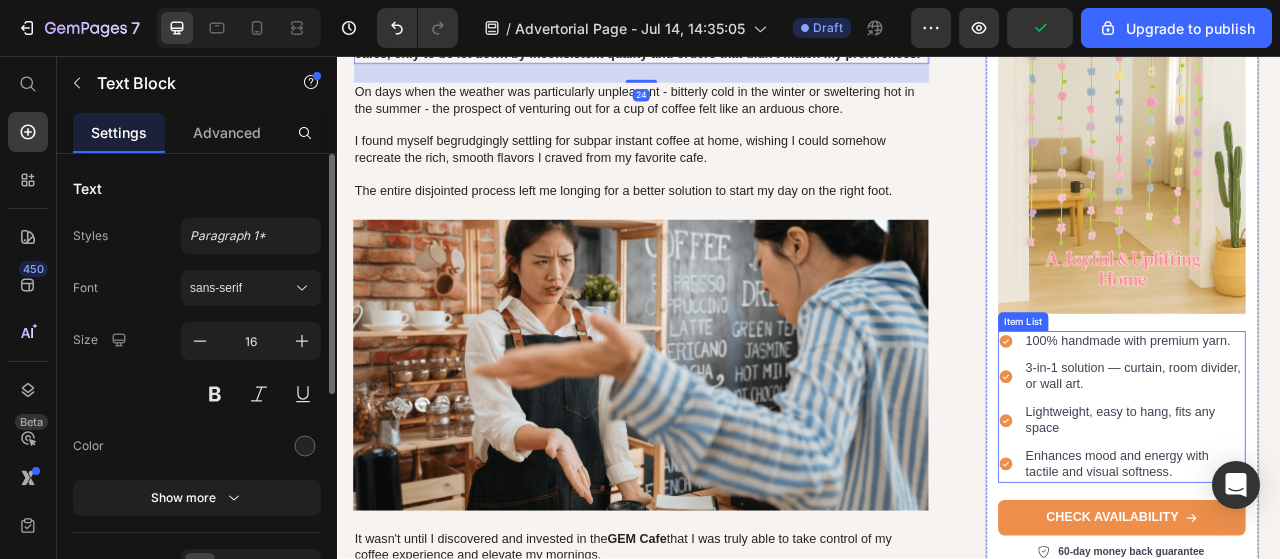 scroll, scrollTop: 1043, scrollLeft: 0, axis: vertical 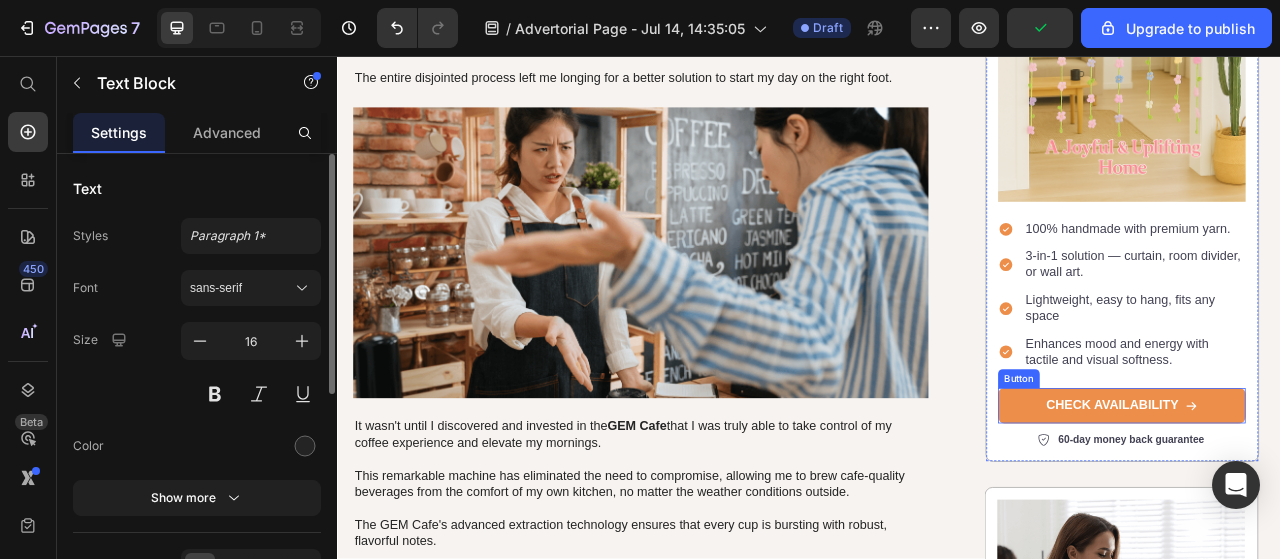 drag, startPoint x: 1292, startPoint y: 441, endPoint x: 1222, endPoint y: 426, distance: 71.5891 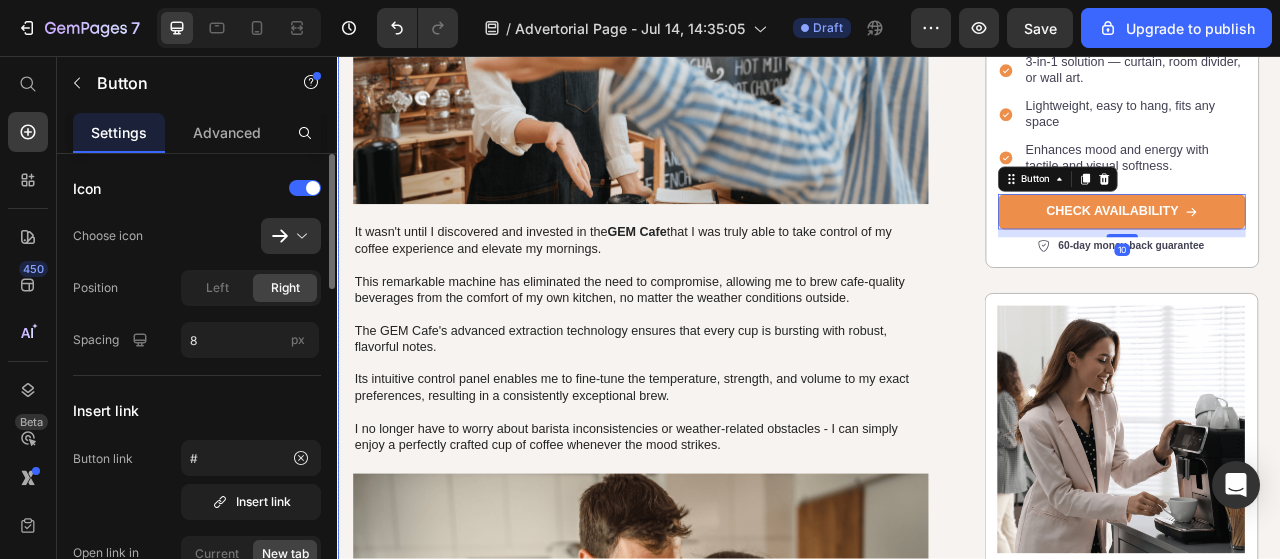 scroll, scrollTop: 1300, scrollLeft: 0, axis: vertical 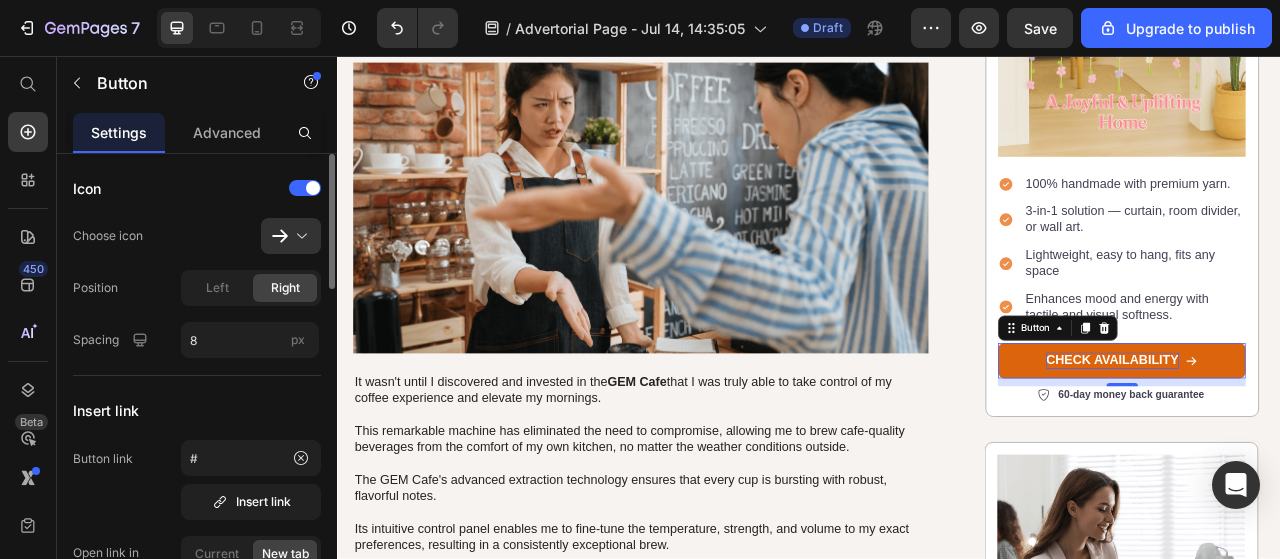 click on "CHECK AVAILABILITY" at bounding box center (1322, 444) 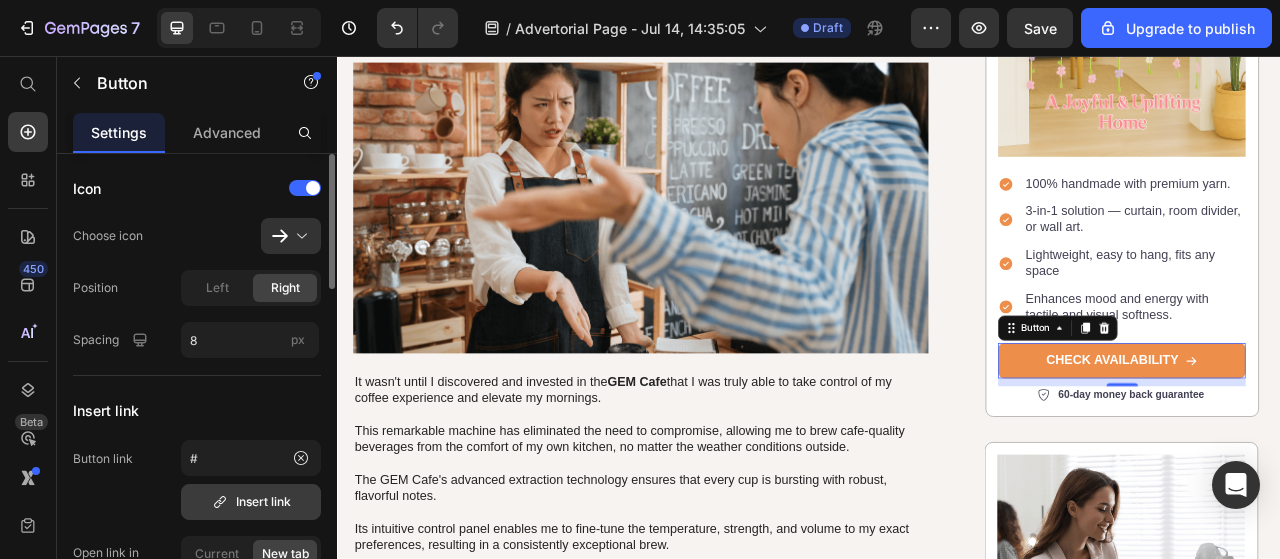 click on "Insert link" at bounding box center (251, 502) 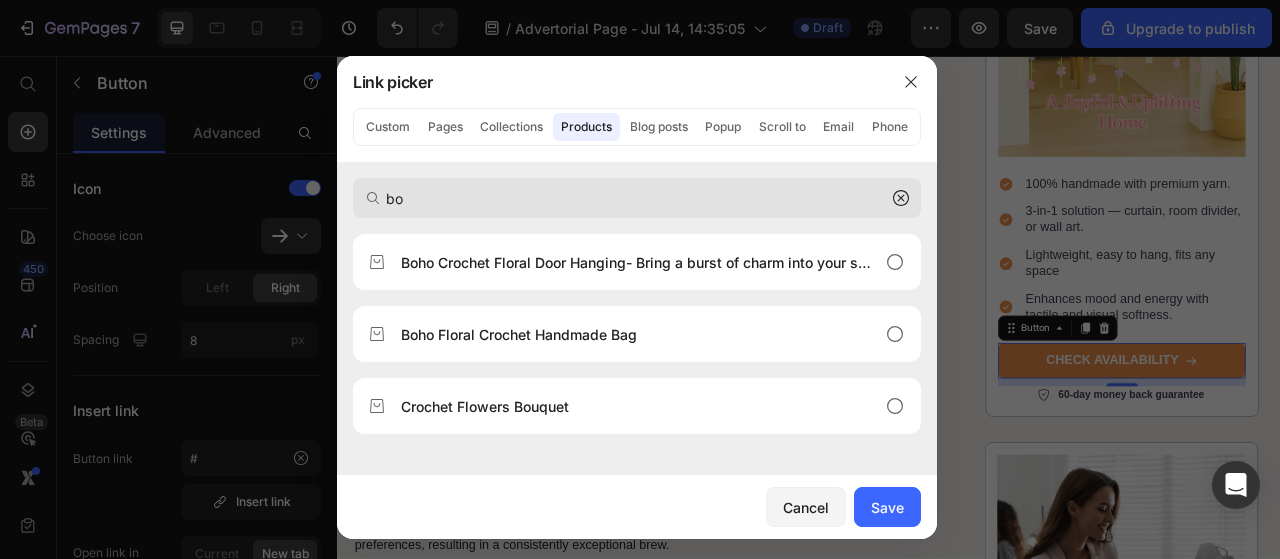 type on "bo" 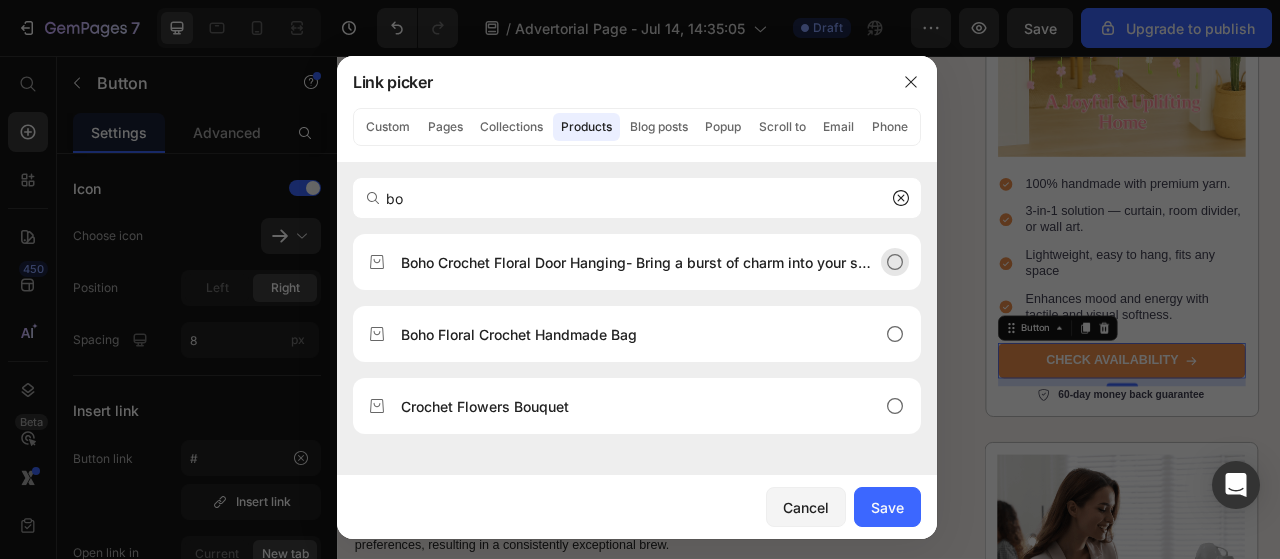 click 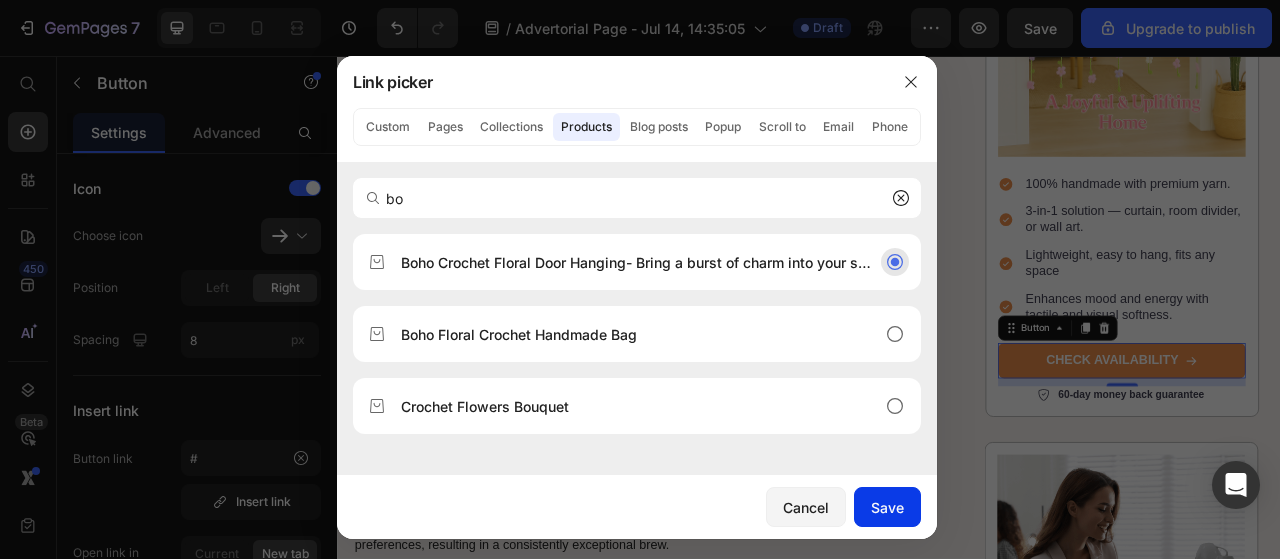 click on "Save" at bounding box center (887, 507) 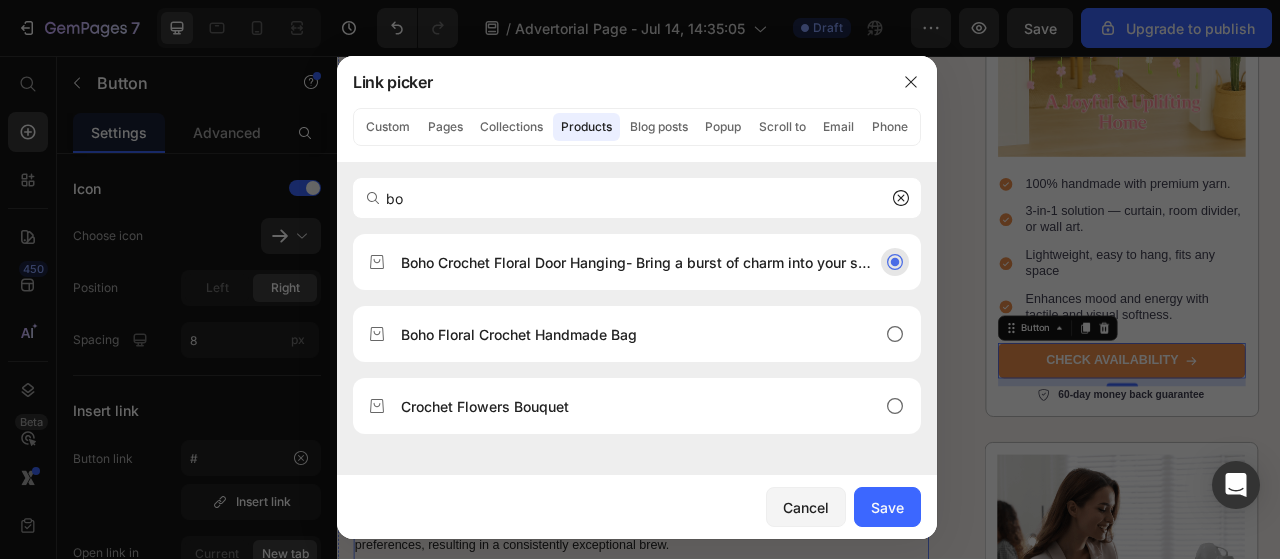 type on "/products/boho-crochet-floral-door-hanging" 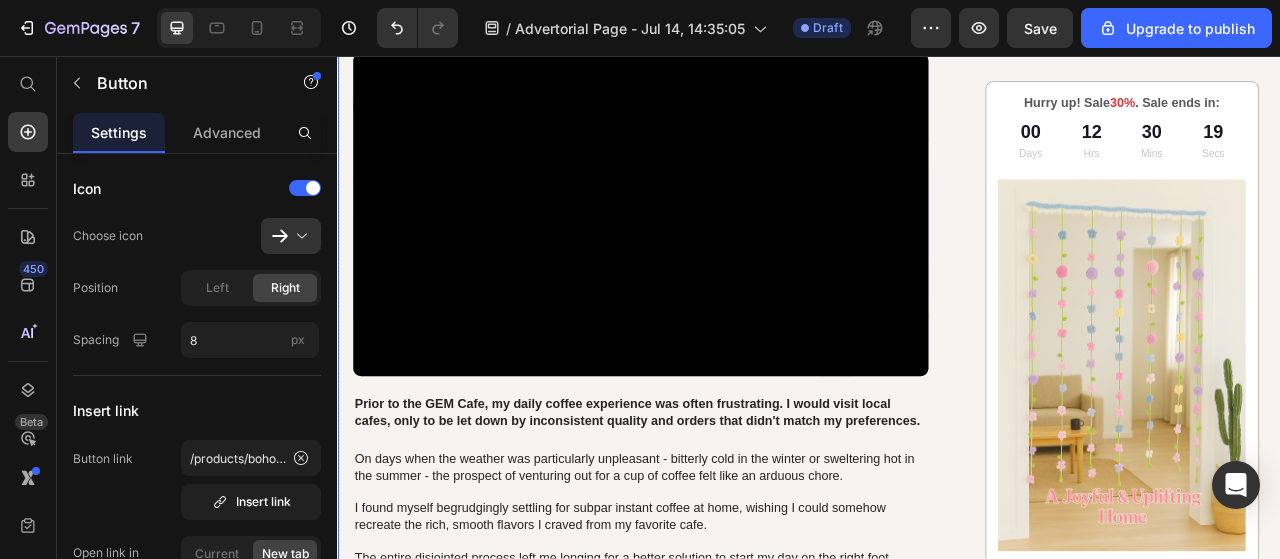 scroll, scrollTop: 500, scrollLeft: 0, axis: vertical 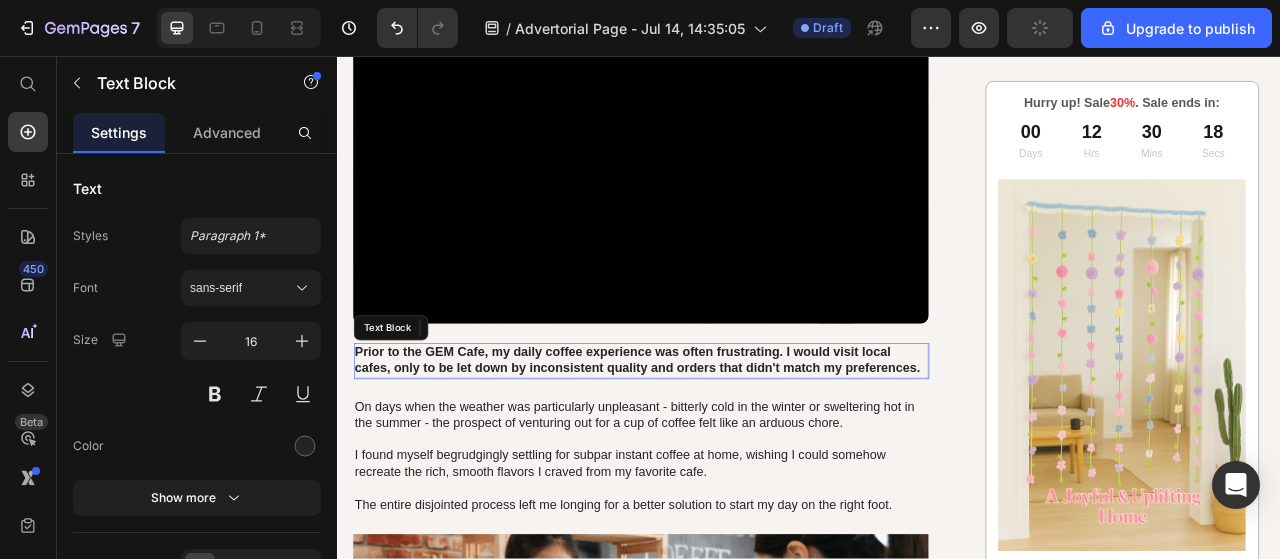 click on "Prior to the GEM Cafe, my daily coffee experience was often frustrating. I would visit local cafes, only to be let down by inconsistent quality and orders that didn't match my preferences." at bounding box center (723, 444) 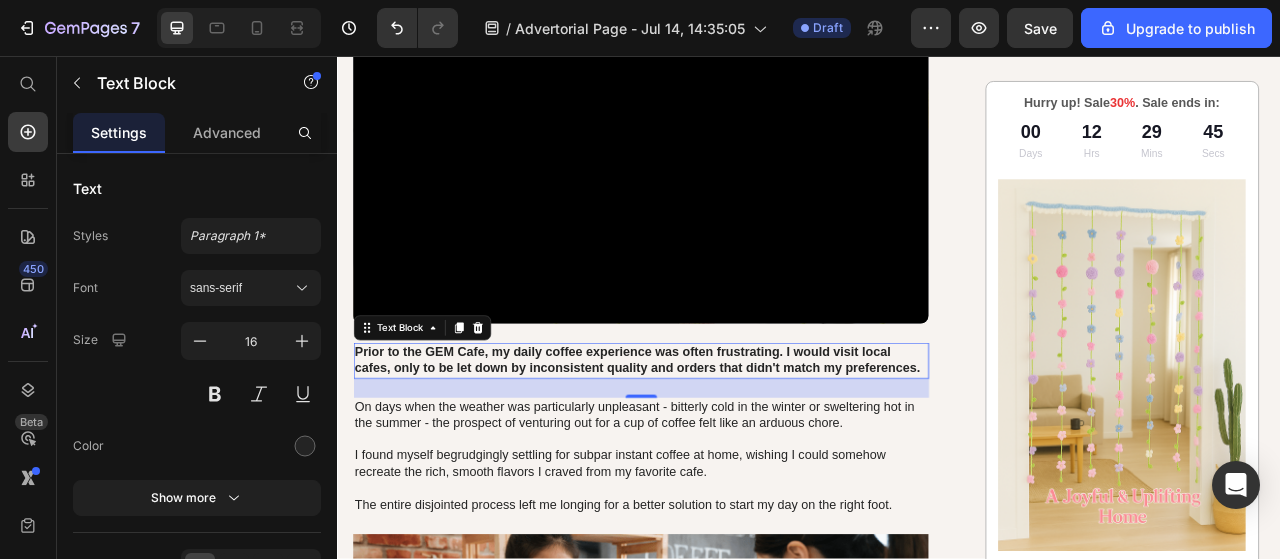 click on "Prior to the GEM Cafe, my daily coffee experience was often frustrating. I would visit local cafes, only to be let down by inconsistent quality and orders that didn't match my preferences." at bounding box center [723, 444] 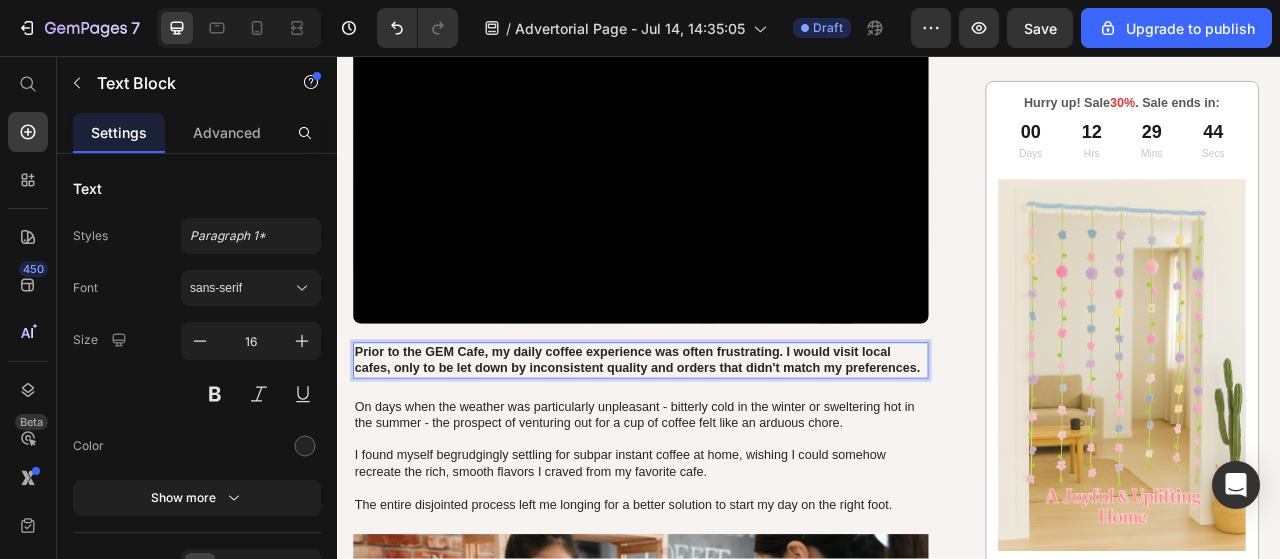 click on "Prior to the GEM Cafe, my daily coffee experience was often frustrating. I would visit local cafes, only to be let down by inconsistent quality and orders that didn't match my preferences." at bounding box center [723, 444] 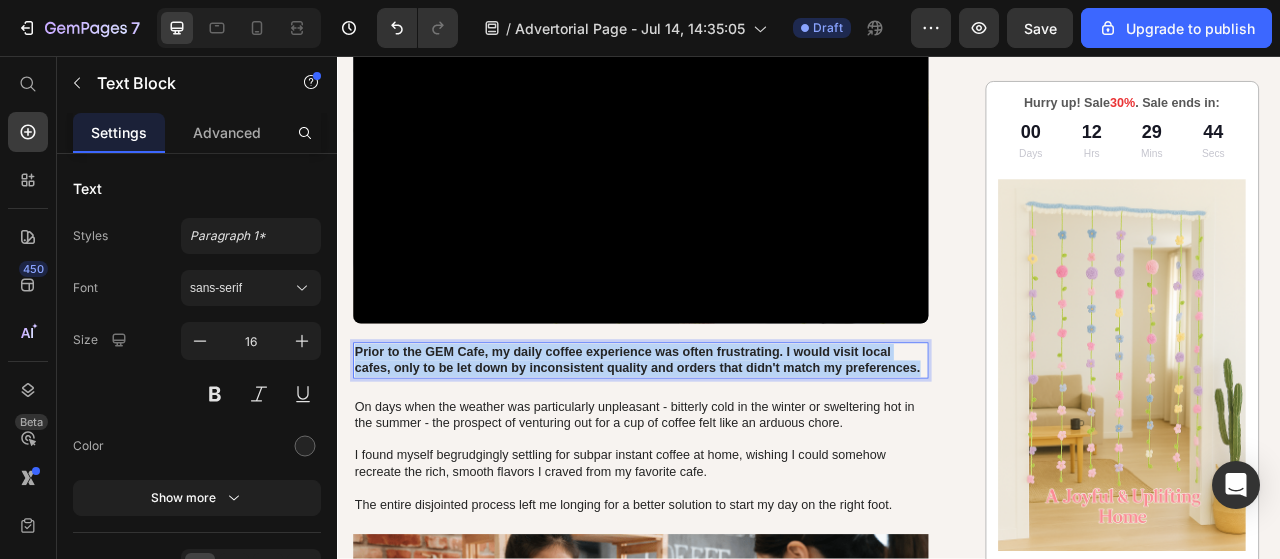 click on "Prior to the GEM Cafe, my daily coffee experience was often frustrating. I would visit local cafes, only to be let down by inconsistent quality and orders that didn't match my preferences." at bounding box center [723, 444] 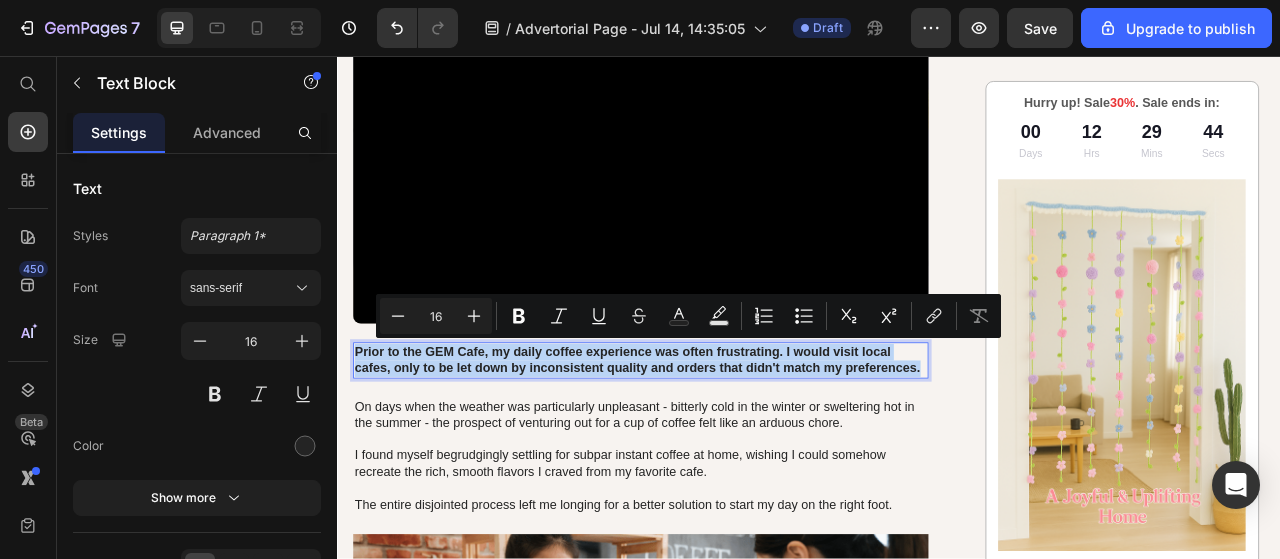click on "Prior to the GEM Cafe, my daily coffee experience was often frustrating. I would visit local cafes, only to be let down by inconsistent quality and orders that didn't match my preferences." at bounding box center (723, 444) 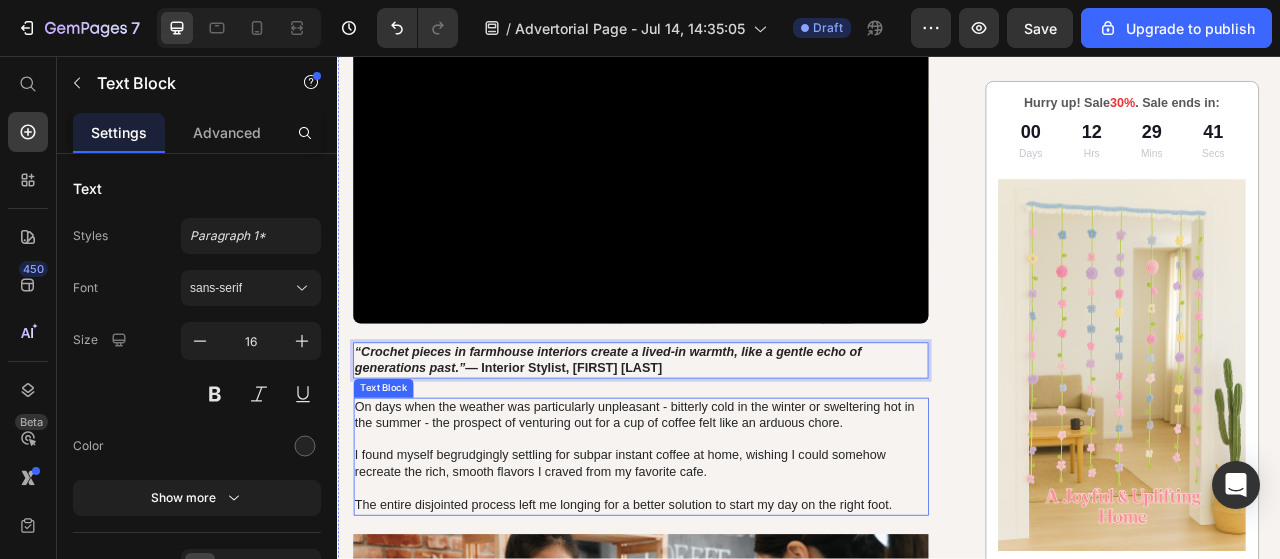 click on "On days when the weather was particularly unpleasant - bitterly cold in the winter or sweltering hot in the summer - the prospect of venturing out for a cup of coffee felt like an arduous chore.  I found myself begrudgingly settling for subpar instant coffee at home, wishing I could somehow recreate the rich, smooth flavors I craved from my favorite cafe.  The entire disjointed process left me longing for a better solution to start my day on the right foot." at bounding box center (723, 566) 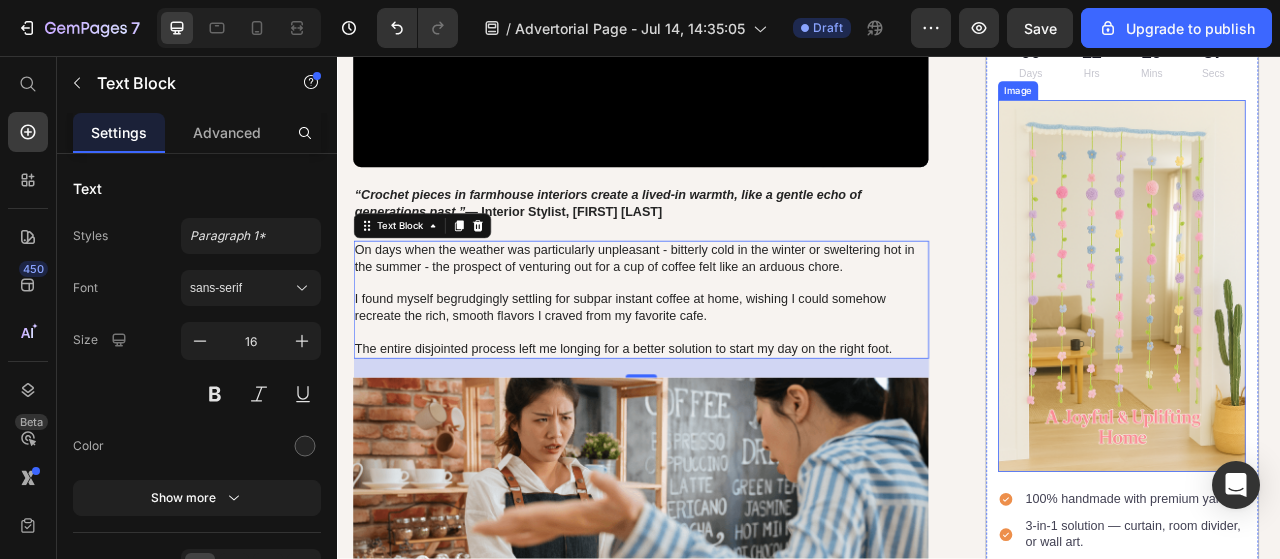 scroll, scrollTop: 700, scrollLeft: 0, axis: vertical 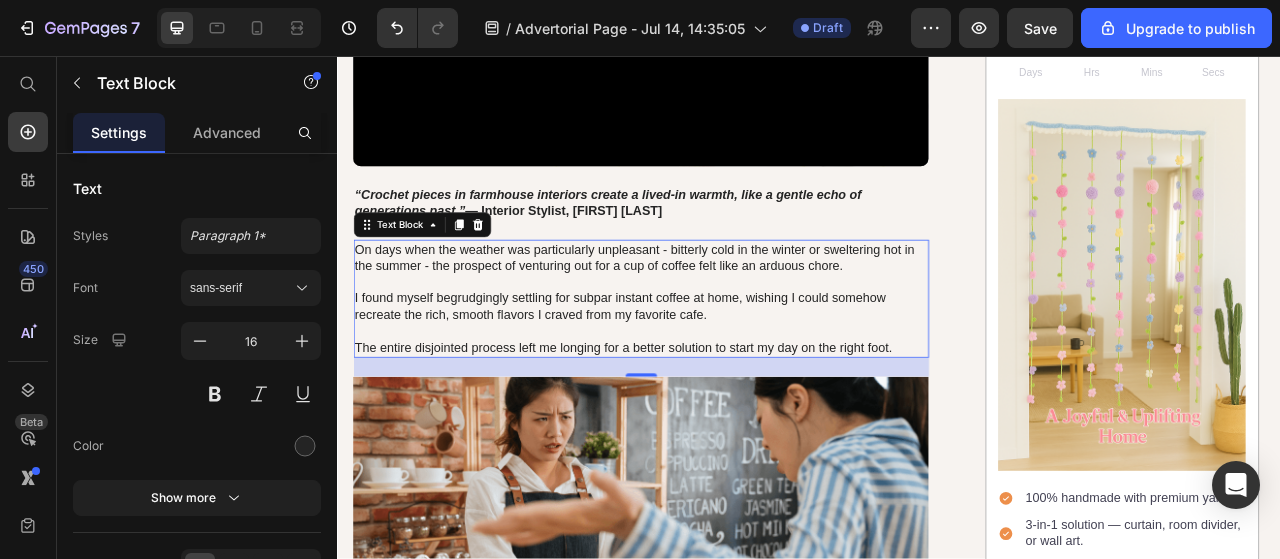 click on "On days when the weather was particularly unpleasant - bitterly cold in the winter or sweltering hot in the summer - the prospect of venturing out for a cup of coffee felt like an arduous chore.  I found myself begrudgingly settling for subpar instant coffee at home, wishing I could somehow recreate the rich, smooth flavors I craved from my favorite cafe.  The entire disjointed process left me longing for a better solution to start my day on the right foot." at bounding box center [723, 366] 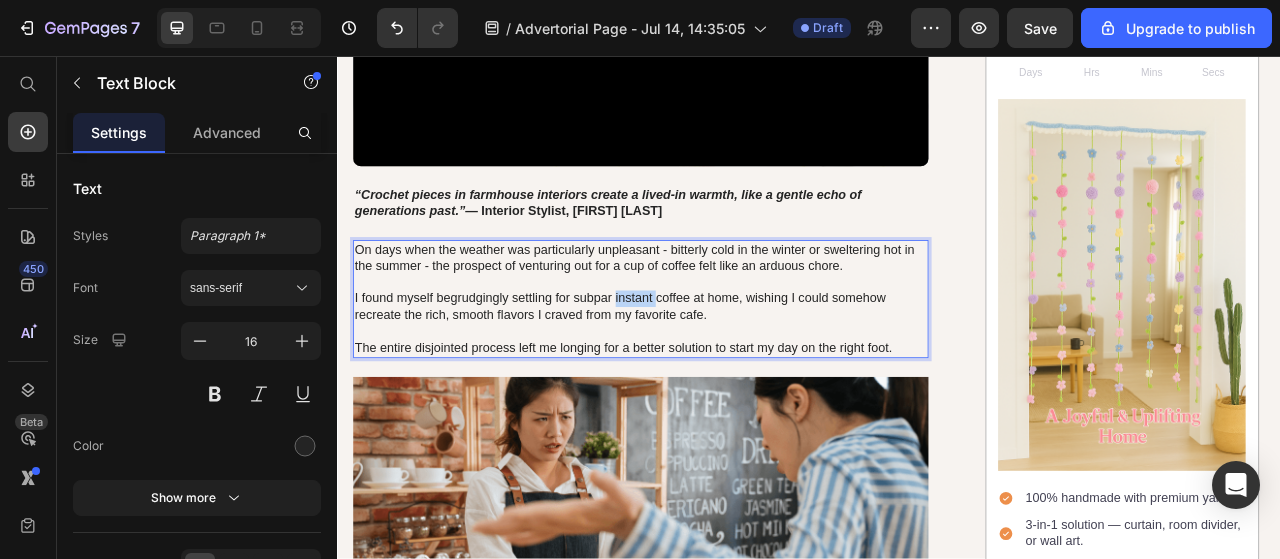 click on "On days when the weather was particularly unpleasant - bitterly cold in the winter or sweltering hot in the summer - the prospect of venturing out for a cup of coffee felt like an arduous chore.  I found myself begrudgingly settling for subpar instant coffee at home, wishing I could somehow recreate the rich, smooth flavors I craved from my favorite cafe.  The entire disjointed process left me longing for a better solution to start my day on the right foot." at bounding box center (723, 366) 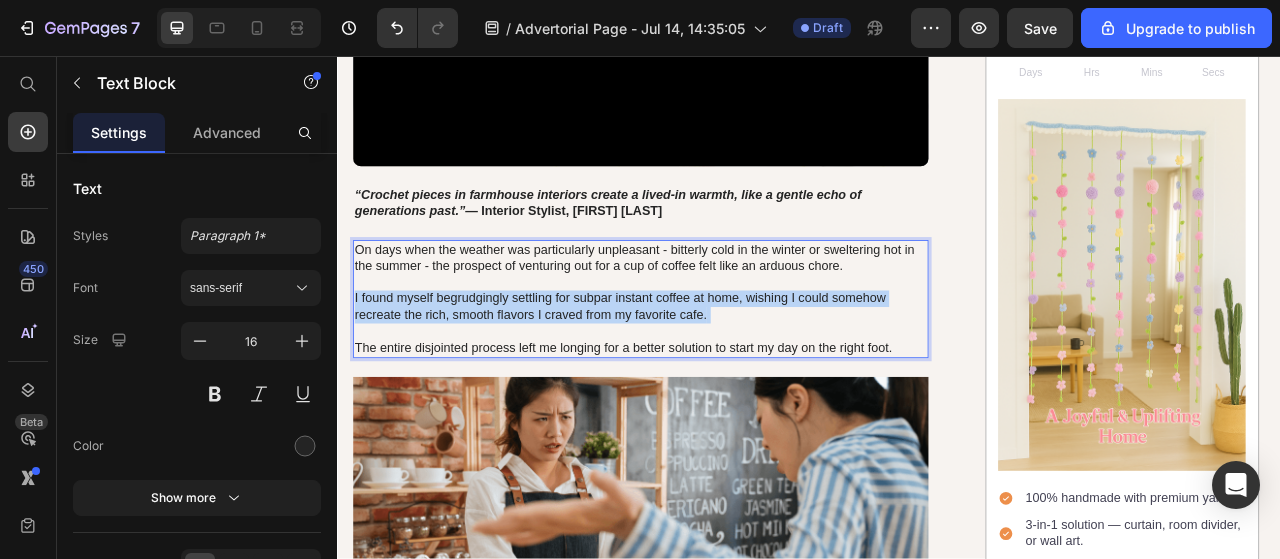 click on "On days when the weather was particularly unpleasant - bitterly cold in the winter or sweltering hot in the summer - the prospect of venturing out for a cup of coffee felt like an arduous chore.  I found myself begrudgingly settling for subpar instant coffee at home, wishing I could somehow recreate the rich, smooth flavors I craved from my favorite cafe.  The entire disjointed process left me longing for a better solution to start my day on the right foot." at bounding box center [723, 366] 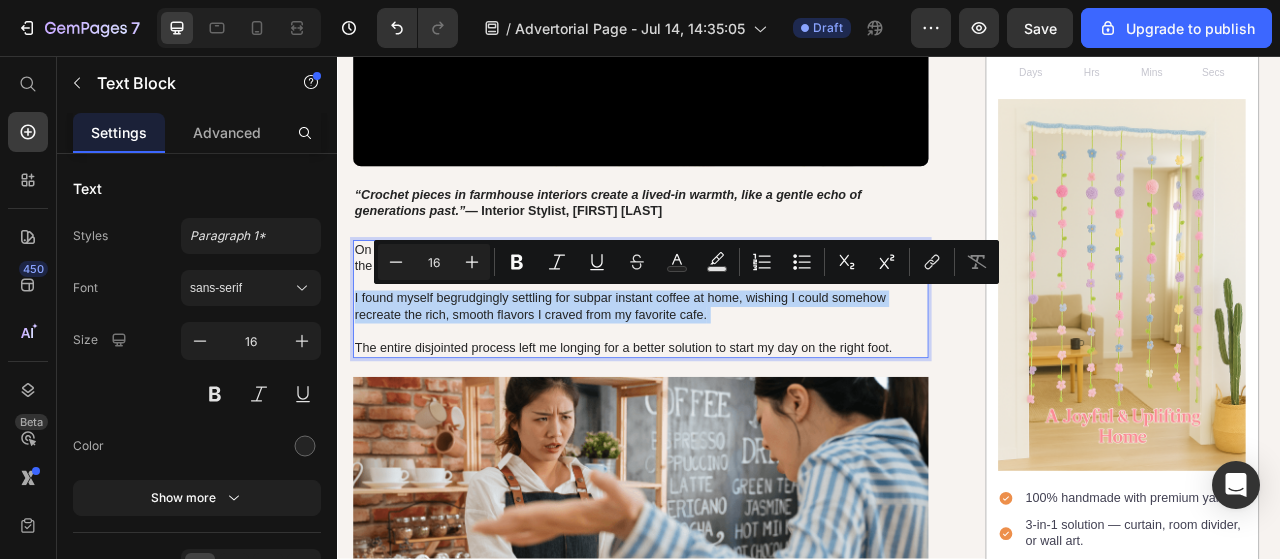 click on "On days when the weather was particularly unpleasant - bitterly cold in the winter or sweltering hot in the summer - the prospect of venturing out for a cup of coffee felt like an arduous chore.  I found myself begrudgingly settling for subpar instant coffee at home, wishing I could somehow recreate the rich, smooth flavors I craved from my favorite cafe.  The entire disjointed process left me longing for a better solution to start my day on the right foot." at bounding box center (723, 366) 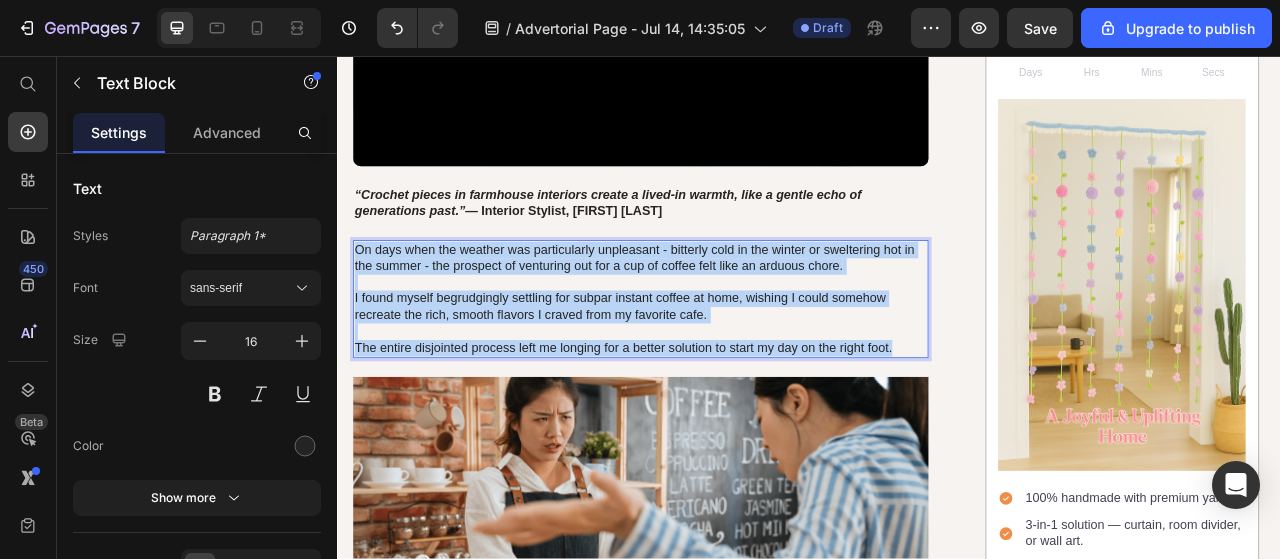 drag, startPoint x: 1039, startPoint y: 421, endPoint x: 358, endPoint y: 298, distance: 692.0188 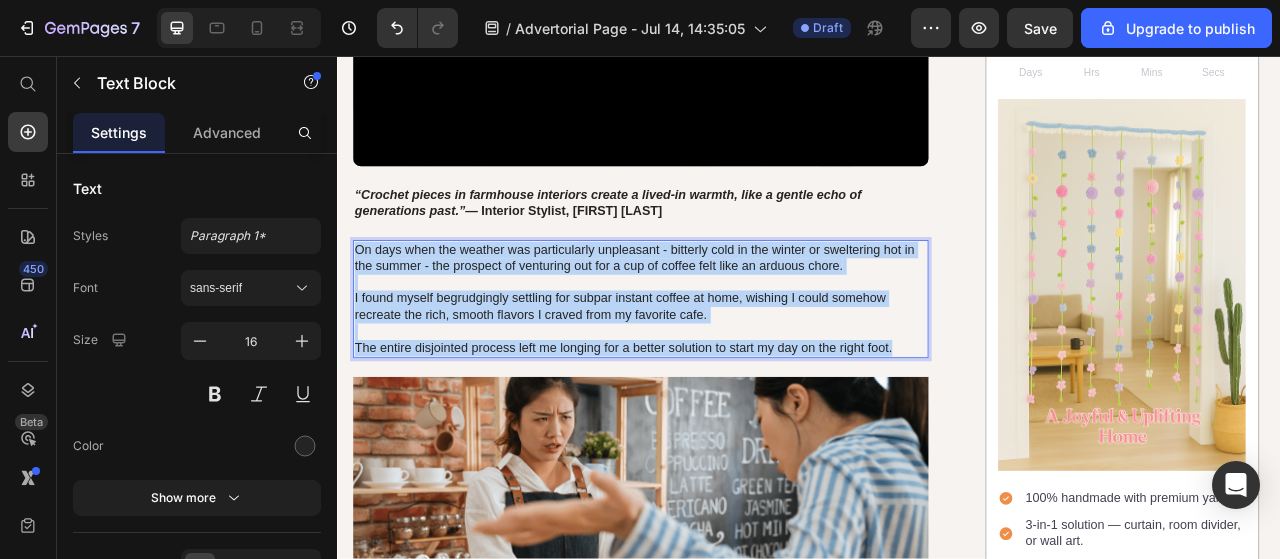 click on "On days when the weather was particularly unpleasant - bitterly cold in the winter or sweltering hot in the summer - the prospect of venturing out for a cup of coffee felt like an arduous chore.  I found myself begrudgingly settling for subpar instant coffee at home, wishing I could somehow recreate the rich, smooth flavors I craved from my favorite cafe.  The entire disjointed process left me longing for a better solution to start my day on the right foot." at bounding box center (723, 366) 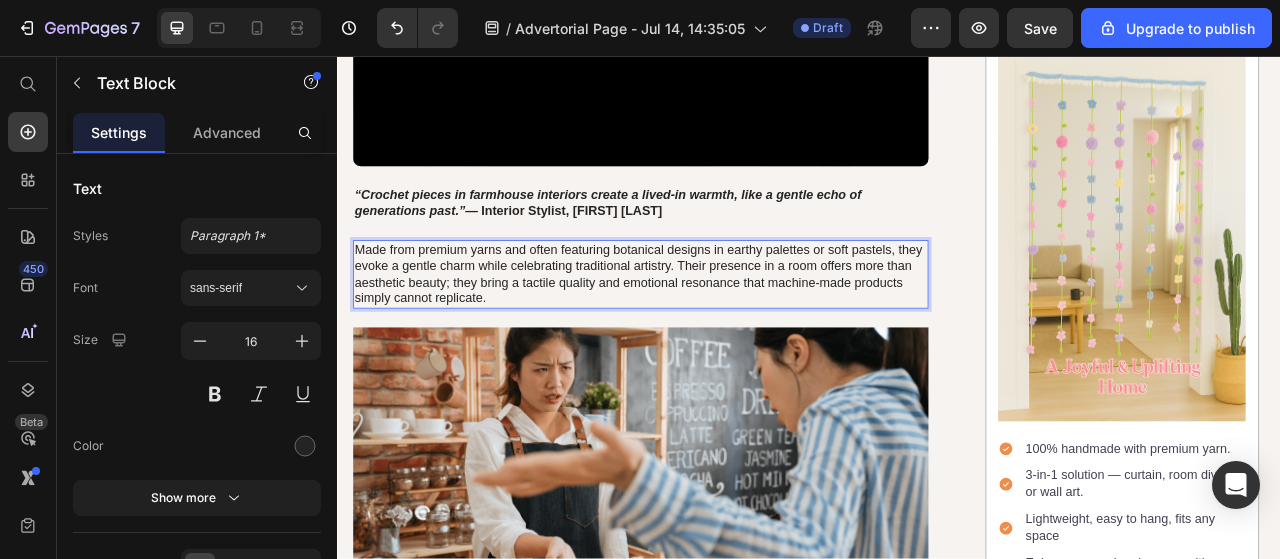 click on "Made from premium yarns and often featuring botanical designs in earthy palettes or soft pastels, they evoke a gentle charm while celebrating traditional artistry. Their presence in a room offers more than aesthetic beauty; they bring a tactile quality and emotional resonance that machine-made products simply cannot replicate." at bounding box center [723, 334] 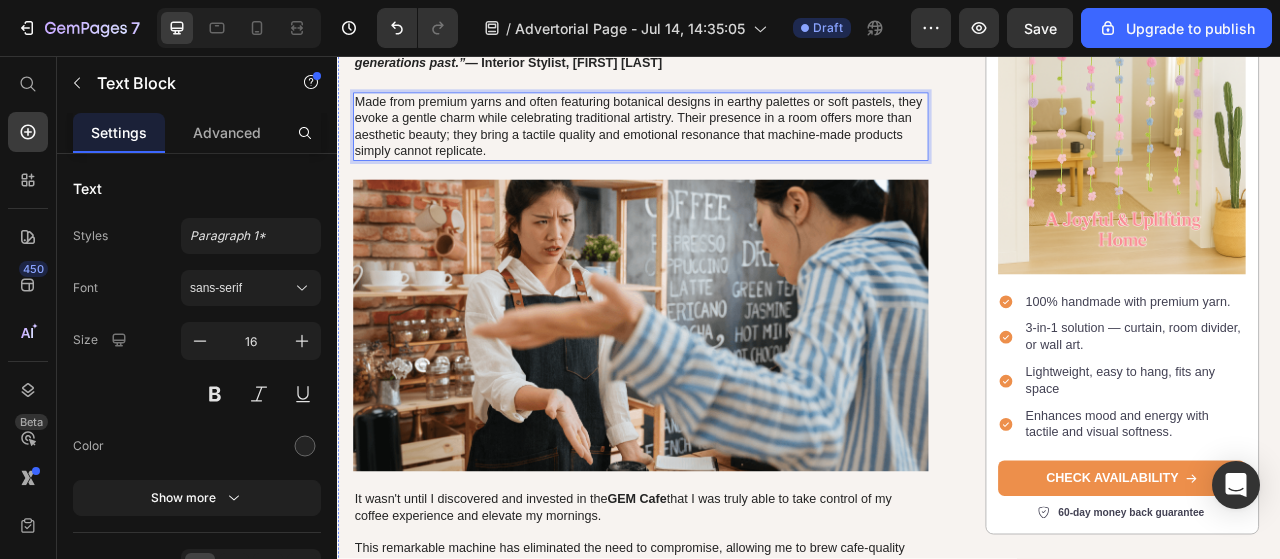 scroll, scrollTop: 1000, scrollLeft: 0, axis: vertical 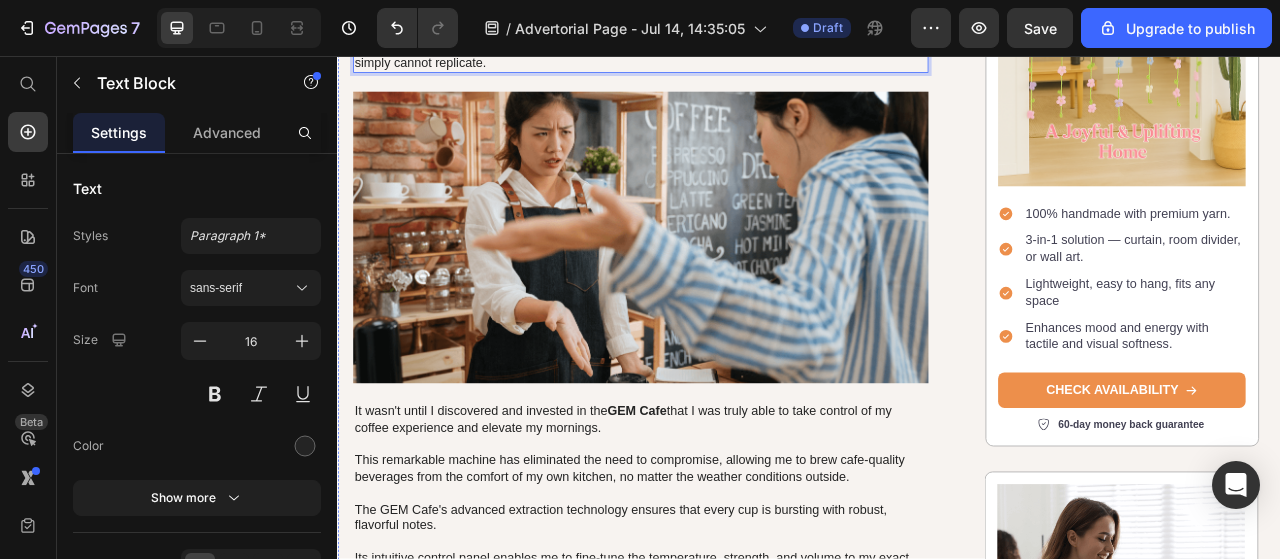 click at bounding box center [723, 287] 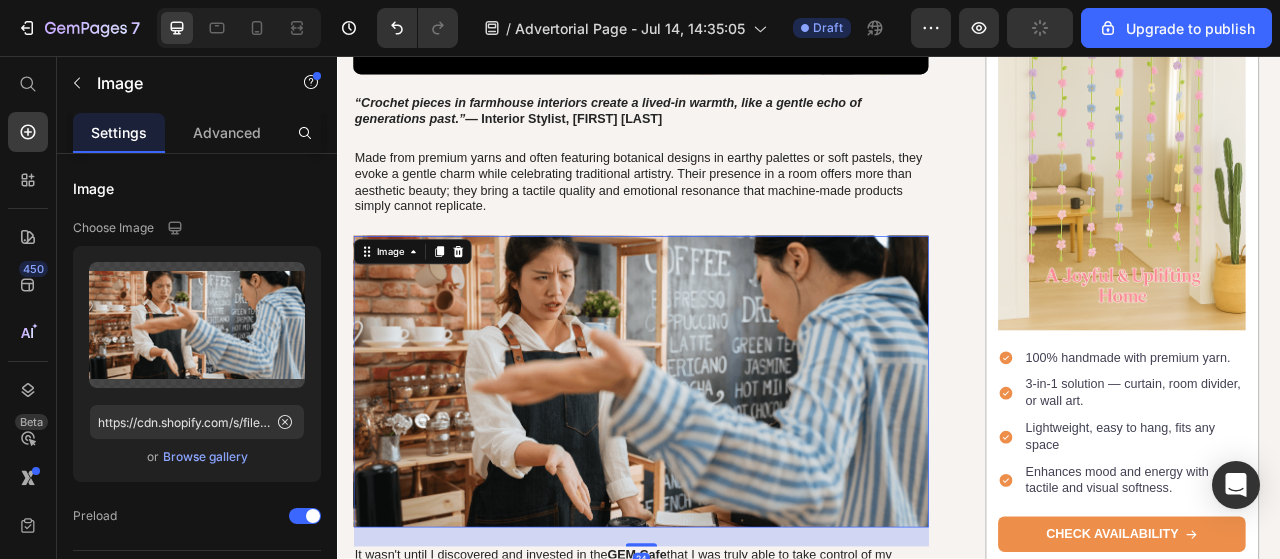 scroll, scrollTop: 800, scrollLeft: 0, axis: vertical 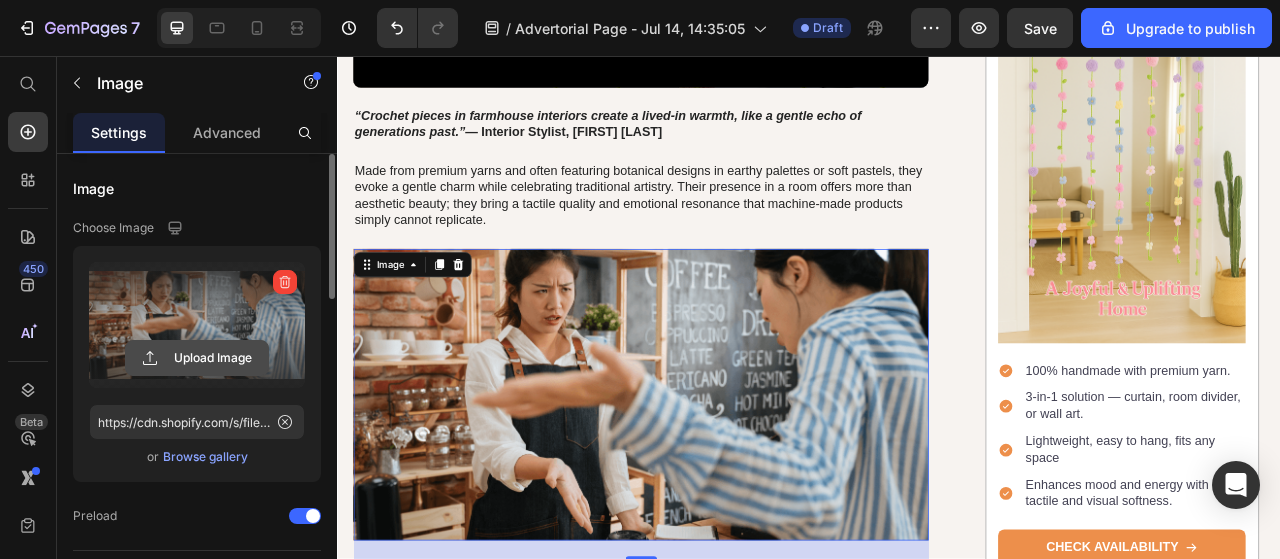 click 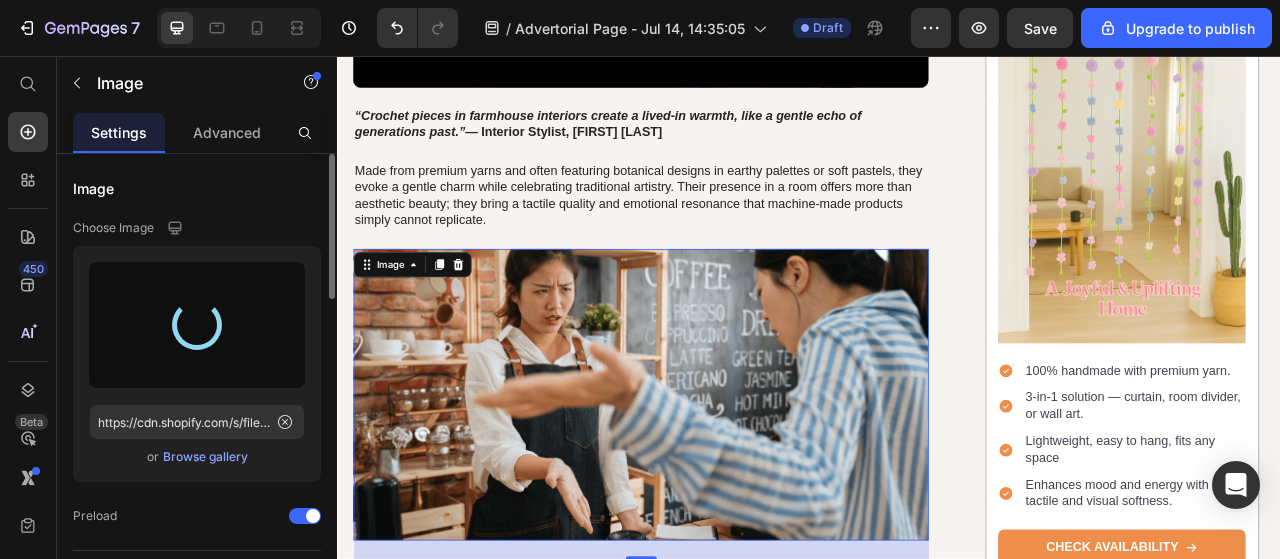 type on "https://cdn.shopify.com/s/files/1/0671/3036/0122/files/gempages_553031385560908915-e4390dc3-21bf-464e-89f7-672791af4f08.png" 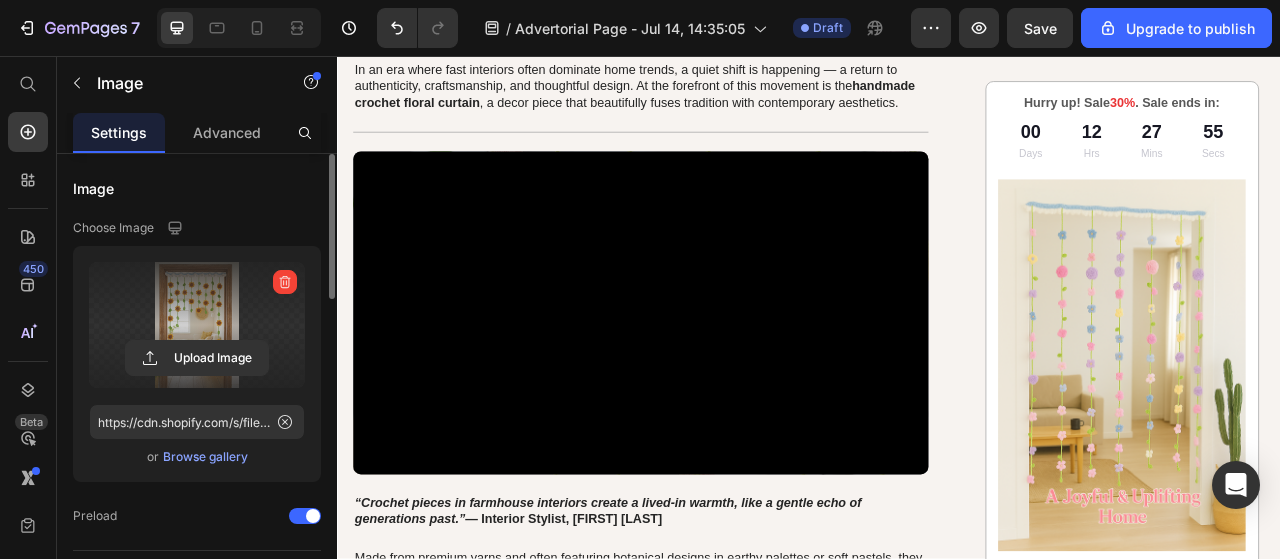 scroll, scrollTop: 300, scrollLeft: 0, axis: vertical 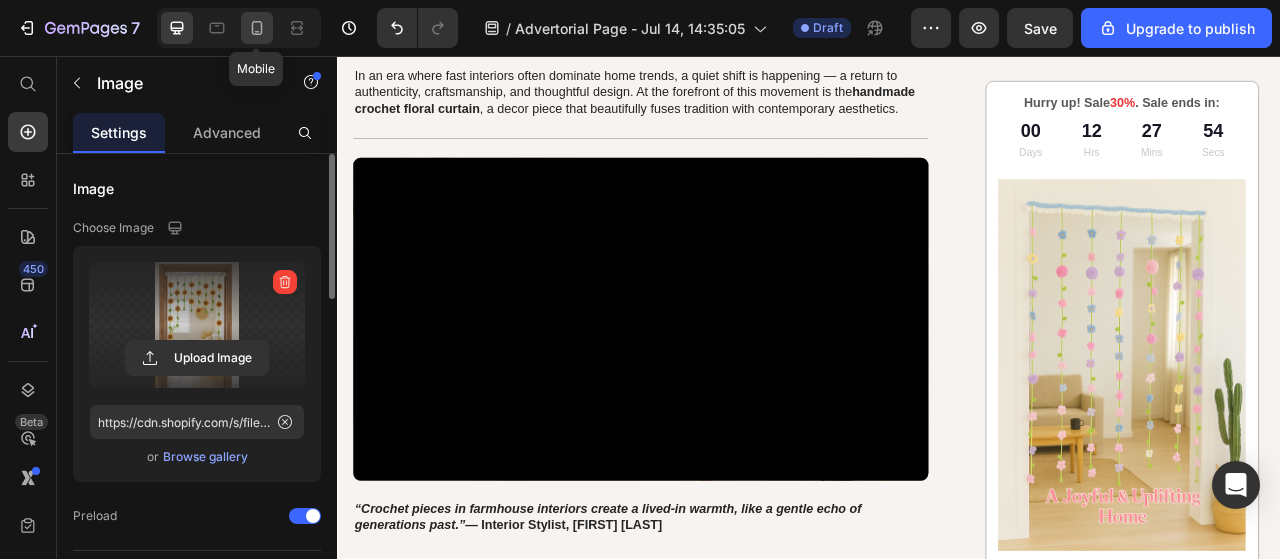 click 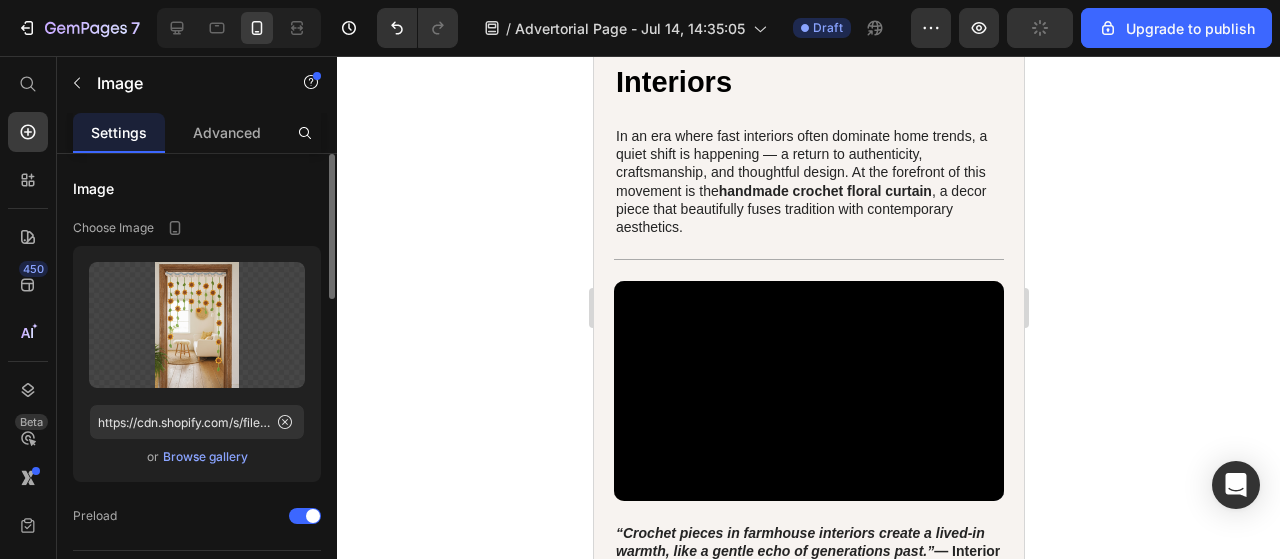 scroll, scrollTop: 0, scrollLeft: 0, axis: both 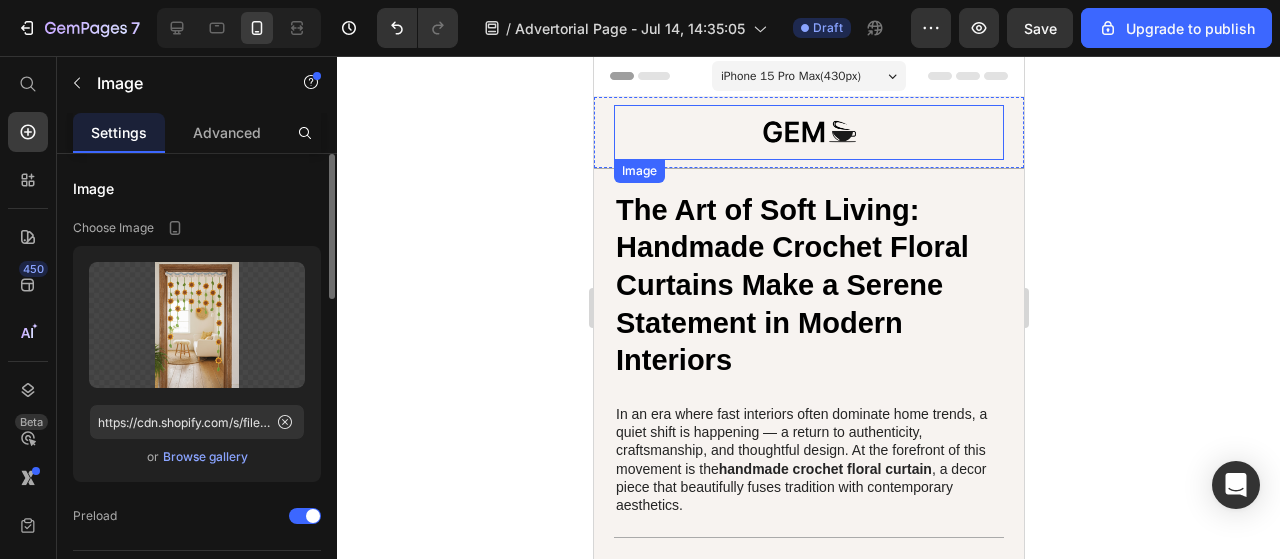 click at bounding box center [808, 132] 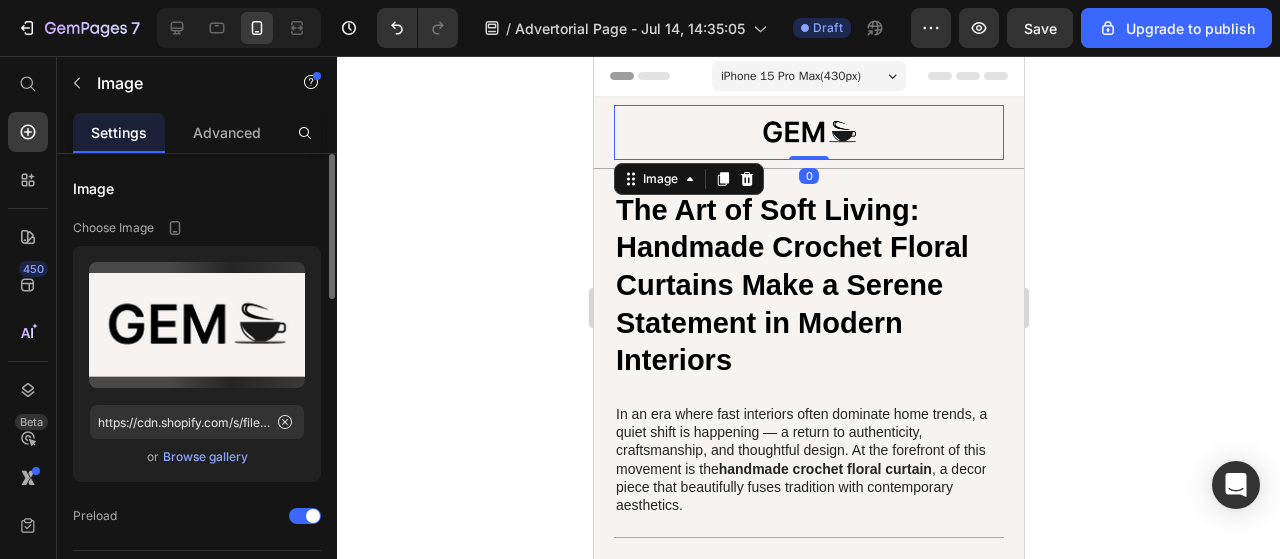 click at bounding box center (808, 132) 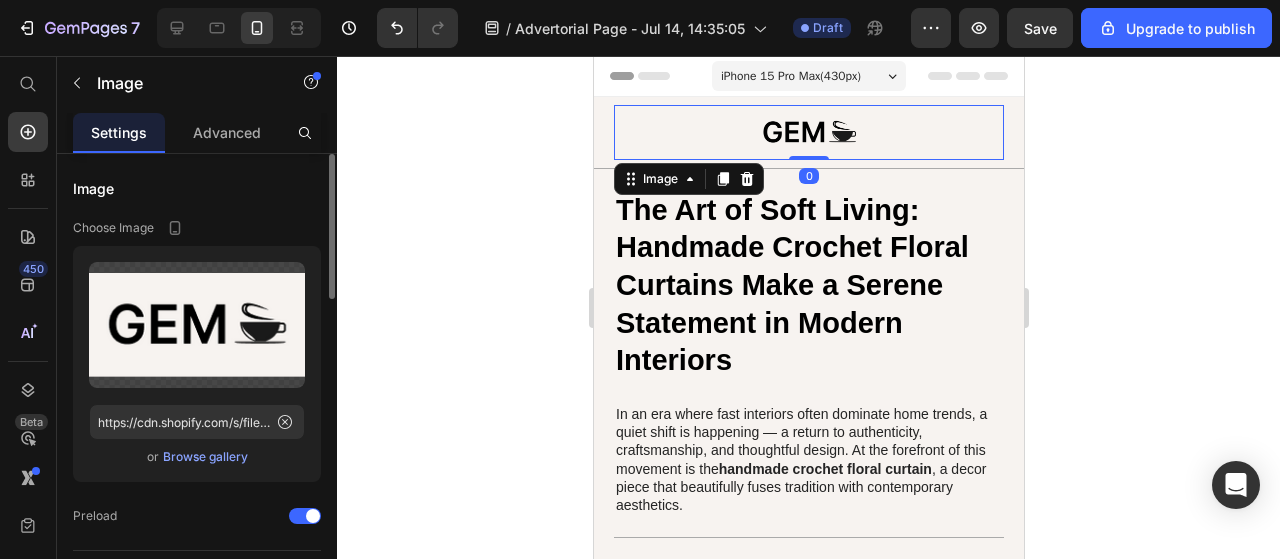 click at bounding box center [808, 132] 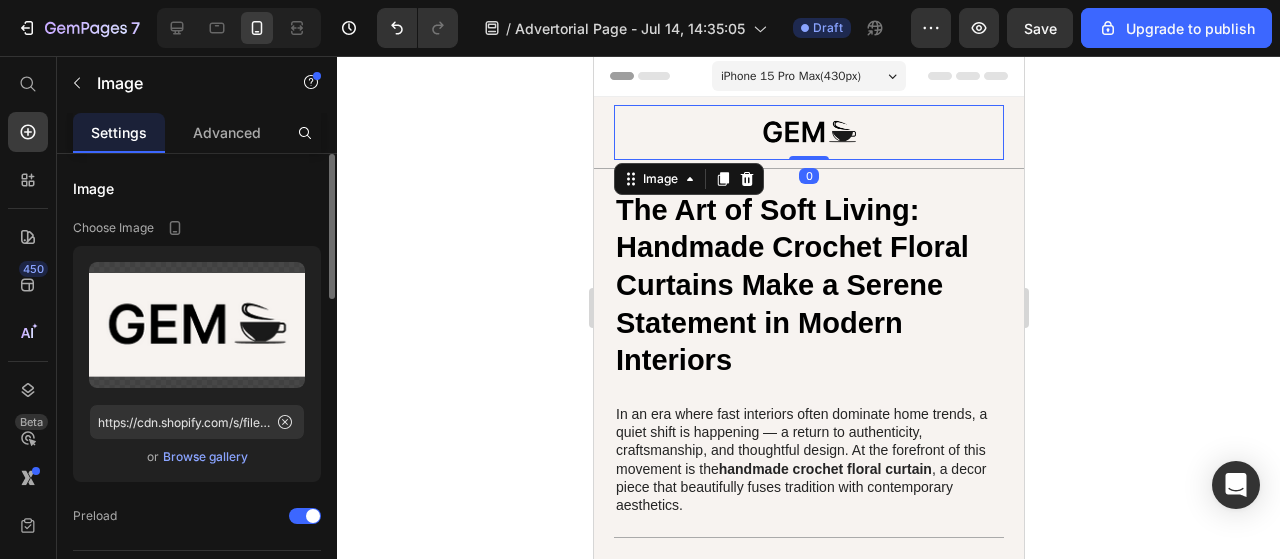 click at bounding box center [808, 132] 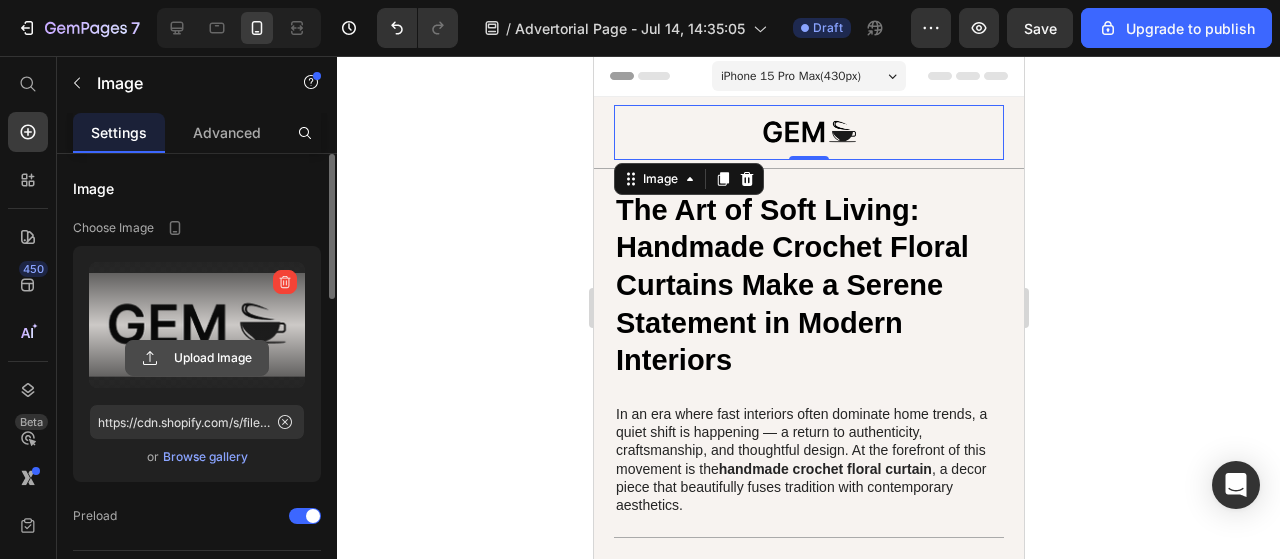 click 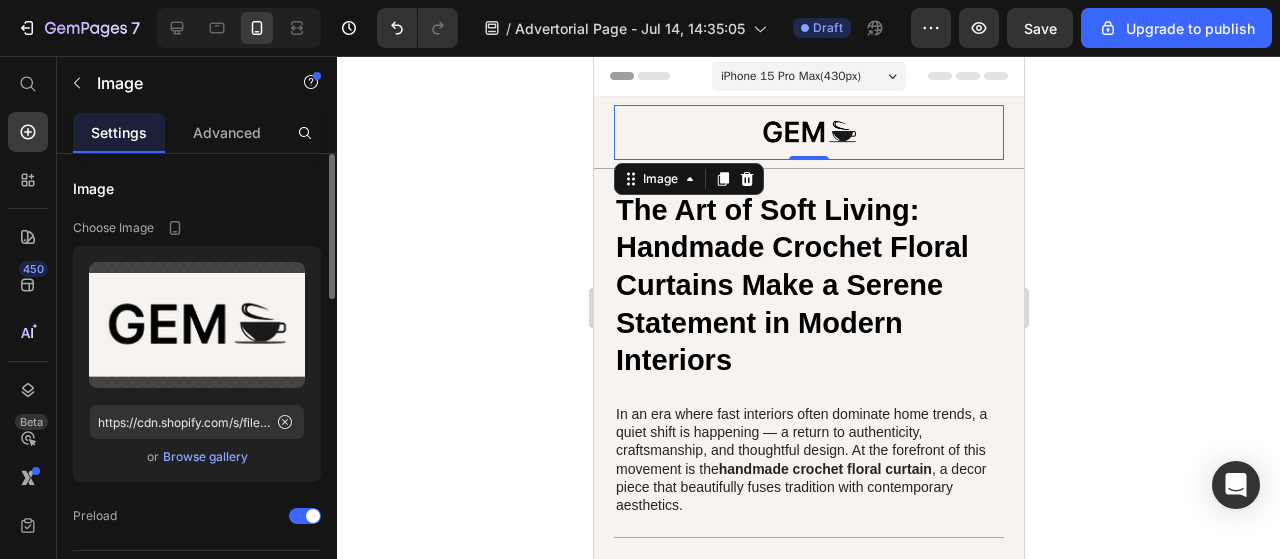 click on "Browse gallery" at bounding box center [205, 457] 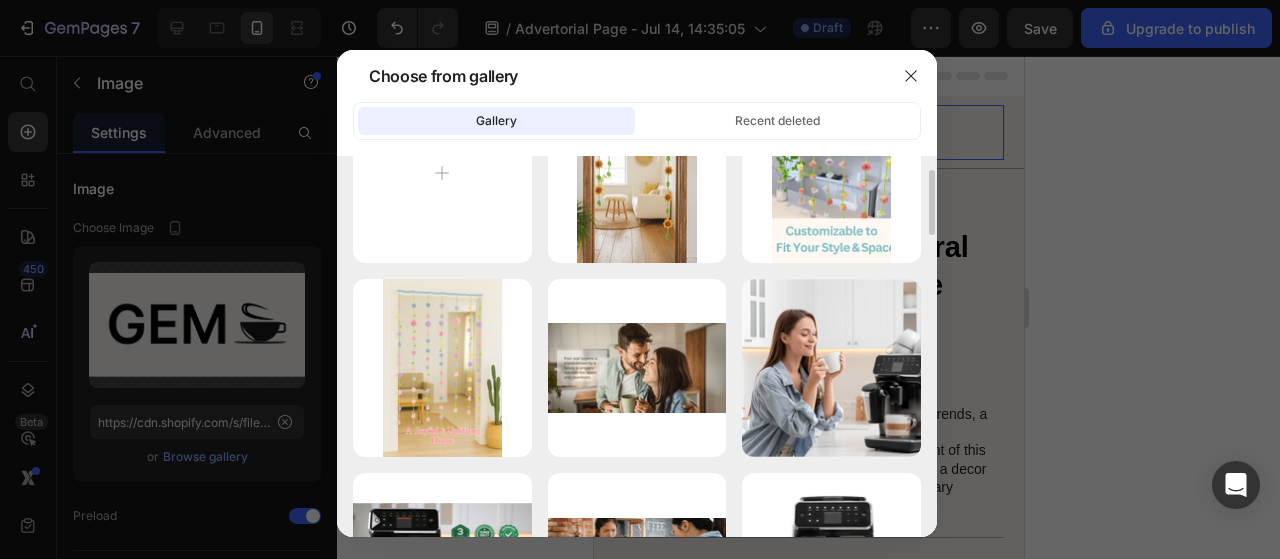 scroll, scrollTop: 0, scrollLeft: 0, axis: both 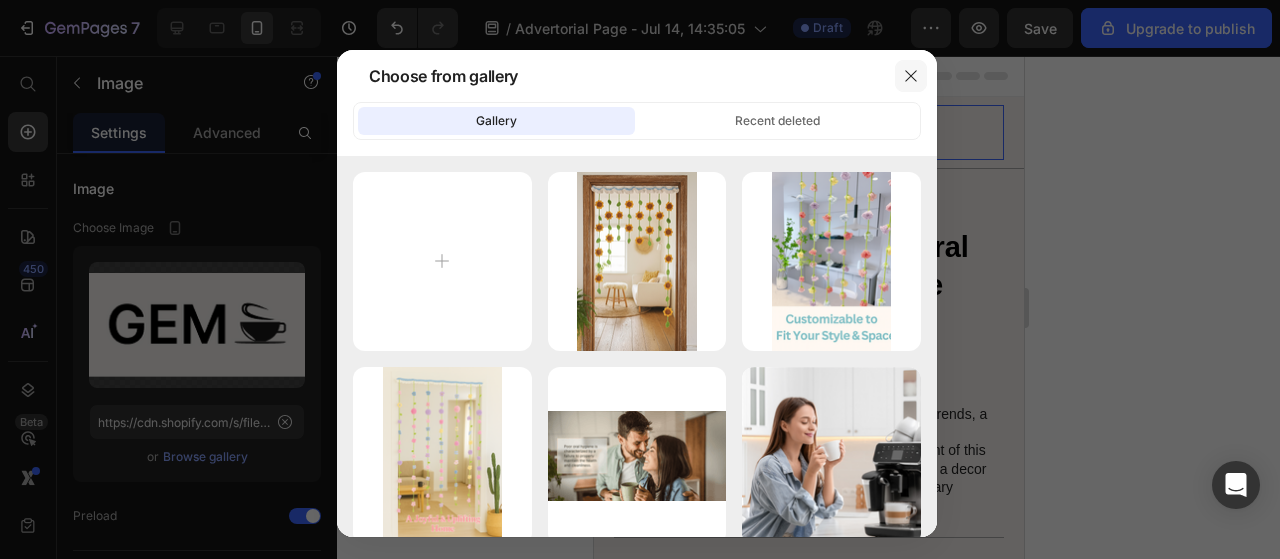 click 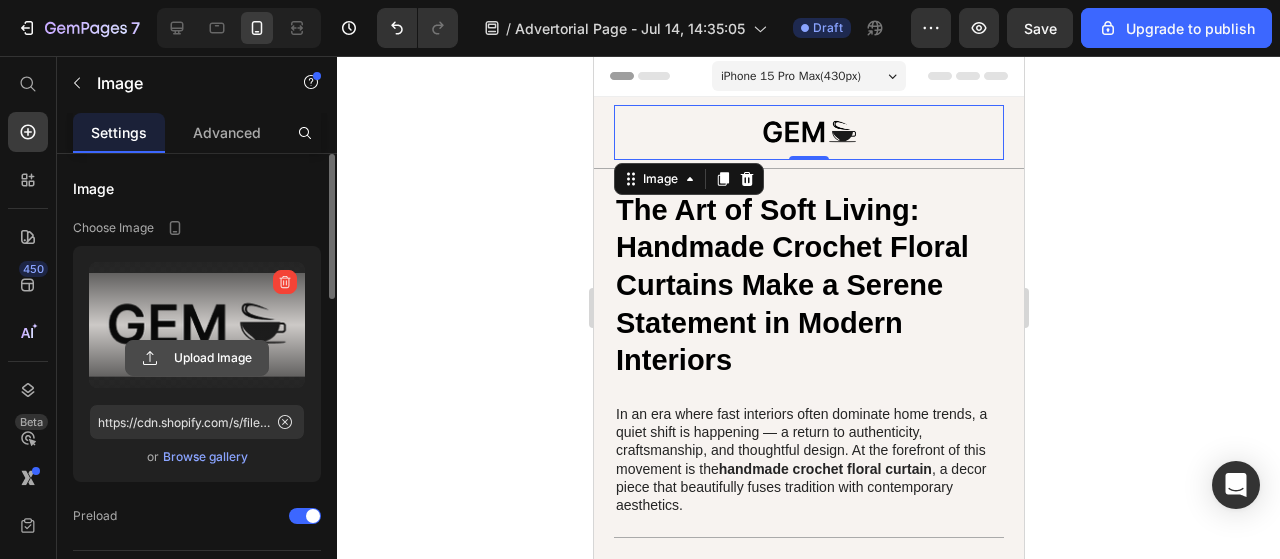 click 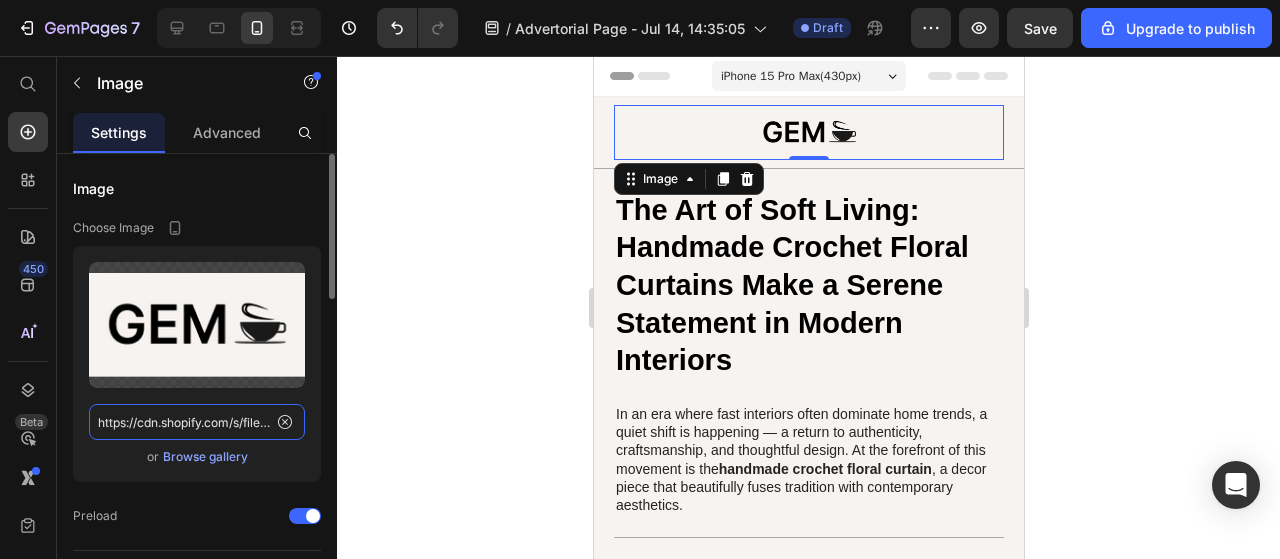 click on "https://cdn.shopify.com/s/files/1/0671/3036/0122/files/gempages_553031385560908915-71dbf143-0f72-4990-856d-3da945583e93.png" 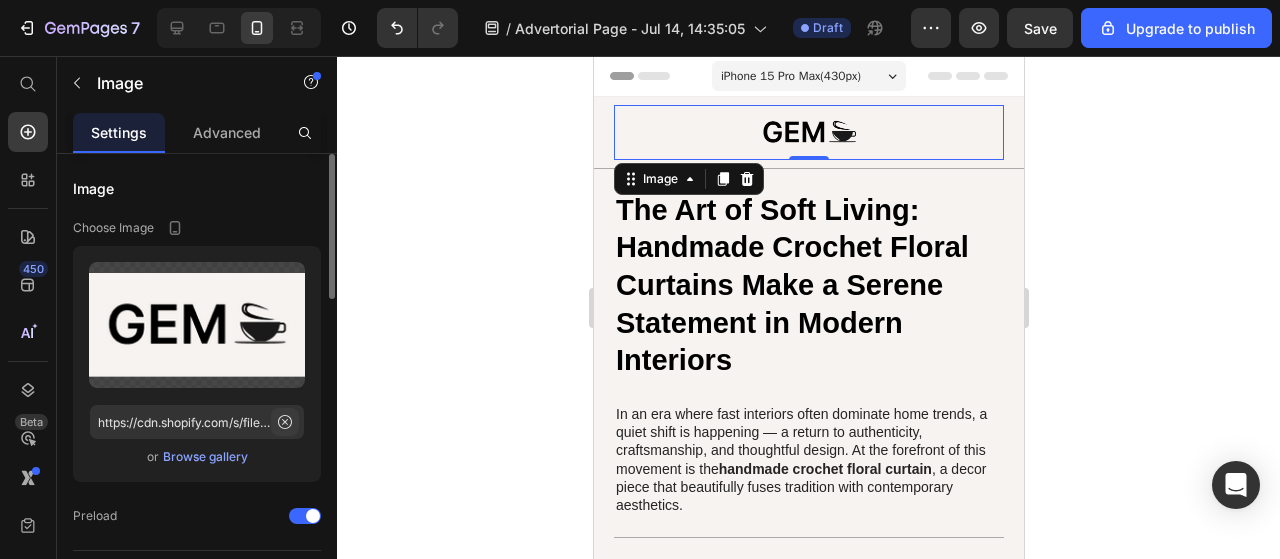 click 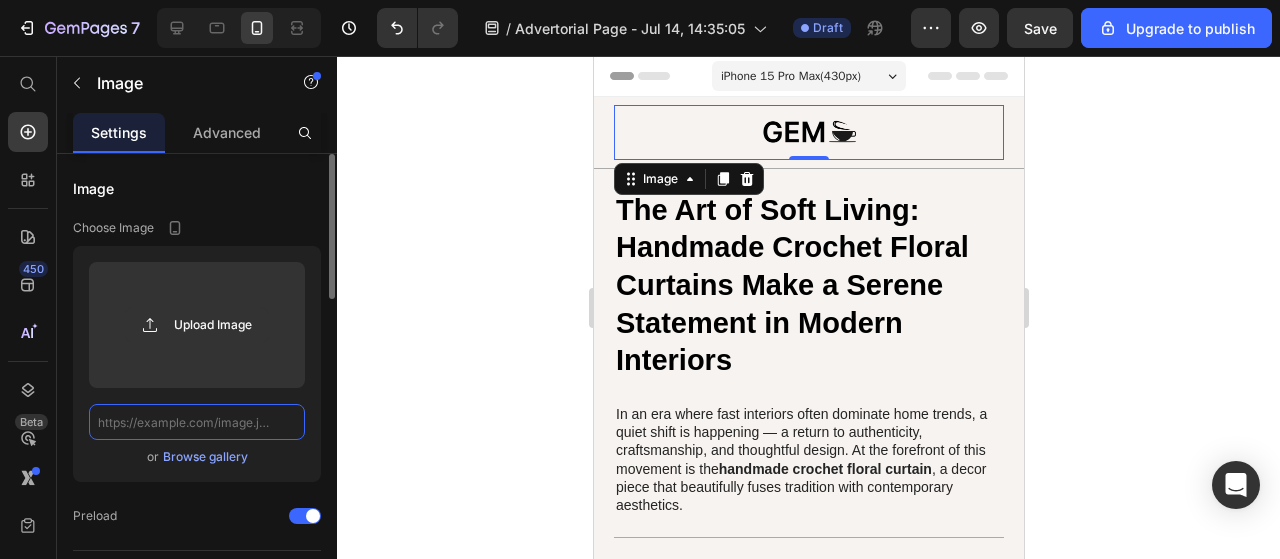 click 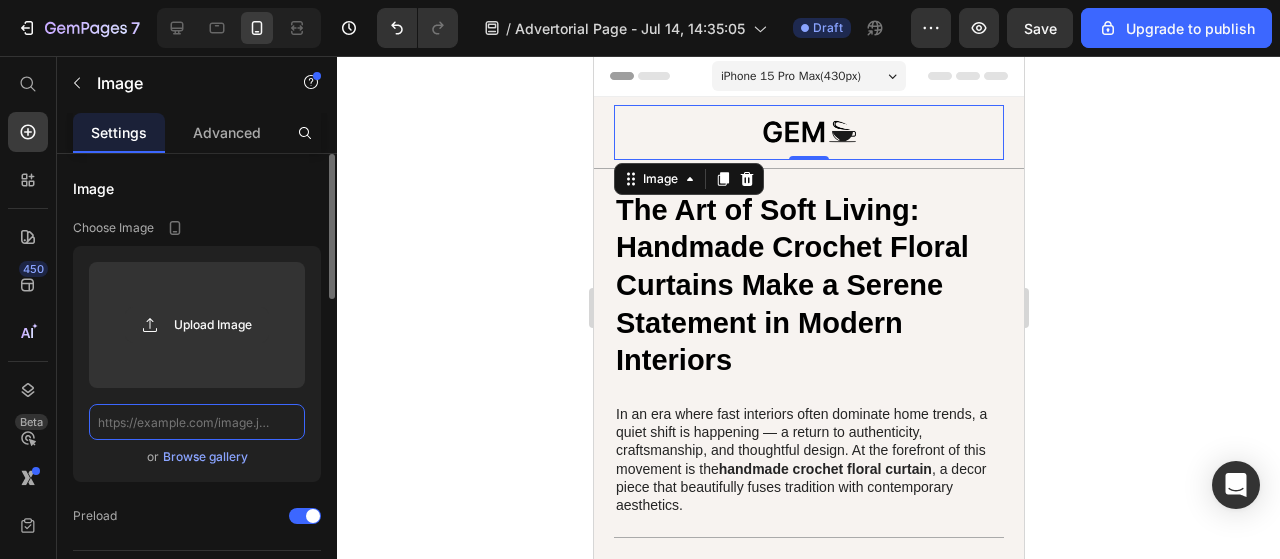 paste on "https://cdn.shopify.com/s/files/1/0671/3036/0122/files/ChatGPT_Image_10_34_49_22_thg_5_20251.png?v=1747885113" 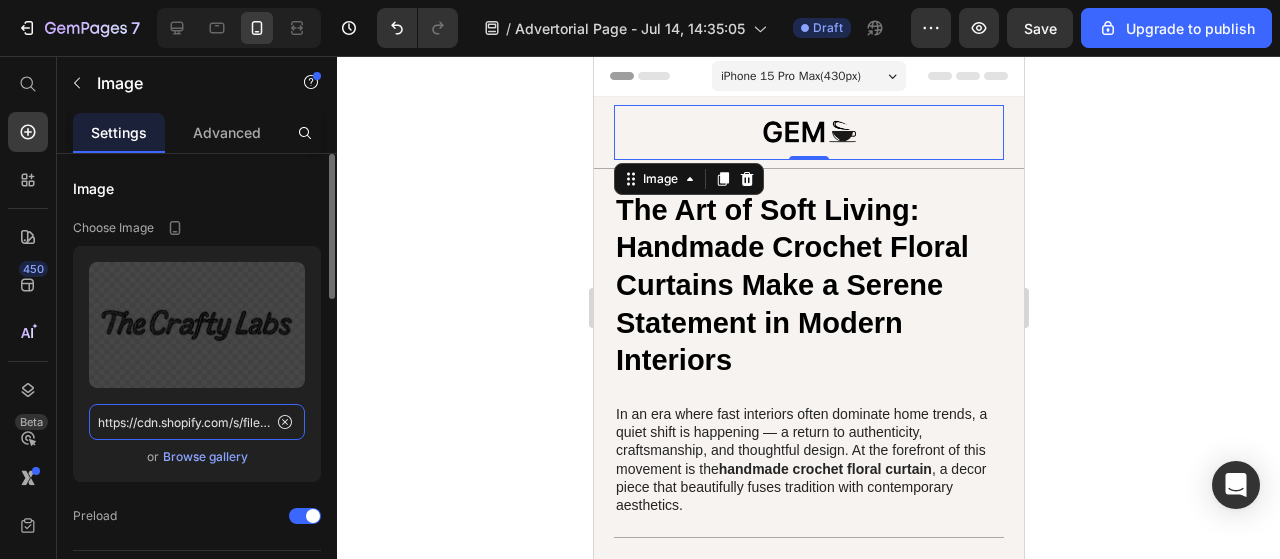 scroll, scrollTop: 0, scrollLeft: 489, axis: horizontal 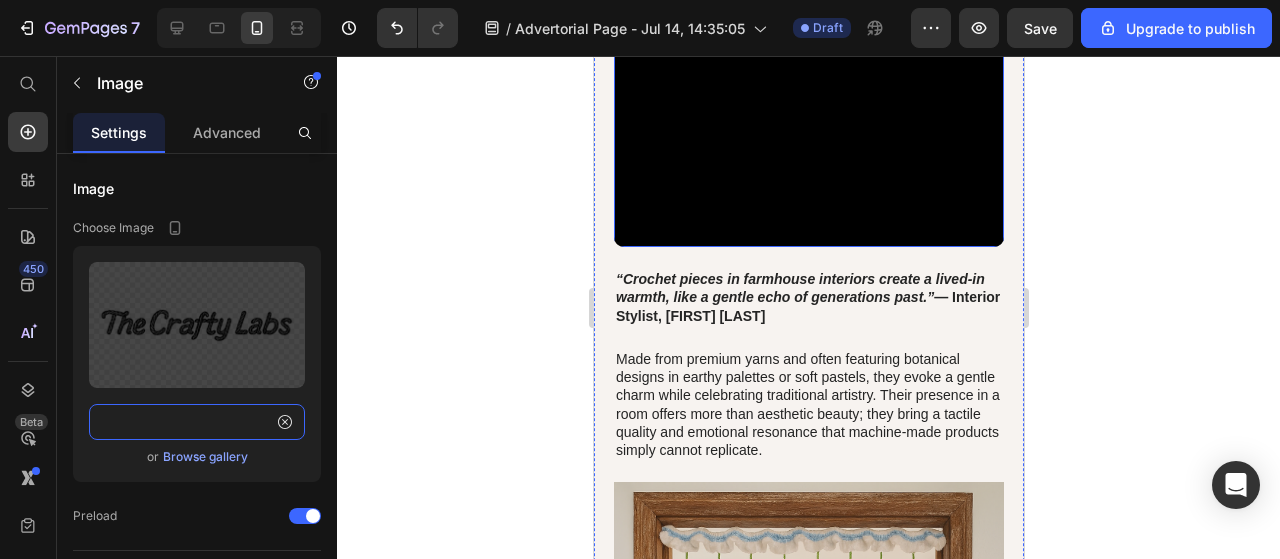 type on "https://cdn.shopify.com/s/files/1/0671/3036/0122/files/ChatGPT_Image_10_34_49_22_thg_5_20251.png?v=1747885113" 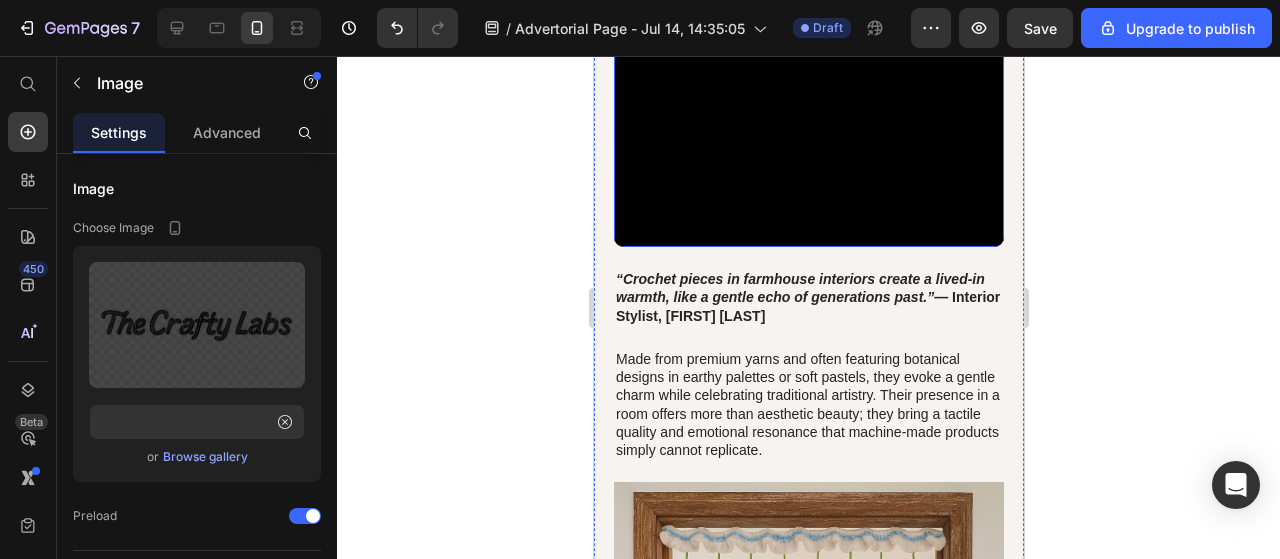 scroll, scrollTop: 0, scrollLeft: 0, axis: both 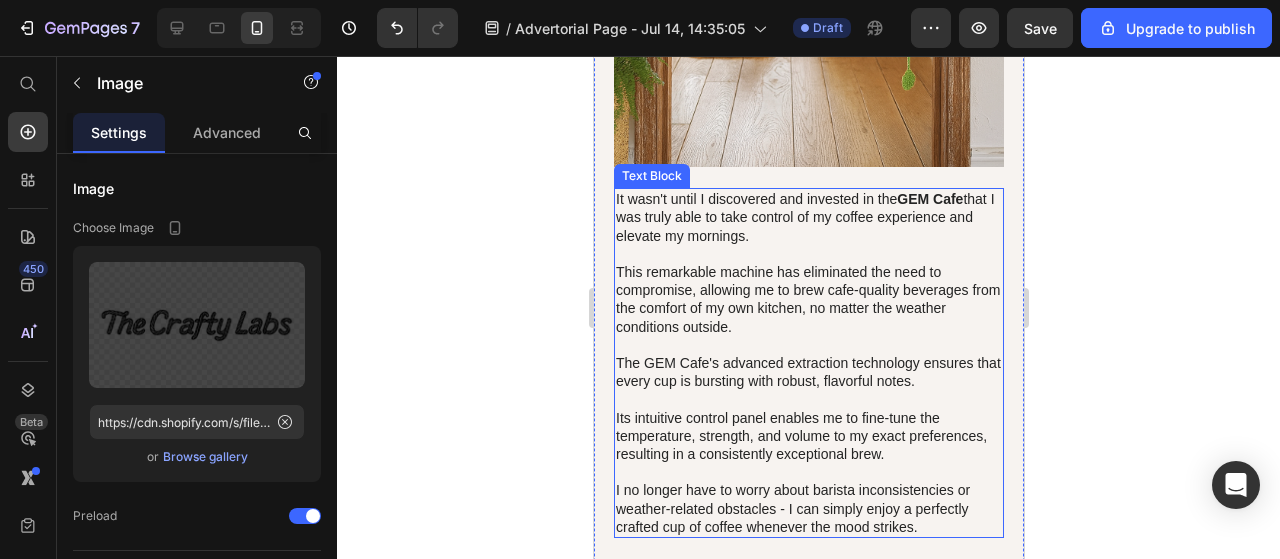 click on "It wasn't until I discovered and invested in the  GEM Cafe  that I was truly able to take control of my coffee experience and elevate my mornings.  This remarkable machine has eliminated the need to compromise, allowing me to brew cafe-quality beverages from the comfort of my own kitchen, no matter the weather conditions outside. The GEM Cafe's advanced extraction technology ensures that every cup is bursting with robust, flavorful notes.  Its intuitive control panel enables me to fine-tune the temperature, strength, and volume to my exact preferences, resulting in a consistently exceptional brew.  I no longer have to worry about barista inconsistencies or weather-related obstacles - I can simply enjoy a perfectly crafted cup of coffee whenever the mood strikes." at bounding box center (808, 363) 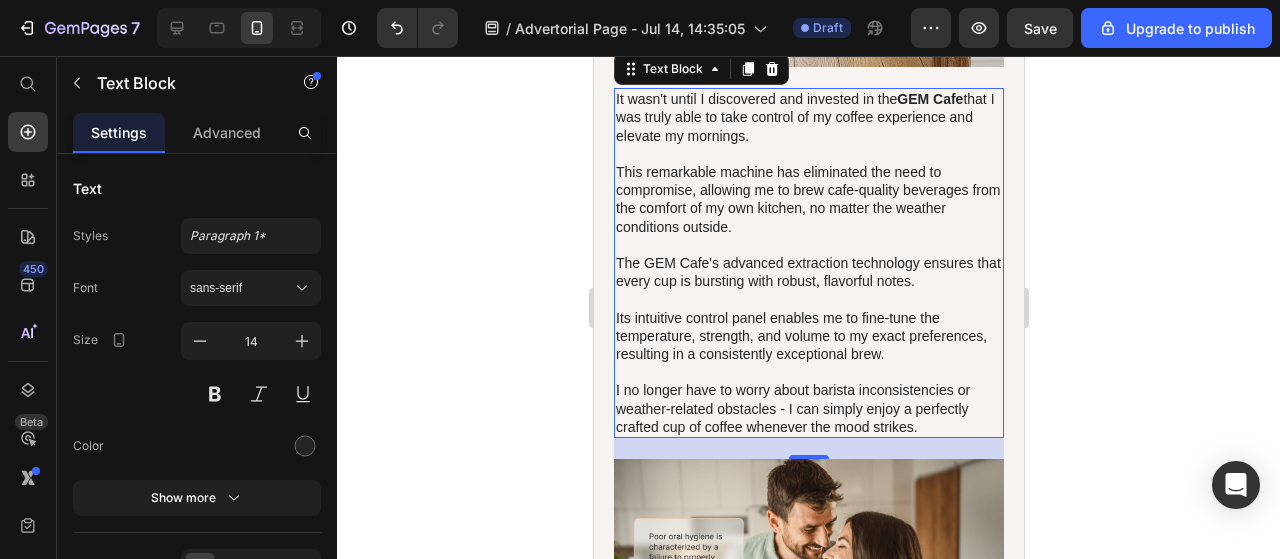 scroll, scrollTop: 1400, scrollLeft: 0, axis: vertical 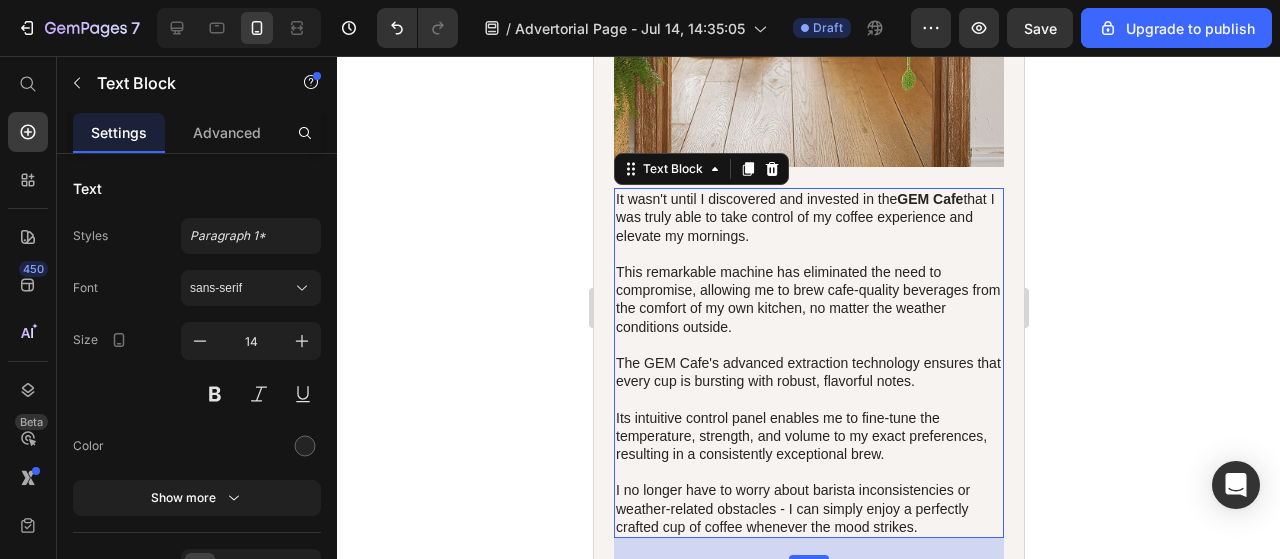 click on "It wasn't until I discovered and invested in the  GEM Cafe  that I was truly able to take control of my coffee experience and elevate my mornings.  This remarkable machine has eliminated the need to compromise, allowing me to brew cafe-quality beverages from the comfort of my own kitchen, no matter the weather conditions outside. The GEM Cafe's advanced extraction technology ensures that every cup is bursting with robust, flavorful notes.  Its intuitive control panel enables me to fine-tune the temperature, strength, and volume to my exact preferences, resulting in a consistently exceptional brew.  I no longer have to worry about barista inconsistencies or weather-related obstacles - I can simply enjoy a perfectly crafted cup of coffee whenever the mood strikes." at bounding box center [808, 363] 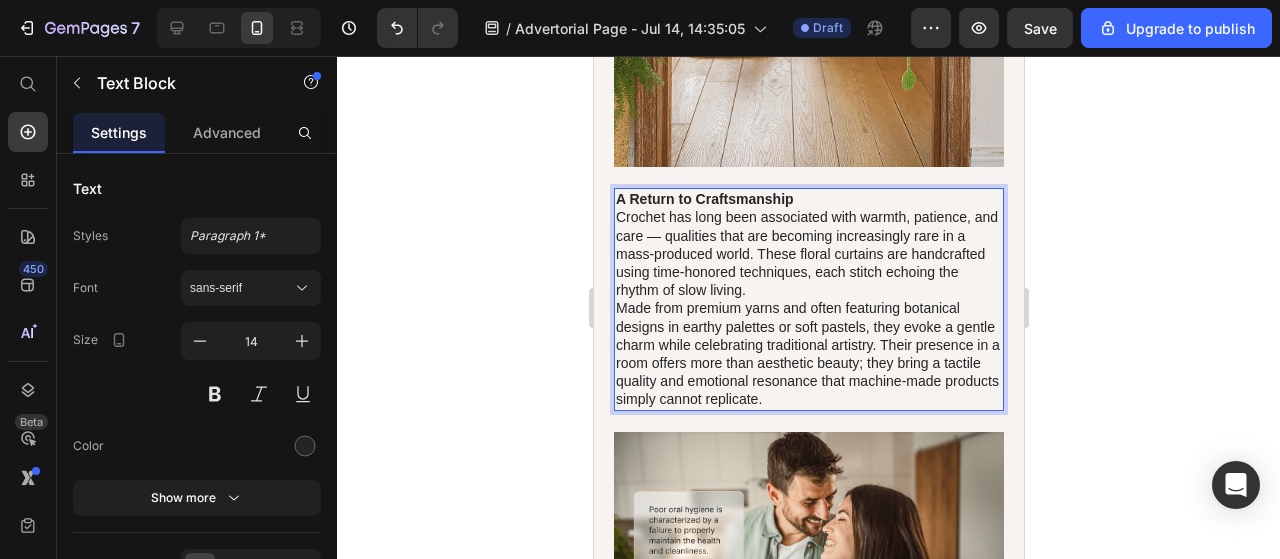 click on "A Return to Craftsmanship Crochet has long been associated with warmth, patience, and care — qualities that are becoming increasingly rare in a mass-produced world. These floral curtains are handcrafted using time-honored techniques, each stitch echoing the rhythm of slow living. Made from premium yarns and often featuring botanical designs in earthy palettes or soft pastels, they evoke a gentle charm while celebrating traditional artistry. Their presence in a room offers more than aesthetic beauty; they bring a tactile quality and emotional resonance that machine-made products simply cannot replicate." at bounding box center (808, 299) 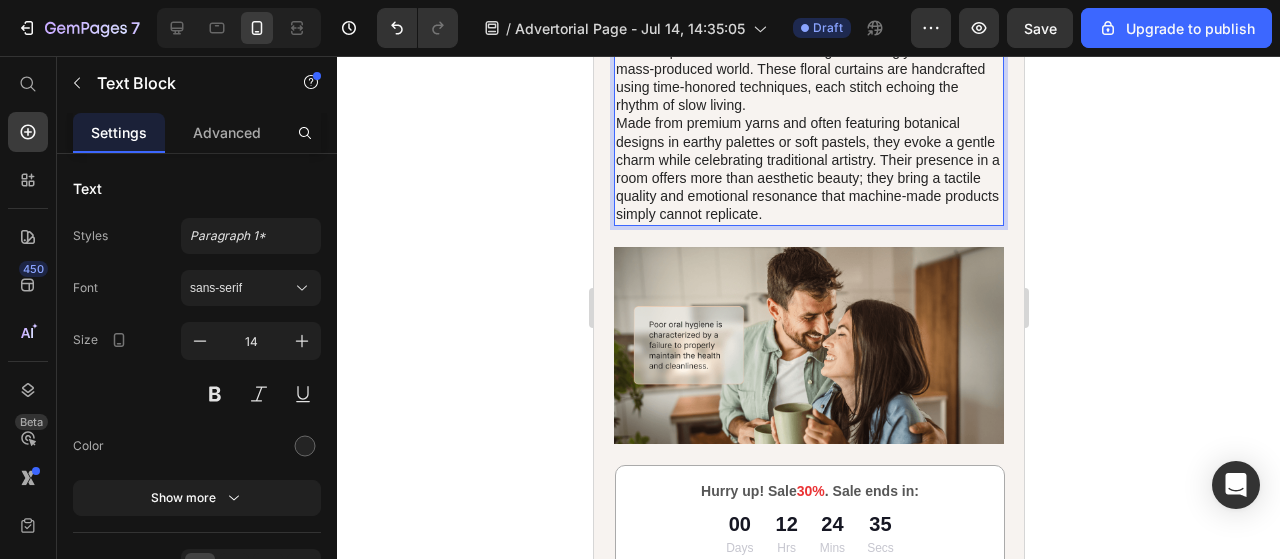 scroll, scrollTop: 1600, scrollLeft: 0, axis: vertical 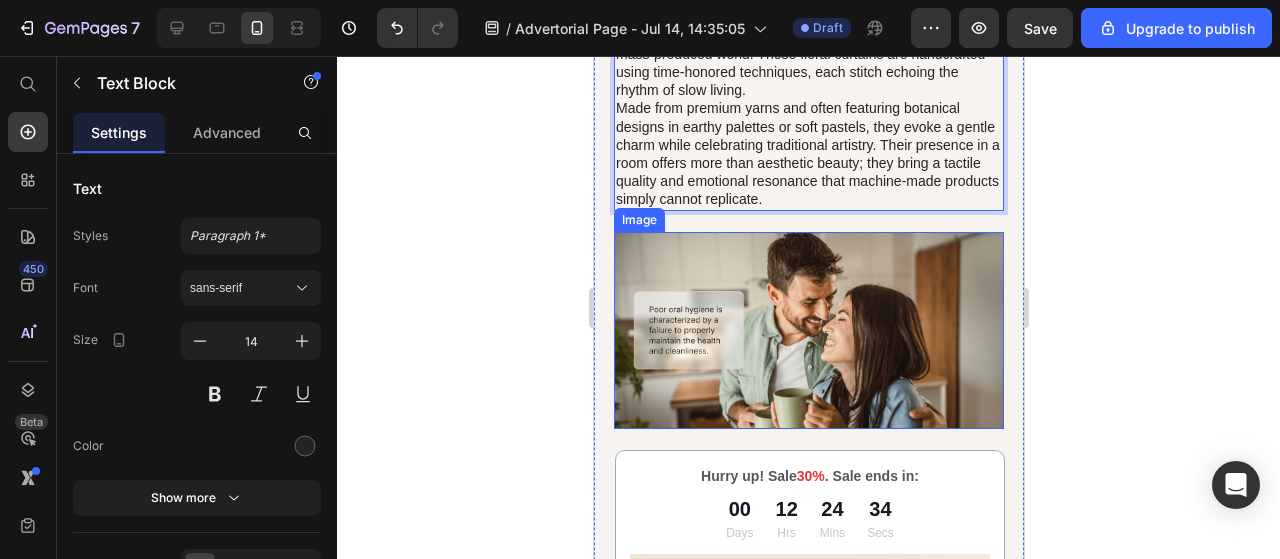 click at bounding box center (808, 330) 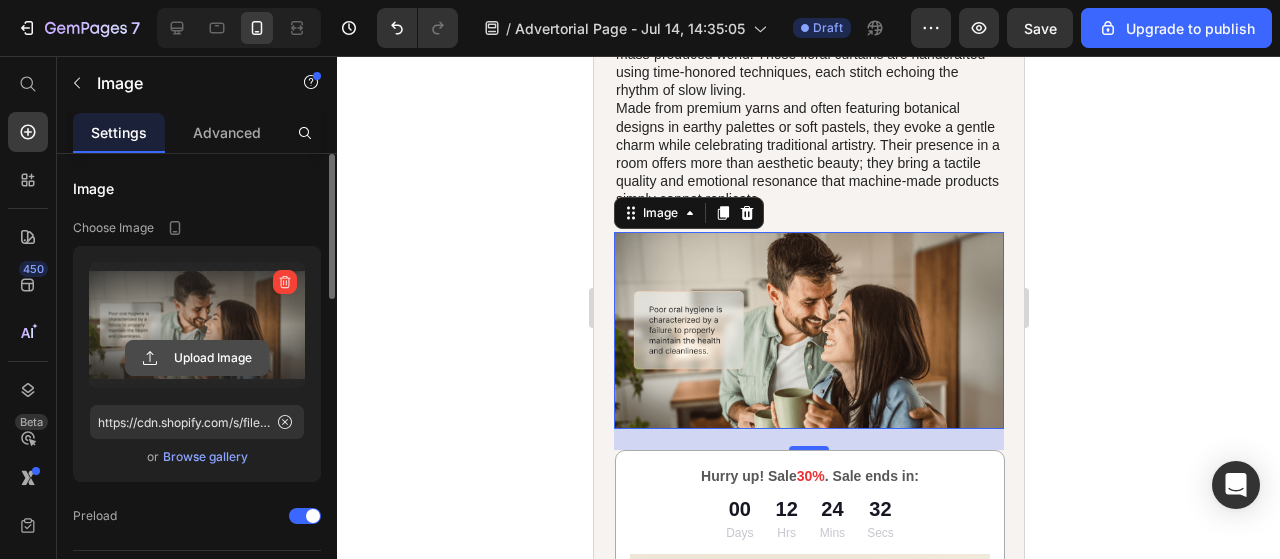 click 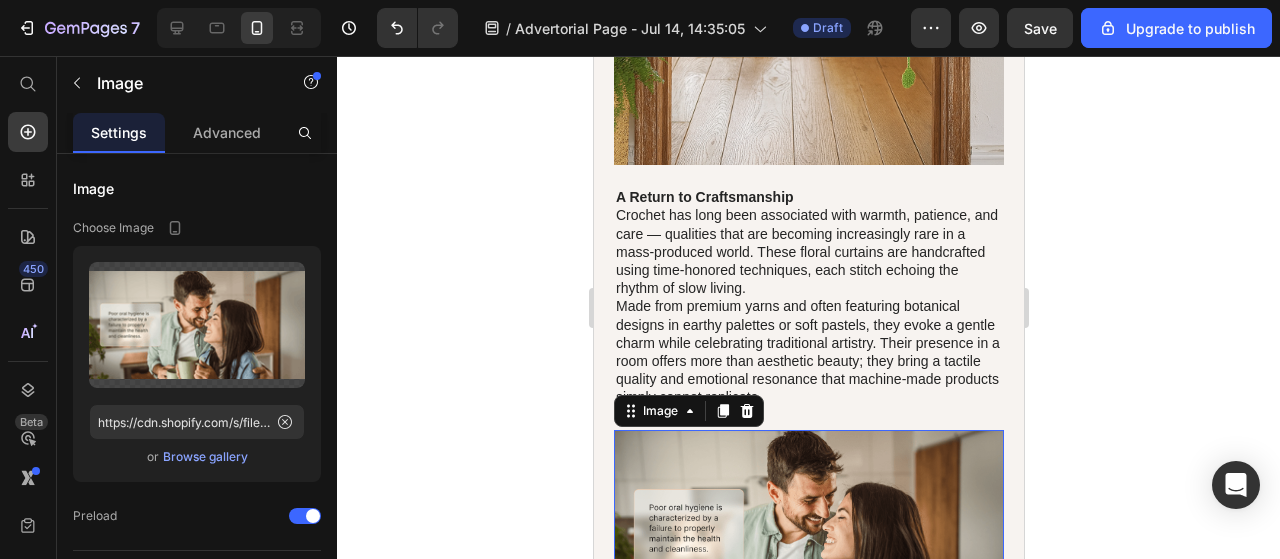 scroll, scrollTop: 1400, scrollLeft: 0, axis: vertical 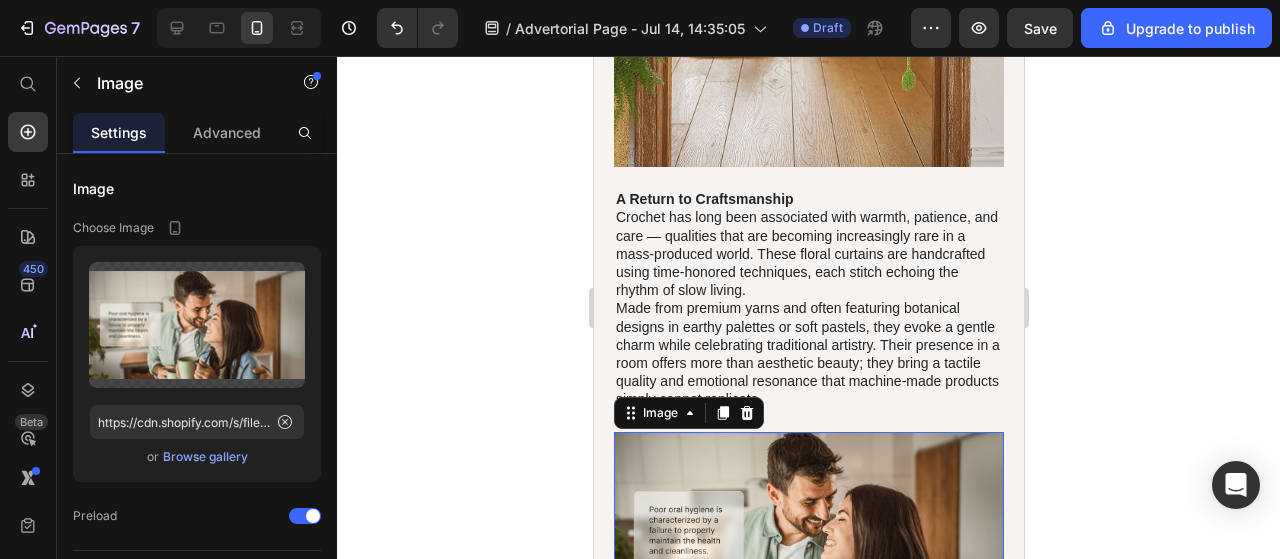 click on "Crochet has long been associated with warmth, patience, and care — qualities that are becoming increasingly rare in a mass-produced world. These floral curtains are handcrafted using time-honored techniques, each stitch echoing the rhythm of slow living." at bounding box center [808, 253] 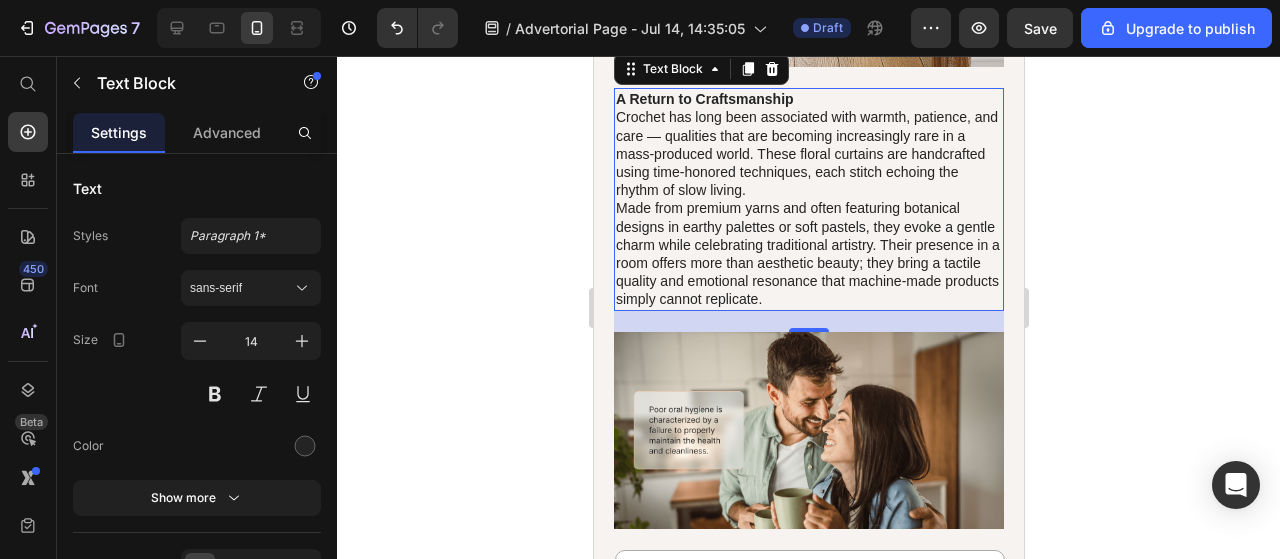 scroll, scrollTop: 1700, scrollLeft: 0, axis: vertical 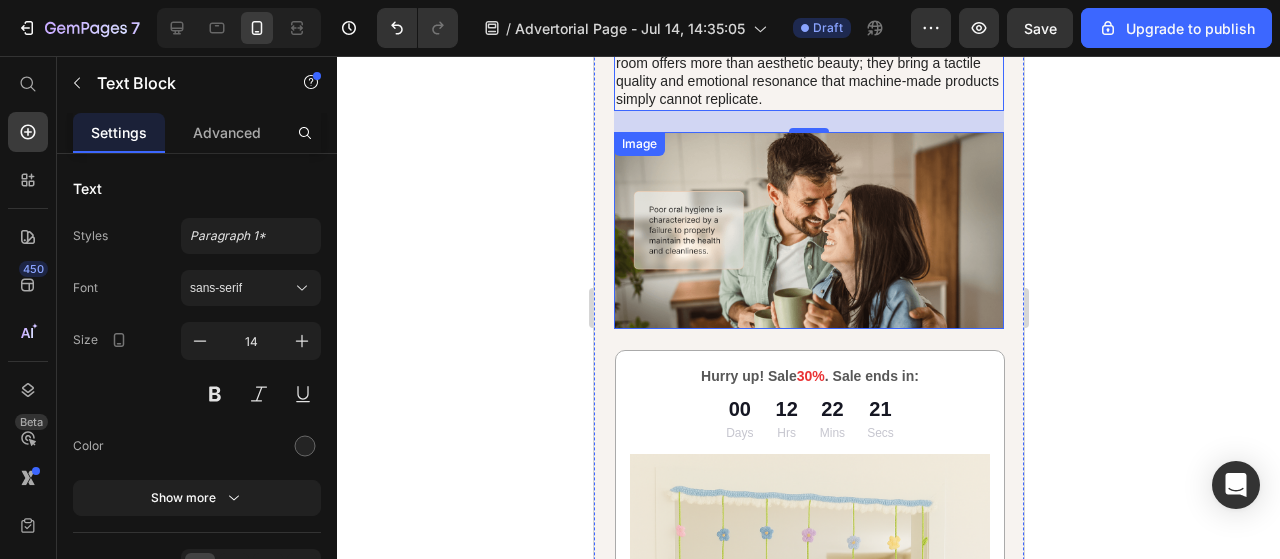 click at bounding box center (808, 230) 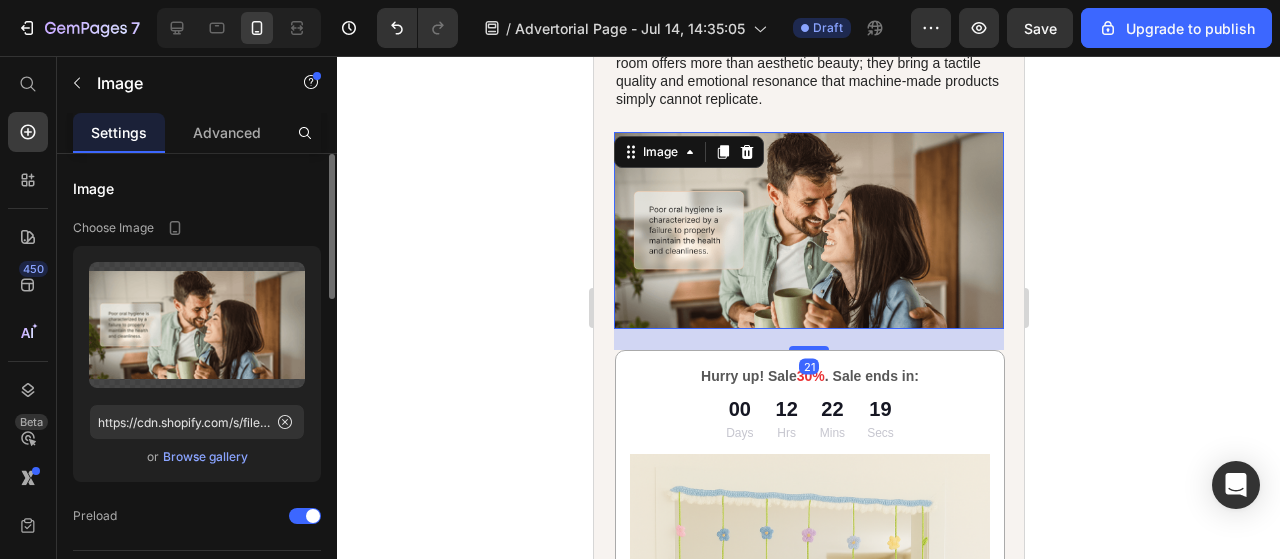 click on "Browse gallery" at bounding box center (205, 457) 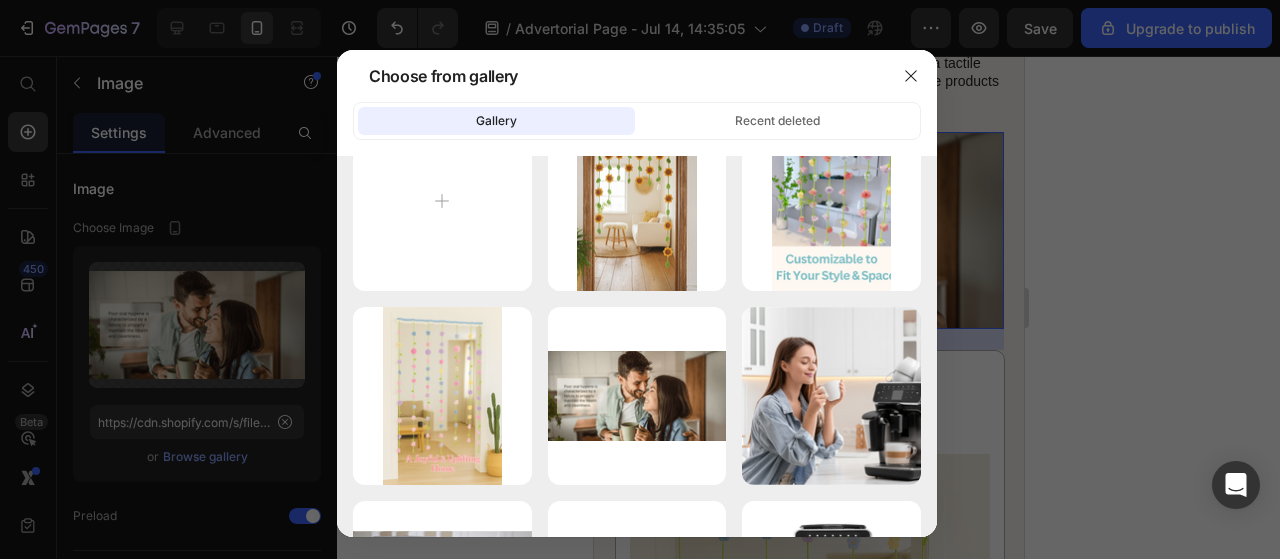 scroll, scrollTop: 0, scrollLeft: 0, axis: both 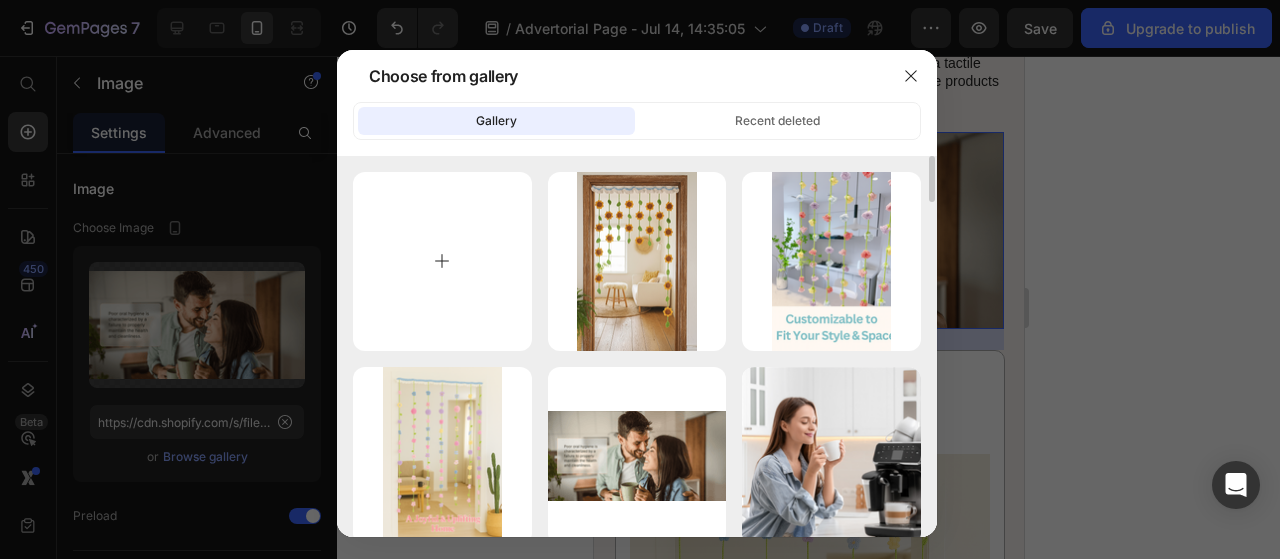 click at bounding box center [442, 261] 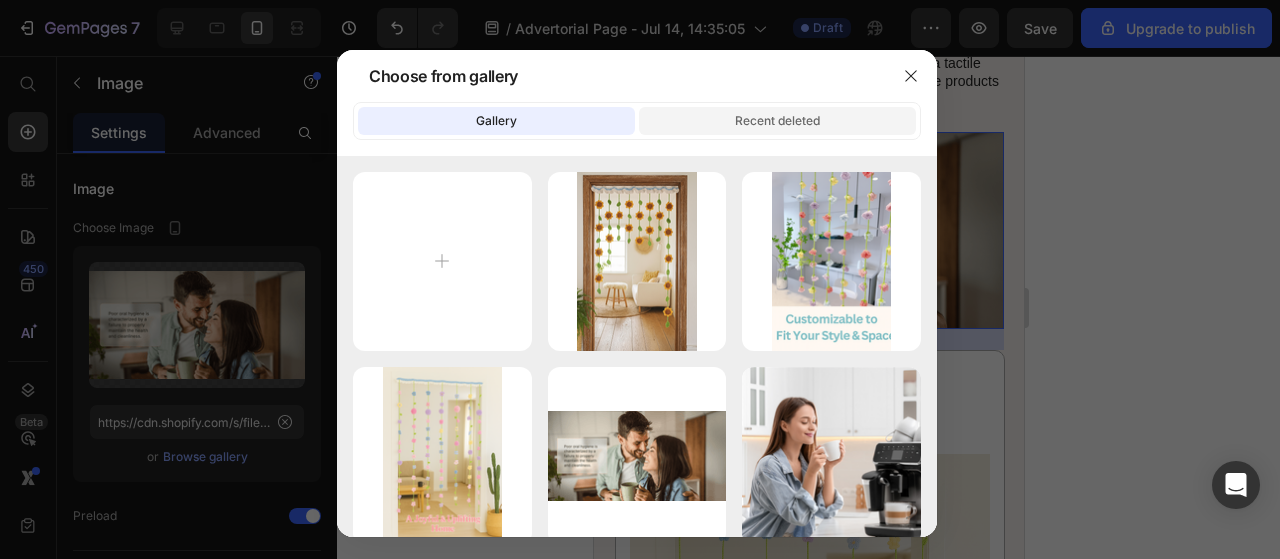 click on "Recent deleted" 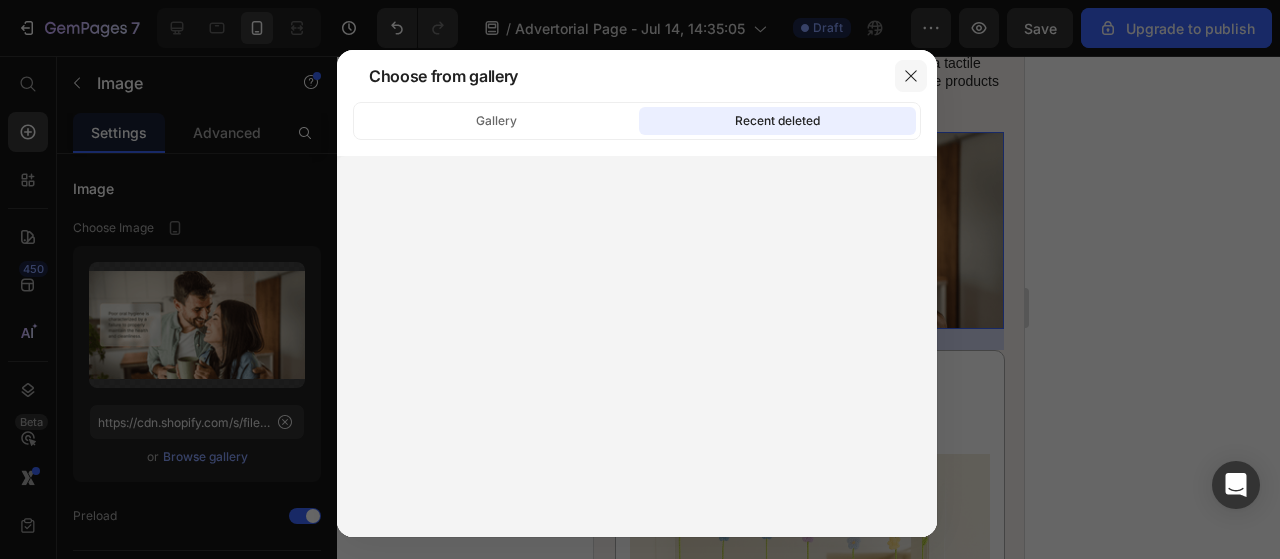 click 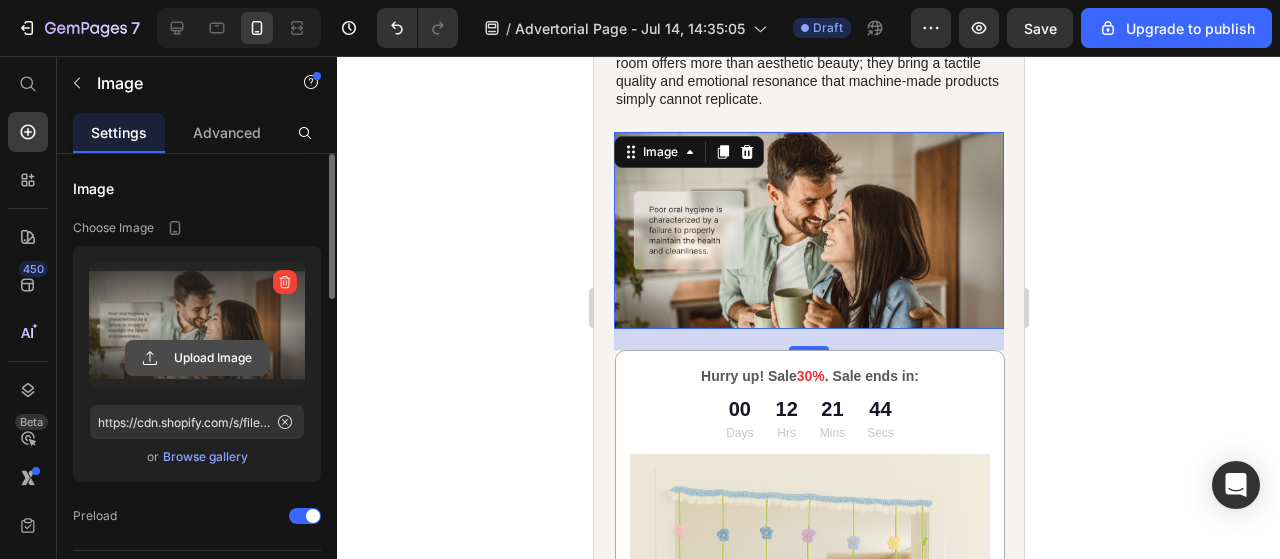 click 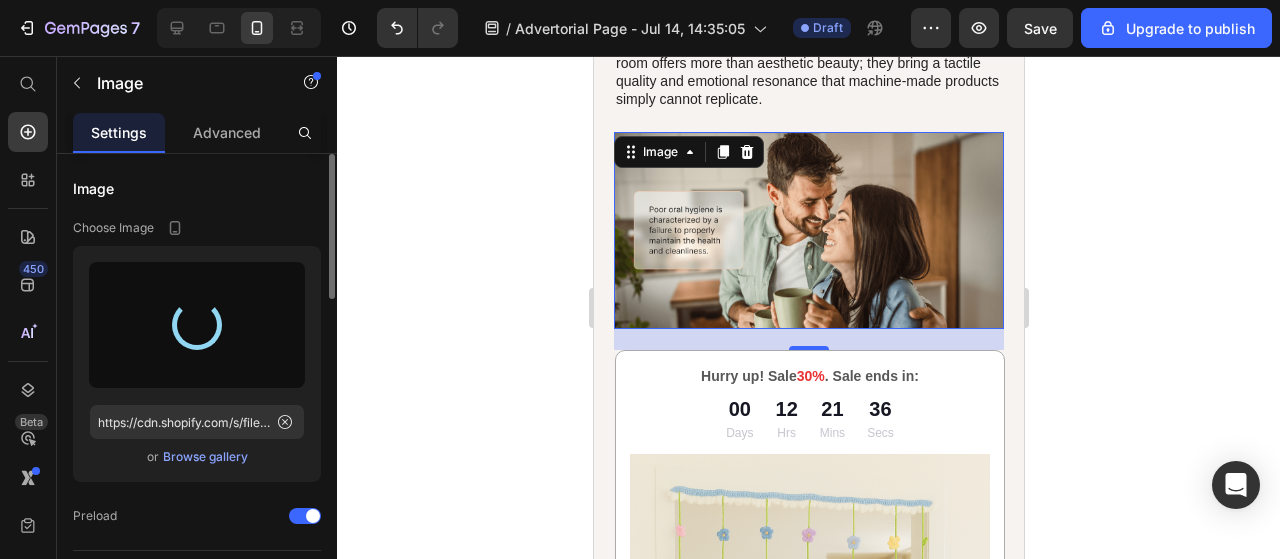 type on "https://cdn.shopify.com/s/files/1/0671/3036/0122/files/gempages_553031385560908915-652fda08-69bb-4500-ba87-93be56dc74d7.webp" 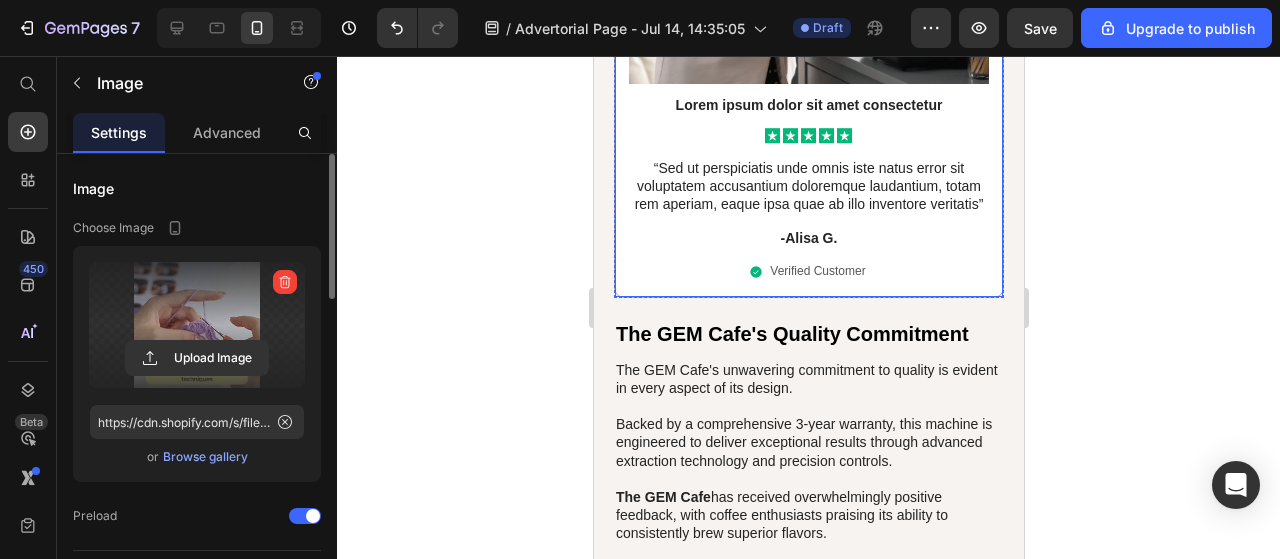 scroll, scrollTop: 3500, scrollLeft: 0, axis: vertical 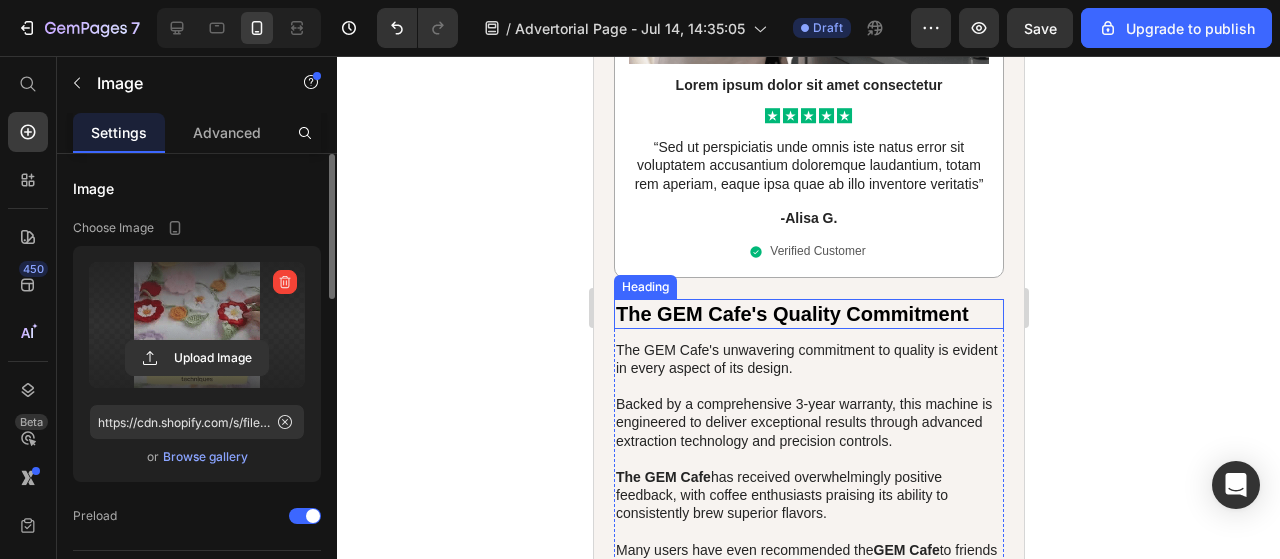 click on "The GEM Cafe's Quality Commitment" at bounding box center [808, 314] 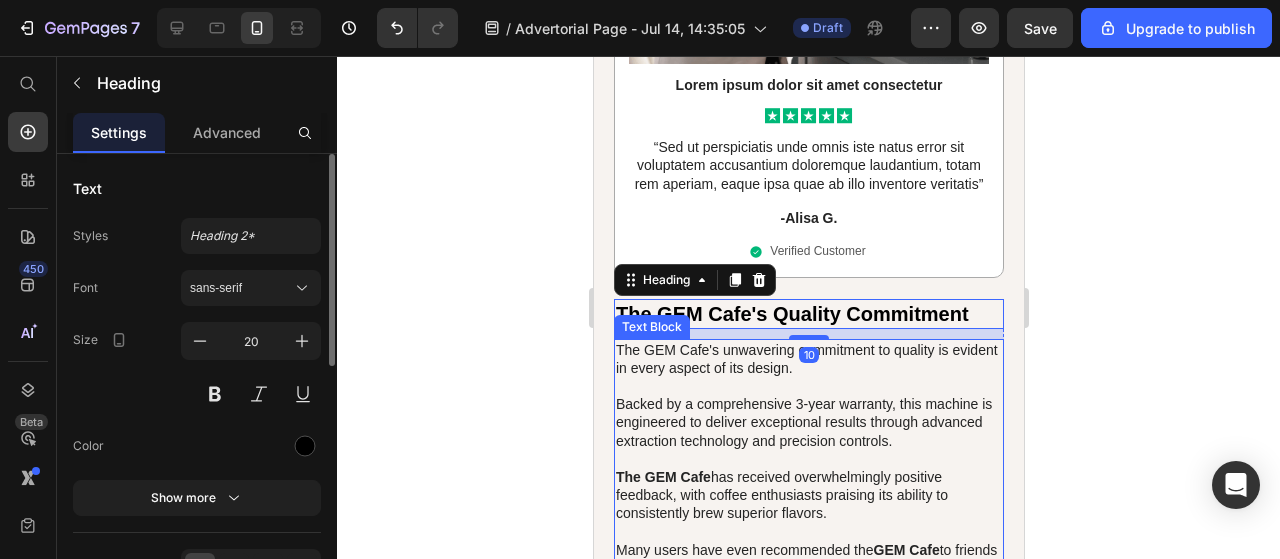 click on "The GEM Cafe's unwavering commitment to quality is evident in every aspect of its design.  Backed by a comprehensive 3-year warranty, this machine is engineered to deliver exceptional results through advanced extraction technology and precision controls.  The GEM Cafe  has received overwhelmingly positive feedback, with coffee enthusiasts praising its ability to consistently brew superior flavors.  Many users have even recommended the  GEM Cafe  to friends and family, confident it will transform their morning routines.  With its sturdy construction, intuitive interface, and proven track record, the  GEM Cafe  has firmly established itself as the gold standard in home coffee brewing." at bounding box center [808, 495] 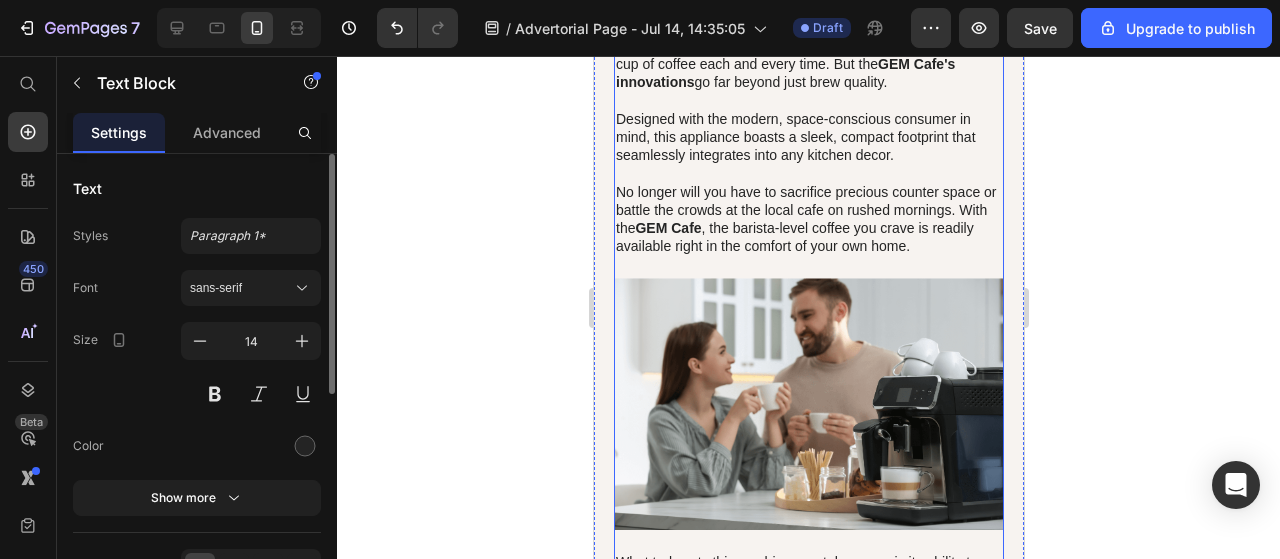 scroll, scrollTop: 5000, scrollLeft: 0, axis: vertical 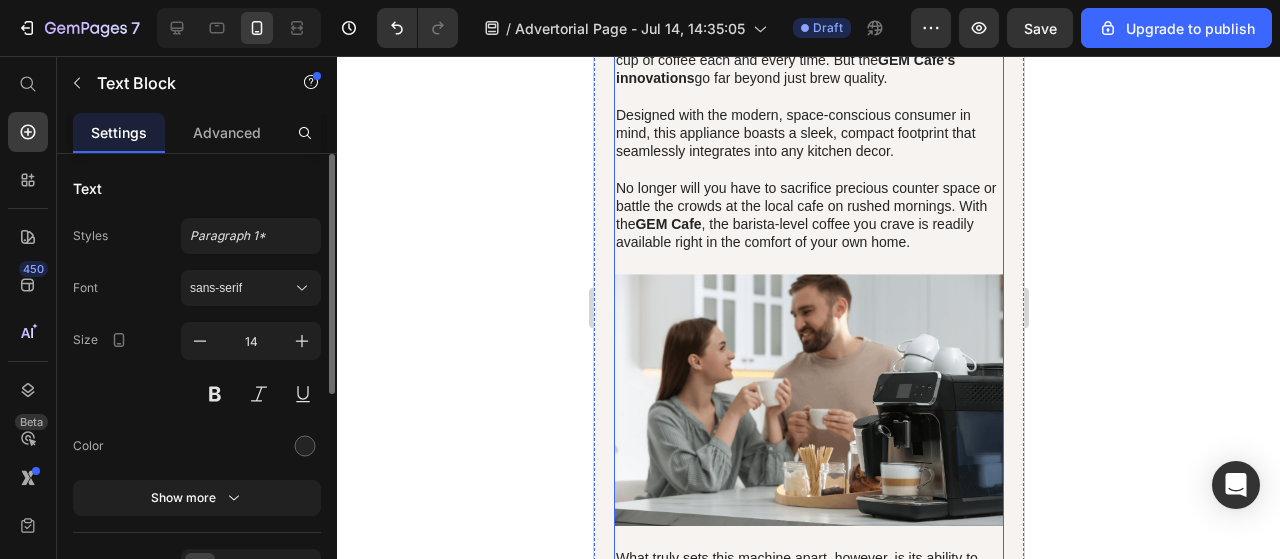 click on "GEM Cafe" at bounding box center [667, 224] 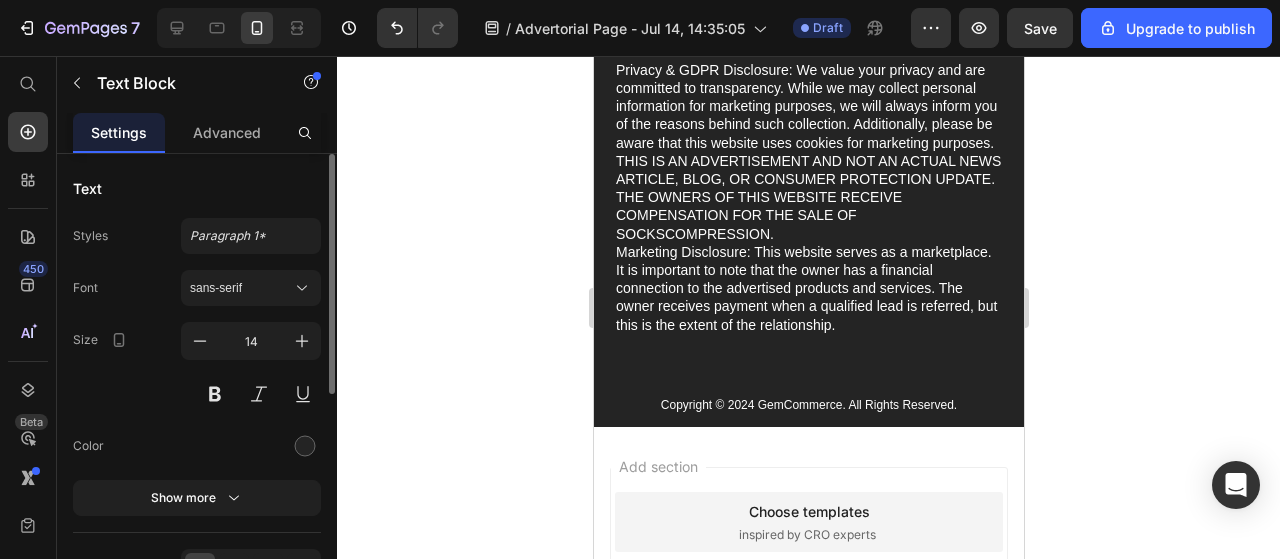 scroll, scrollTop: 9700, scrollLeft: 0, axis: vertical 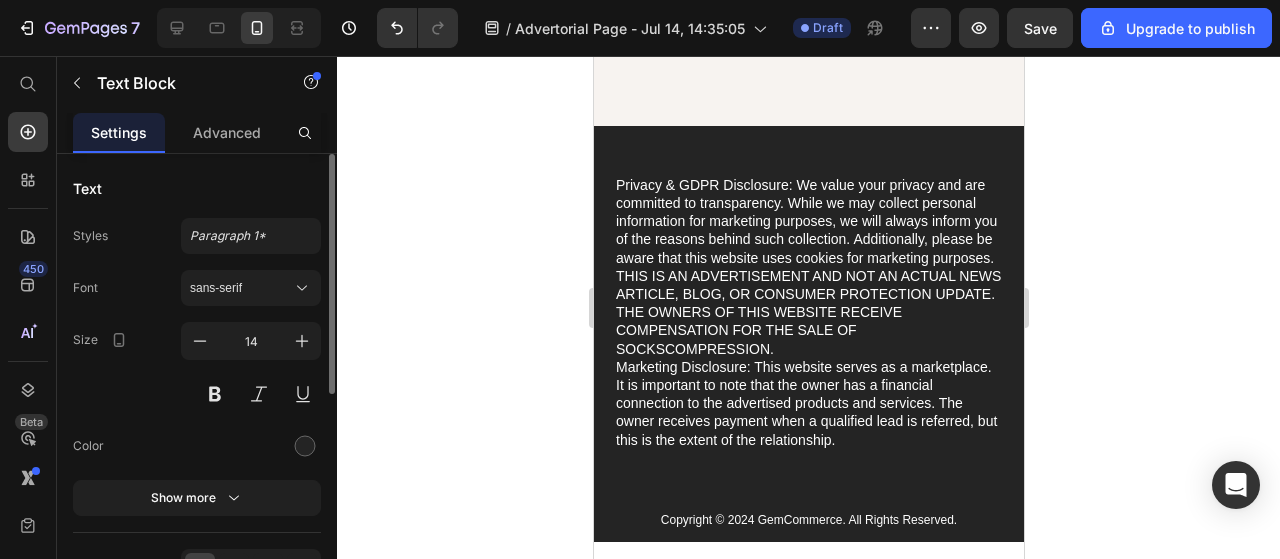 click on "Privacy & GDPR Disclosure: We value your privacy and are committed to transparency. While we may collect personal information for marketing purposes, we will always inform you of the reasons behind such collection. Additionally, please be aware that this website uses cookies for marketing purposes. THIS IS AN ADVERTISEMENT AND NOT AN ACTUAL NEWS ARTICLE, BLOG, OR CONSUMER PROTECTION UPDATE. THE OWNERS OF THIS WEBSITE RECEIVE COMPENSATION FOR THE SALE OF SOCKSCOMPRESSION. Marketing Disclosure: This website serves as a marketplace. It is important to note that the owner has a financial connection to the advertised products and services. The owner receives payment when a qualified lead is referred, but this is the extent of the relationship." at bounding box center [808, 312] 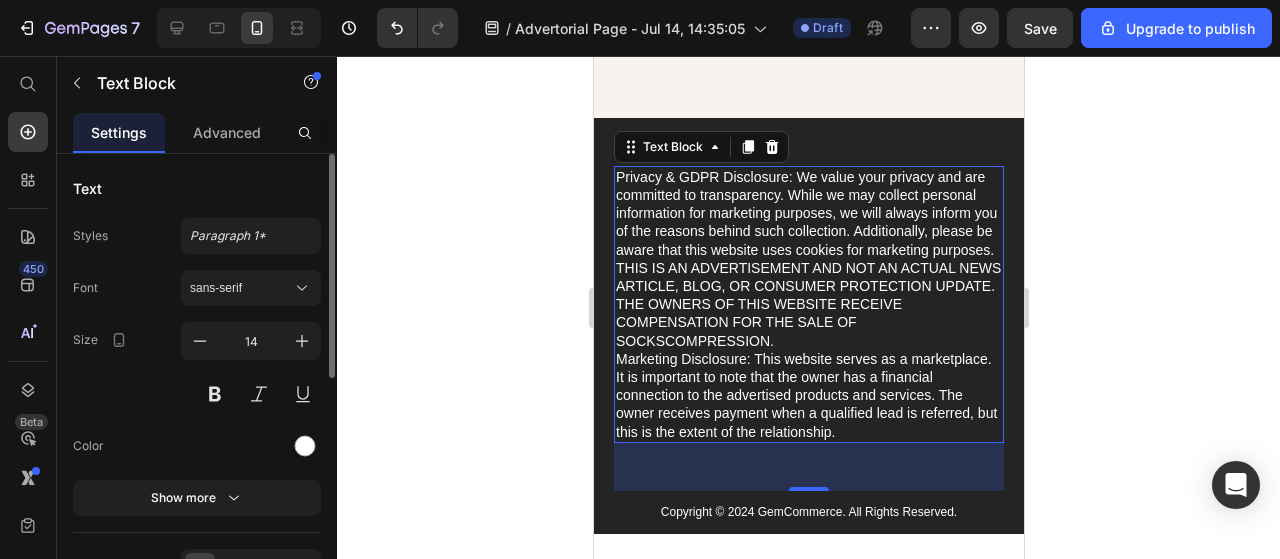 scroll, scrollTop: 9508, scrollLeft: 0, axis: vertical 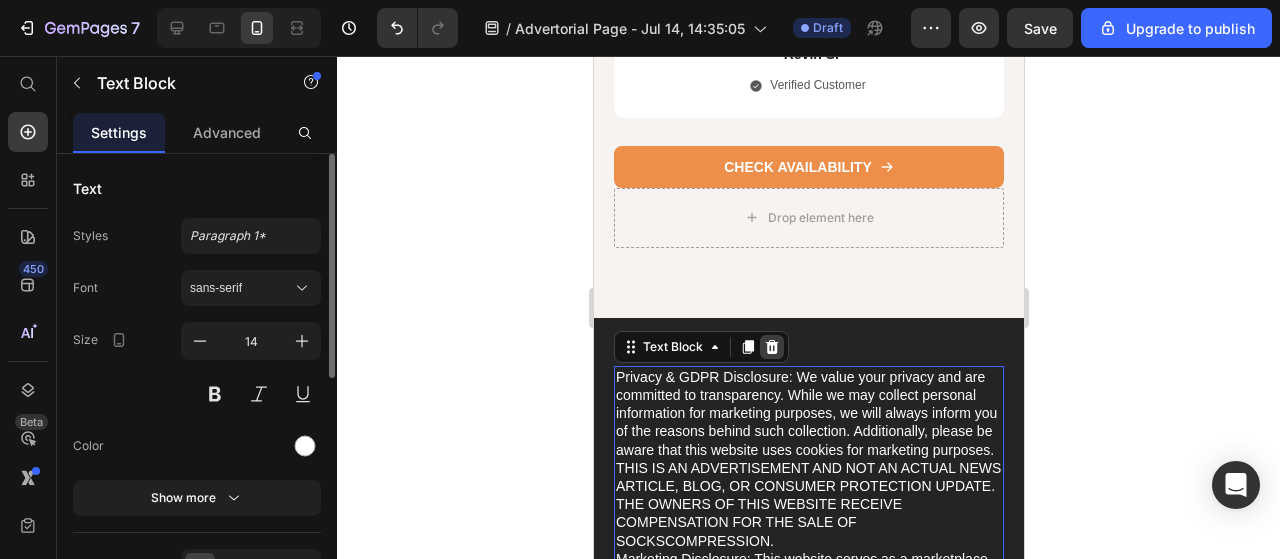 click 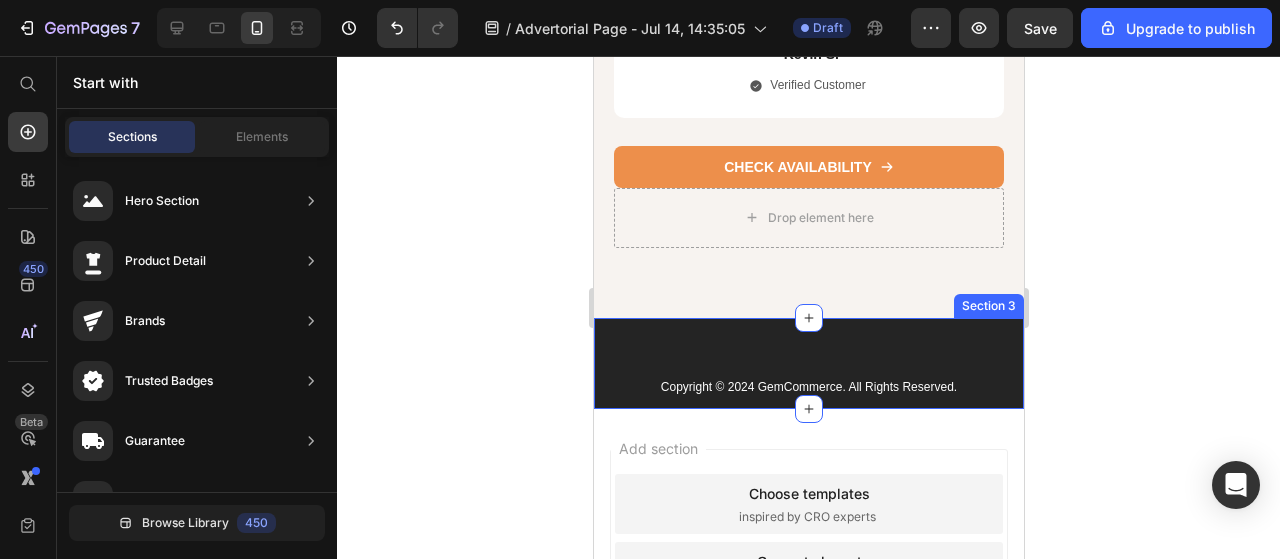 click on "Copyright © 2024 GemCommerce. All Rights Reserved. Text Block Section 3" at bounding box center (808, 364) 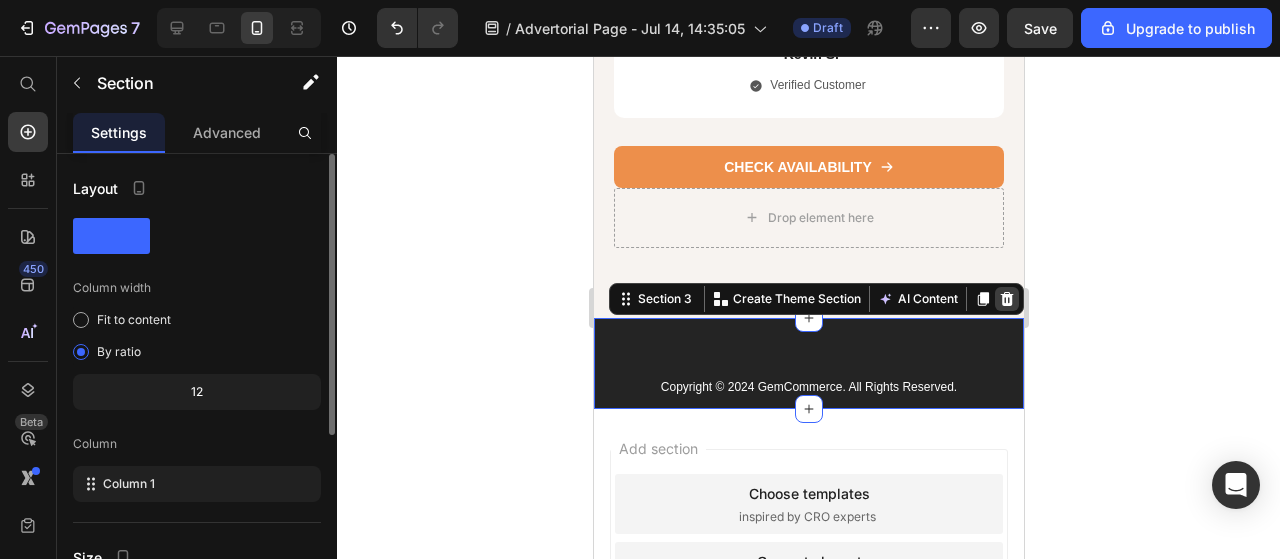 click 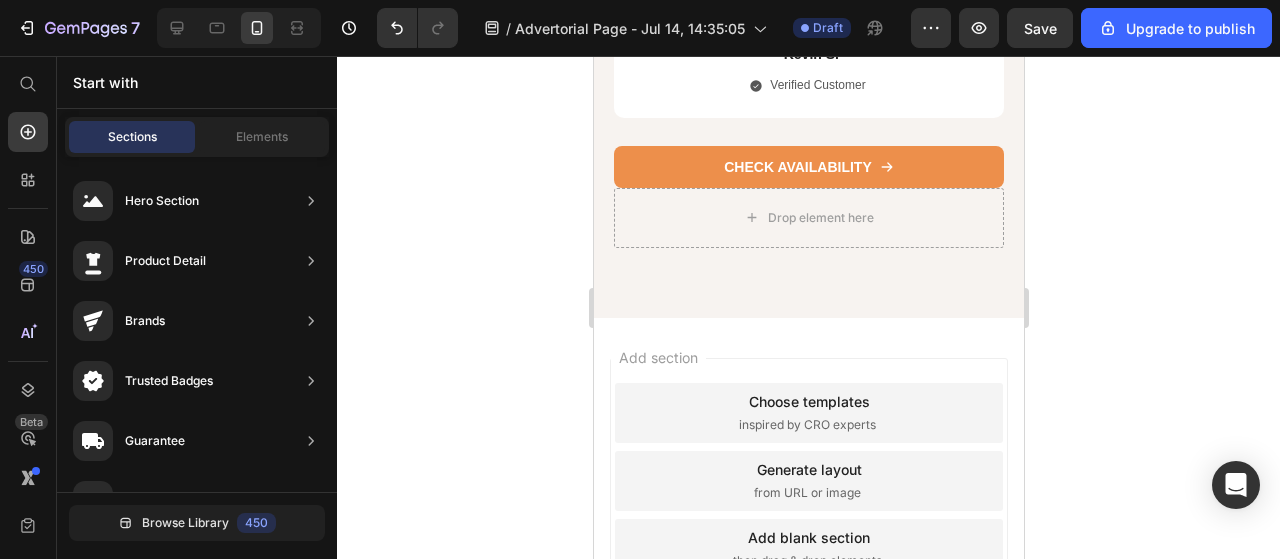 scroll, scrollTop: 9608, scrollLeft: 0, axis: vertical 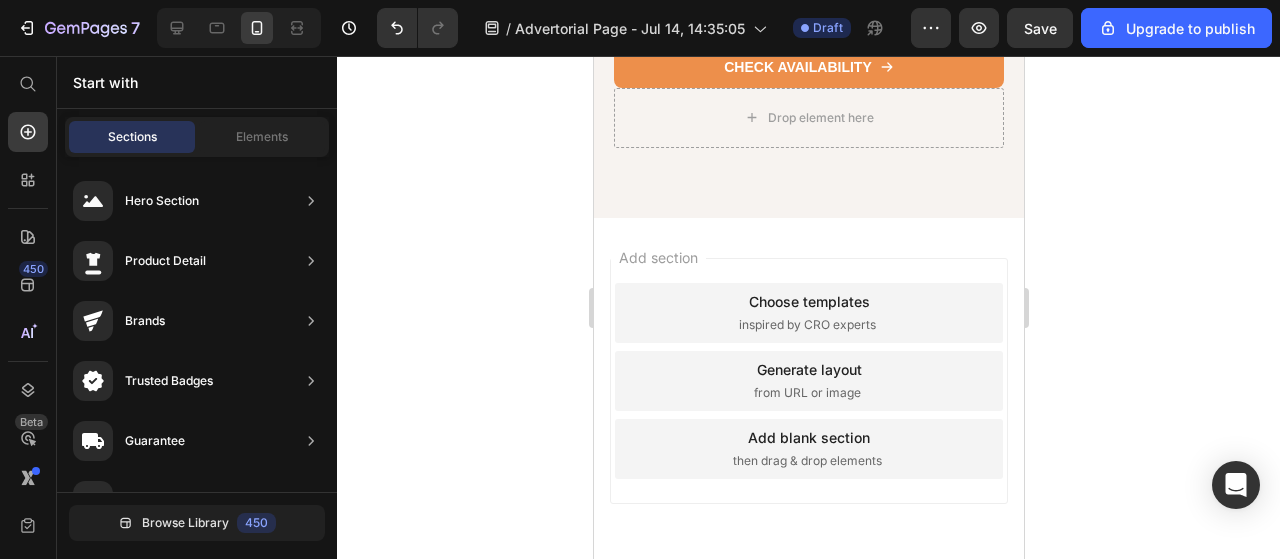 click on "Add section Choose templates inspired by CRO experts Generate layout from URL or image Add blank section then drag & drop elements" at bounding box center [808, 381] 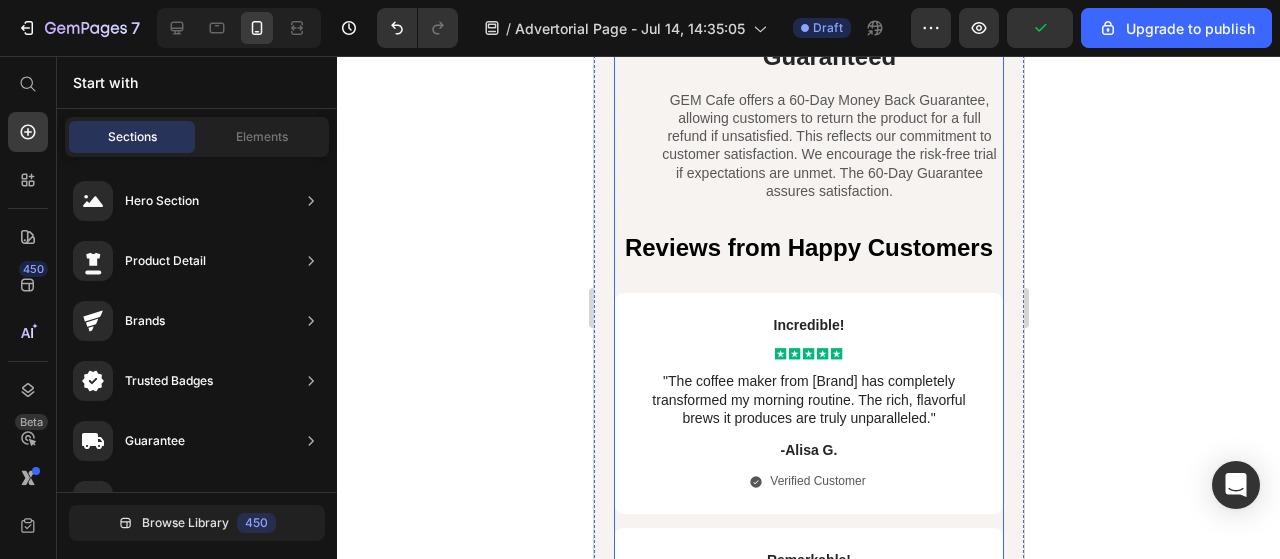 scroll, scrollTop: 8108, scrollLeft: 0, axis: vertical 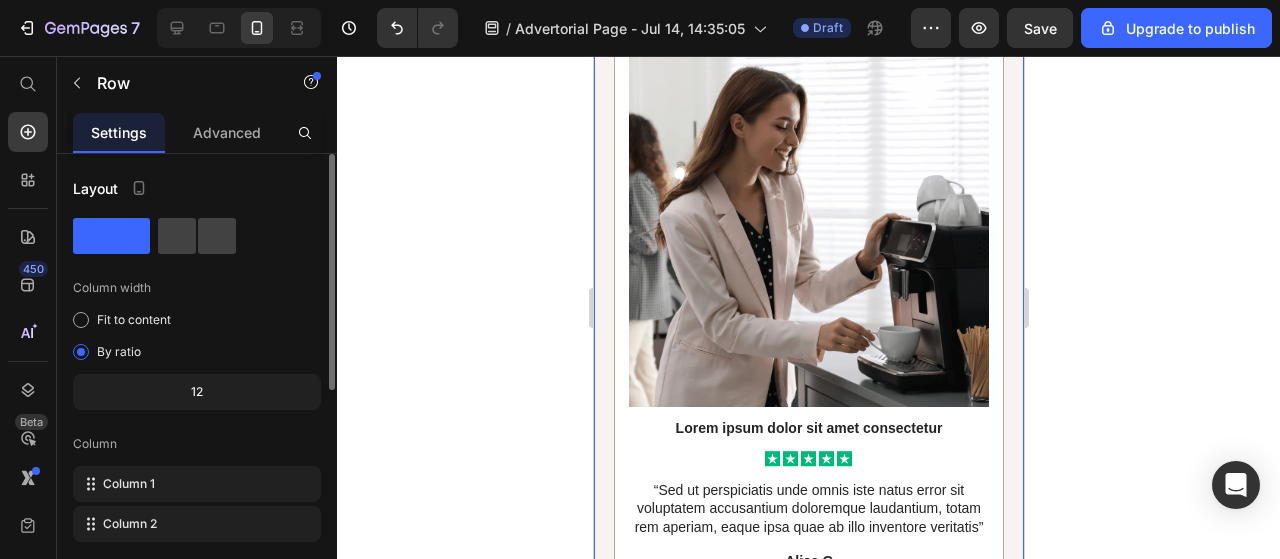 click at bounding box center [808, 227] 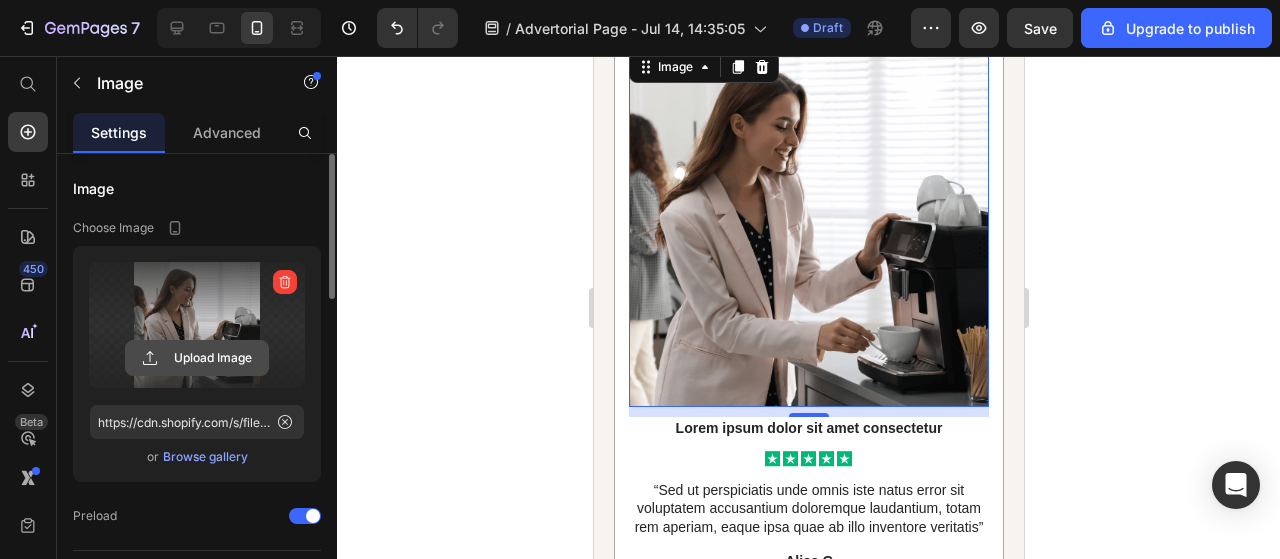 click 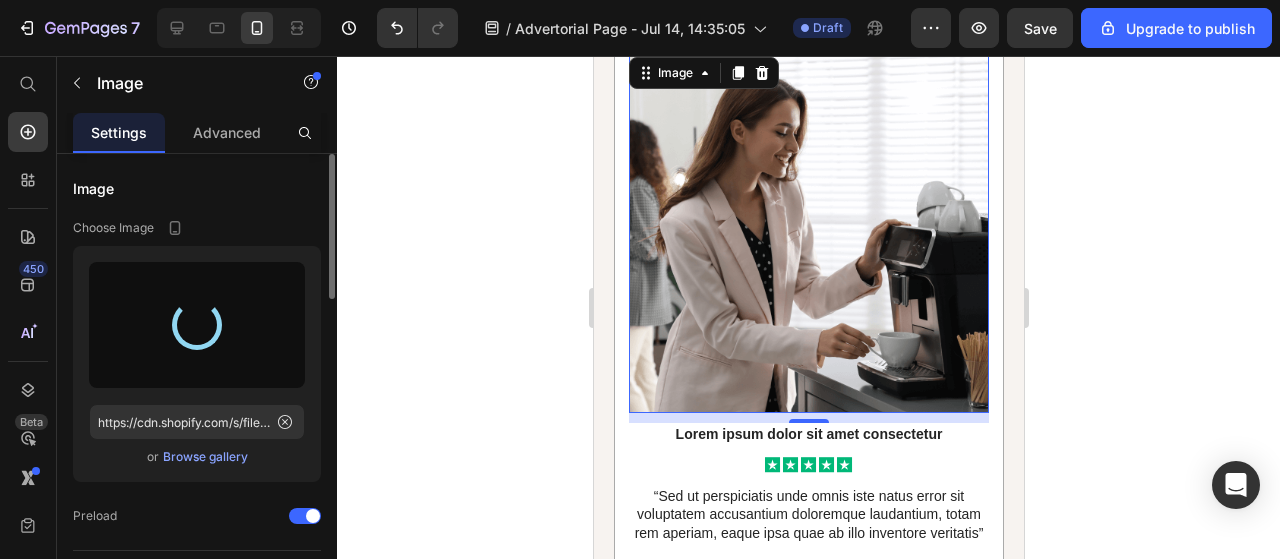 scroll, scrollTop: 3157, scrollLeft: 0, axis: vertical 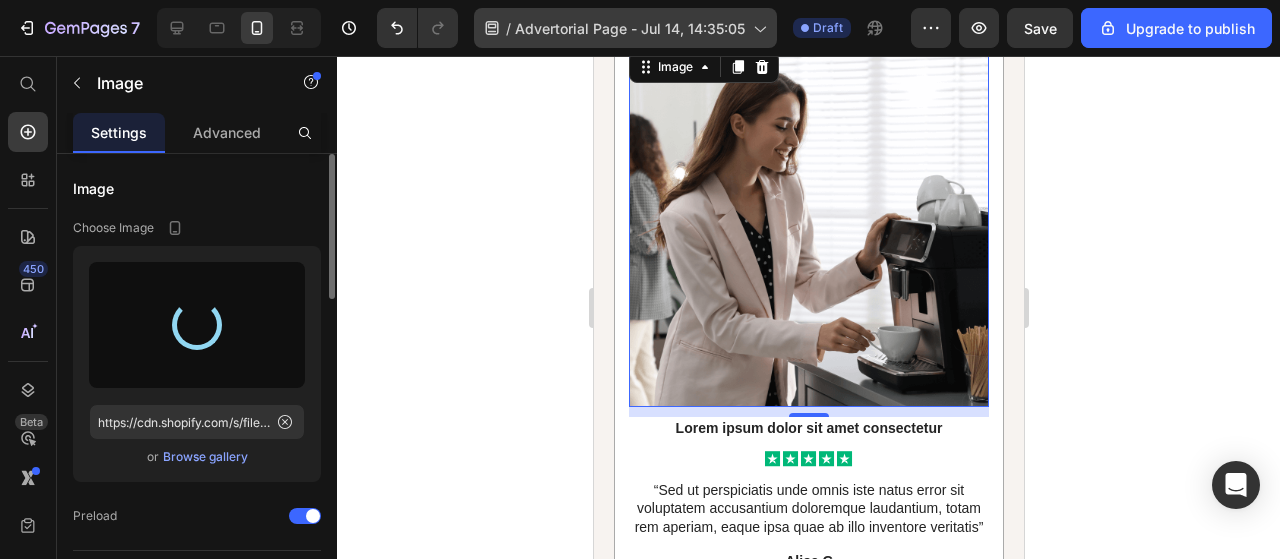 type on "https://cdn.shopify.com/s/files/1/0671/3036/0122/files/gempages_553031385560908915-d8f93604-c036-4b4a-bdb0-917c90d3c4f9.png" 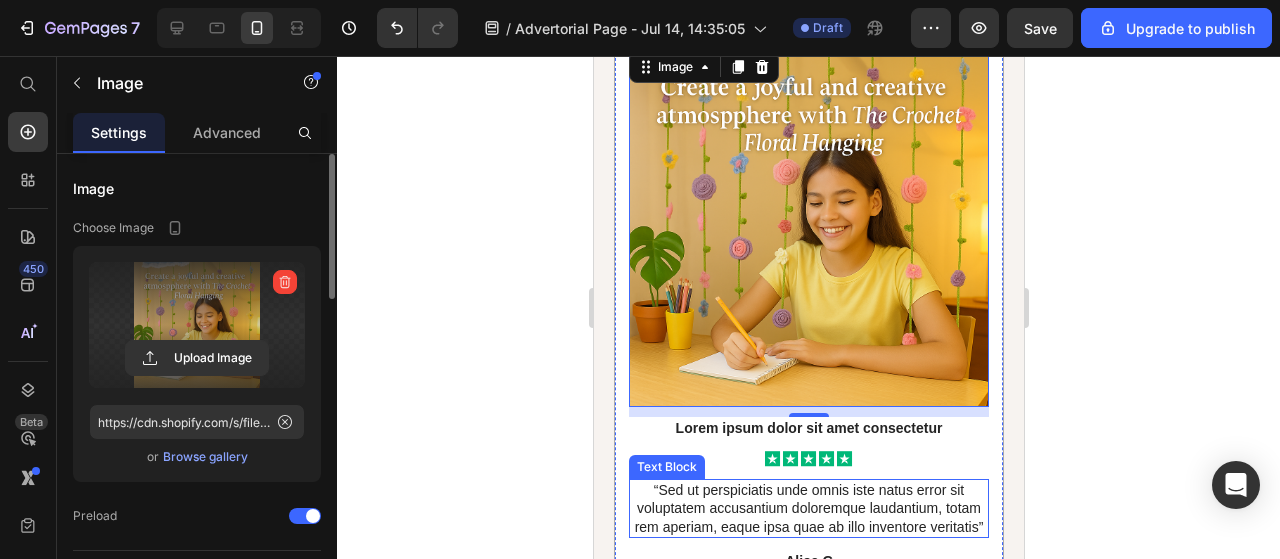 click on "“Sed ut perspiciatis unde omnis iste natus error sit voluptatem accusantium doloremque laudantium, totam rem aperiam, eaque ipsa quae ab illo inventore veritatis”" at bounding box center [808, 508] 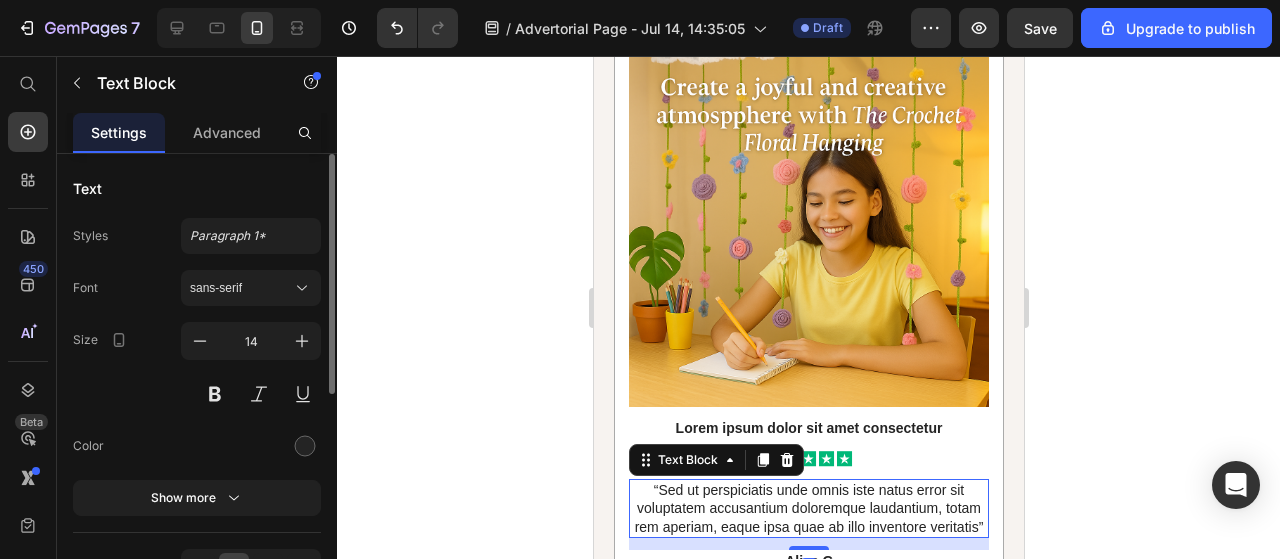 click on "“Sed ut perspiciatis unde omnis iste natus error sit voluptatem accusantium doloremque laudantium, totam rem aperiam, eaque ipsa quae ab illo inventore veritatis”" at bounding box center (808, 508) 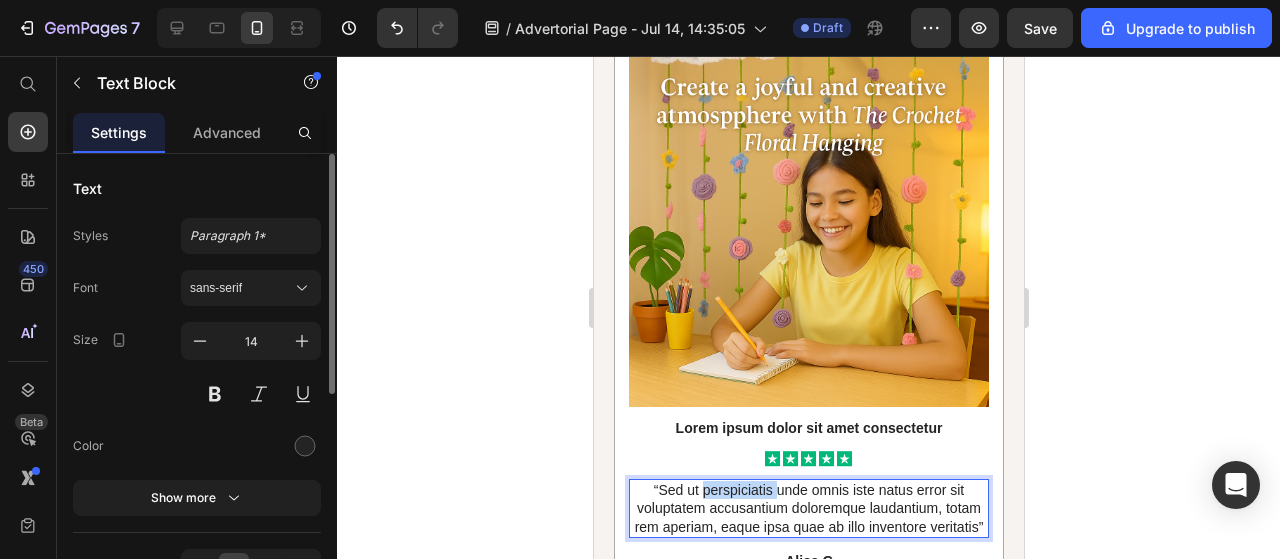 click on "“Sed ut perspiciatis unde omnis iste natus error sit voluptatem accusantium doloremque laudantium, totam rem aperiam, eaque ipsa quae ab illo inventore veritatis”" at bounding box center [808, 508] 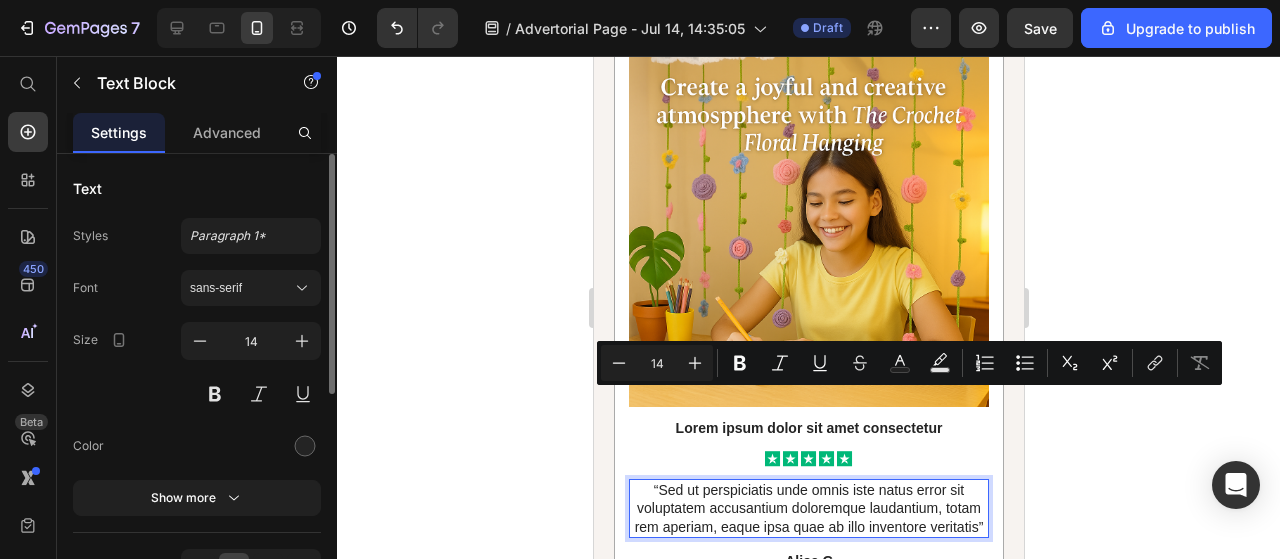 click on "“Sed ut perspiciatis unde omnis iste natus error sit voluptatem accusantium doloremque laudantium, totam rem aperiam, eaque ipsa quae ab illo inventore veritatis”" at bounding box center (808, 508) 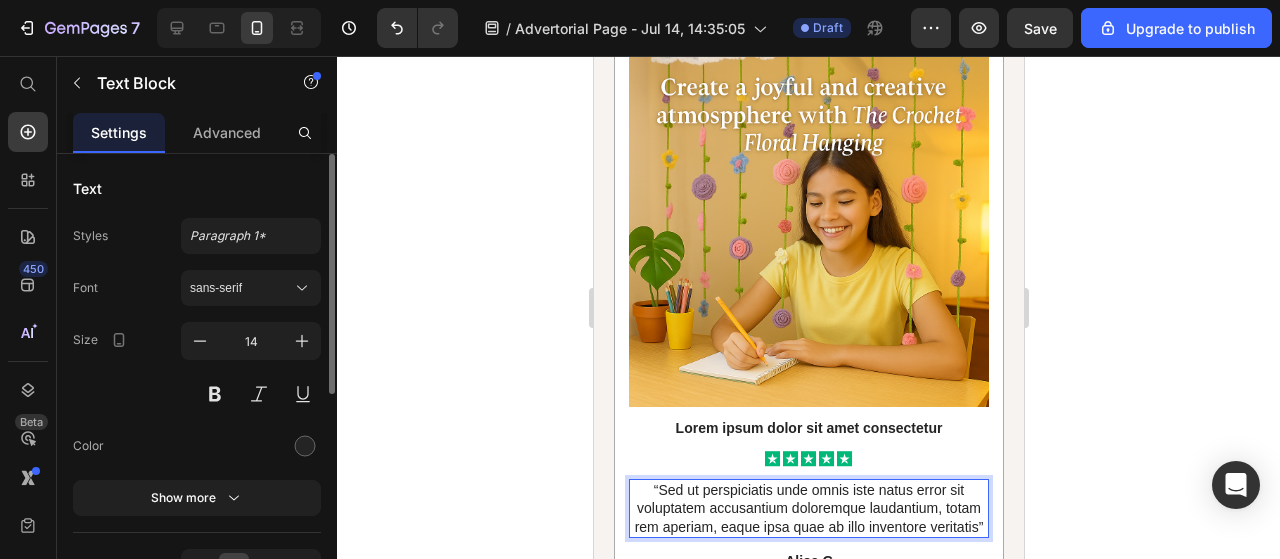 click on "“Sed ut perspiciatis unde omnis iste natus error sit voluptatem accusantium doloremque laudantium, totam rem aperiam, eaque ipsa quae ab illo inventore veritatis”" at bounding box center (808, 508) 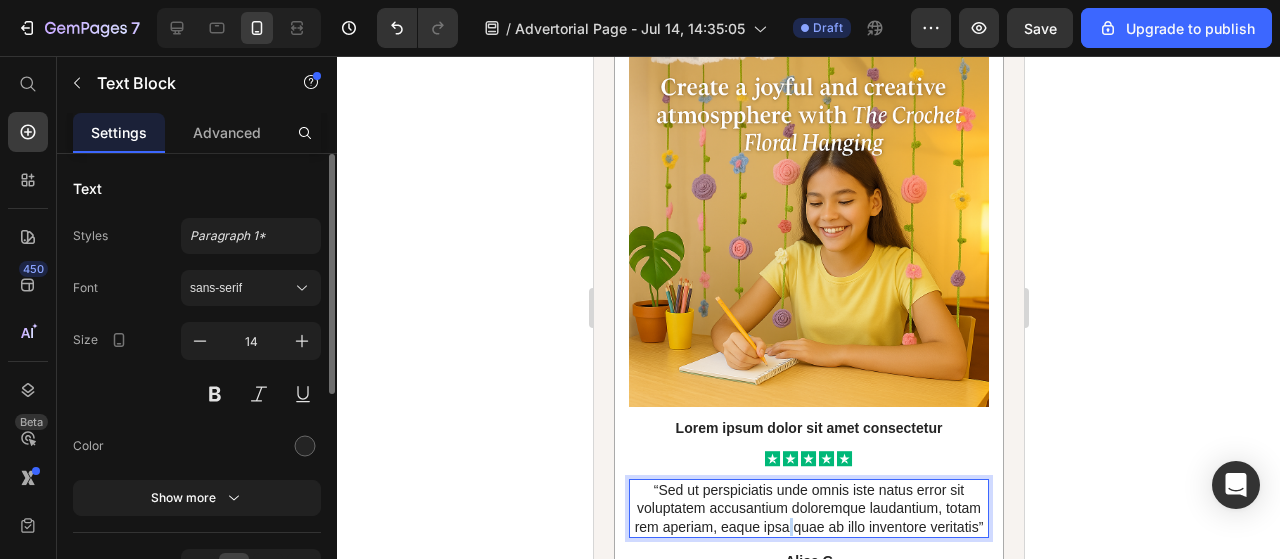 click on "“Sed ut perspiciatis unde omnis iste natus error sit voluptatem accusantium doloremque laudantium, totam rem aperiam, eaque ipsa quae ab illo inventore veritatis”" at bounding box center [808, 508] 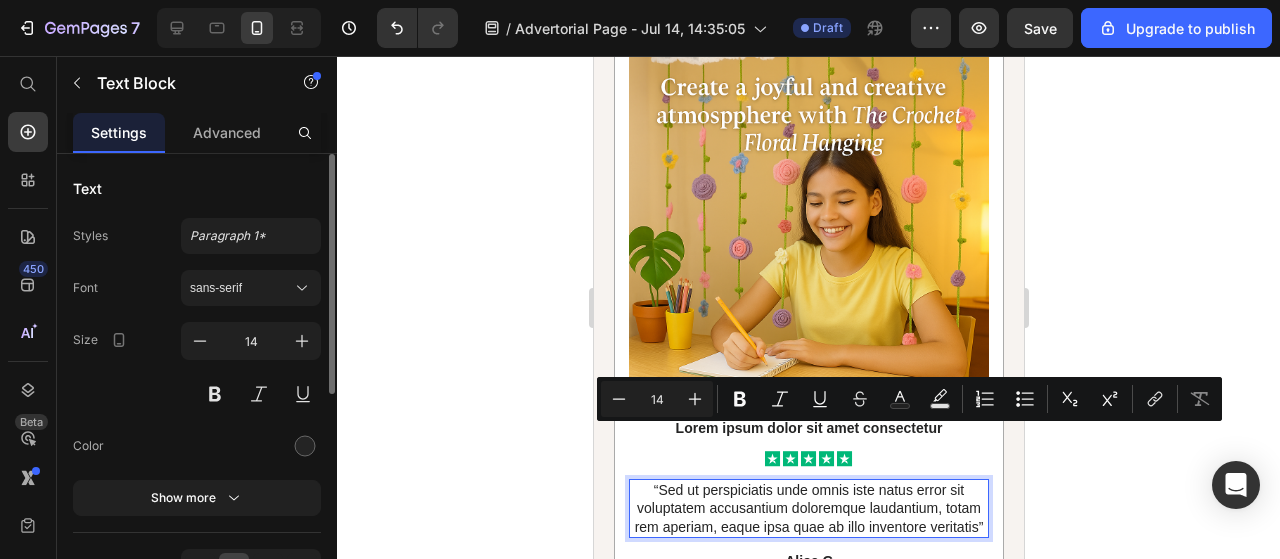 click on "“Sed ut perspiciatis unde omnis iste natus error sit voluptatem accusantium doloremque laudantium, totam rem aperiam, eaque ipsa quae ab illo inventore veritatis”" at bounding box center (808, 508) 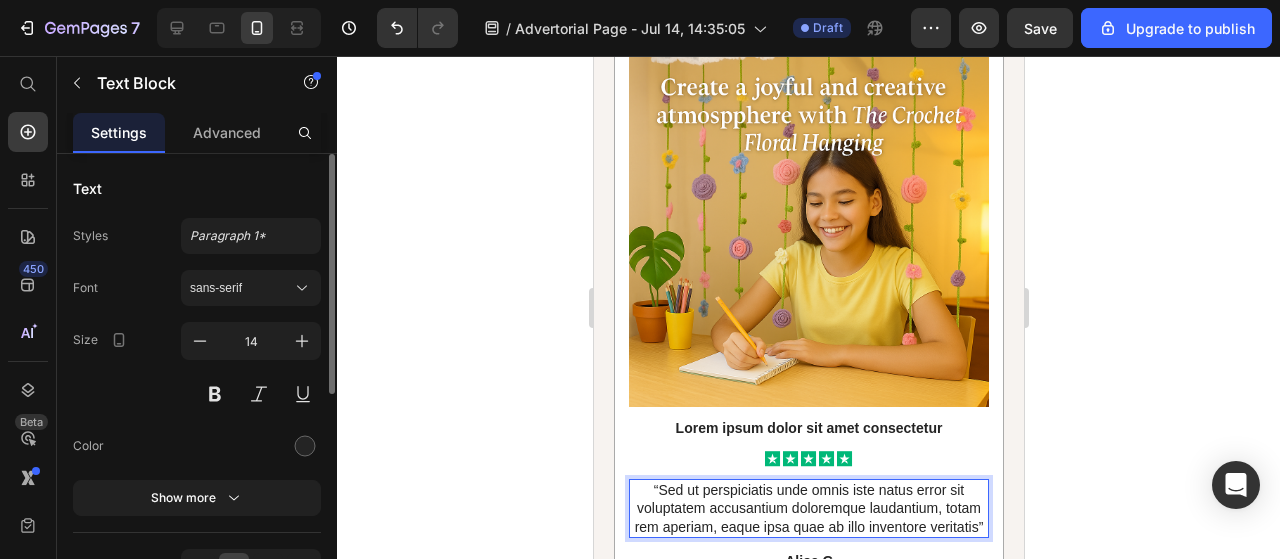 click on "“Sed ut perspiciatis unde omnis iste natus error sit voluptatem accusantium doloremque laudantium, totam rem aperiam, eaque ipsa quae ab illo inventore veritatis”" at bounding box center [808, 508] 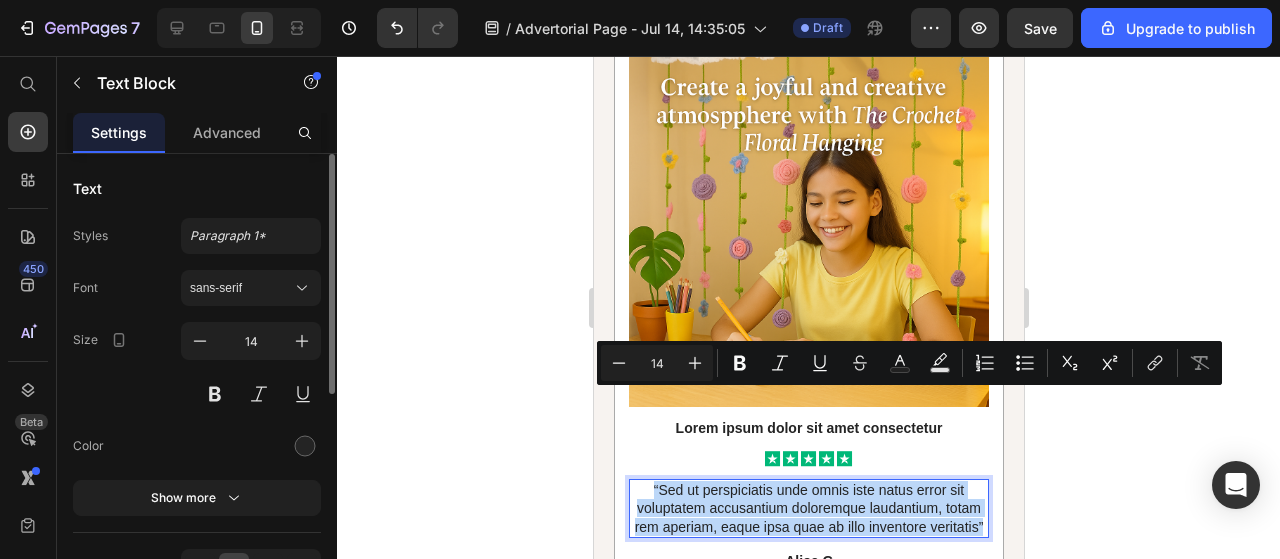 drag, startPoint x: 832, startPoint y: 454, endPoint x: 708, endPoint y: 420, distance: 128.57683 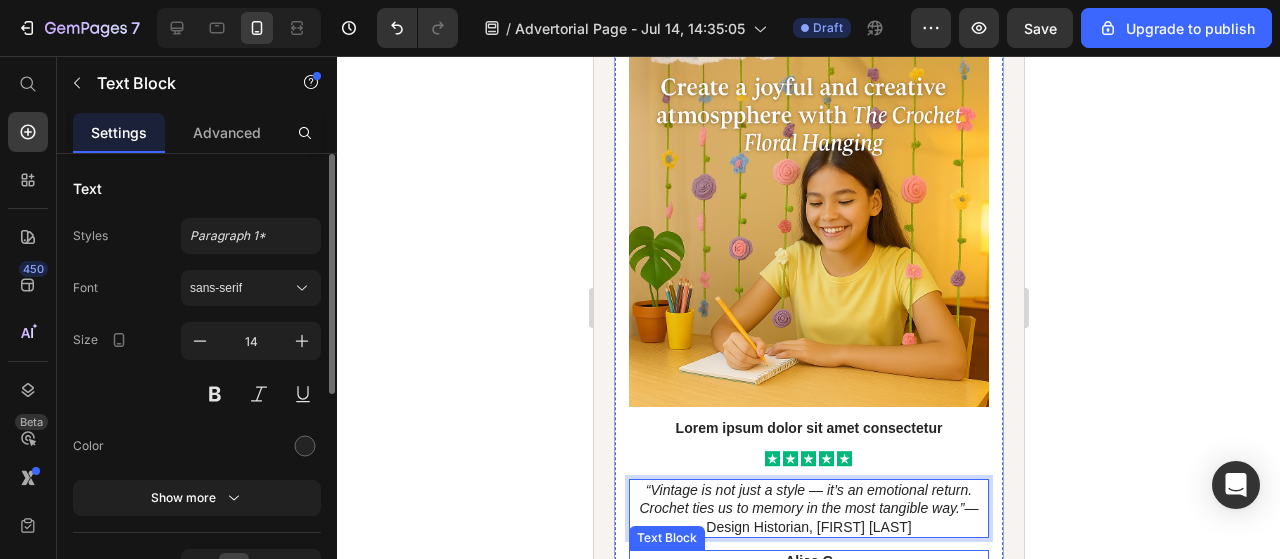 click on "-Alisa G." at bounding box center (808, 561) 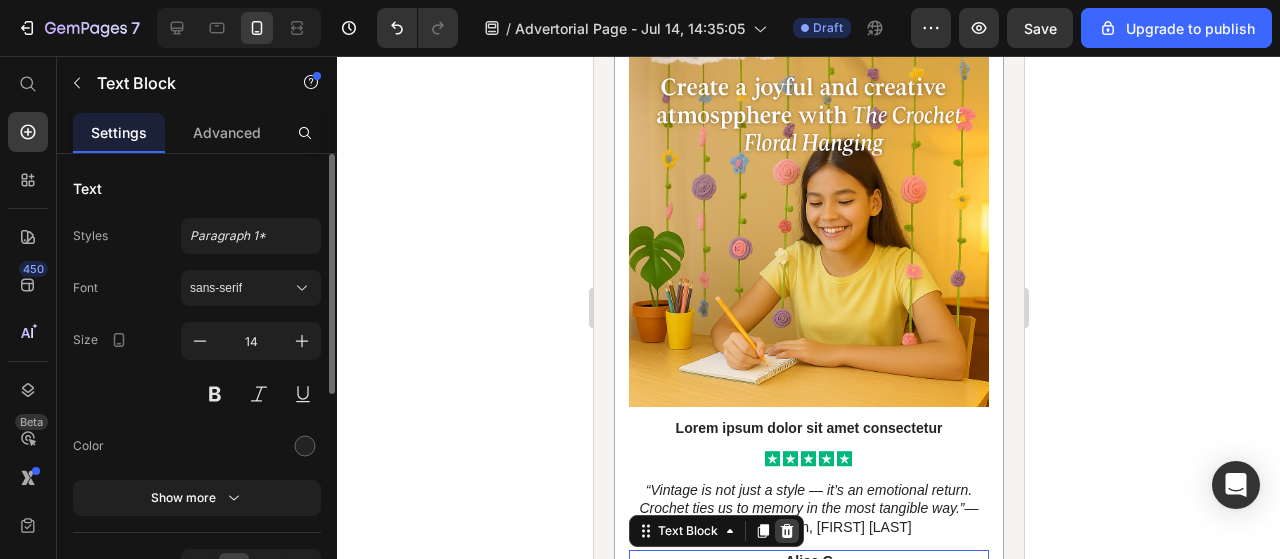 click 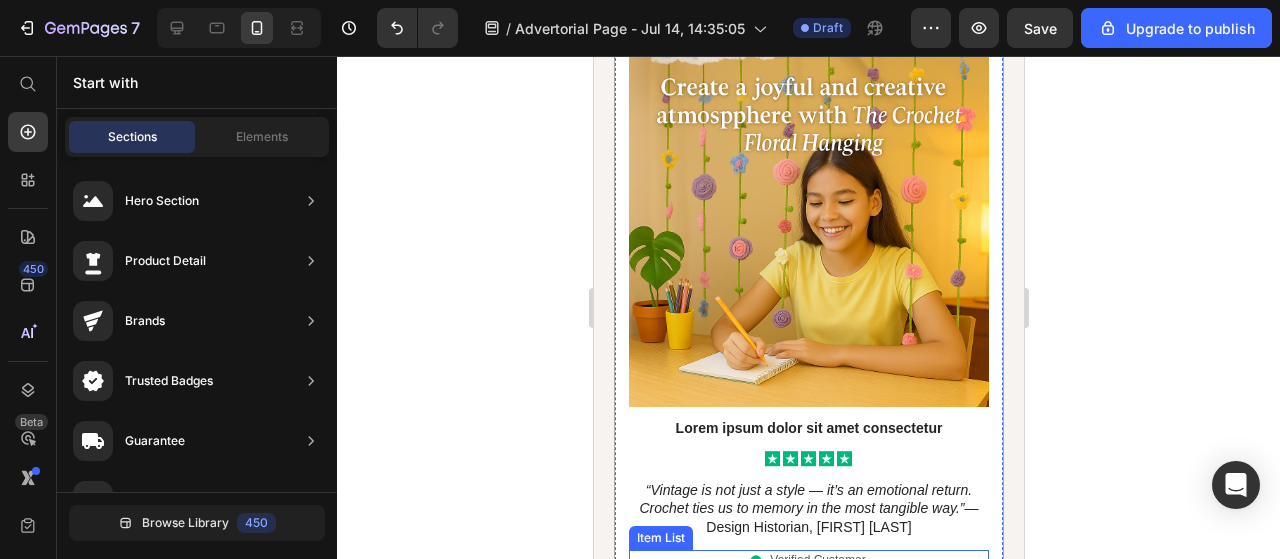 click on "Verified Customer" at bounding box center (816, 561) 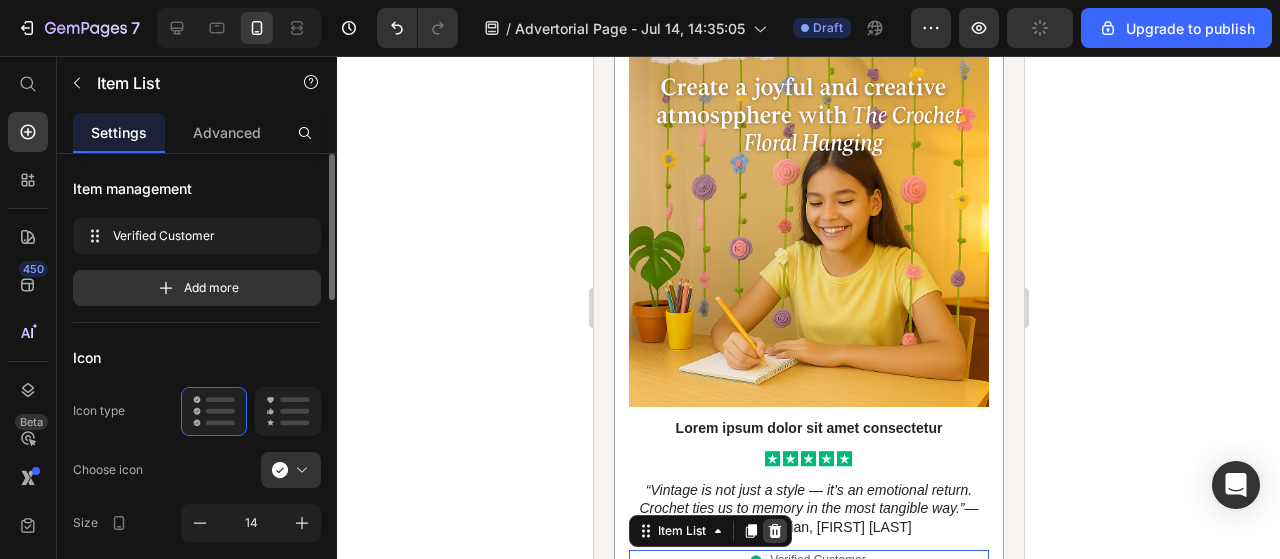 click 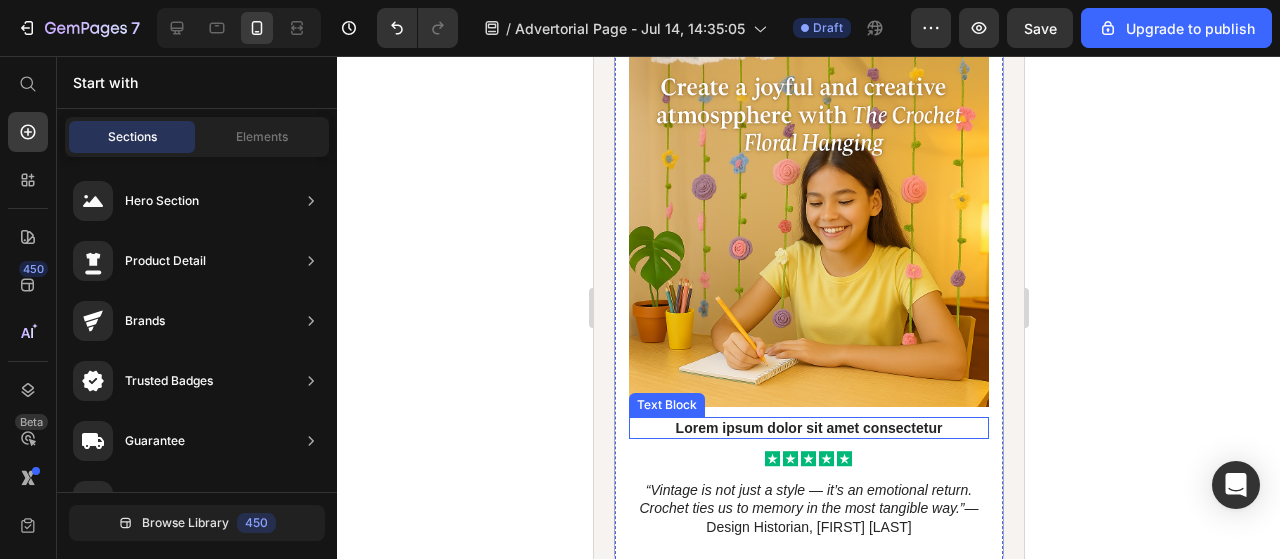 click on "Lorem ipsum dolor sit amet consectetur" at bounding box center [808, 428] 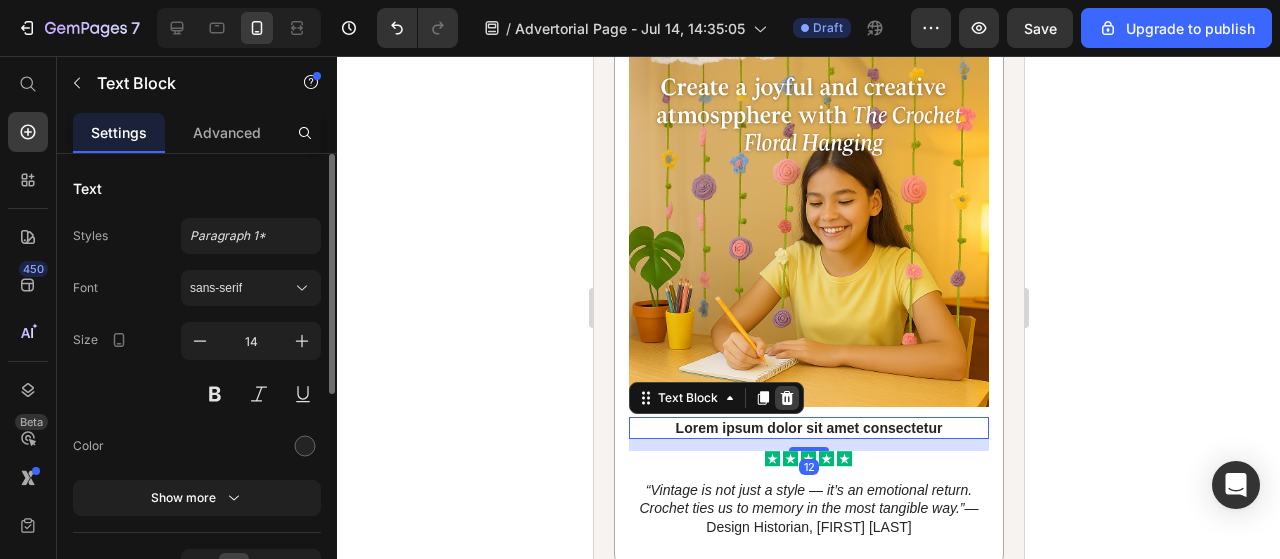 click 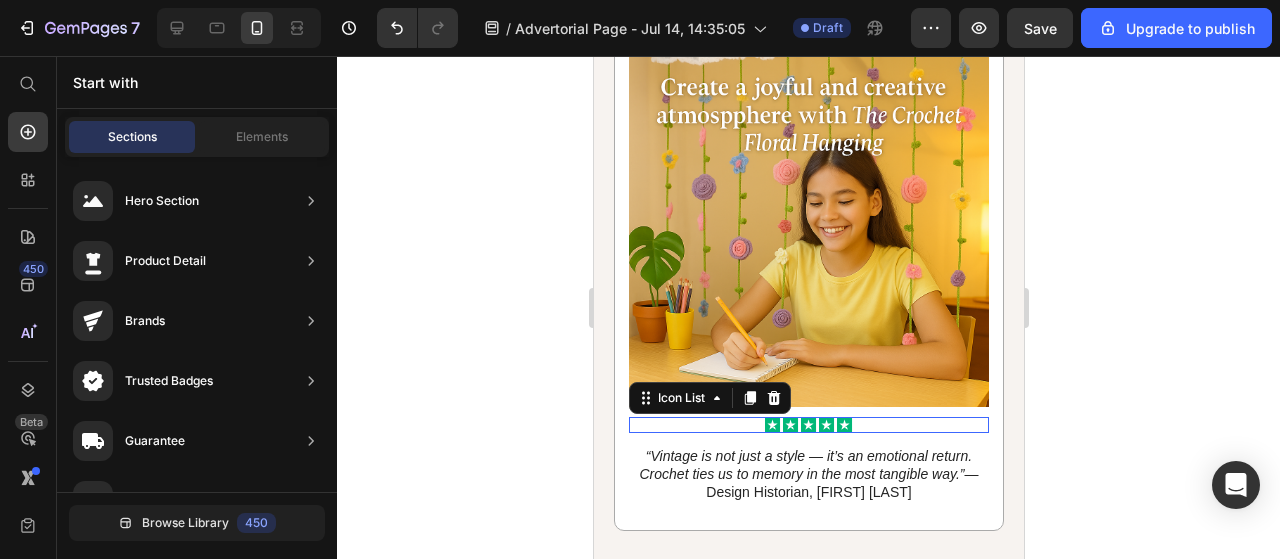 click on "Icon
Icon
Icon
Icon
Icon" at bounding box center [808, 425] 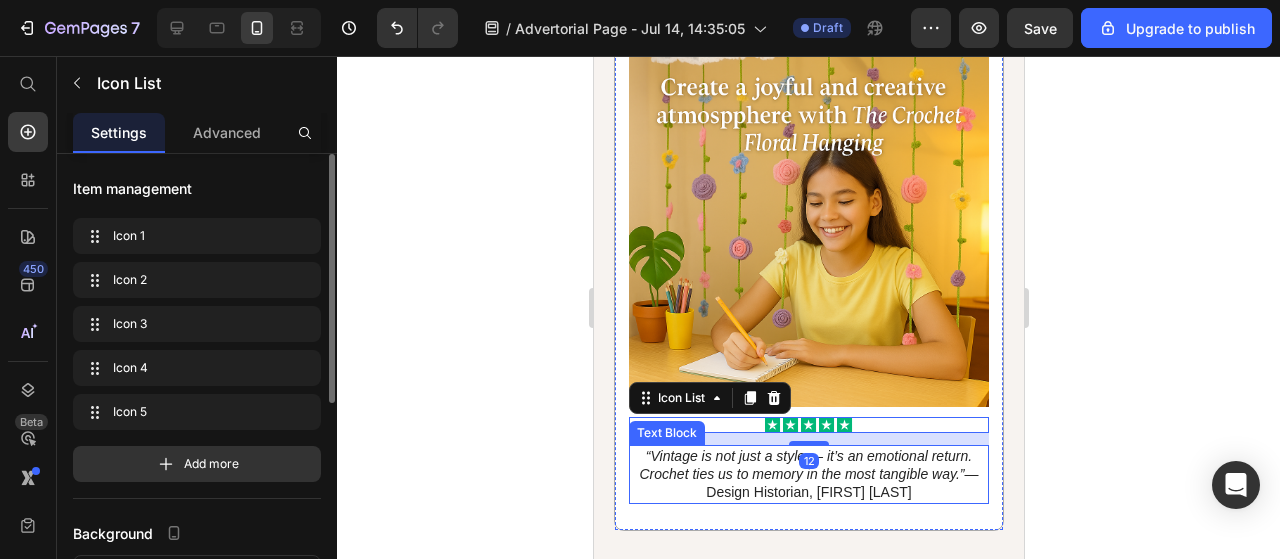 click on "“Vintage is not just a style — it’s an emotional return. Crochet ties us to memory in the most tangible way.”" at bounding box center (805, 465) 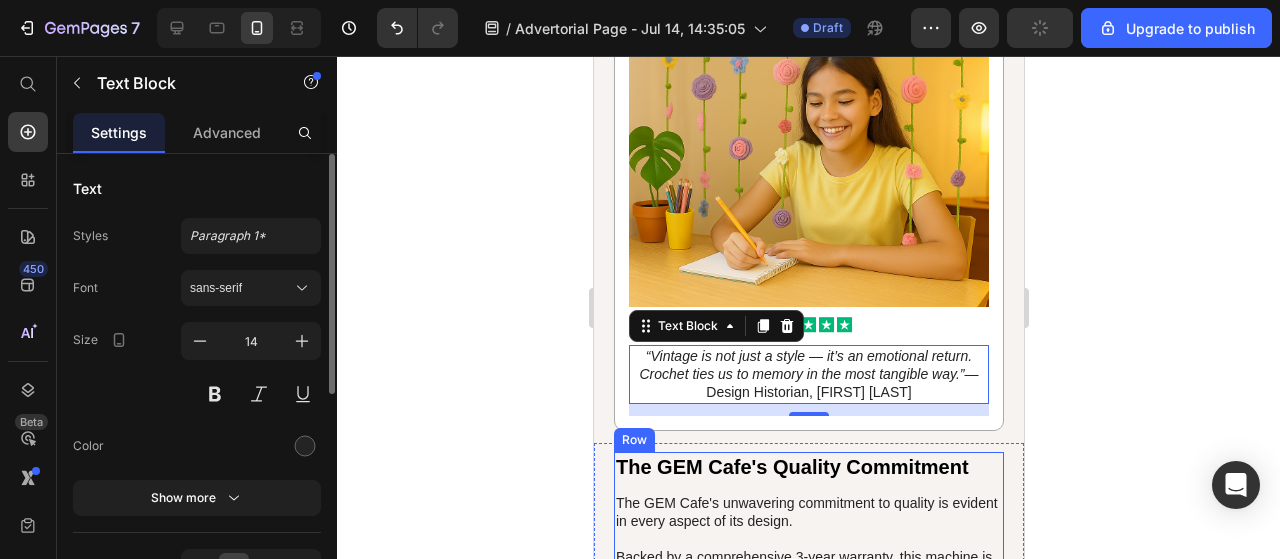 scroll, scrollTop: 3357, scrollLeft: 0, axis: vertical 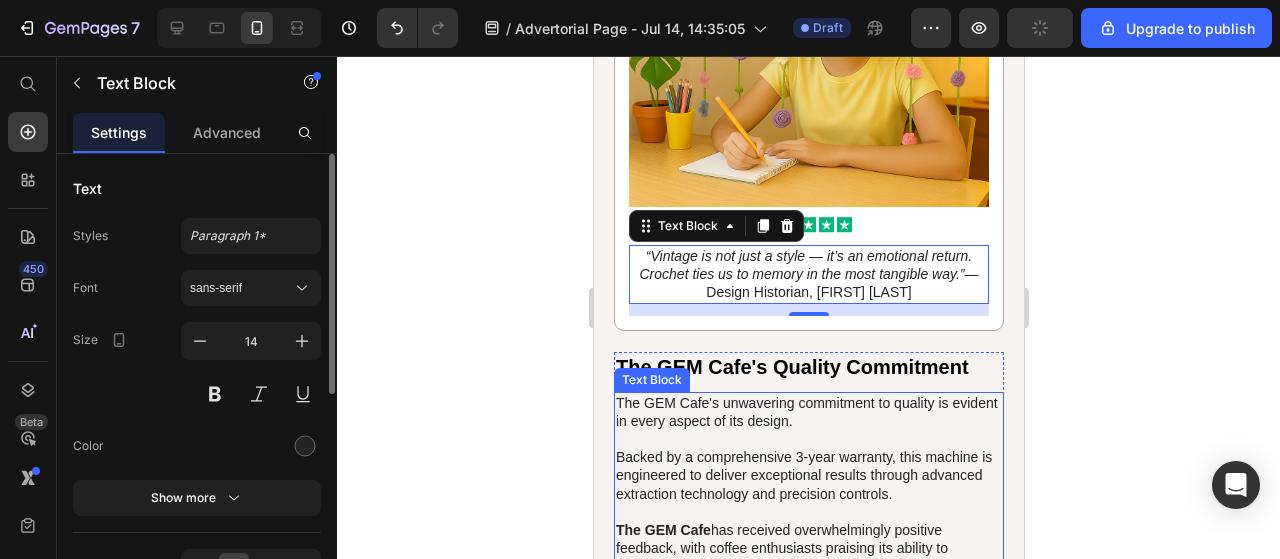 click on "The GEM Cafe's unwavering commitment to quality is evident in every aspect of its design.  Backed by a comprehensive 3-year warranty, this machine is engineered to deliver exceptional results through advanced extraction technology and precision controls.  The GEM Cafe  has received overwhelmingly positive feedback, with coffee enthusiasts praising its ability to consistently brew superior flavors.  Many users have even recommended the  GEM Cafe  to friends and family, confident it will transform their morning routines.  With its sturdy construction, intuitive interface, and proven track record, the  GEM Cafe  has firmly established itself as the gold standard in home coffee brewing." at bounding box center [808, 548] 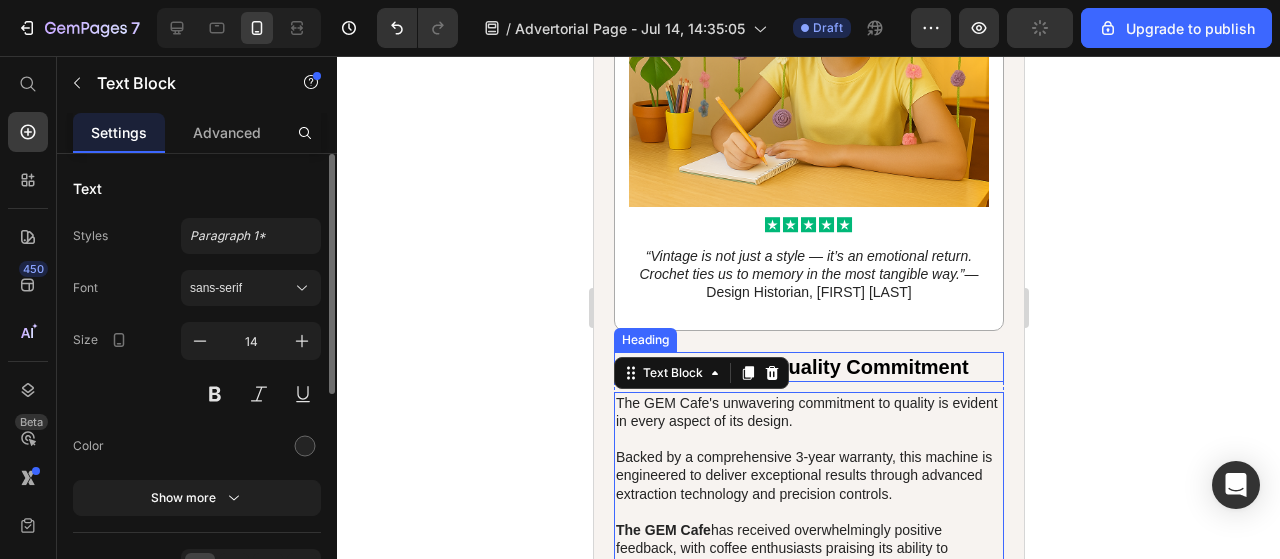 click on "The GEM Cafe's Quality Commitment" at bounding box center [808, 367] 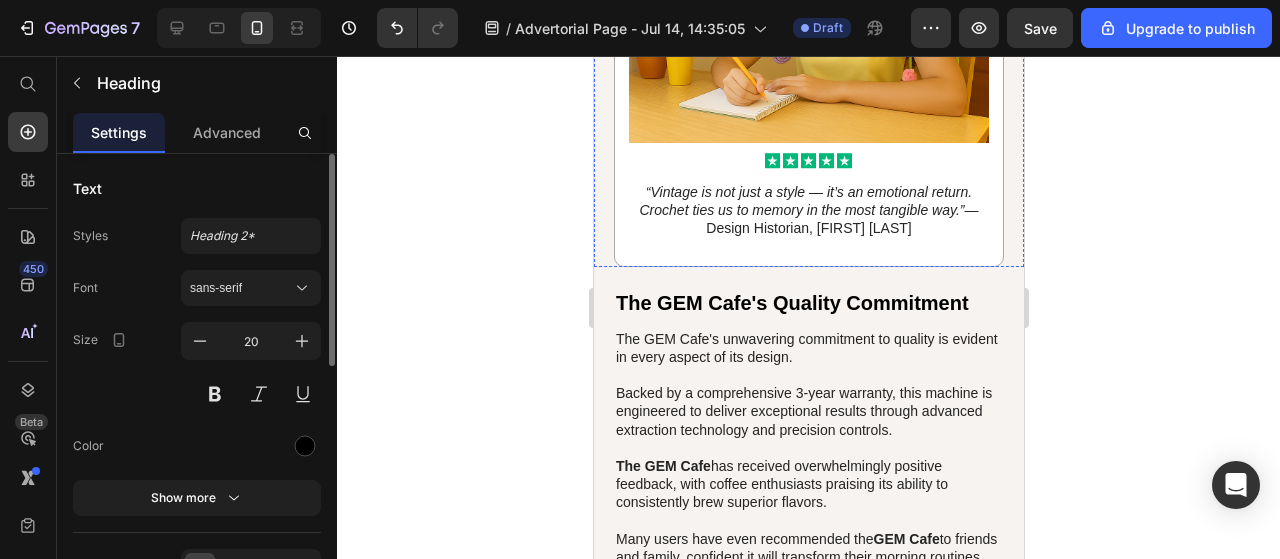 scroll, scrollTop: 3400, scrollLeft: 0, axis: vertical 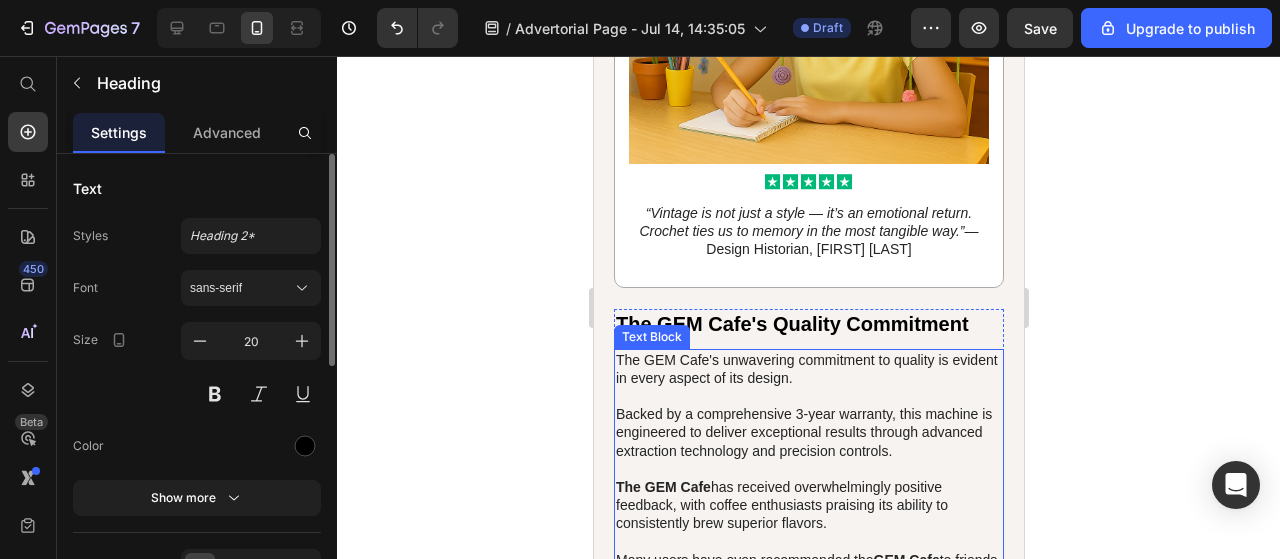 click on "The GEM Cafe's Quality Commitment Heading The GEM Cafe's unwavering commitment to quality is evident in every aspect of its design.  Backed by a comprehensive 3-year warranty, this machine is engineered to deliver exceptional results through advanced extraction technology and precision controls.  The GEM Cafe  has received overwhelmingly positive feedback, with coffee enthusiasts praising its ability to consistently brew superior flavors.  Many users have even recommended the  GEM Cafe  to friends and family, confident it will transform their morning routines.  With its sturdy construction, intuitive interface, and proven track record, the  GEM Cafe  has firmly established itself as the gold standard in home coffee brewing. Text Block Image
Icon
Icon
Icon
Icon
Icon Icon List 1,524 Reviews Text Block Row Elevate Your Coffee Experience with the GEM Cafe with  30% OFF Heading
CHECK AVAILABILITY Button 60-day money back guarantee Text Block Image Row Heading Image" at bounding box center (808, 3293) 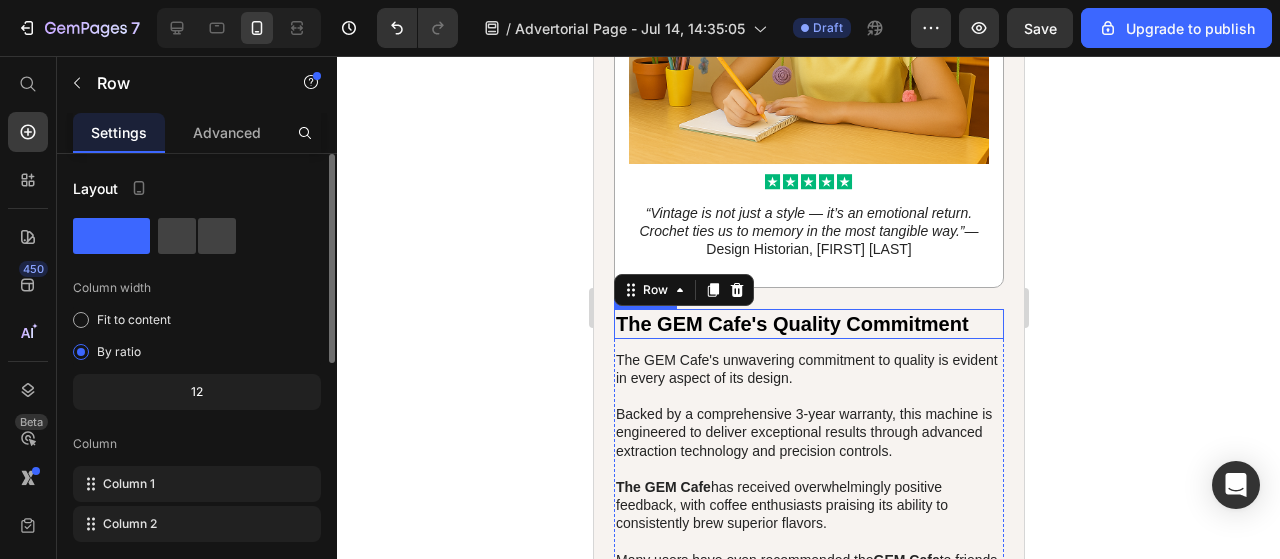 click on "The GEM Cafe's Quality Commitment" at bounding box center [808, 324] 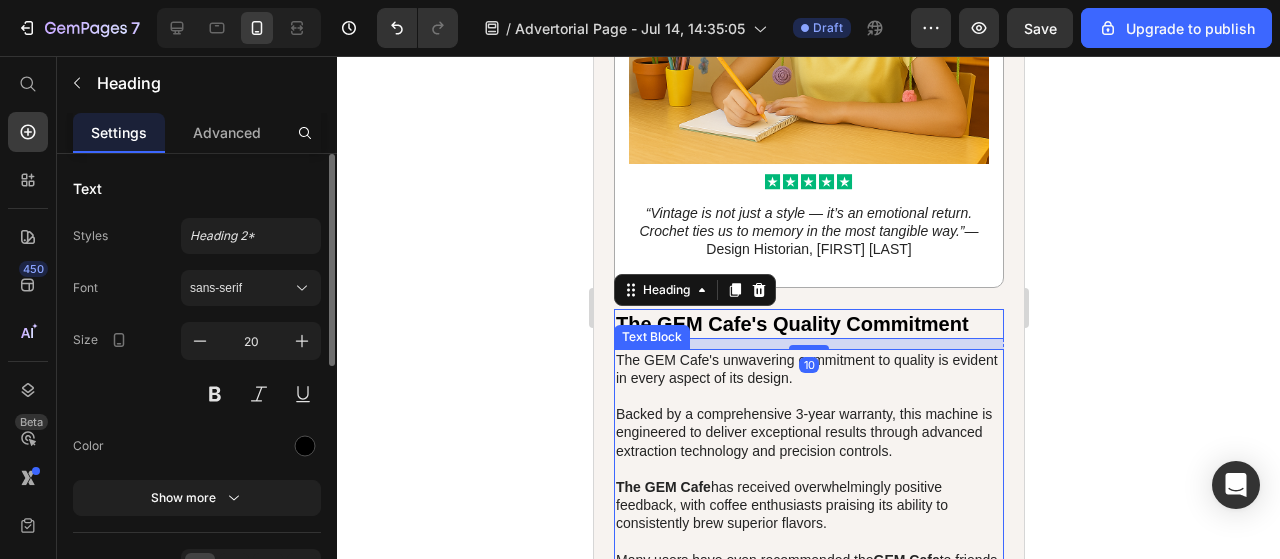 click on "The GEM Cafe's unwavering commitment to quality is evident in every aspect of its design.  Backed by a comprehensive 3-year warranty, this machine is engineered to deliver exceptional results through advanced extraction technology and precision controls.  The GEM Cafe  has received overwhelmingly positive feedback, with coffee enthusiasts praising its ability to consistently brew superior flavors.  Many users have even recommended the  GEM Cafe  to friends and family, confident it will transform their morning routines.  With its sturdy construction, intuitive interface, and proven track record, the  GEM Cafe  has firmly established itself as the gold standard in home coffee brewing." at bounding box center (808, 505) 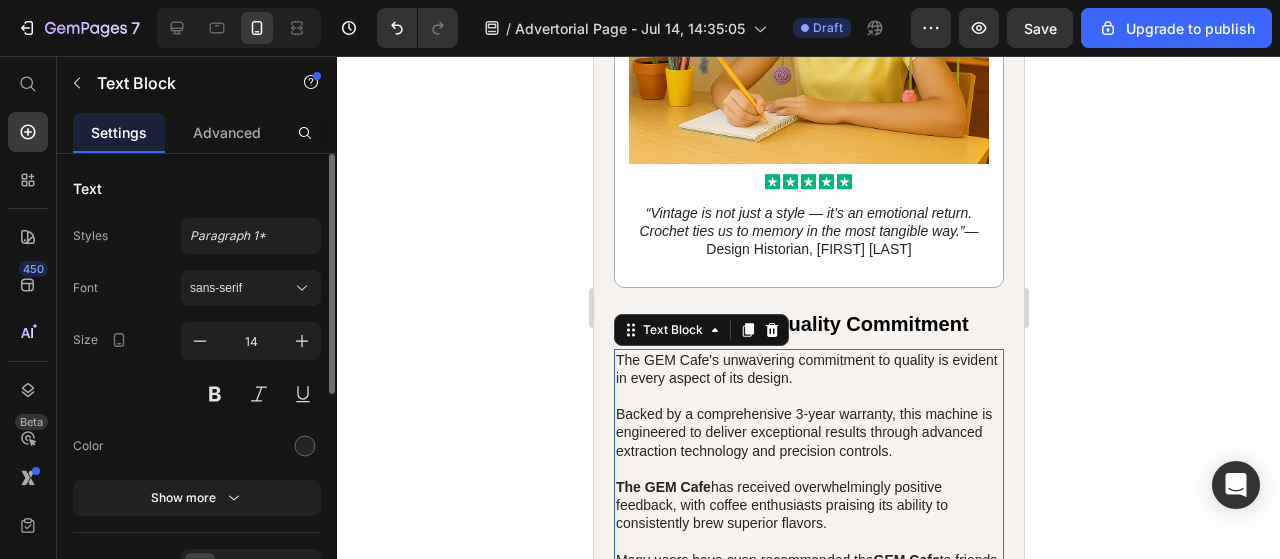 click on "The GEM Cafe's unwavering commitment to quality is evident in every aspect of its design.  Backed by a comprehensive 3-year warranty, this machine is engineered to deliver exceptional results through advanced extraction technology and precision controls.  The GEM Cafe  has received overwhelmingly positive feedback, with coffee enthusiasts praising its ability to consistently brew superior flavors.  Many users have even recommended the  GEM Cafe  to friends and family, confident it will transform their morning routines.  With its sturdy construction, intuitive interface, and proven track record, the  GEM Cafe  has firmly established itself as the gold standard in home coffee brewing." at bounding box center (808, 505) 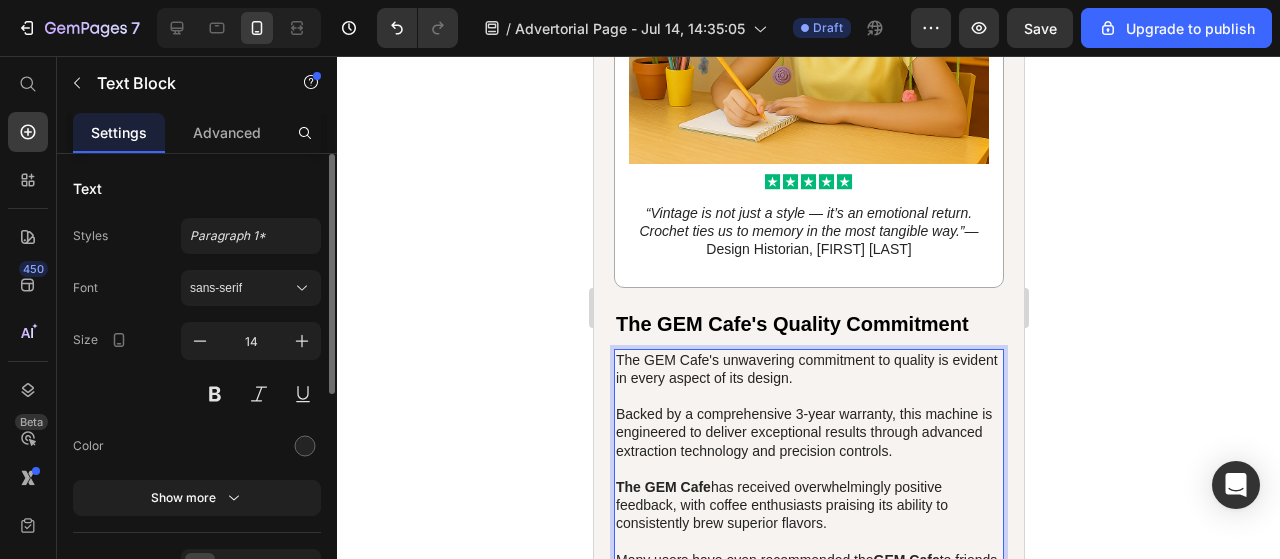 click on "The GEM Cafe's unwavering commitment to quality is evident in every aspect of its design.  Backed by a comprehensive 3-year warranty, this machine is engineered to deliver exceptional results through advanced extraction technology and precision controls.  The GEM Cafe  has received overwhelmingly positive feedback, with coffee enthusiasts praising its ability to consistently brew superior flavors.  Many users have even recommended the  GEM Cafe  to friends and family, confident it will transform their morning routines.  With its sturdy construction, intuitive interface, and proven track record, the  GEM Cafe  has firmly established itself as the gold standard in home coffee brewing." at bounding box center (808, 505) 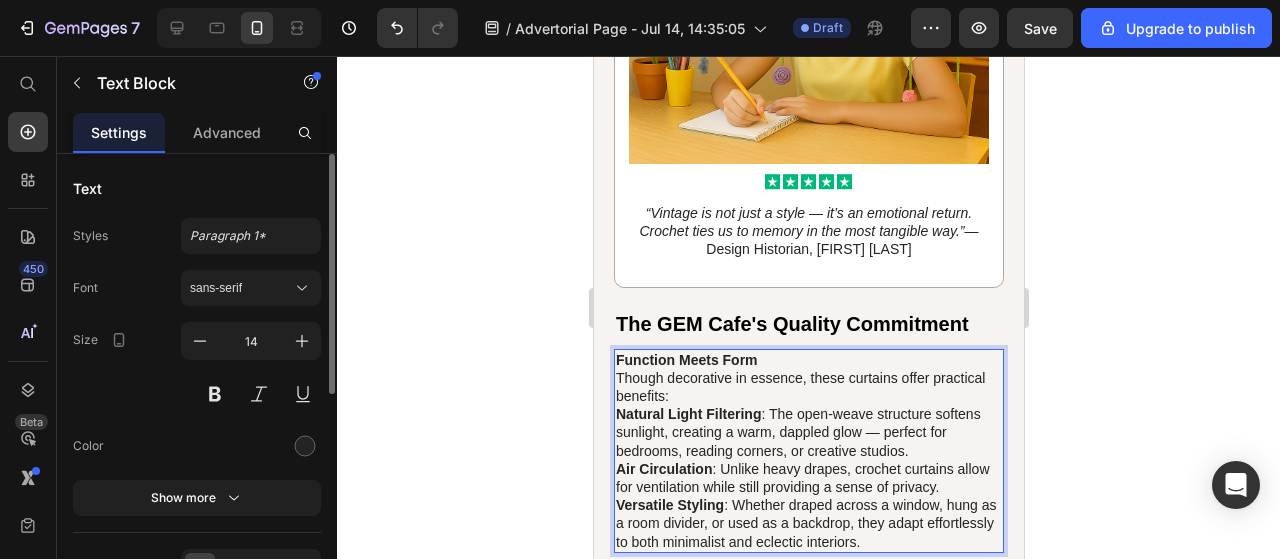 click on "Function Meets Form" at bounding box center [686, 360] 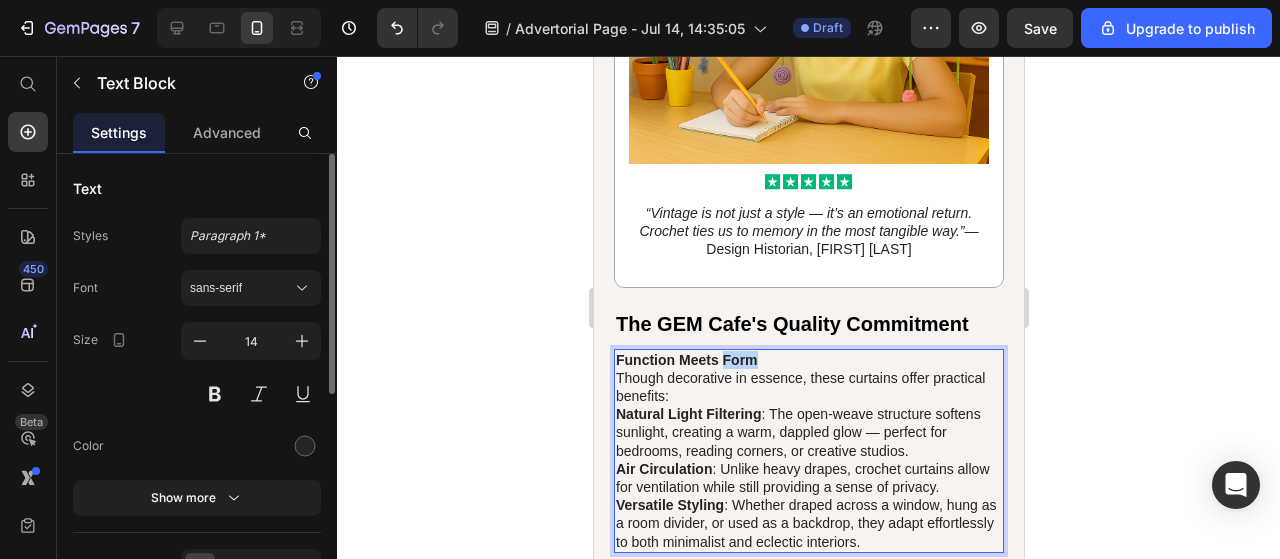 click on "Function Meets Form" at bounding box center (686, 360) 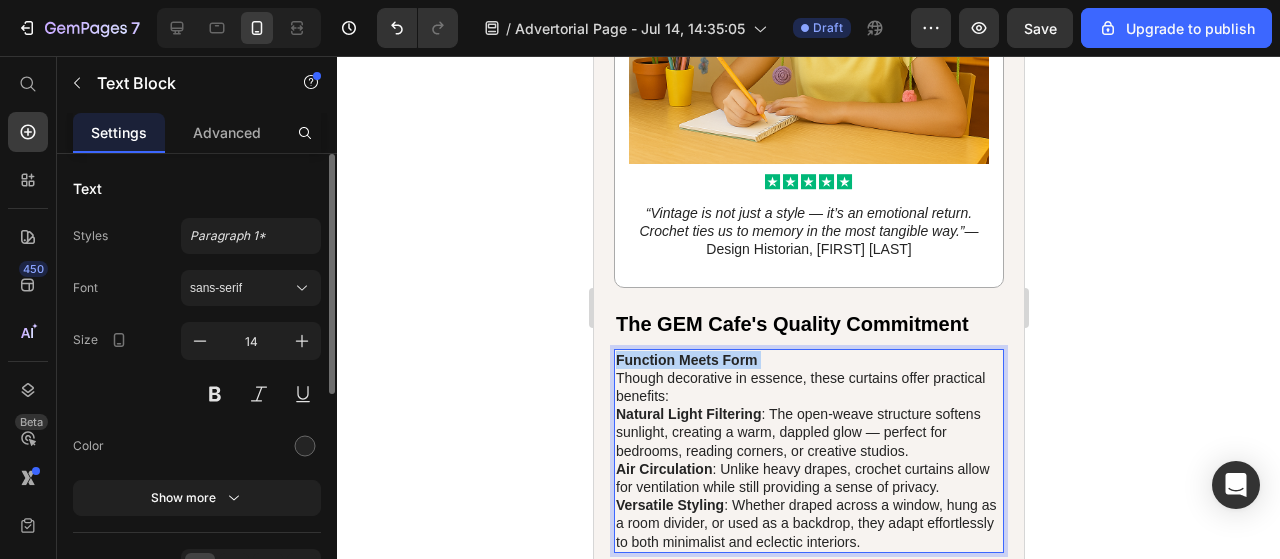 click on "Function Meets Form" at bounding box center (686, 360) 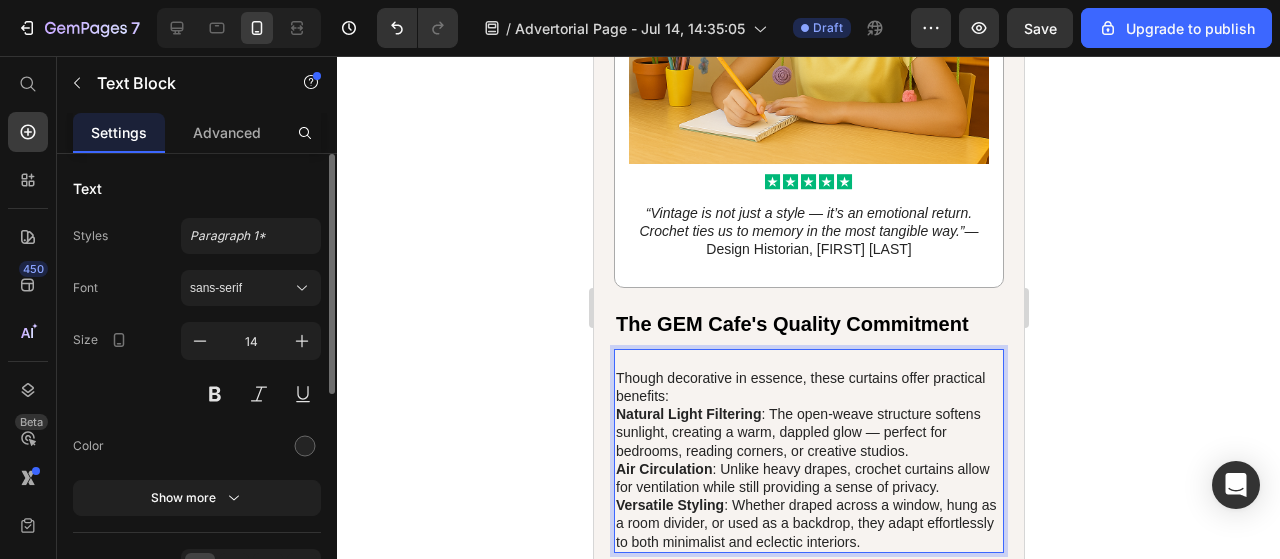 click on "The GEM Cafe's Quality Commitment Heading Though decorative in essence, these curtains offer practical benefits: Natural Light Filtering : The open-weave structure softens sunlight, creating a warm, dappled glow — perfect for bedrooms, reading corners, or creative studios. Air Circulation : Unlike heavy drapes, crochet curtains allow for ventilation while still providing a sense of privacy. Versatile Styling : Whether draped across a window, hung as a room divider, or used as a backdrop, they adapt effortlessly to both minimalist and eclectic interiors. Text Block   21 Image
Icon
Icon
Icon
Icon
Icon Icon List 1,524 Reviews Text Block Row Elevate Your Coffee Experience with the GEM Cafe with  30% OFF Heading
CHECK AVAILABILITY Button 60-day money back guarantee Text Block Image Row Elevating Your Daily Coffee Ritual Heading The GEM Cafe is a game-changing home coffee appliance that is poised to revolutionize your daily routine.  GEM Cafe's innovations  GEM Cafe" at bounding box center (808, 3299) 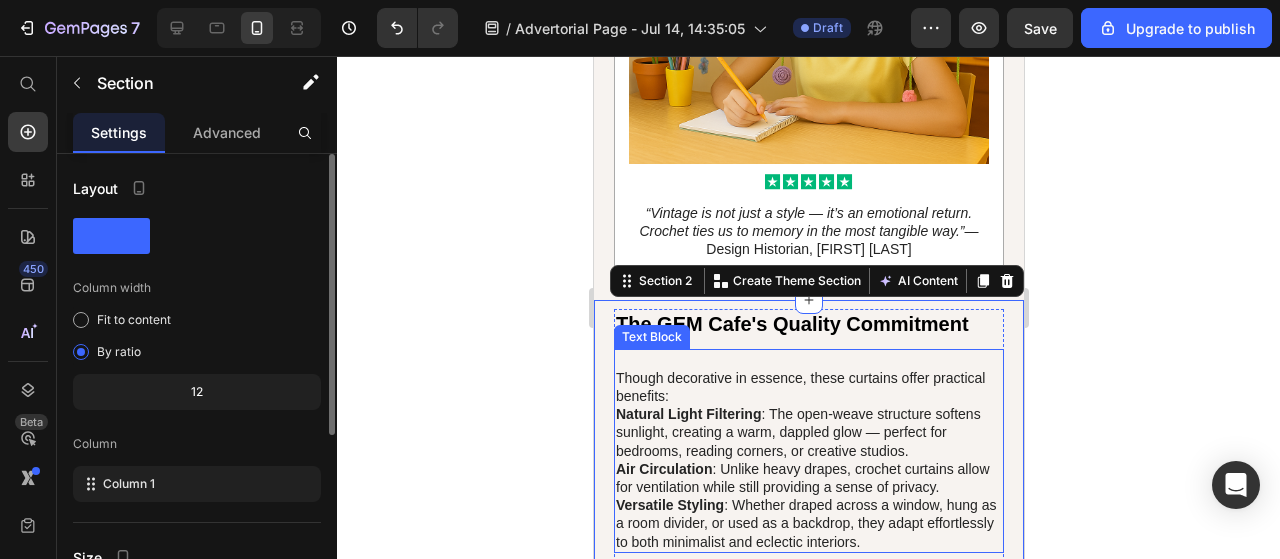 click on "Though decorative in essence, these curtains offer practical benefits:" at bounding box center [808, 387] 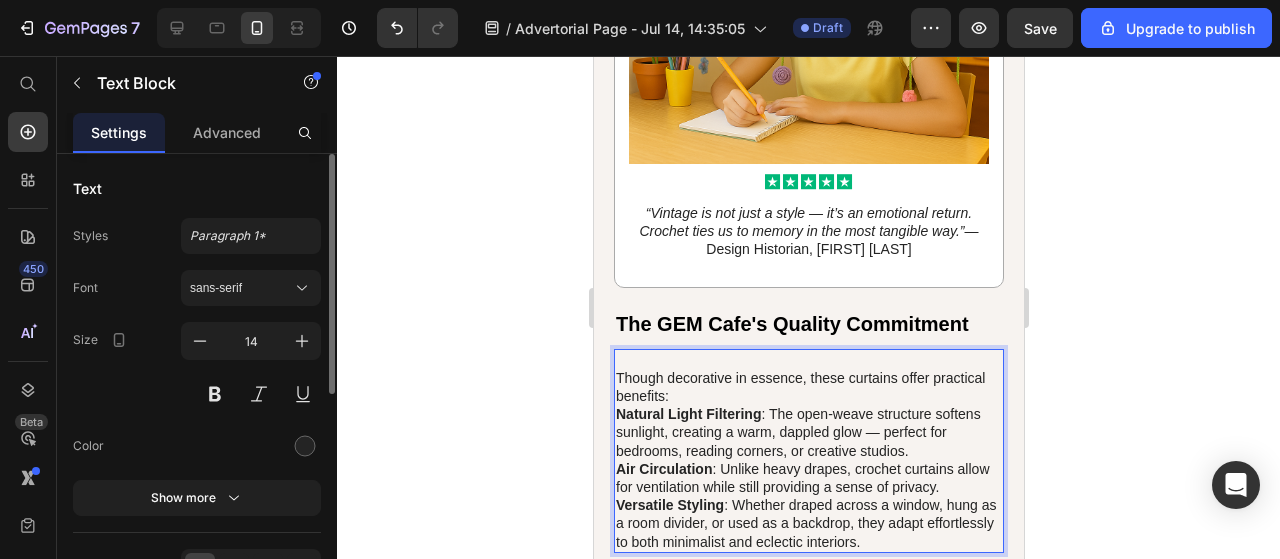 click on "Though decorative in essence, these curtains offer practical benefits:" at bounding box center (808, 387) 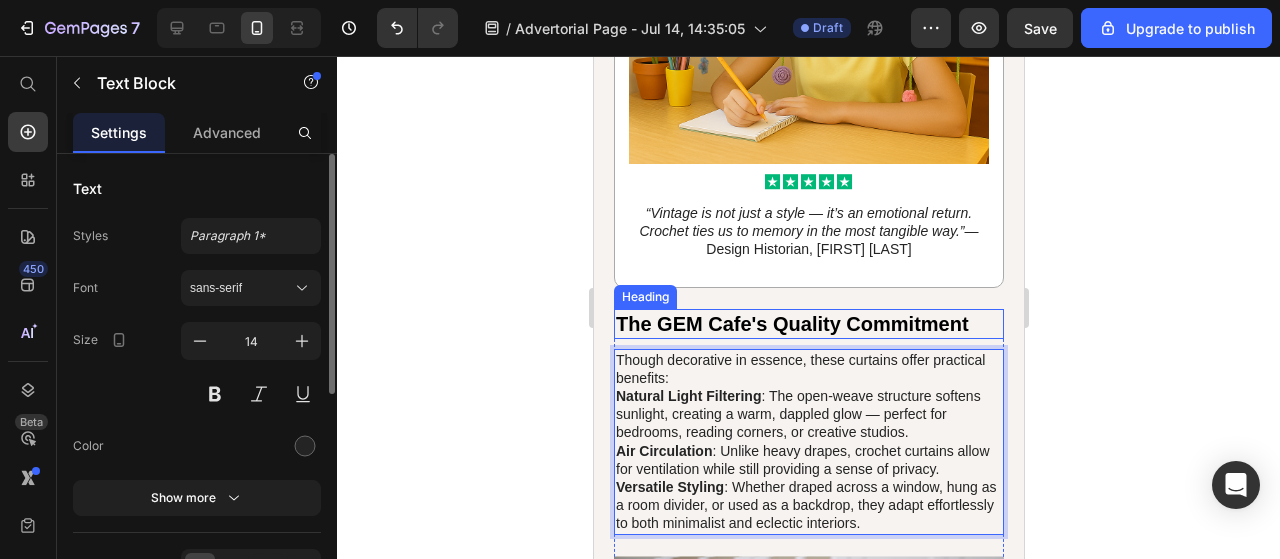 click on "The GEM Cafe's Quality Commitment" at bounding box center [808, 324] 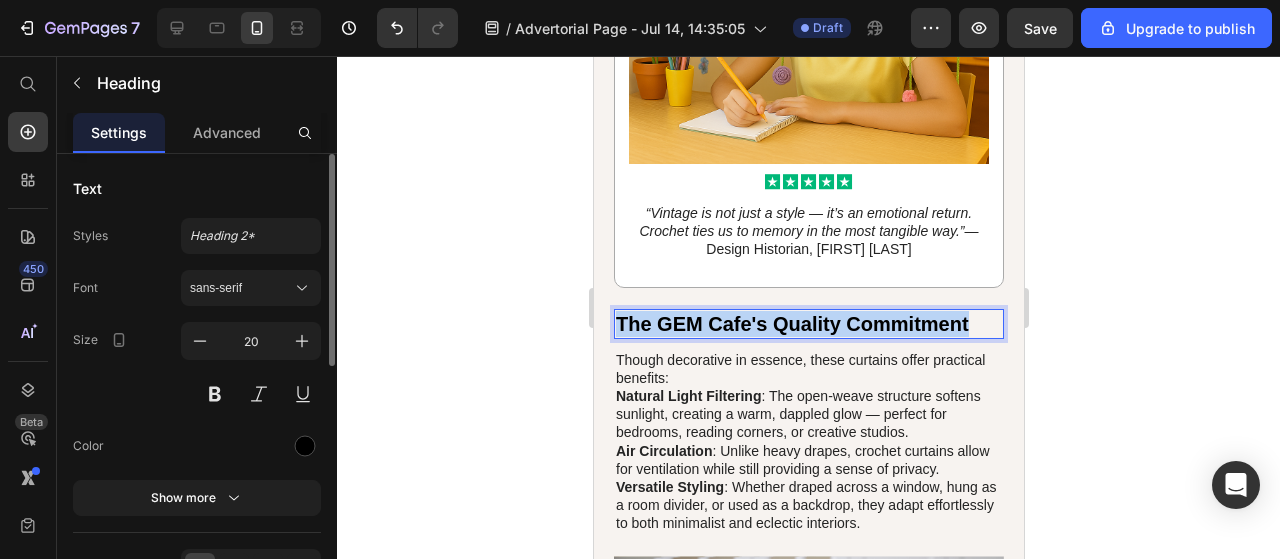 click on "The GEM Cafe's Quality Commitment" at bounding box center (808, 324) 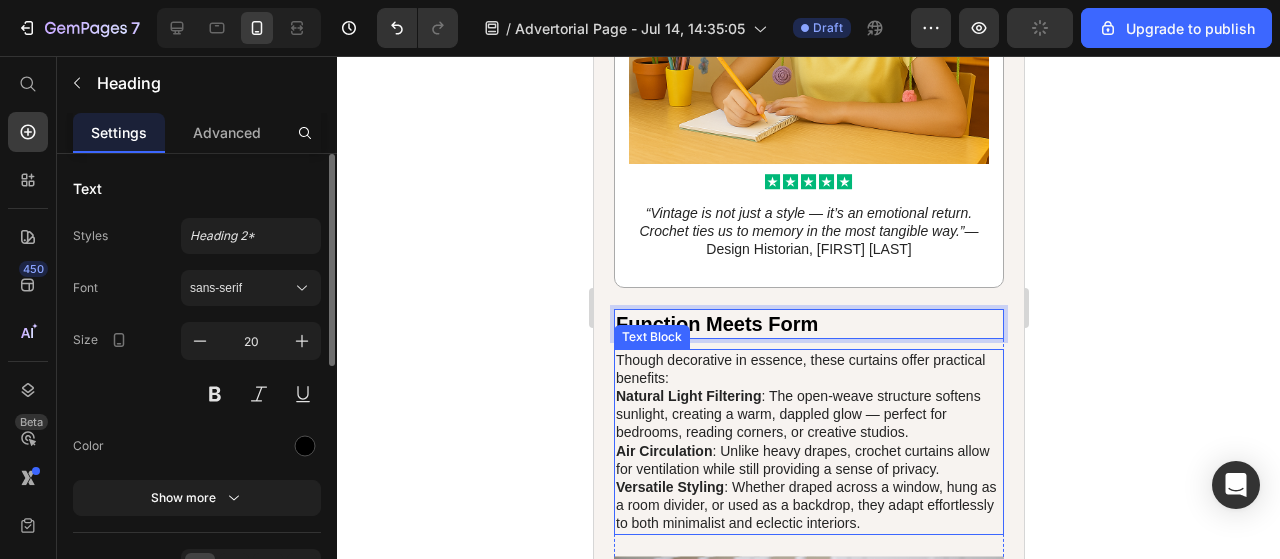 click on "Natural Light Filtering : The open-weave structure softens sunlight, creating a warm, dappled glow — perfect for bedrooms, reading corners, or creative studios." at bounding box center [808, 414] 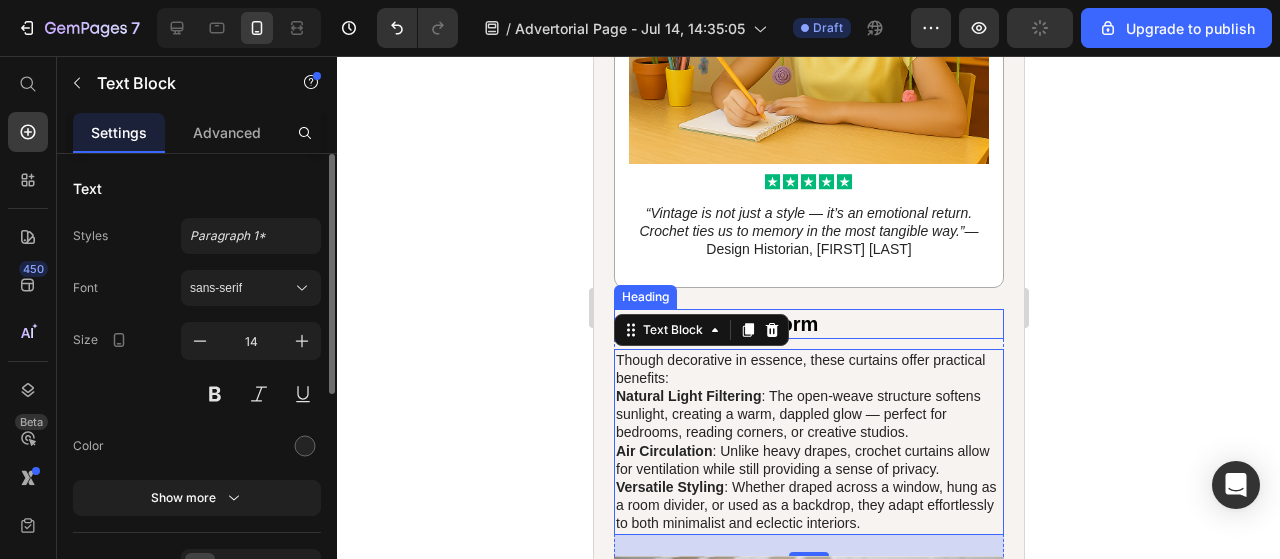 click on "⁠⁠⁠⁠⁠⁠⁠ Function Meets Form" at bounding box center [808, 324] 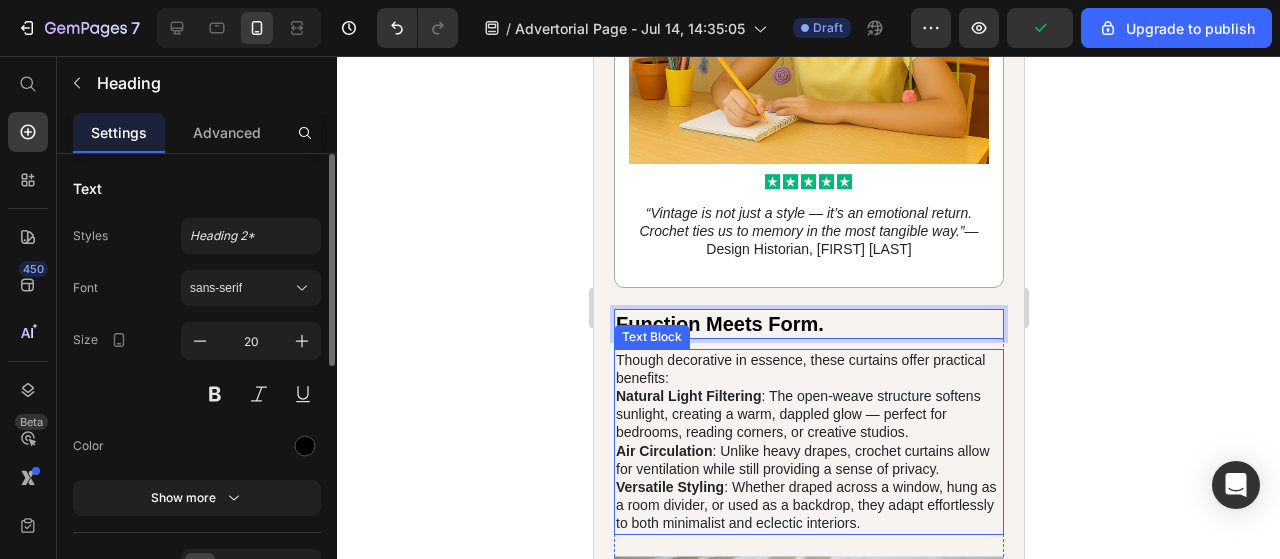 click on "Natural Light Filtering : The open-weave structure softens sunlight, creating a warm, dappled glow — perfect for bedrooms, reading corners, or creative studios." at bounding box center (808, 414) 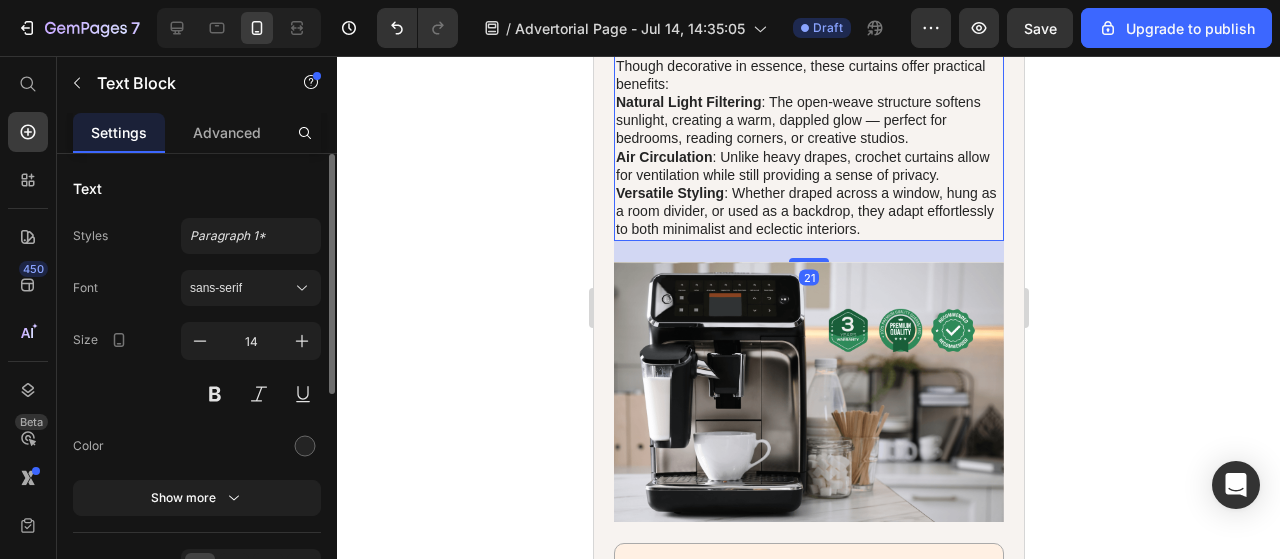 scroll, scrollTop: 3700, scrollLeft: 0, axis: vertical 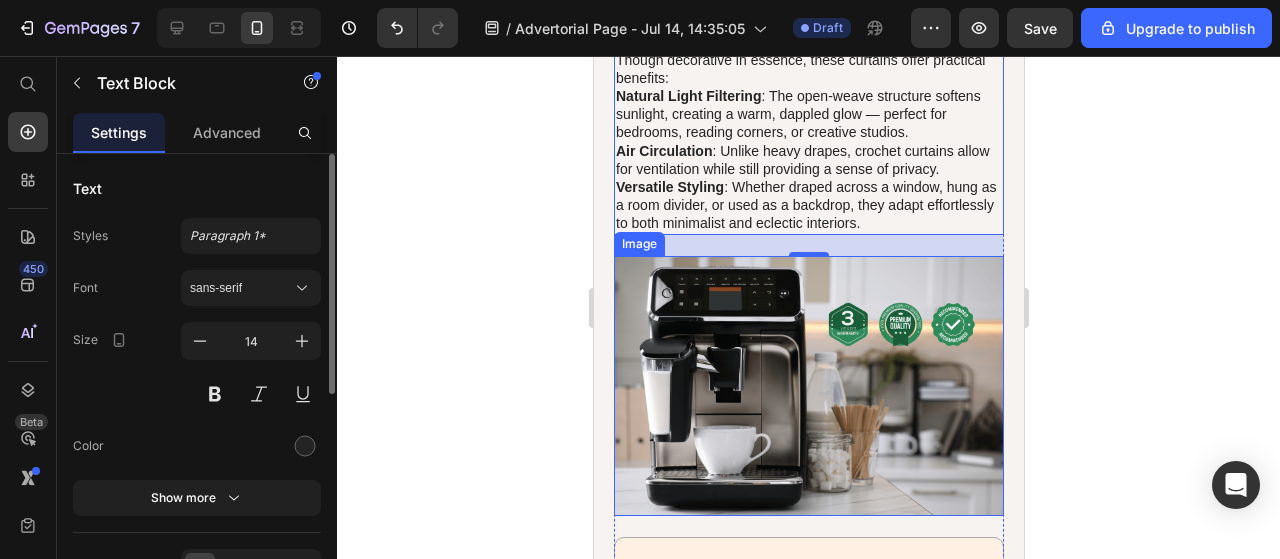 click at bounding box center (808, 386) 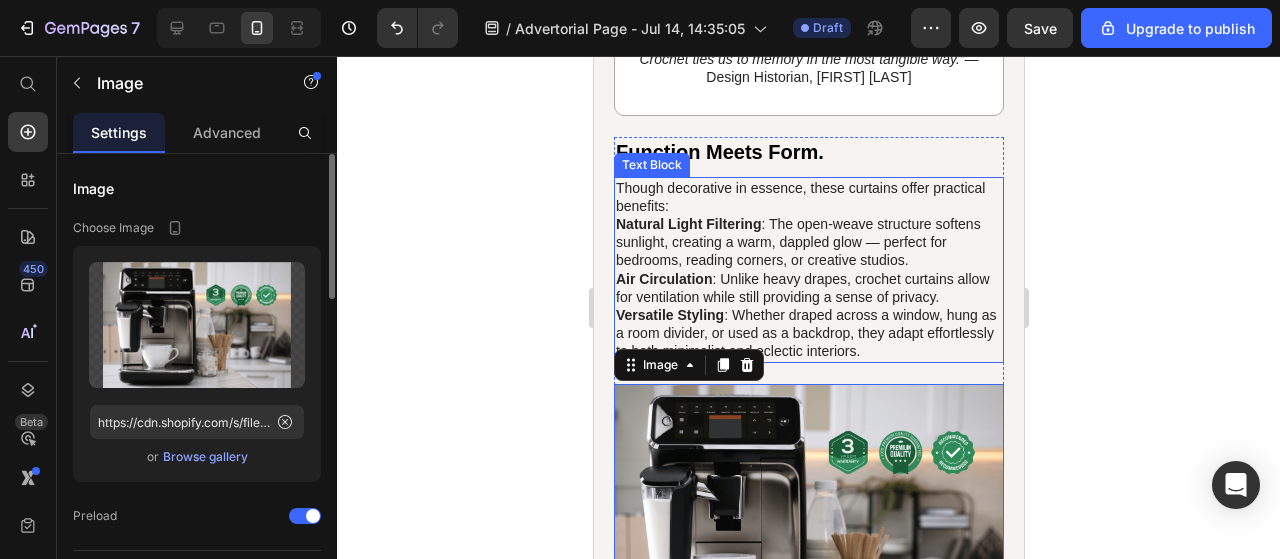 scroll, scrollTop: 3600, scrollLeft: 0, axis: vertical 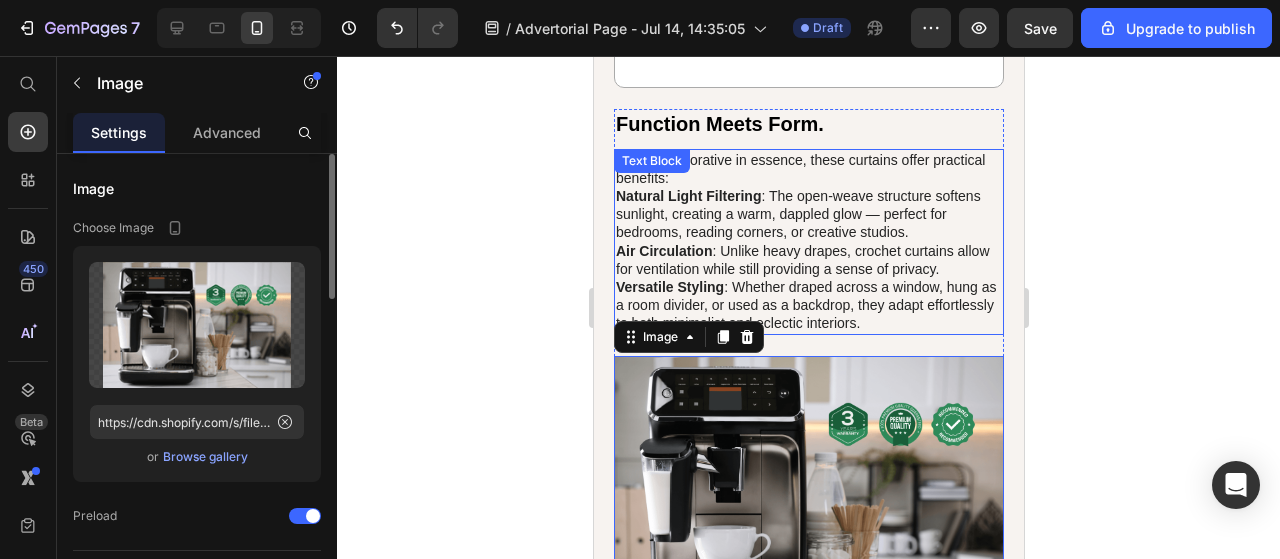 click on "Versatile Styling : Whether draped across a window, hung as a room divider, or used as a backdrop, they adapt effortlessly to both minimalist and eclectic interiors." at bounding box center (808, 305) 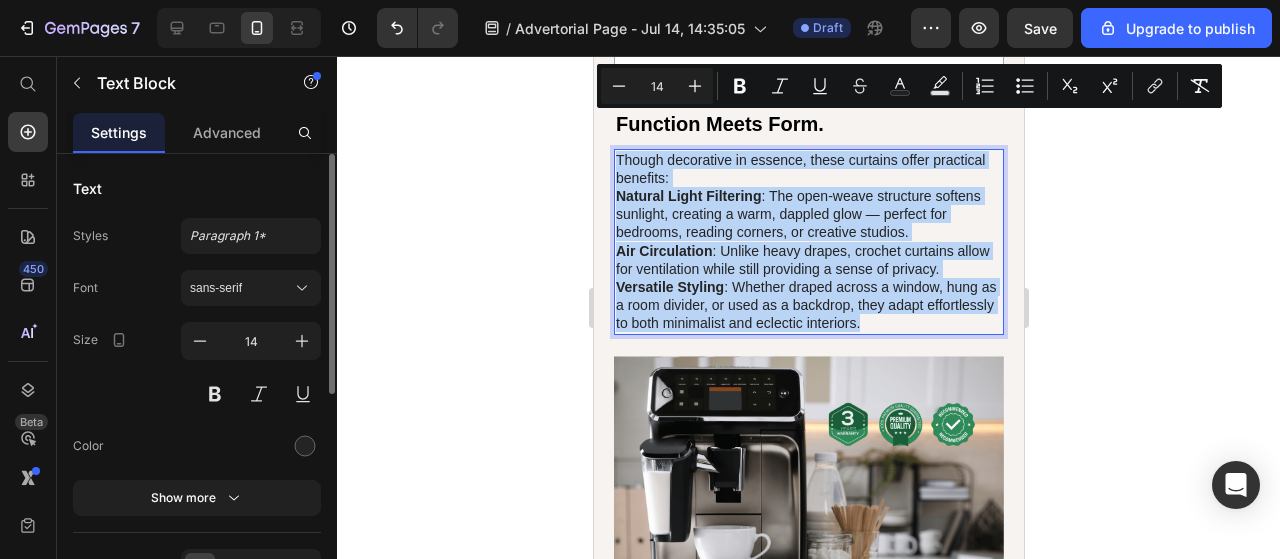 copy on "Though decorative in essence, these curtains offer practical benefits: Natural Light Filtering : The open-weave structure softens sunlight, creating a warm, dappled glow — perfect for bedrooms, reading corners, or creative studios. Air Circulation : Unlike heavy drapes, crochet curtains allow for ventilation while still providing a sense of privacy. Versatile Styling : Whether draped across a window, hung as a room divider, or used as a backdrop, they adapt effortlessly to both minimalist and eclectic interiors." 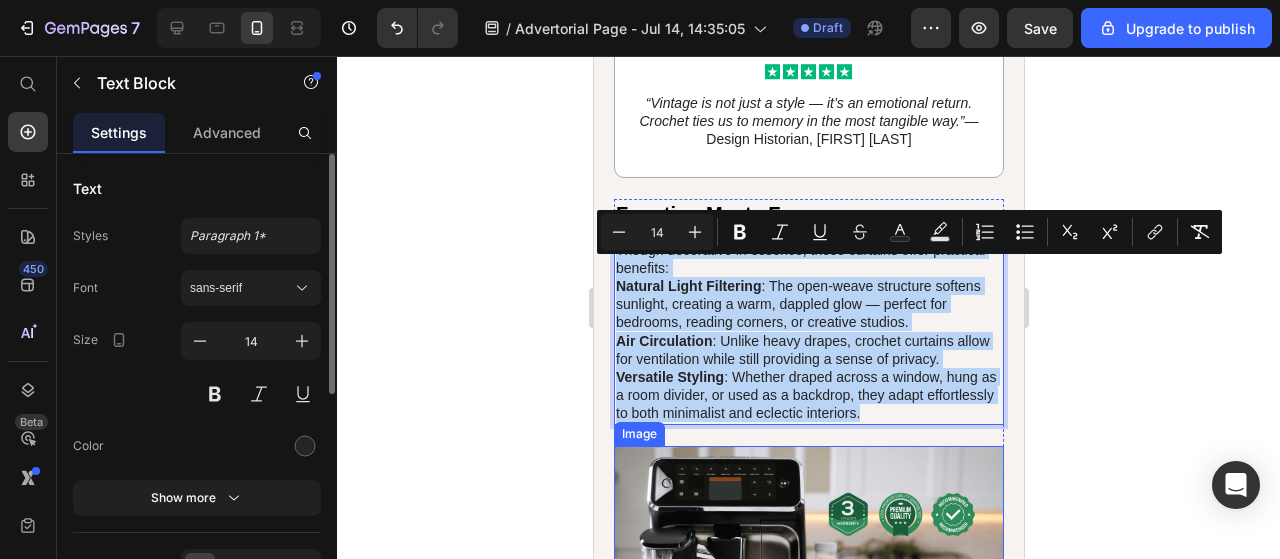 scroll, scrollTop: 3600, scrollLeft: 0, axis: vertical 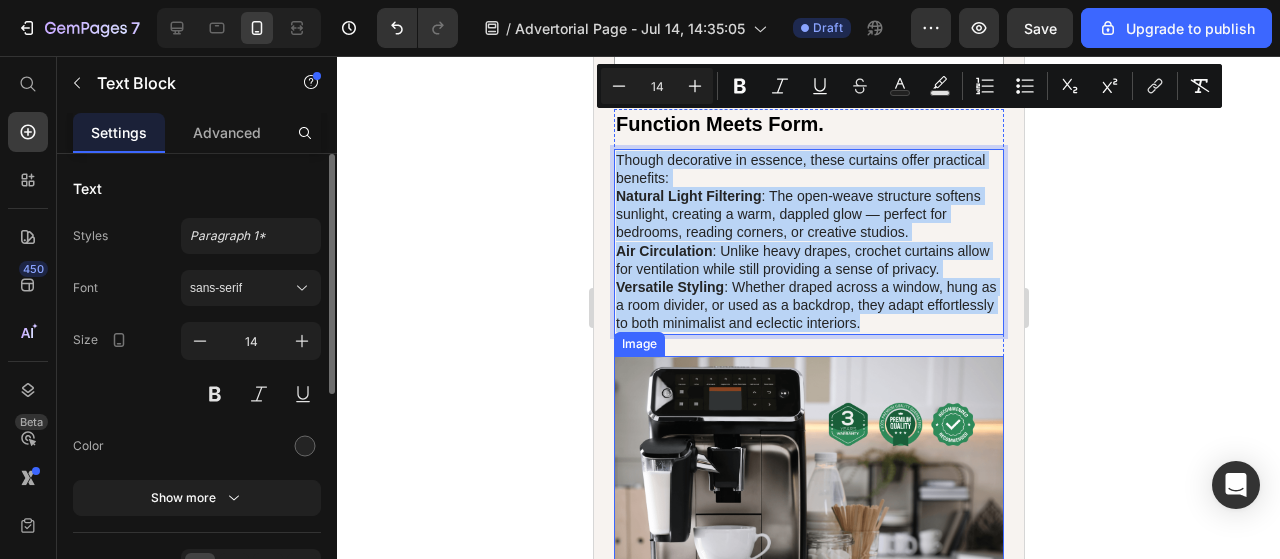 click at bounding box center [808, 486] 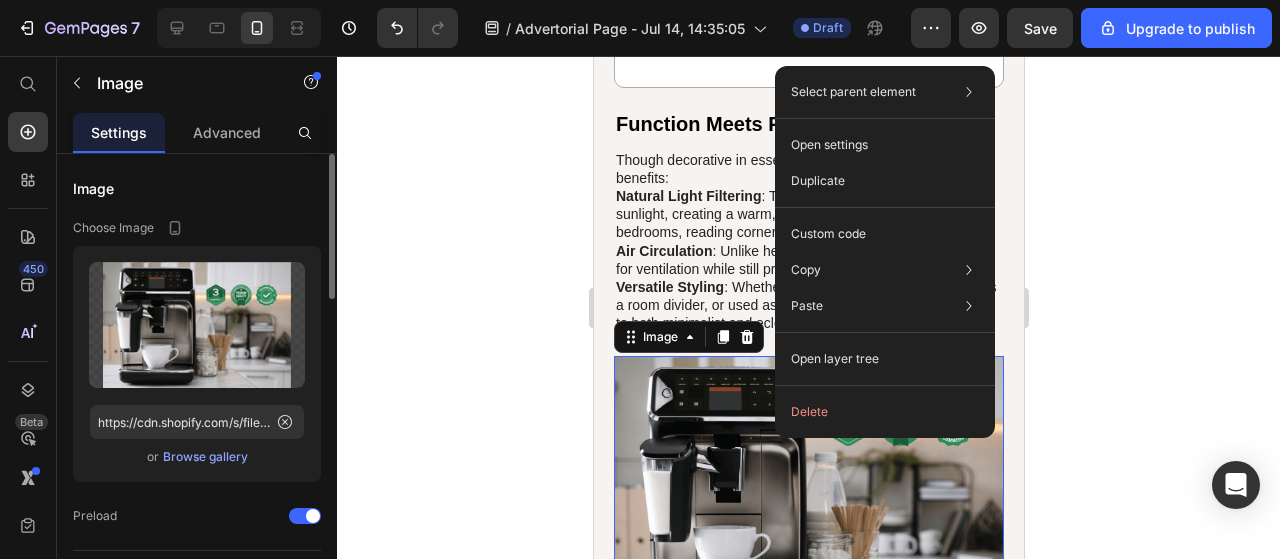 click 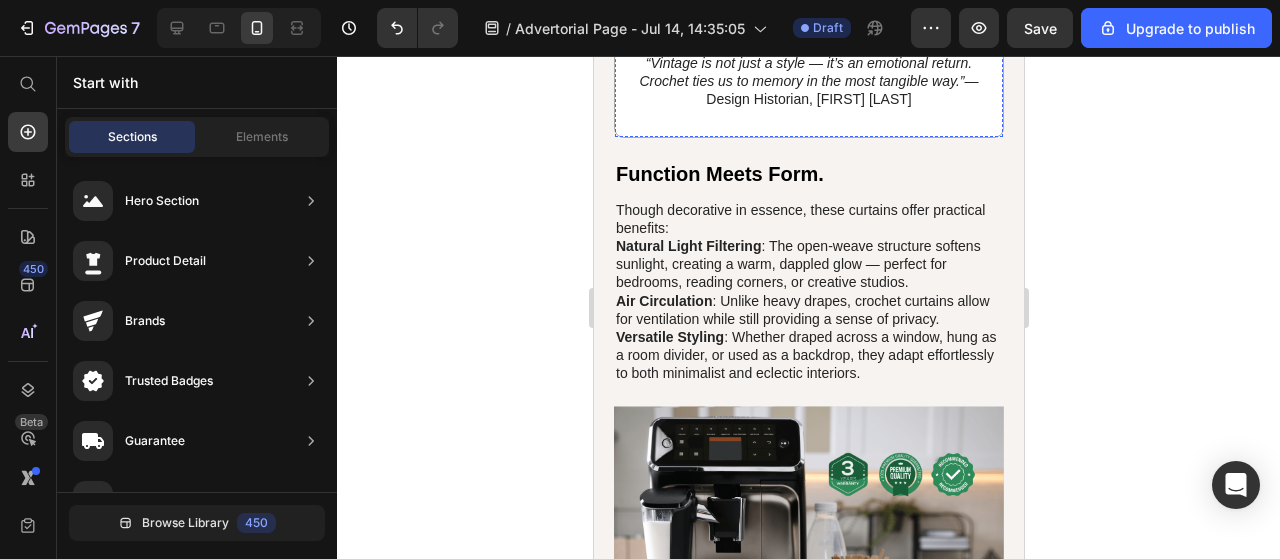 scroll, scrollTop: 3474, scrollLeft: 0, axis: vertical 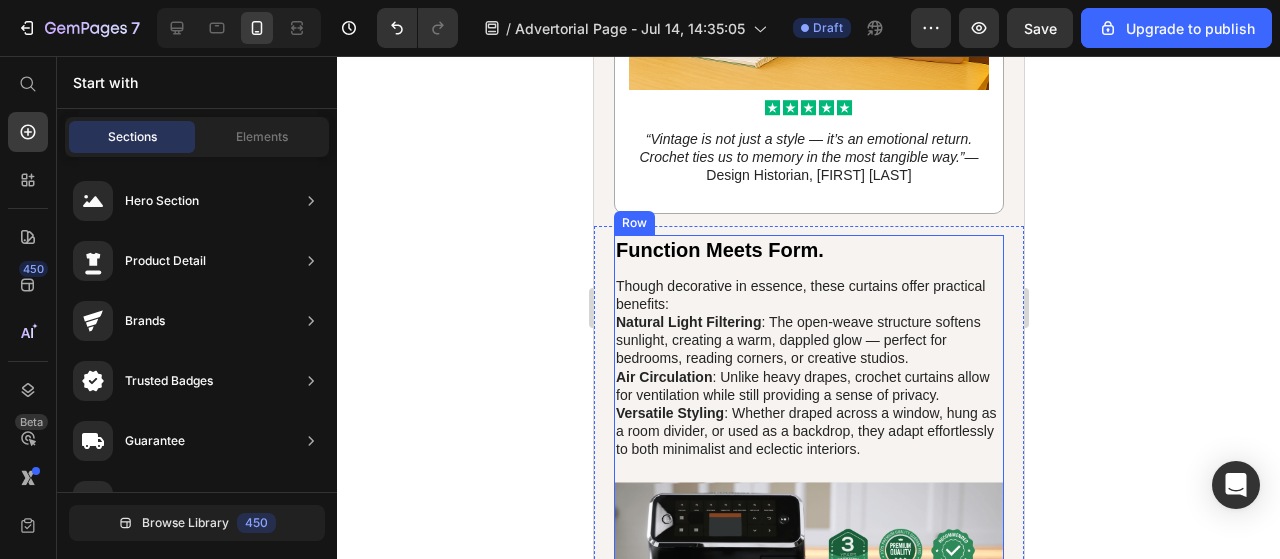 click on "Function Meets Form. Heading Though decorative in essence, these curtains offer practical benefits: Natural Light Filtering : The open-weave structure softens sunlight, creating a warm, dappled glow — perfect for bedrooms, reading corners, or creative studios. Air Circulation : Unlike heavy drapes, crochet curtains allow for ventilation while still providing a sense of privacy. Versatile Styling : Whether draped across a window, hung as a room divider, or used as a backdrop, they adapt effortlessly to both minimalist and eclectic interiors. Text Block Image
Icon
Icon
Icon
Icon
Icon Icon List 1,524 Reviews Text Block Row Elevate Your Coffee Experience with the GEM Cafe with  30% OFF Heading
CHECK AVAILABILITY Button 60-day money back guarantee Text Block Image Row Elevating Your Daily Coffee Ritual Heading The GEM Cafe is a game-changing home coffee appliance that is poised to revolutionize your daily routine.  GEM Cafe's innovations  GEM Cafe Text Block Image" at bounding box center [808, 3155] 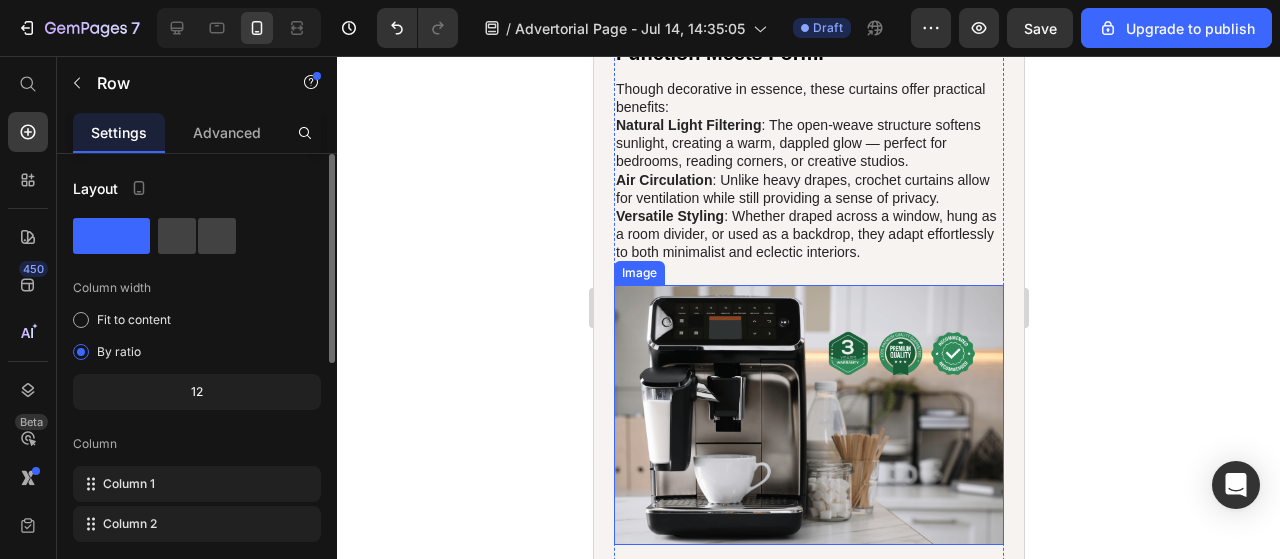 scroll, scrollTop: 3674, scrollLeft: 0, axis: vertical 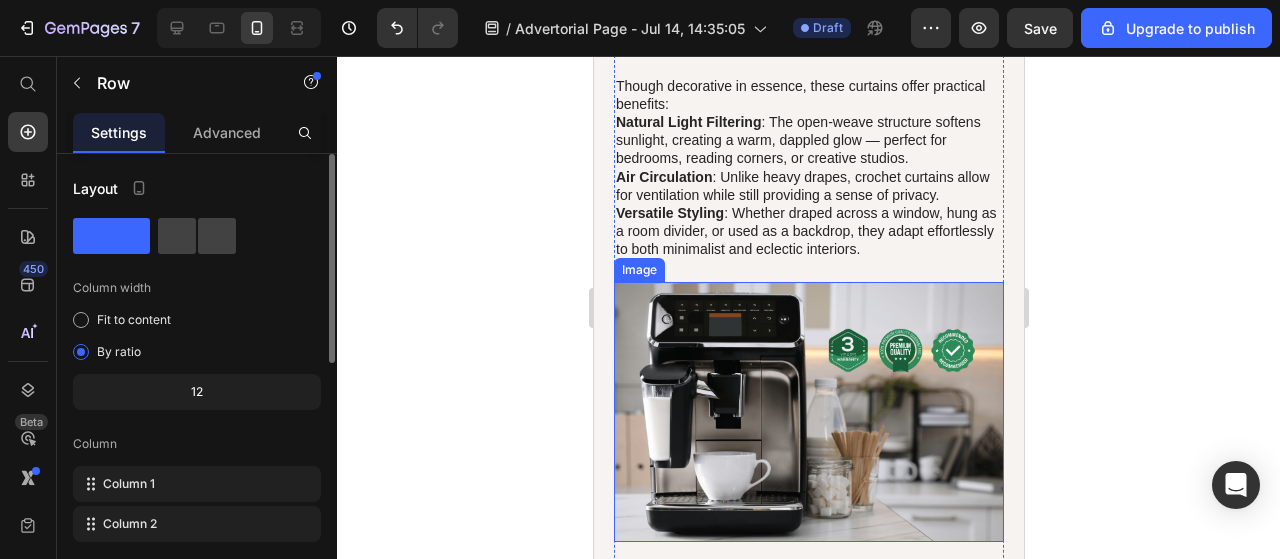 click at bounding box center [808, 412] 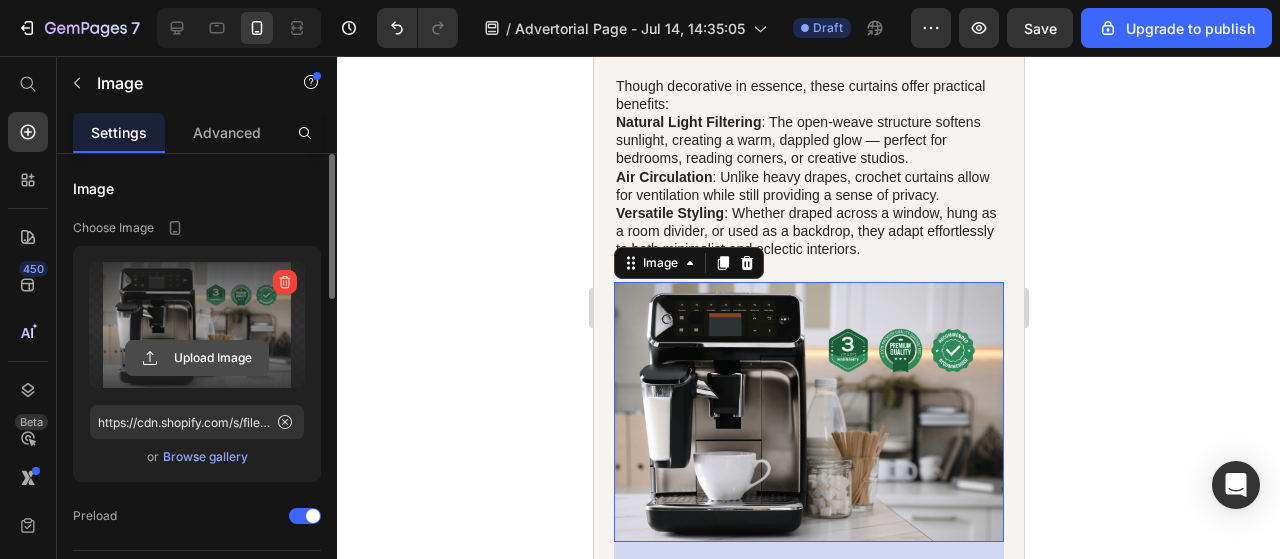 click 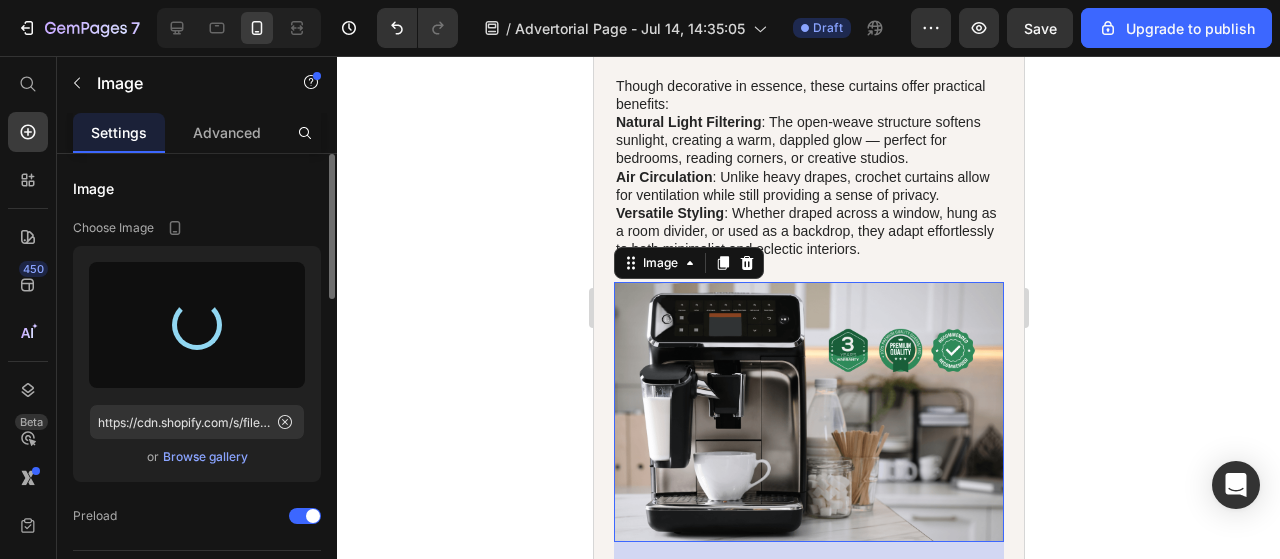 type on "https://cdn.shopify.com/s/files/1/0671/3036/0122/files/gempages_553031385560908915-9190e03a-a3fc-4725-a472-09e1ea4993cc.png" 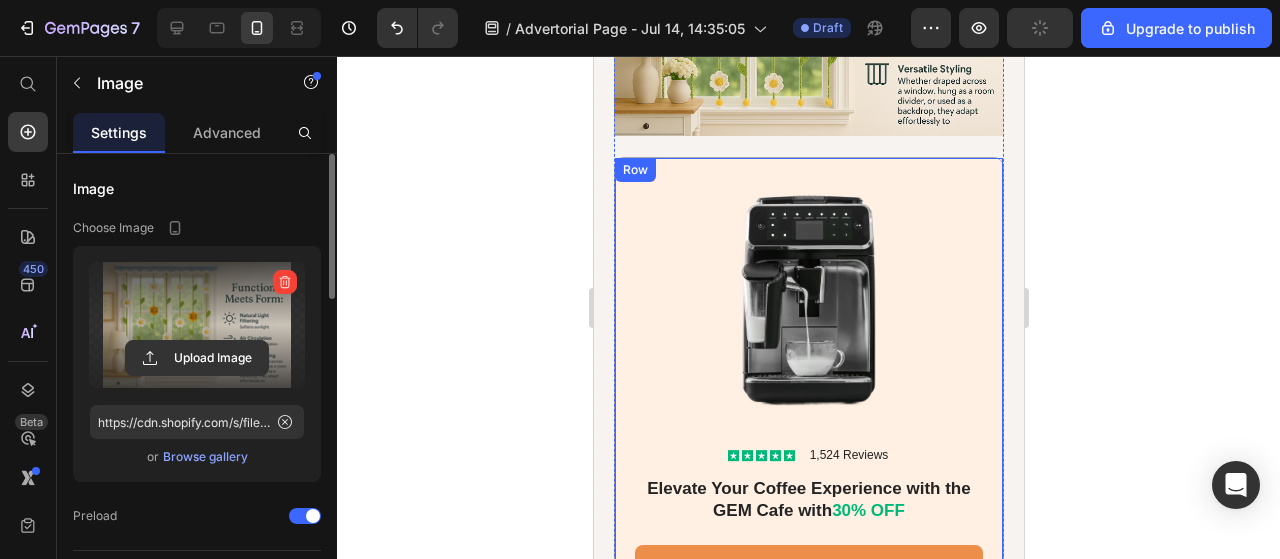 scroll, scrollTop: 3974, scrollLeft: 0, axis: vertical 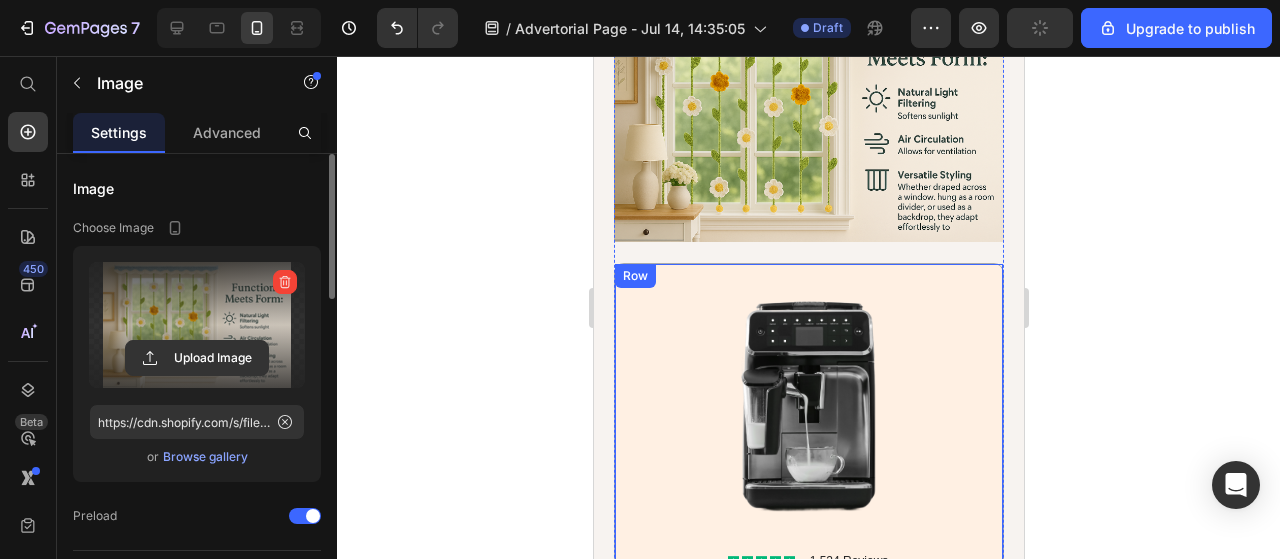 click at bounding box center [808, 408] 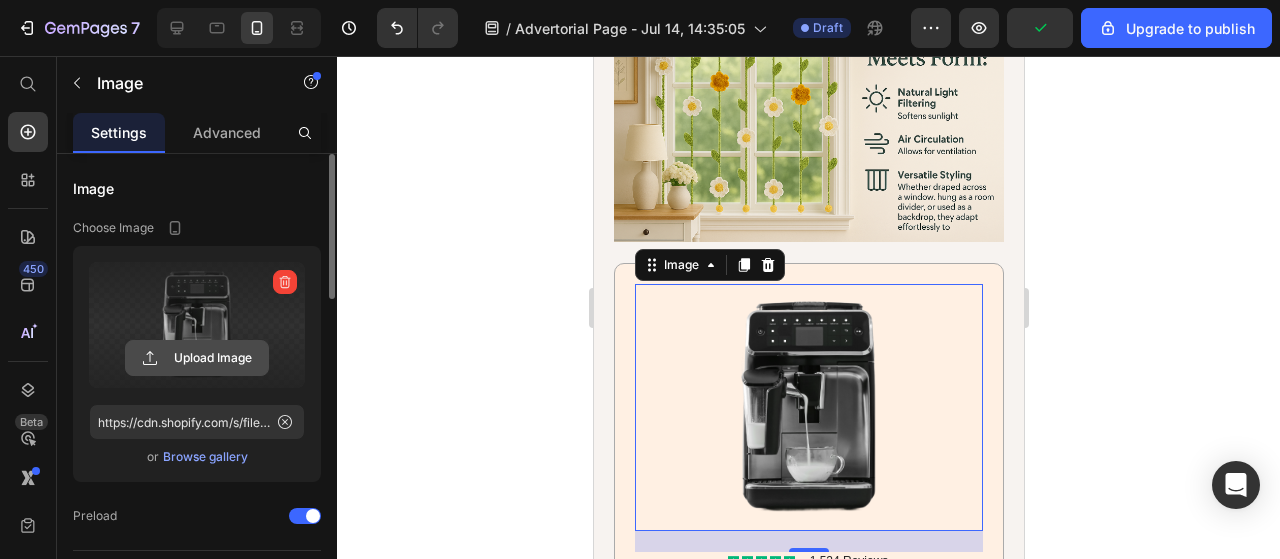 click 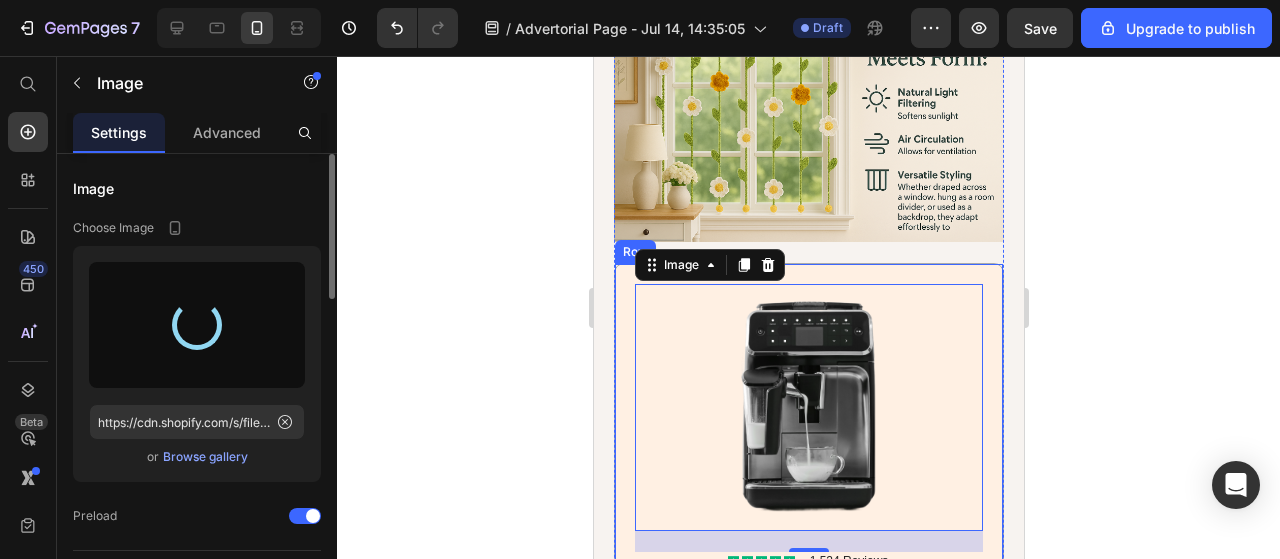 type on "https://cdn.shopify.com/s/files/1/0671/3036/0122/files/gempages_553031385560908915-a5c1f6ea-8b37-40c7-a4d7-2fa808eb9324.webp" 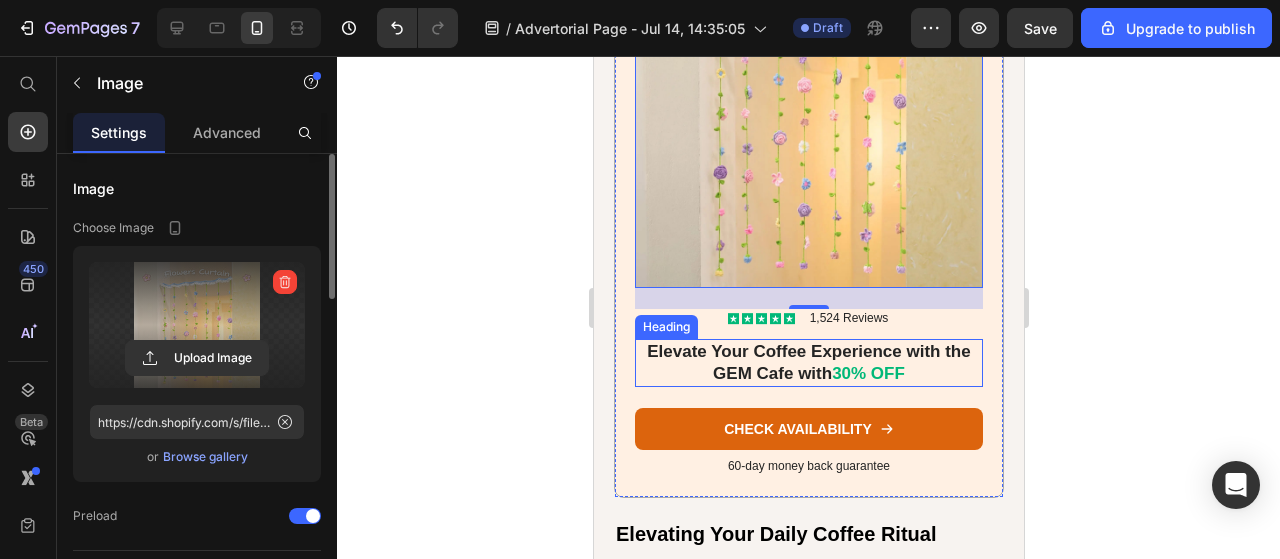 scroll, scrollTop: 4274, scrollLeft: 0, axis: vertical 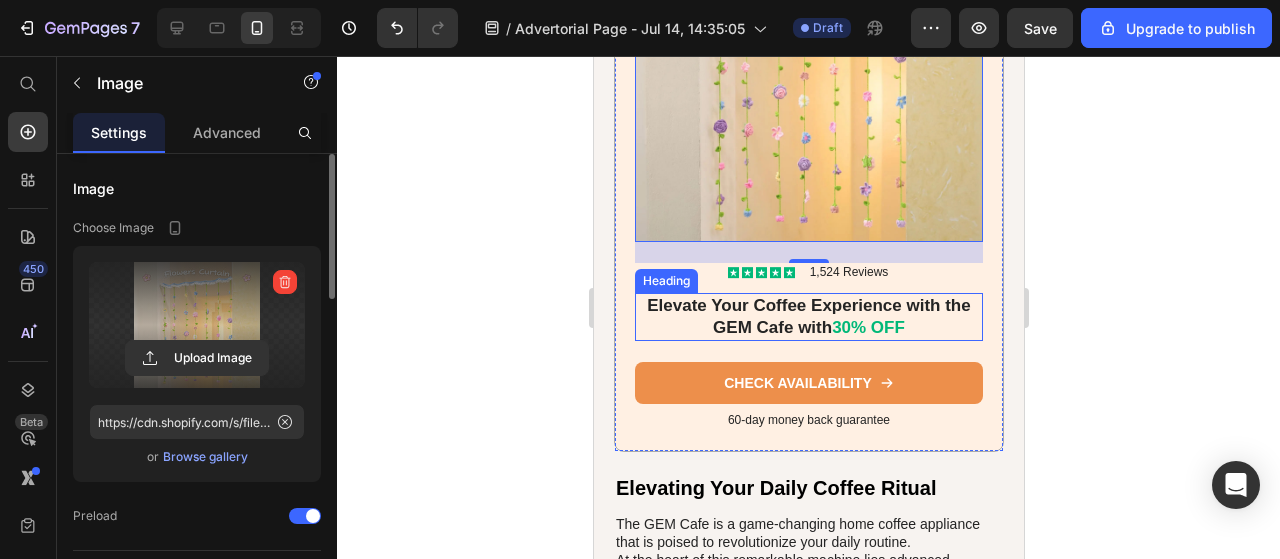 click on "Elevate Your Coffee Experience with the GEM Cafe with  30% OFF" at bounding box center (808, 317) 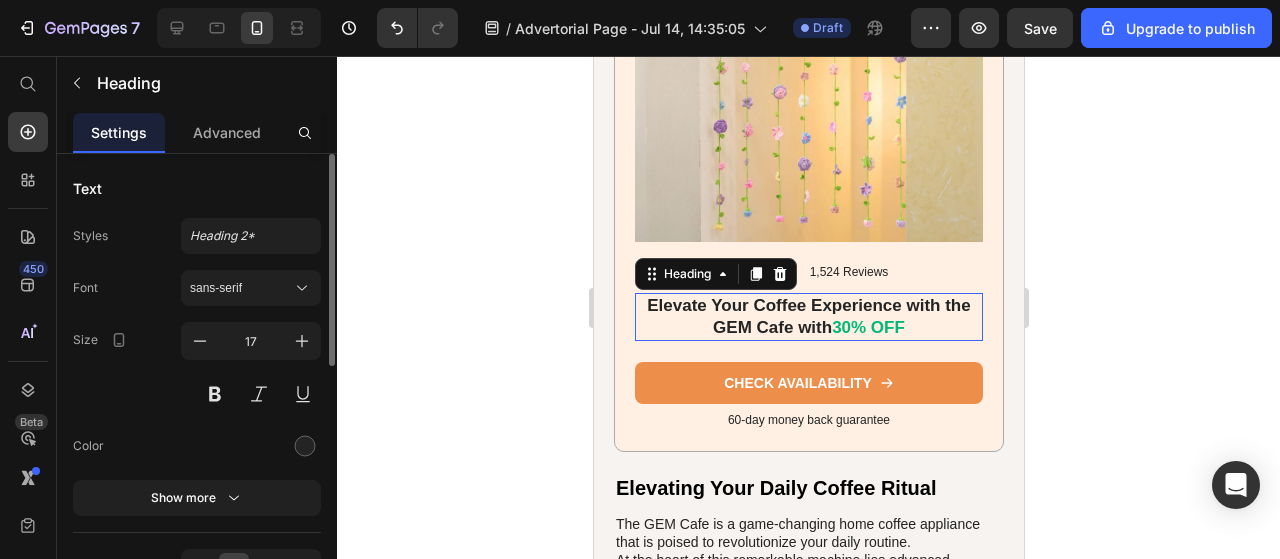 click on "Elevate Your Coffee Experience with the GEM Cafe with  30% OFF" at bounding box center [808, 317] 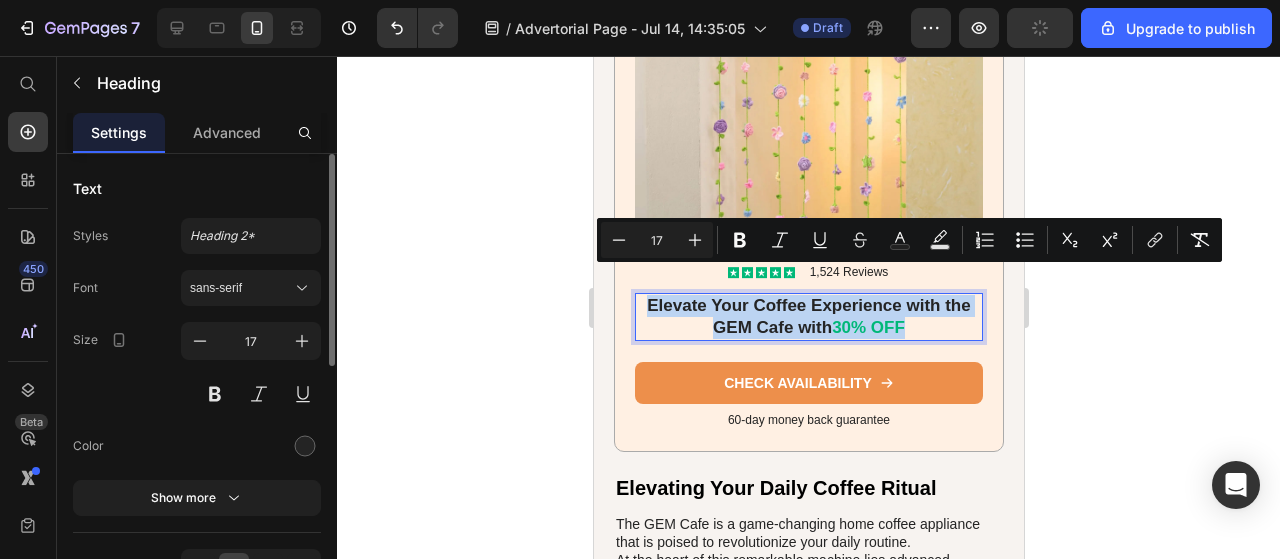 copy on "Elevate Your Coffee Experience with the GEM Cafe with  30% OFF" 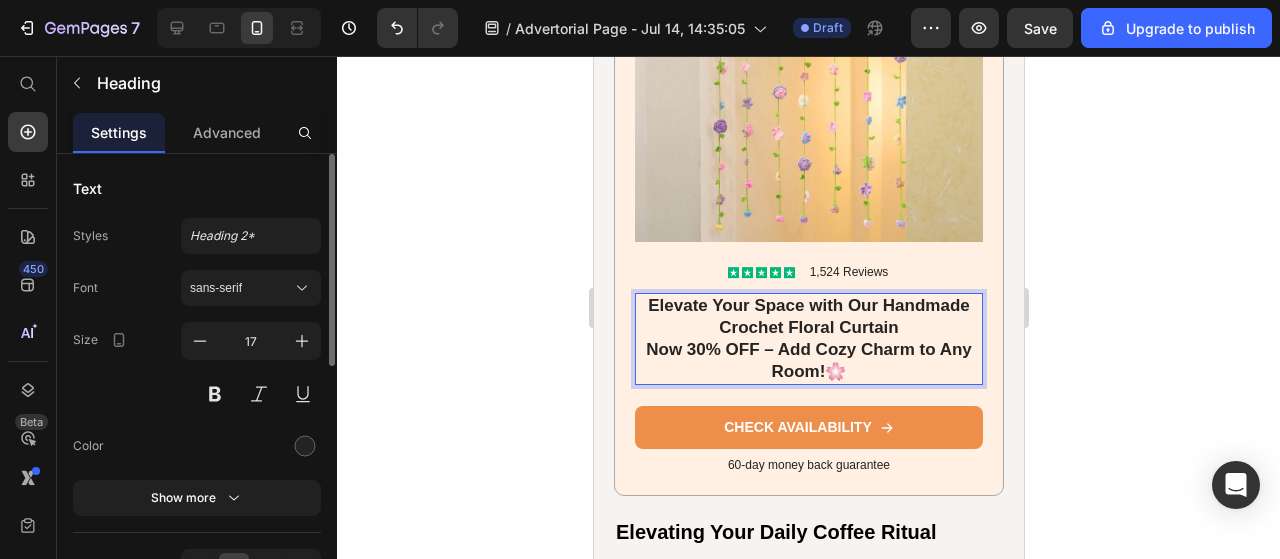 click on "Now 30% OFF – Add Cozy Charm to Any Room!" at bounding box center (808, 360) 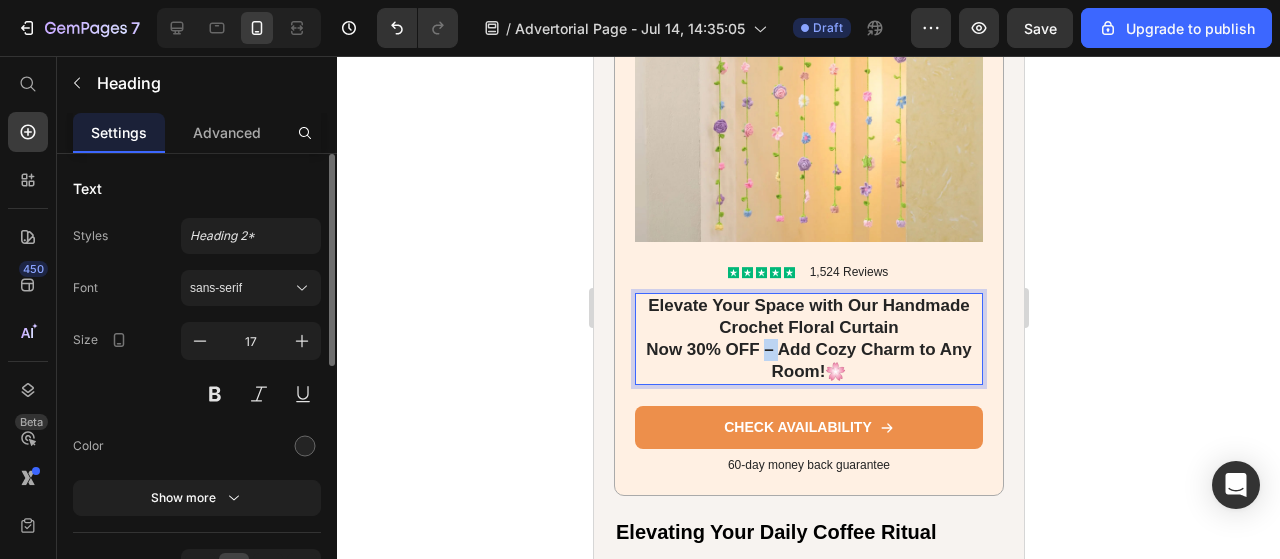 click on "Now 30% OFF – Add Cozy Charm to Any Room!" at bounding box center (808, 360) 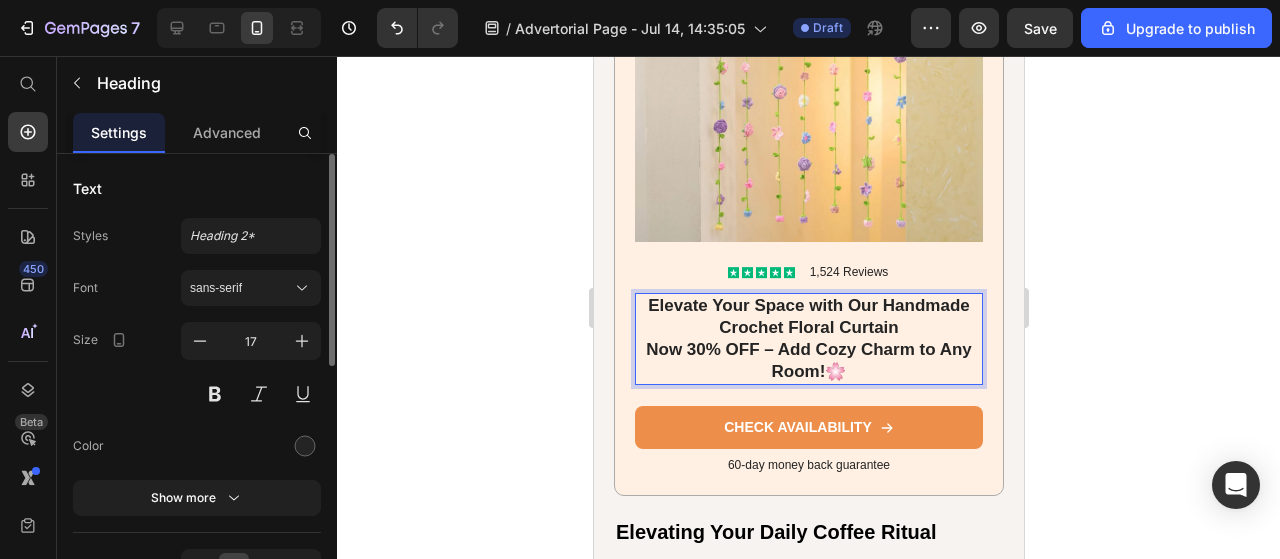 click on "Now 30% OFF – Add Cozy Charm to Any Room!" at bounding box center (808, 360) 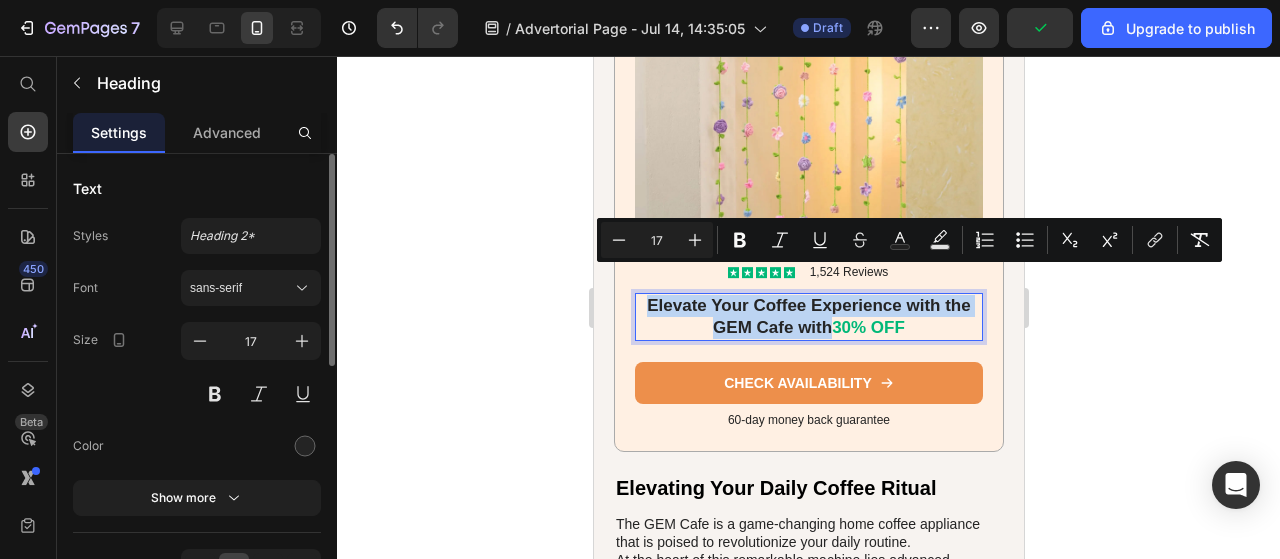 click on "Elevate Your Coffee Experience with the GEM Cafe with  30% OFF" at bounding box center [808, 317] 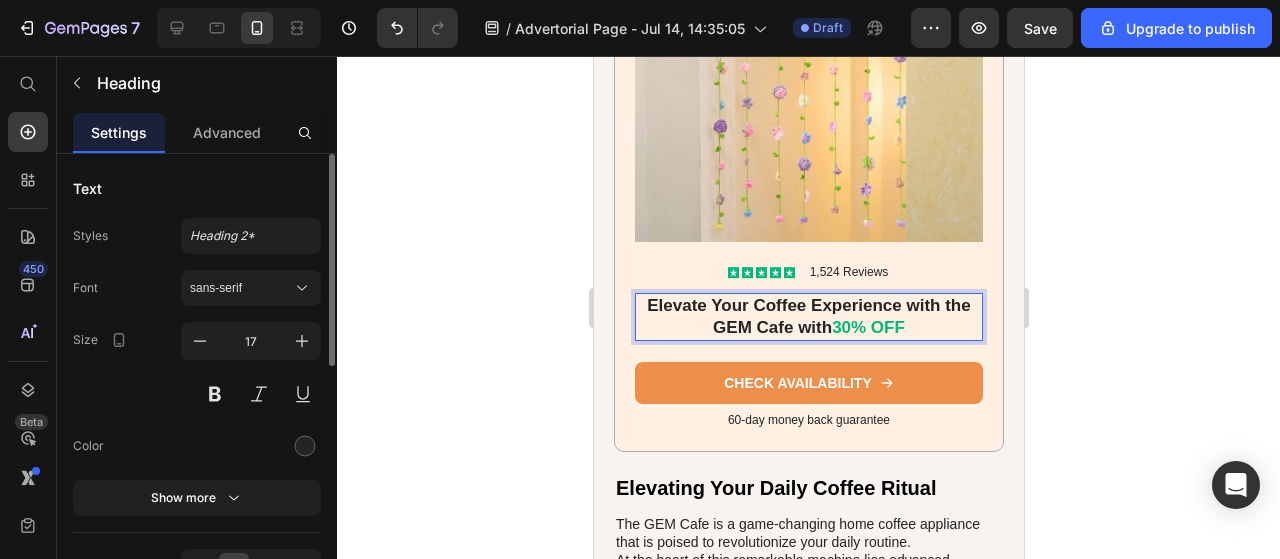 click on "Elevate Your Coffee Experience with the GEM Cafe with  30% OFF" at bounding box center (808, 317) 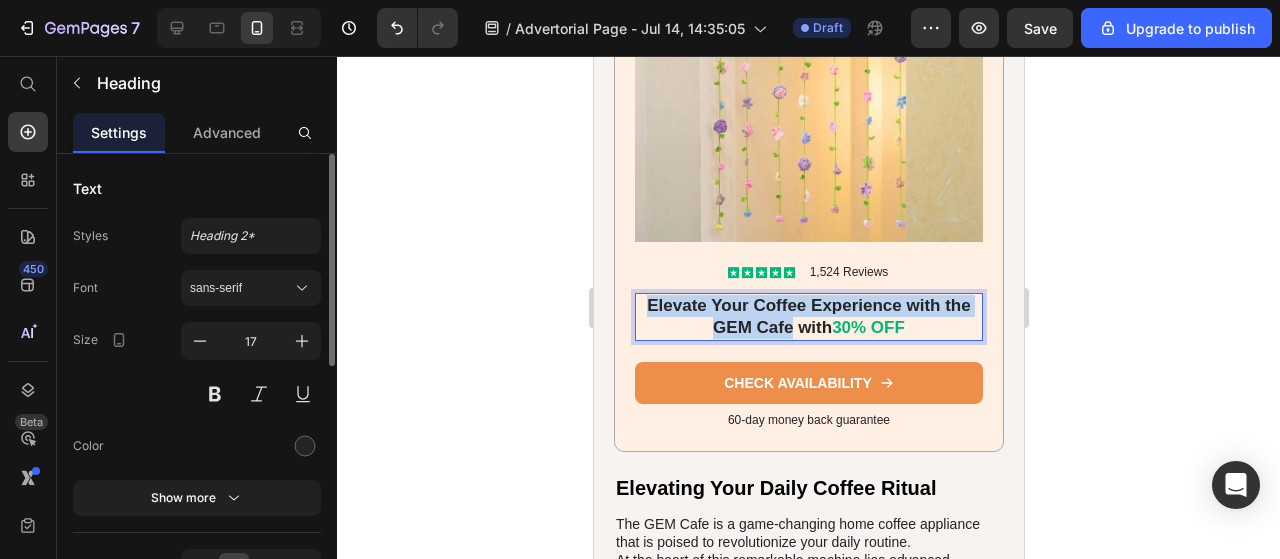 drag, startPoint x: 778, startPoint y: 305, endPoint x: 631, endPoint y: 277, distance: 149.64291 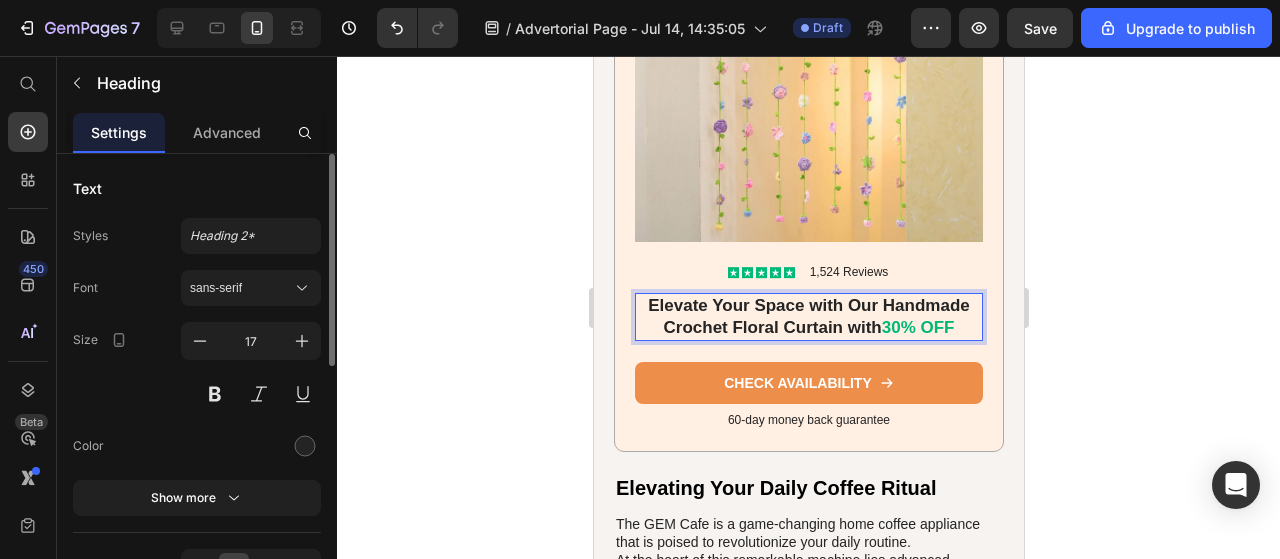 click on "Elevate Your Space with Our Handmade Crochet Floral Curtain with  30% OFF" at bounding box center (808, 317) 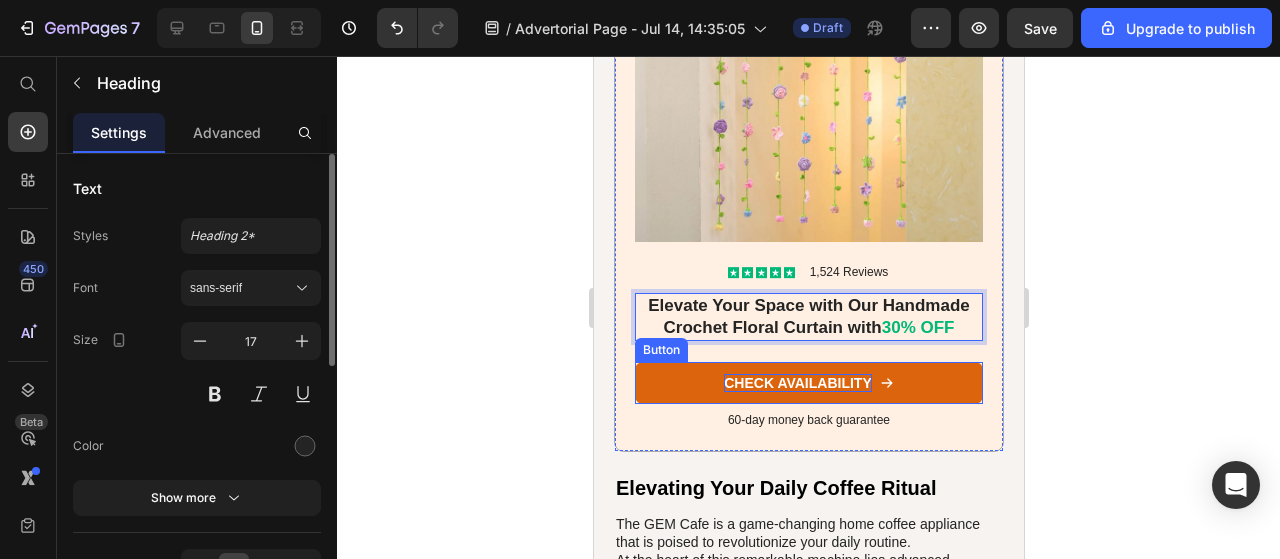 click on "CHECK AVAILABILITY" at bounding box center [797, 383] 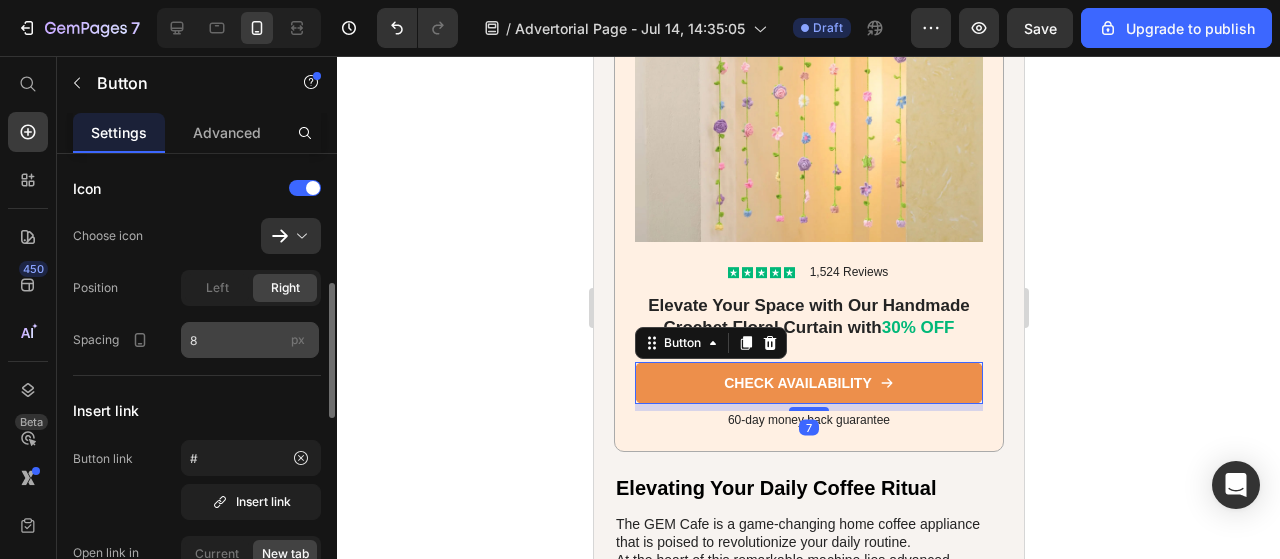 scroll, scrollTop: 100, scrollLeft: 0, axis: vertical 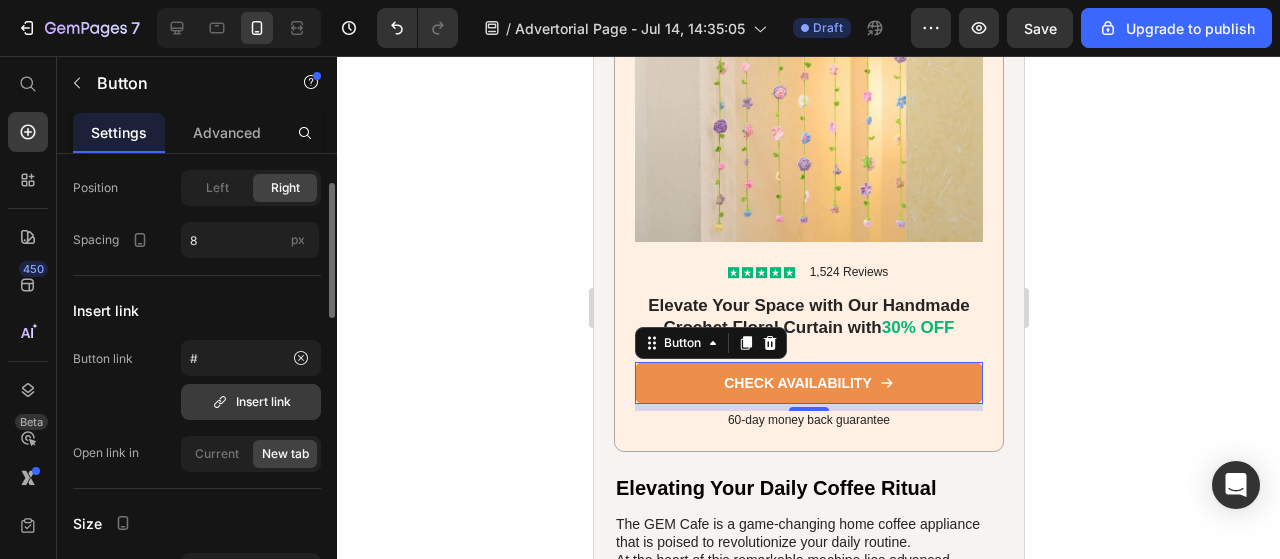 click on "Insert link" at bounding box center (251, 402) 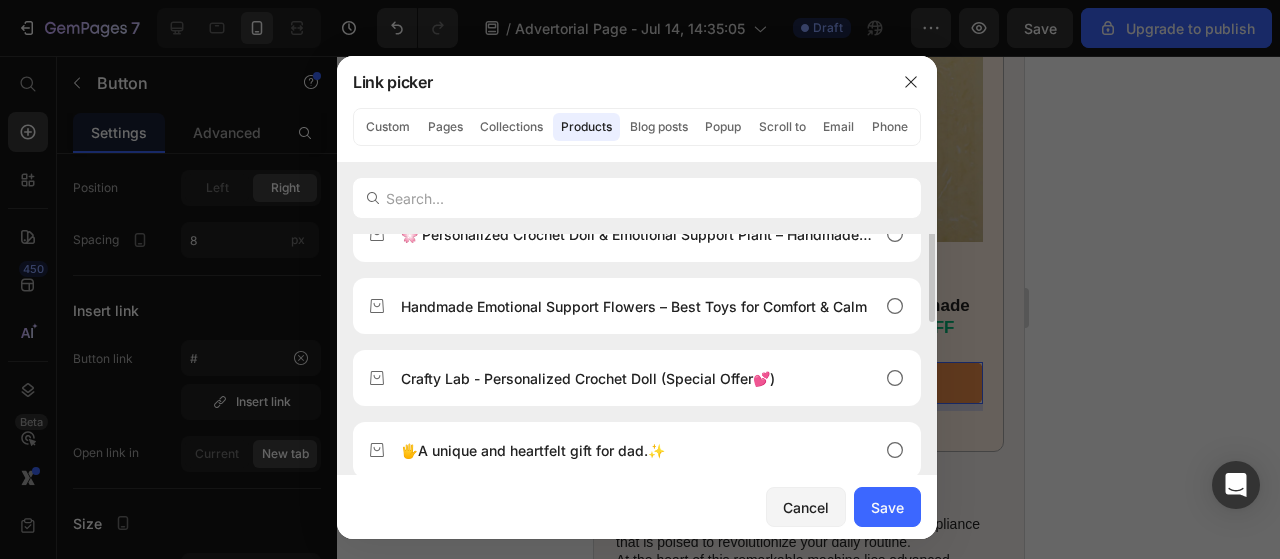 scroll, scrollTop: 0, scrollLeft: 0, axis: both 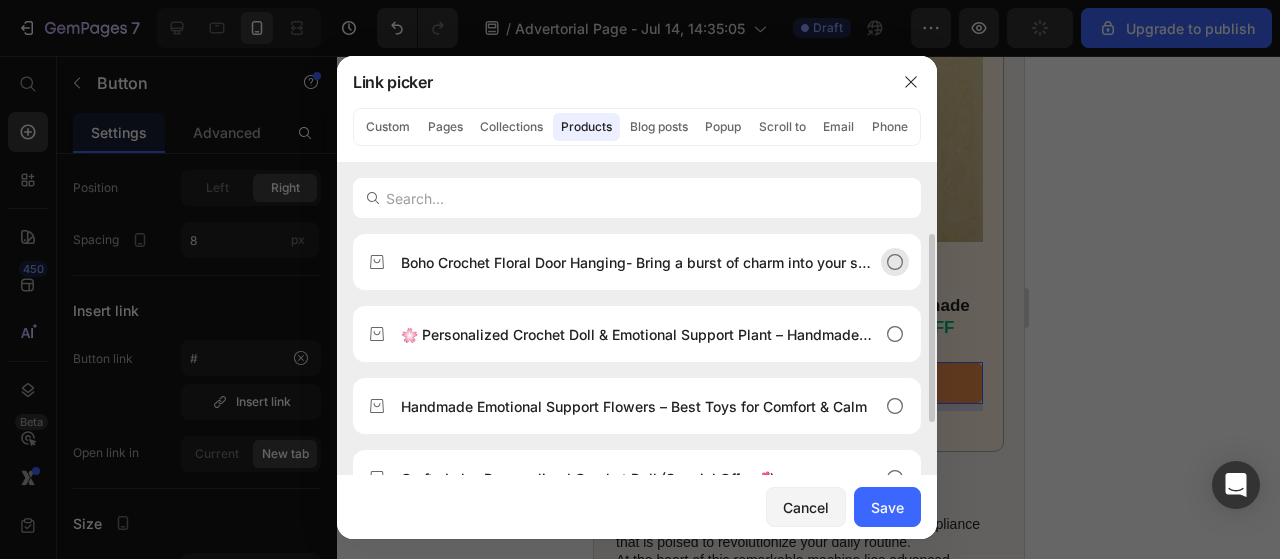 click on "Boho Crochet Floral  Door Hanging- Bring a burst of charm into your space" at bounding box center (637, 262) 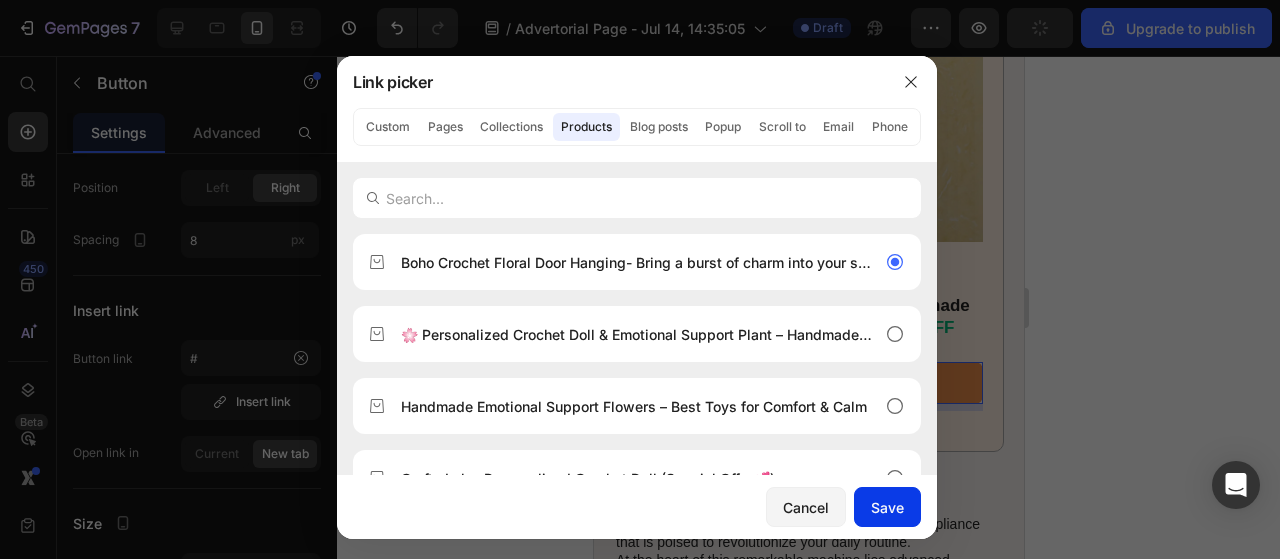 click on "Save" at bounding box center [887, 507] 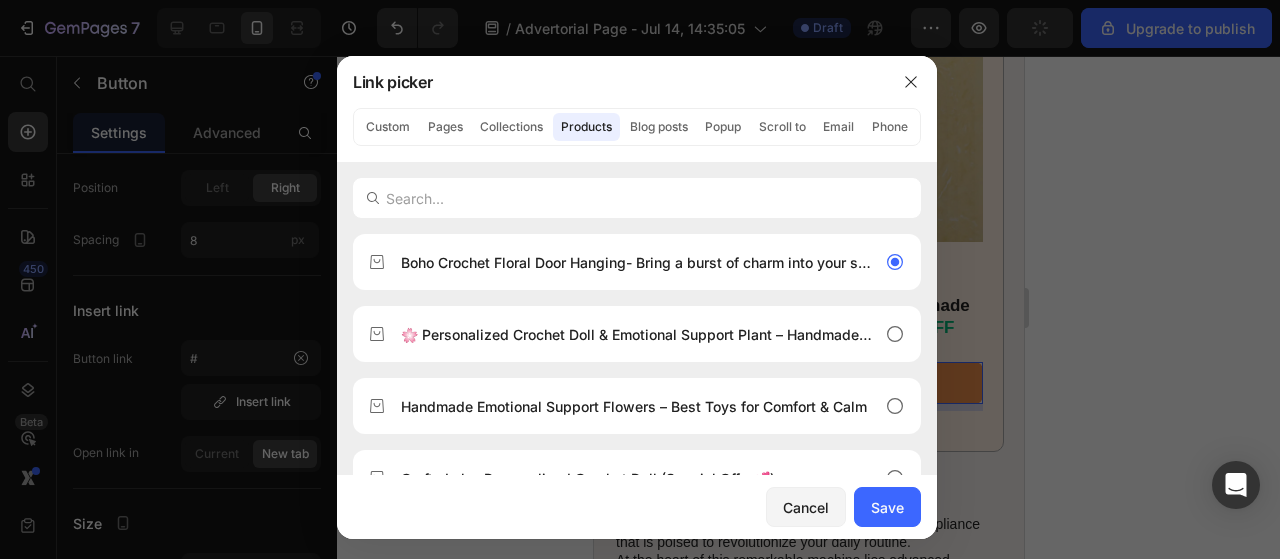 type on "/products/boho-crochet-floral-door-hanging" 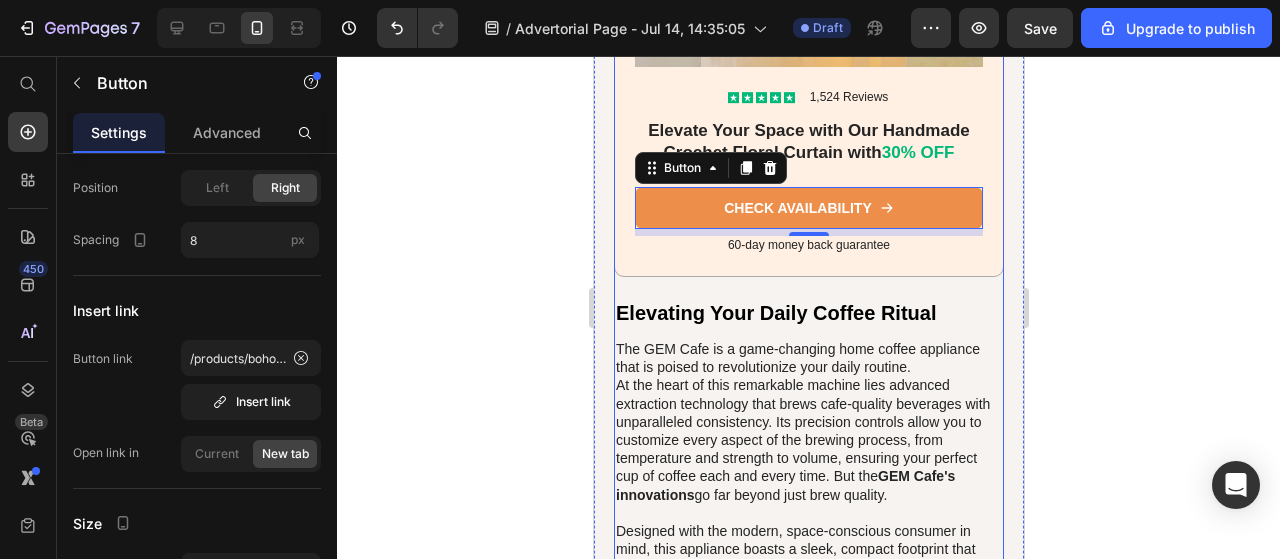 scroll, scrollTop: 4474, scrollLeft: 0, axis: vertical 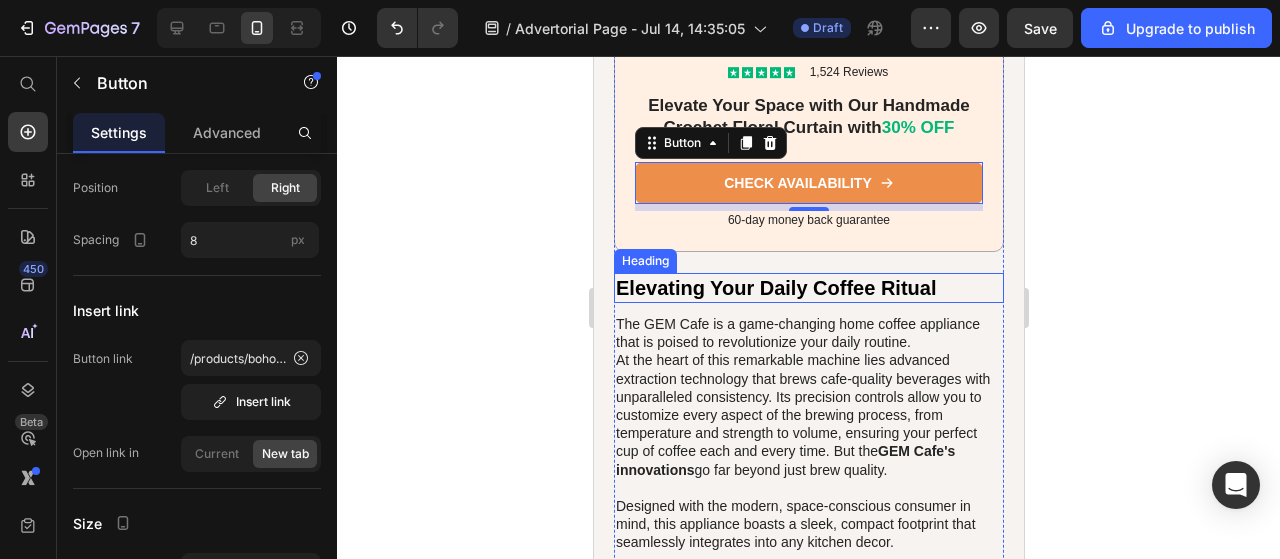 click on "Elevating Your Daily Coffee Ritual" at bounding box center (808, 288) 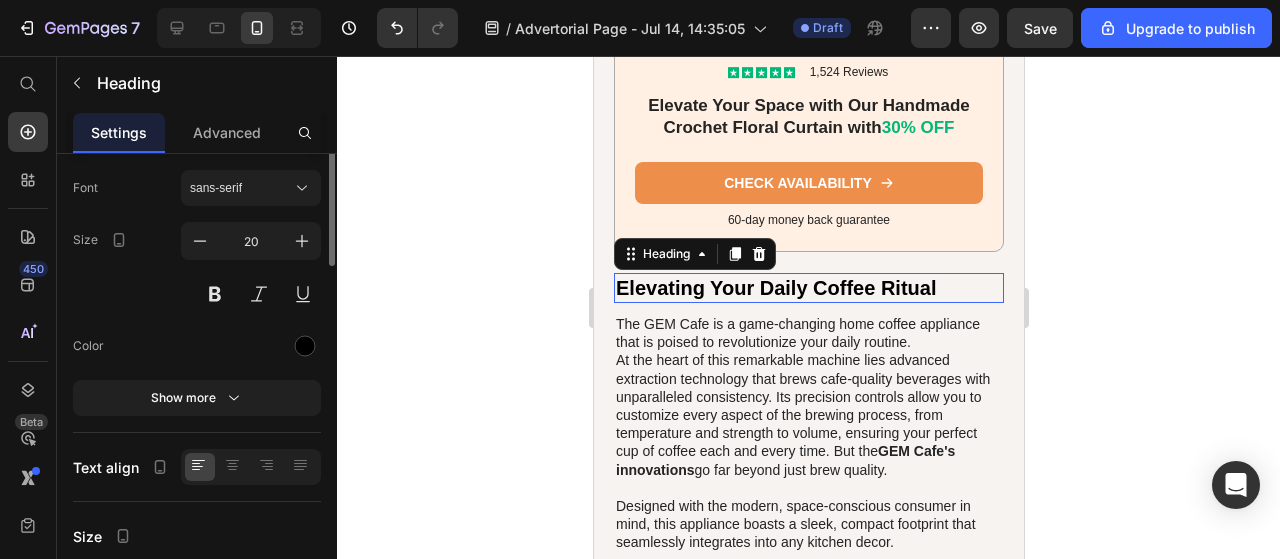 scroll, scrollTop: 0, scrollLeft: 0, axis: both 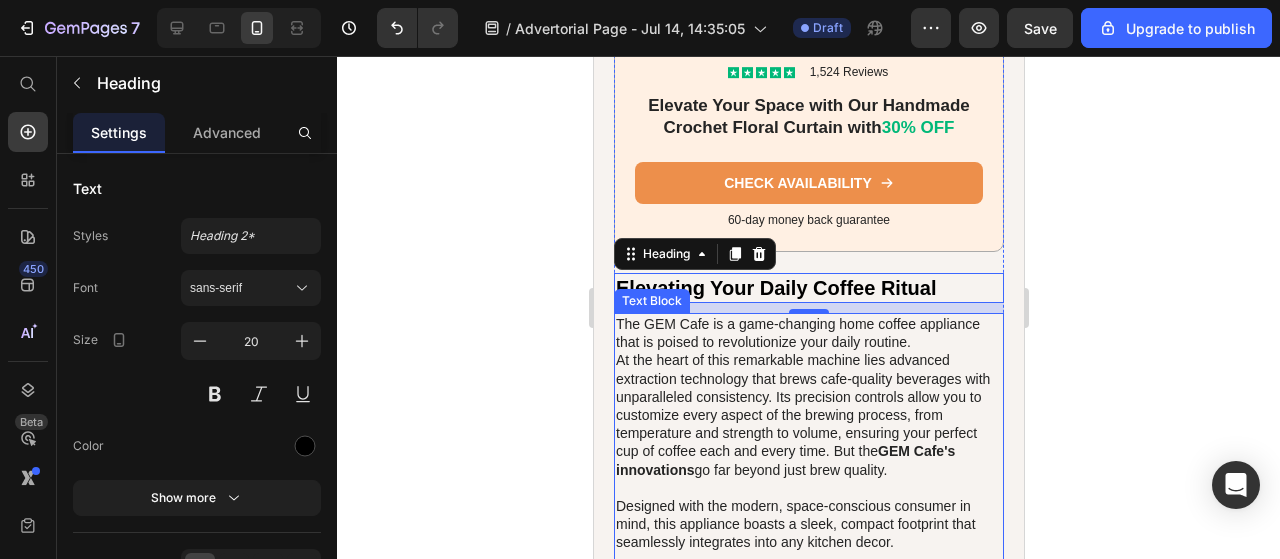 click on "The GEM Cafe is a game-changing home coffee appliance that is poised to revolutionize your daily routine.  At the heart of this remarkable machine lies advanced extraction technology that brews cafe-quality beverages with unparalleled consistency. Its precision controls allow you to customize every aspect of the brewing process, from temperature and strength to volume, ensuring your perfect cup of coffee each and every time. But the  GEM Cafe's innovations  go far beyond just brew quality. Designed with the modern, space-conscious consumer in mind, this appliance boasts a sleek, compact footprint that seamlessly integrates into any kitchen decor.  No longer will you have to sacrifice precious counter space or battle the crowds at the local cafe on rushed mornings. With the  GEM Cafe , the barista-level coffee you crave is readily available right in the comfort of your own home." at bounding box center [808, 479] 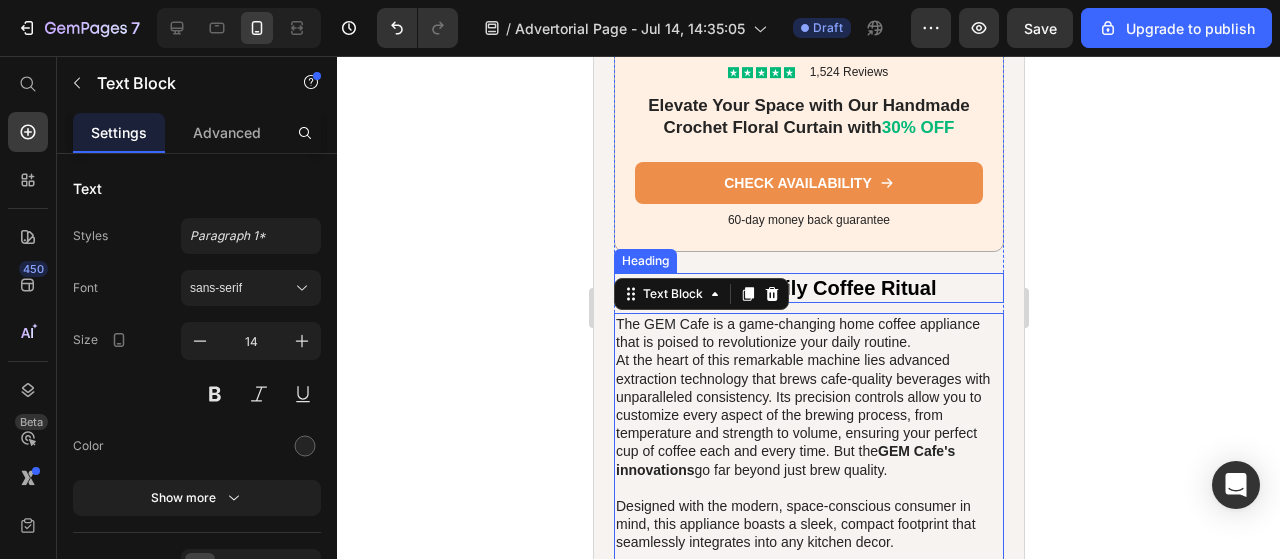 click on "Elevating Your Daily Coffee Ritual" at bounding box center [808, 288] 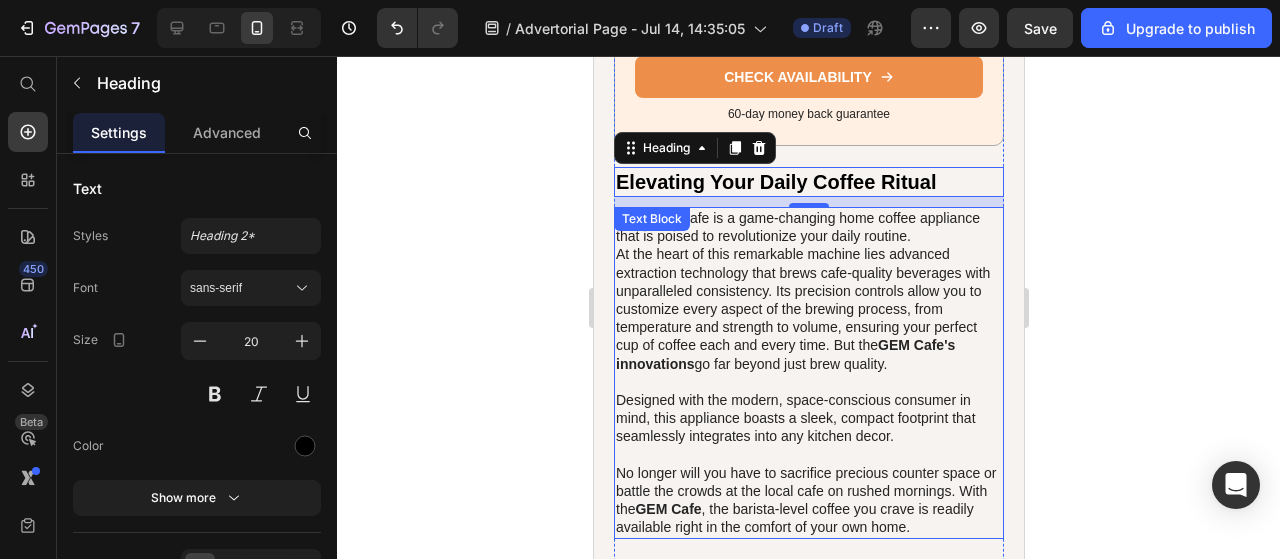 scroll, scrollTop: 4574, scrollLeft: 0, axis: vertical 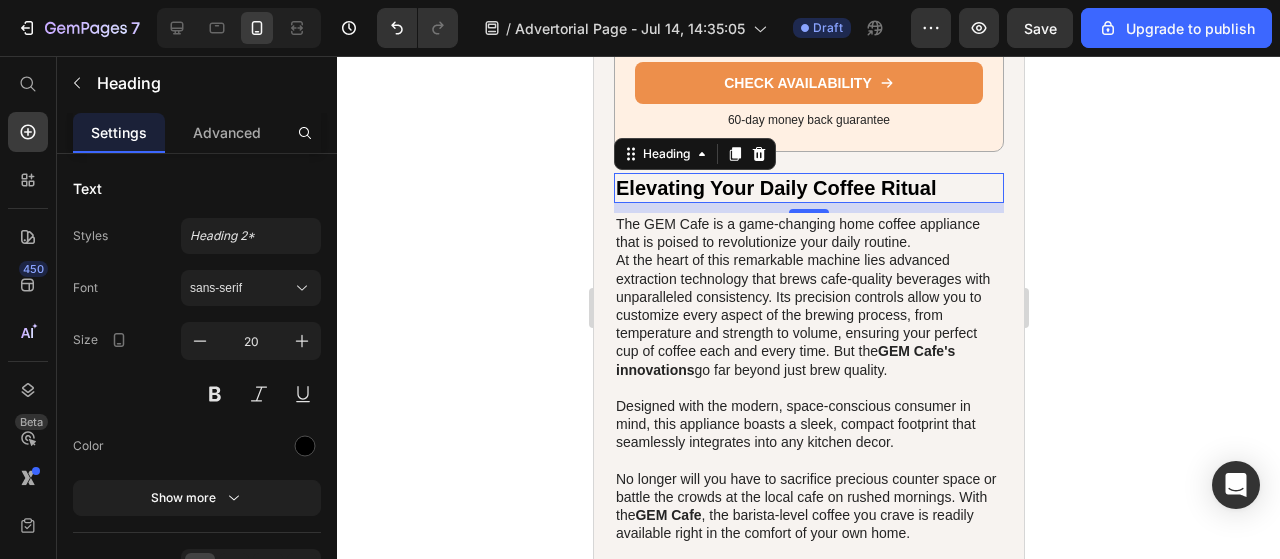 click on "Elevating Your Daily Coffee Ritual" at bounding box center [808, 188] 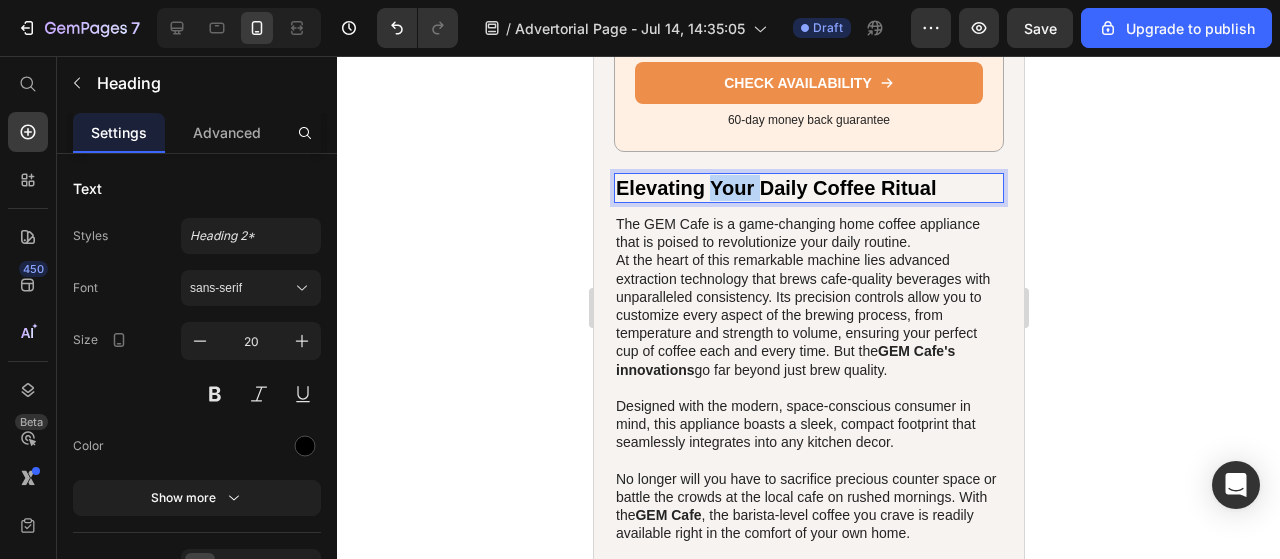 click on "Elevating Your Daily Coffee Ritual" at bounding box center [808, 188] 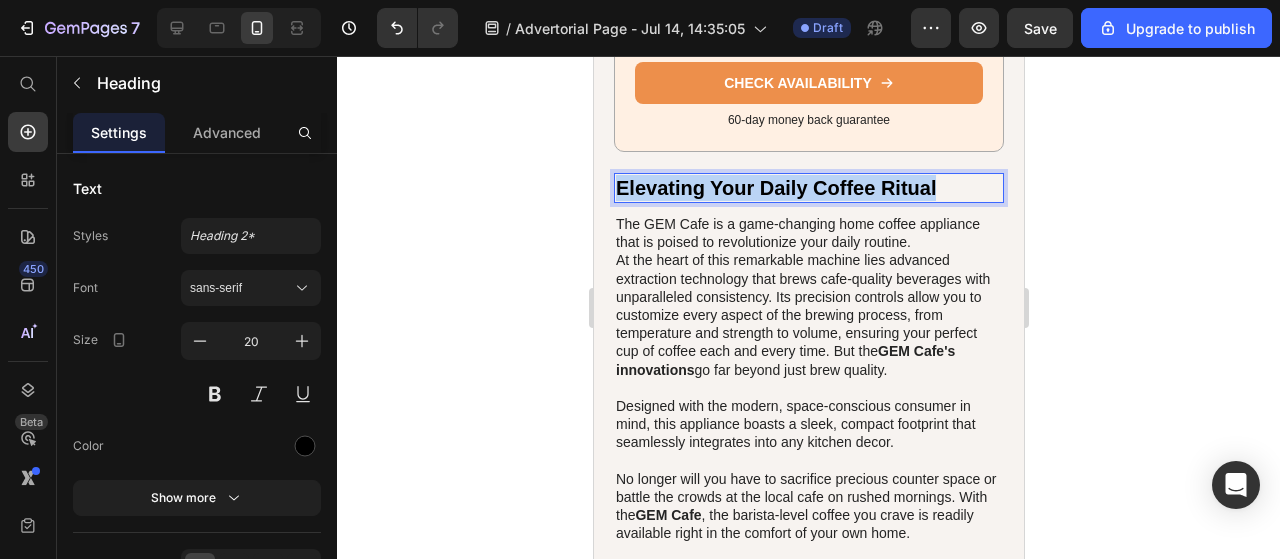 click on "Elevating Your Daily Coffee Ritual" at bounding box center (808, 188) 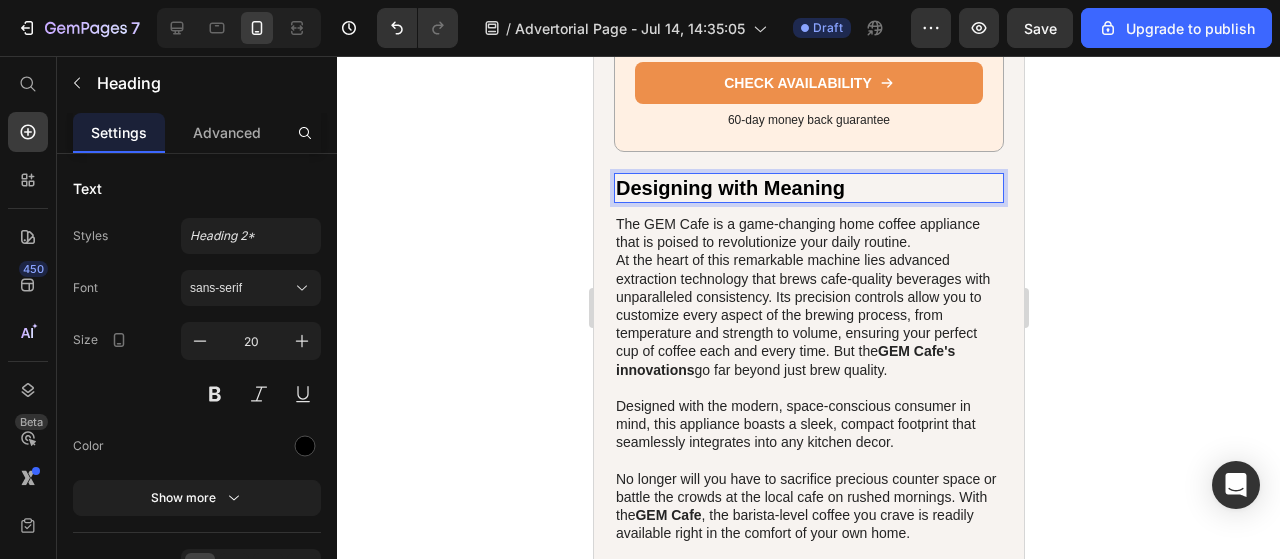 click on "The GEM Cafe is a game-changing home coffee appliance that is poised to revolutionize your daily routine.  At the heart of this remarkable machine lies advanced extraction technology that brews cafe-quality beverages with unparalleled consistency. Its precision controls allow you to customize every aspect of the brewing process, from temperature and strength to volume, ensuring your perfect cup of coffee each and every time. But the  GEM Cafe's innovations  go far beyond just brew quality. Designed with the modern, space-conscious consumer in mind, this appliance boasts a sleek, compact footprint that seamlessly integrates into any kitchen decor.  No longer will you have to sacrifice precious counter space or battle the crowds at the local cafe on rushed mornings. With the  GEM Cafe , the barista-level coffee you crave is readily available right in the comfort of your own home." at bounding box center (808, 379) 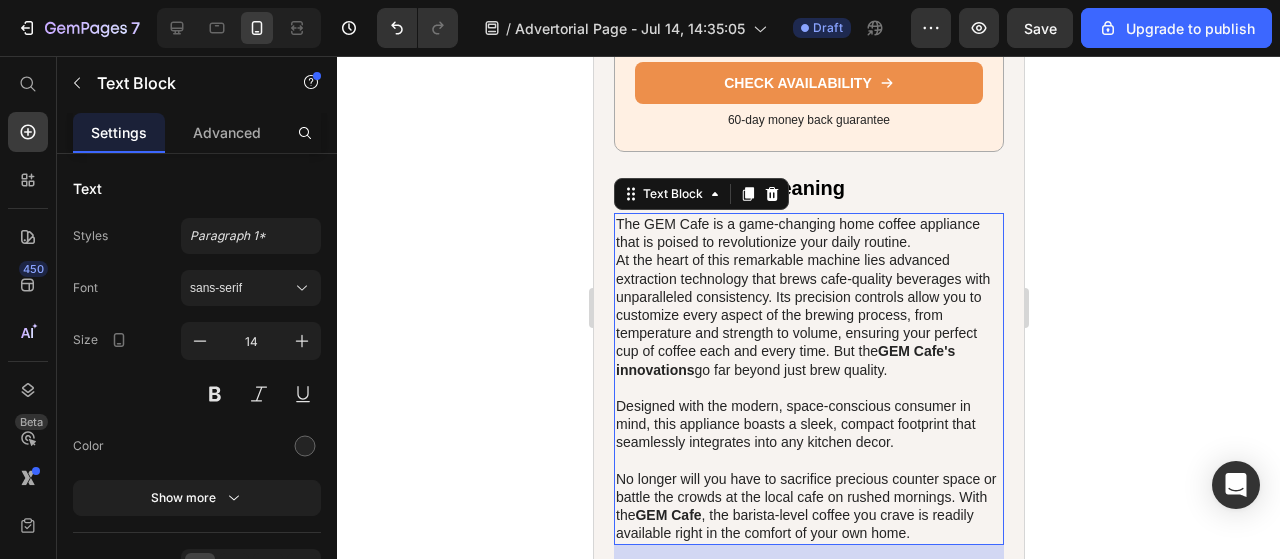 click on "The GEM Cafe is a game-changing home coffee appliance that is poised to revolutionize your daily routine.  At the heart of this remarkable machine lies advanced extraction technology that brews cafe-quality beverages with unparalleled consistency. Its precision controls allow you to customize every aspect of the brewing process, from temperature and strength to volume, ensuring your perfect cup of coffee each and every time. But the  GEM Cafe's innovations  go far beyond just brew quality. Designed with the modern, space-conscious consumer in mind, this appliance boasts a sleek, compact footprint that seamlessly integrates into any kitchen decor.  No longer will you have to sacrifice precious counter space or battle the crowds at the local cafe on rushed mornings. With the  GEM Cafe , the barista-level coffee you crave is readily available right in the comfort of your own home." at bounding box center (808, 379) 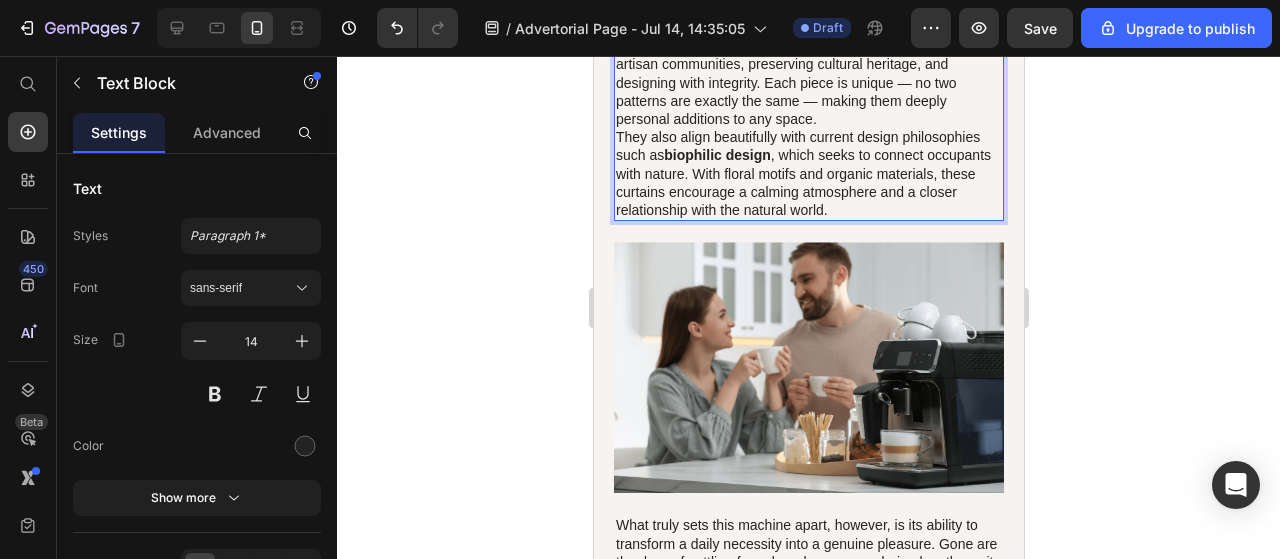 scroll, scrollTop: 4774, scrollLeft: 0, axis: vertical 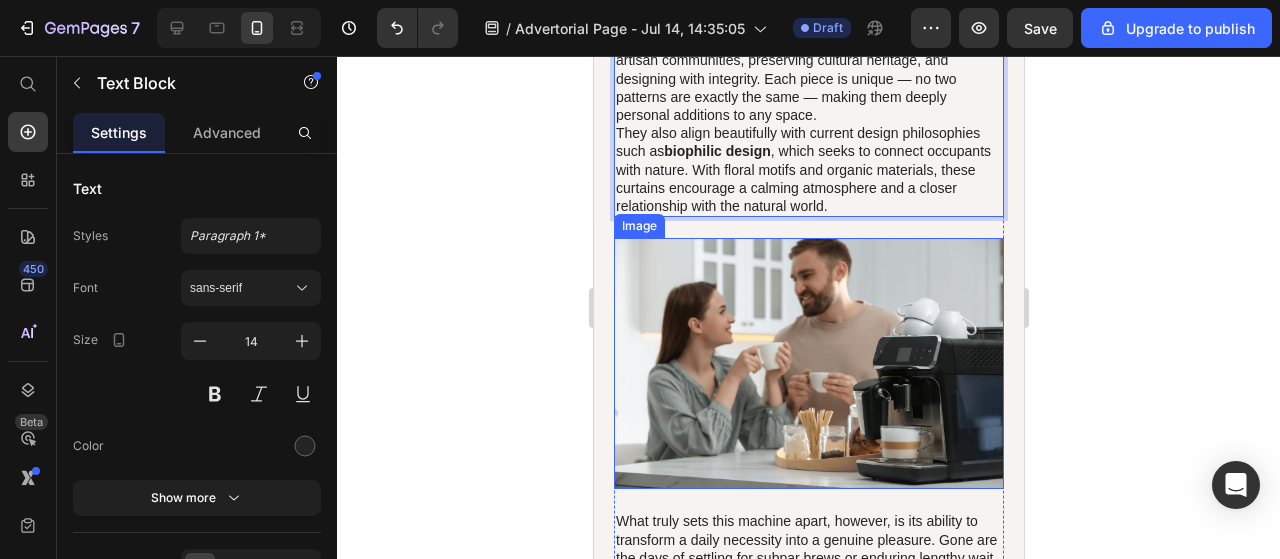 click at bounding box center (808, 363) 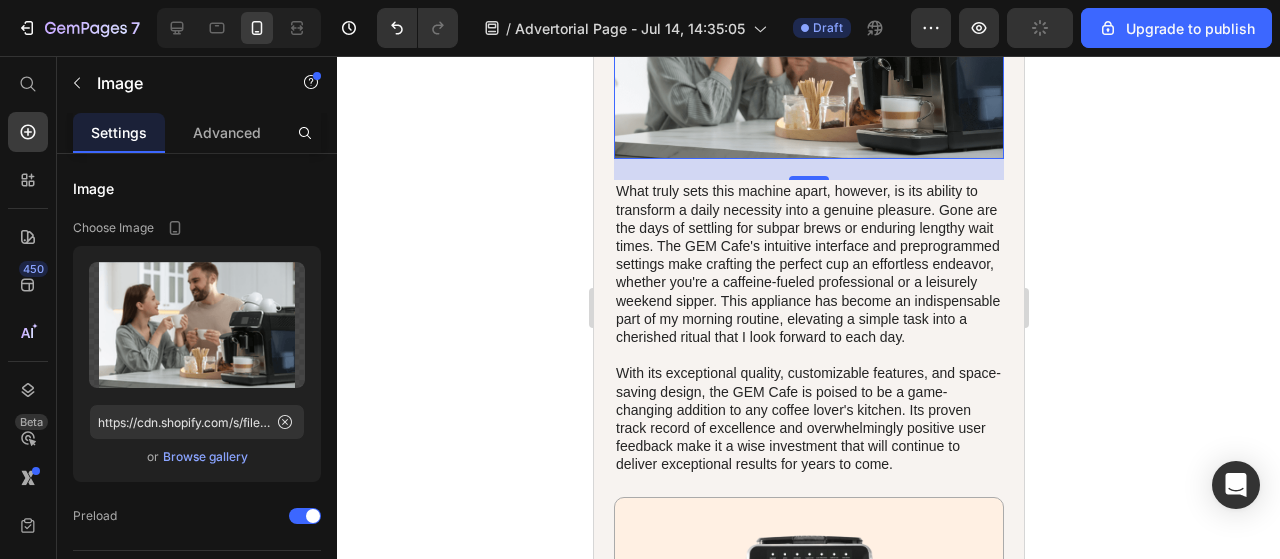 scroll, scrollTop: 5074, scrollLeft: 0, axis: vertical 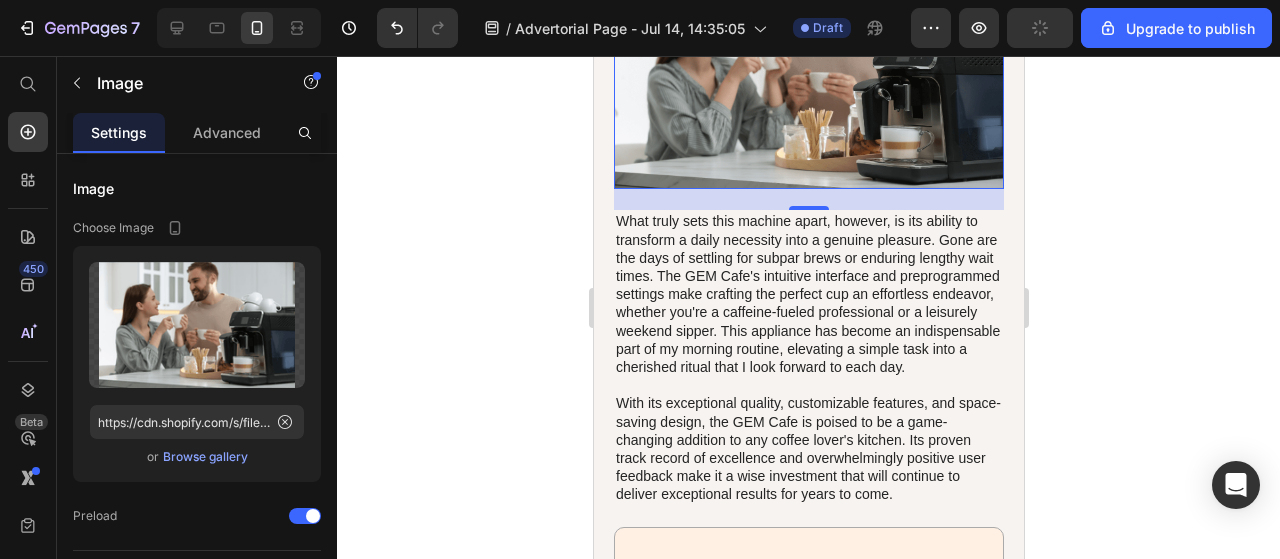 click on "What truly sets this machine apart, however, is its ability to transform a daily necessity into a genuine pleasure. Gone are the days of settling for subpar brews or enduring lengthy wait times. The GEM Cafe's intuitive interface and preprogrammed settings make crafting the perfect cup an effortless endeavor, whether you're a caffeine-fueled professional or a leisurely weekend sipper. This appliance has become an indispensable part of my morning routine, elevating a simple task into a cherished ritual that I look forward to each day. With its exceptional quality, customizable features, and space-saving design, the GEM Cafe is poised to be a game-changing addition to any coffee lover's kitchen. Its proven track record of excellence and overwhelmingly positive user feedback make it a wise investment that will continue to deliver exceptional results for years to come." at bounding box center [808, 357] 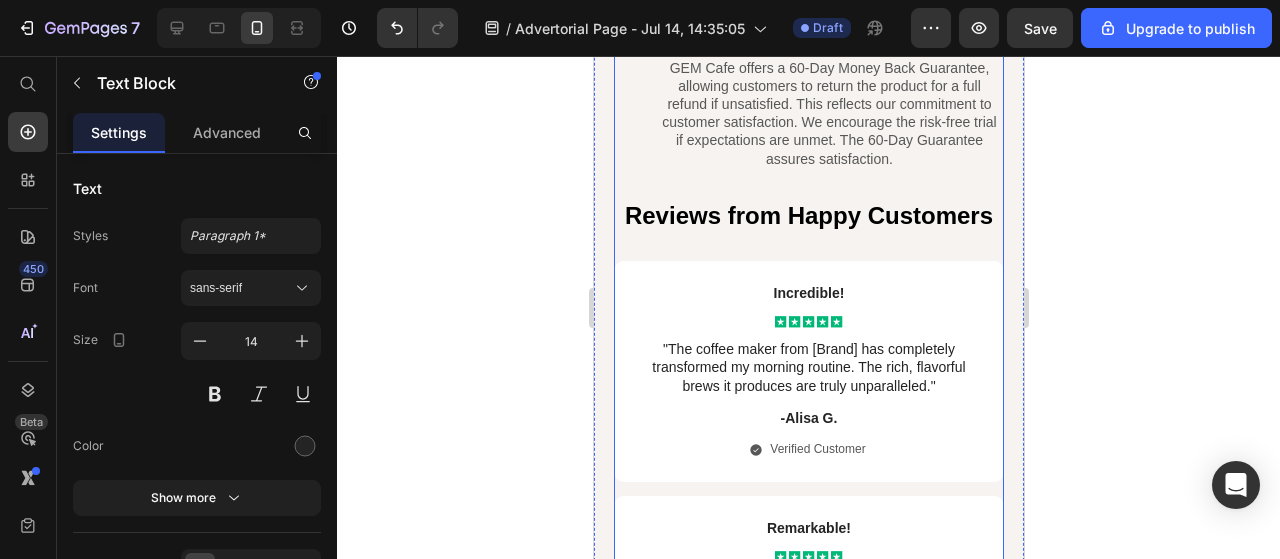 scroll, scrollTop: 8074, scrollLeft: 0, axis: vertical 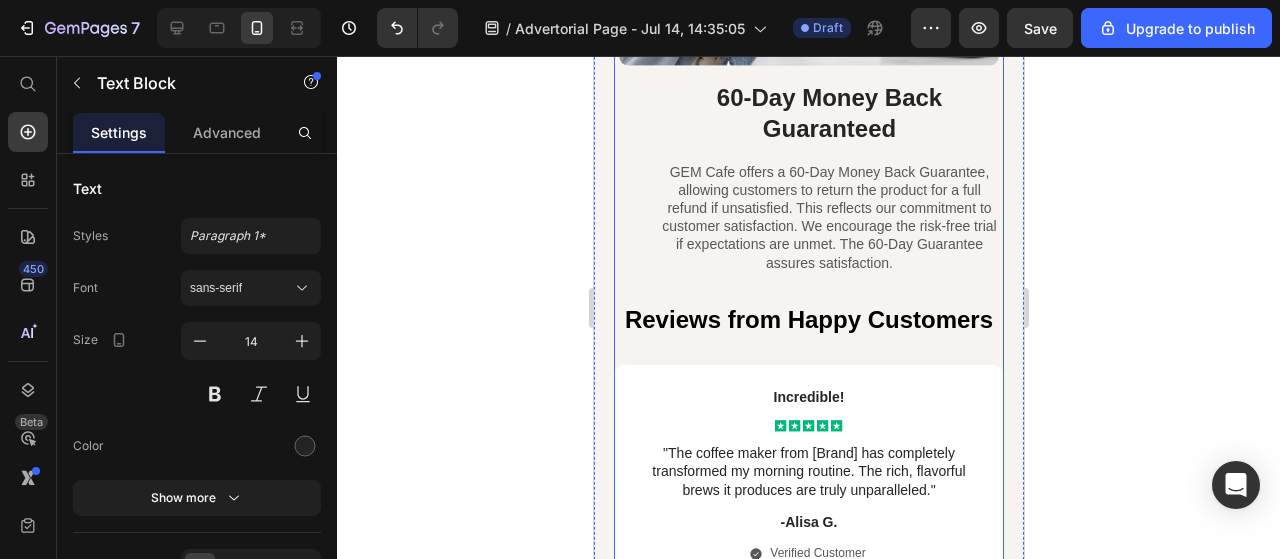 click on "Reviews from Happy Customers" at bounding box center (808, 319) 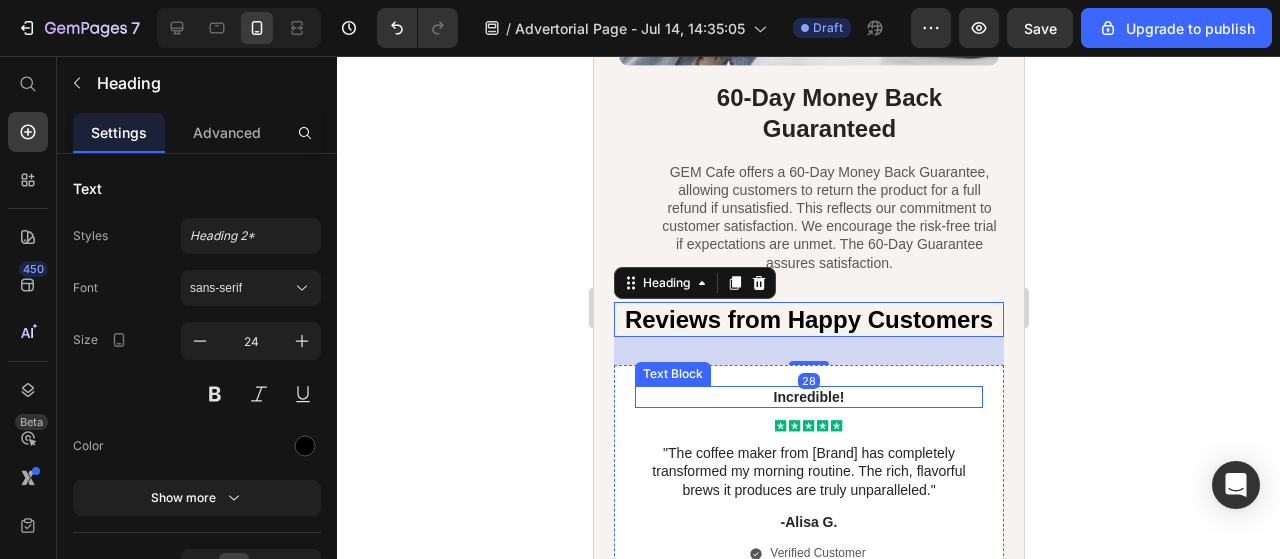 click on "Incredible!" at bounding box center (808, 397) 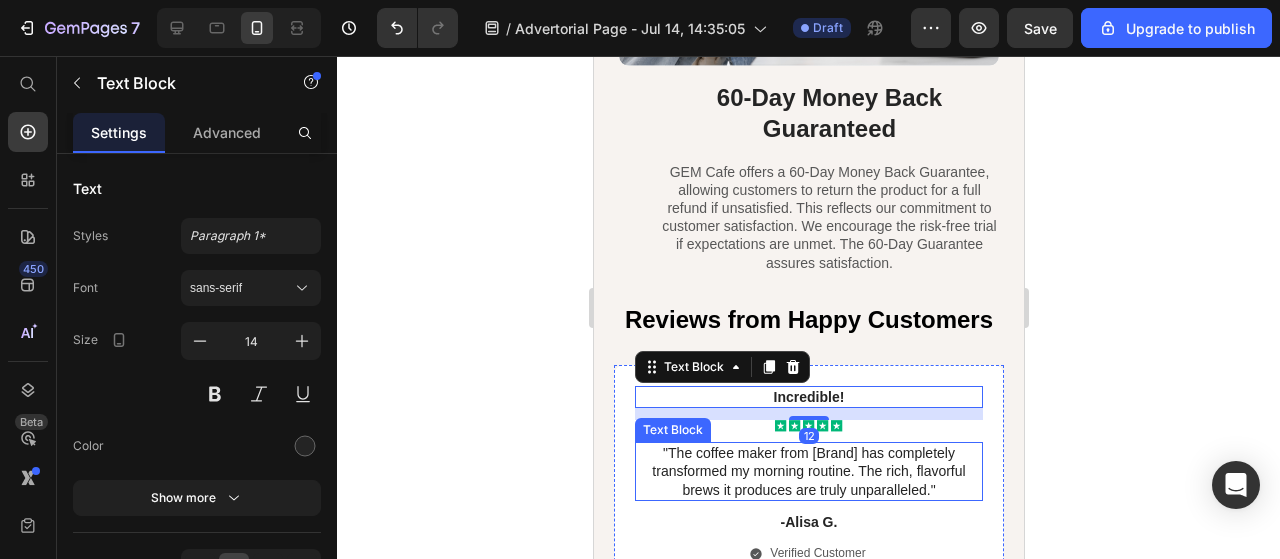 click on ""The coffee maker from [Brand] has completely transformed my morning routine. The rich, flavorful brews it produces are truly unparalleled."" at bounding box center [808, 471] 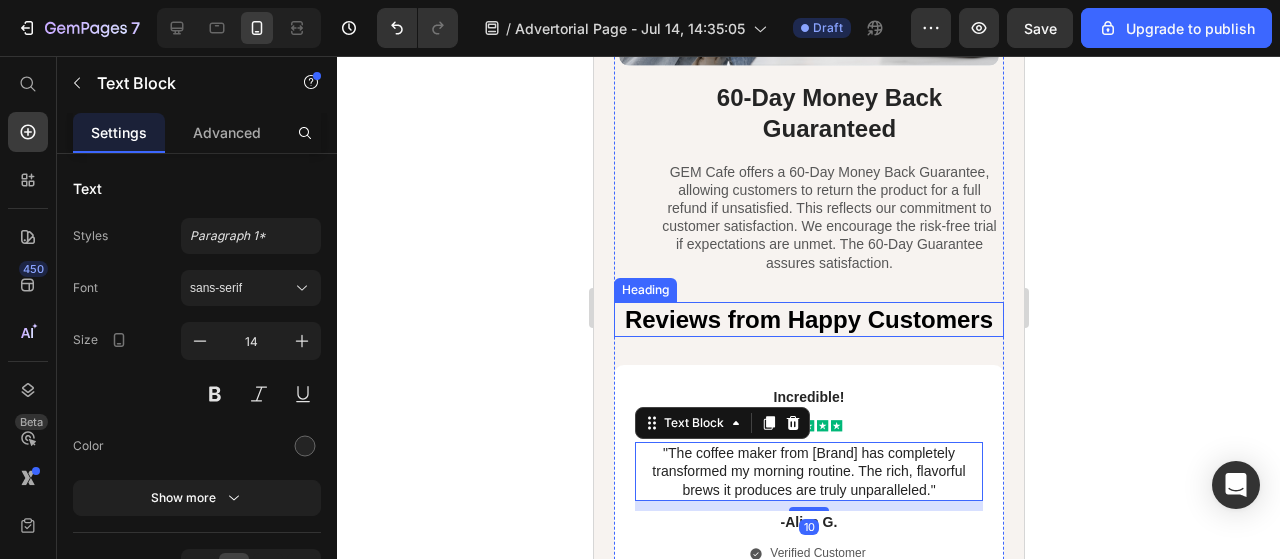 click on "Reviews from Happy Customers" at bounding box center (808, 319) 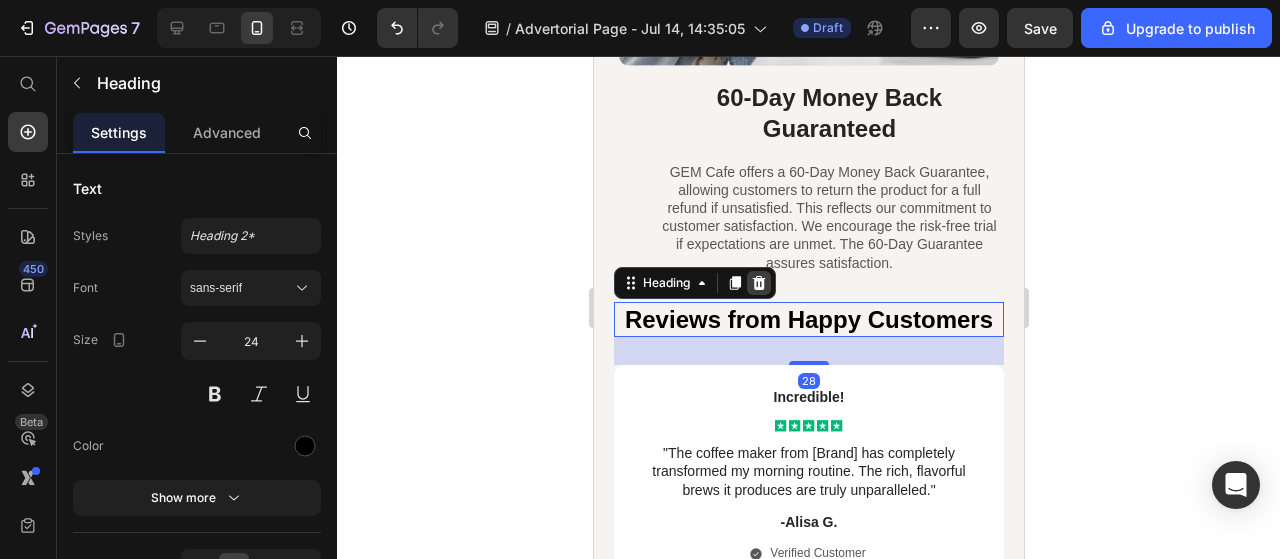 click 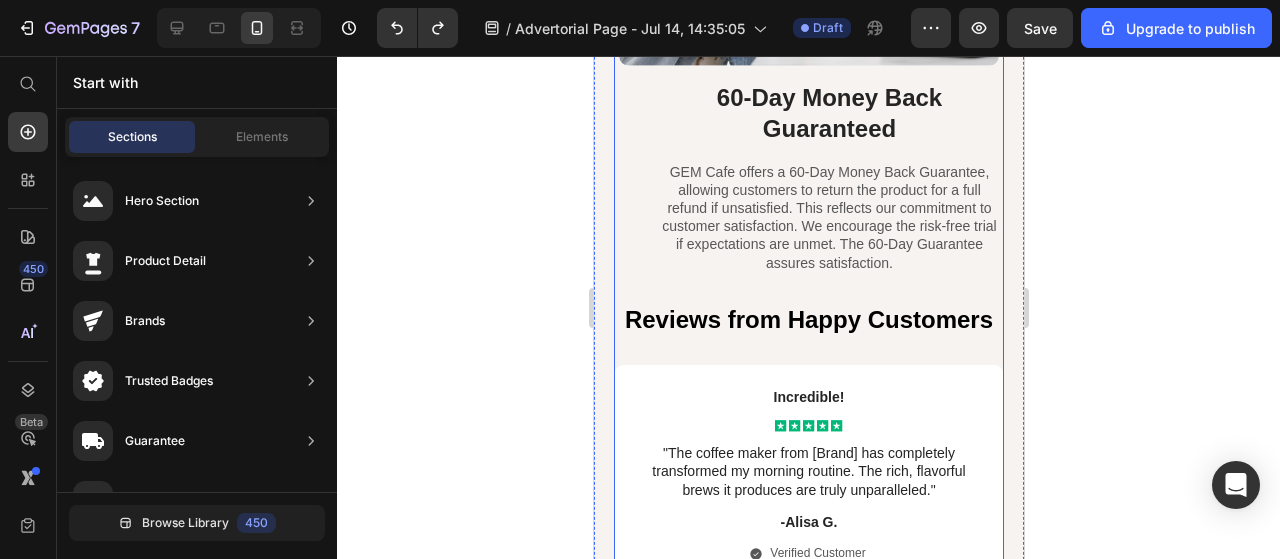 click on "Reviews from Happy Customers" at bounding box center (808, 319) 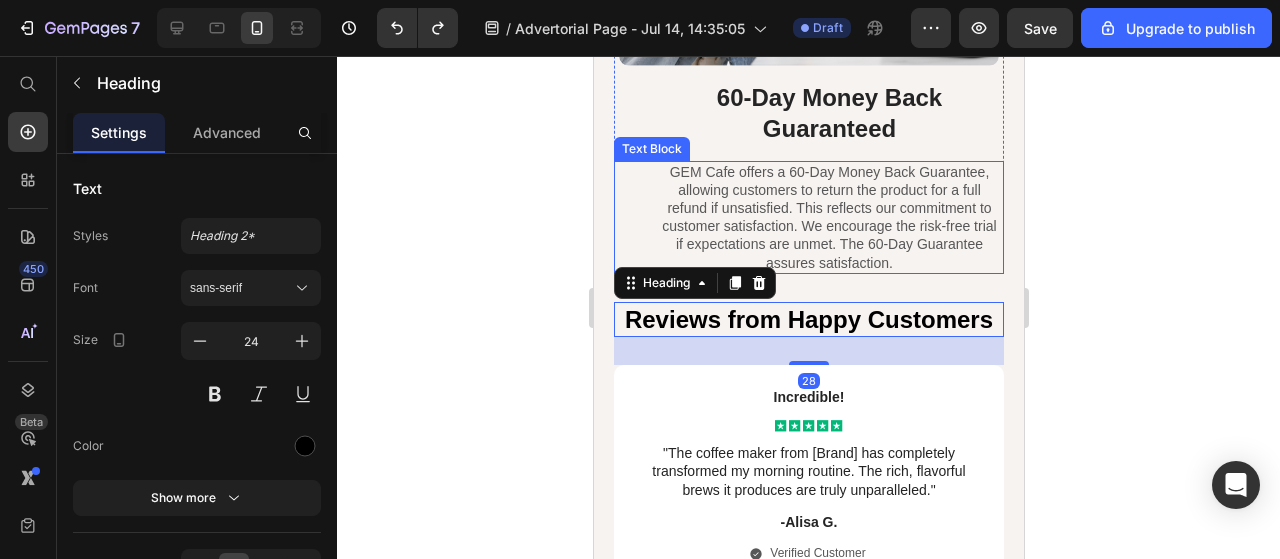 click on "GEM Cafe offers a 60-Day Money Back Guarantee, allowing customers to return the product for a full refund if unsatisfied. This reflects our commitment to customer satisfaction. We encourage the risk-free trial if expectations are unmet. The 60-Day Guarantee assures satisfaction." at bounding box center (828, 217) 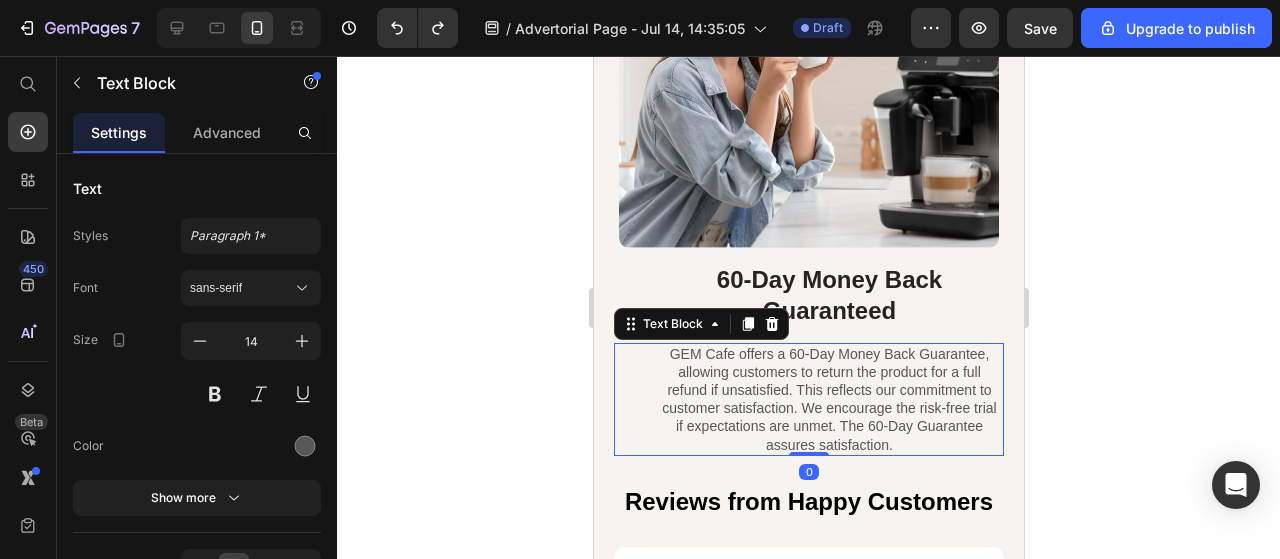 scroll, scrollTop: 7874, scrollLeft: 0, axis: vertical 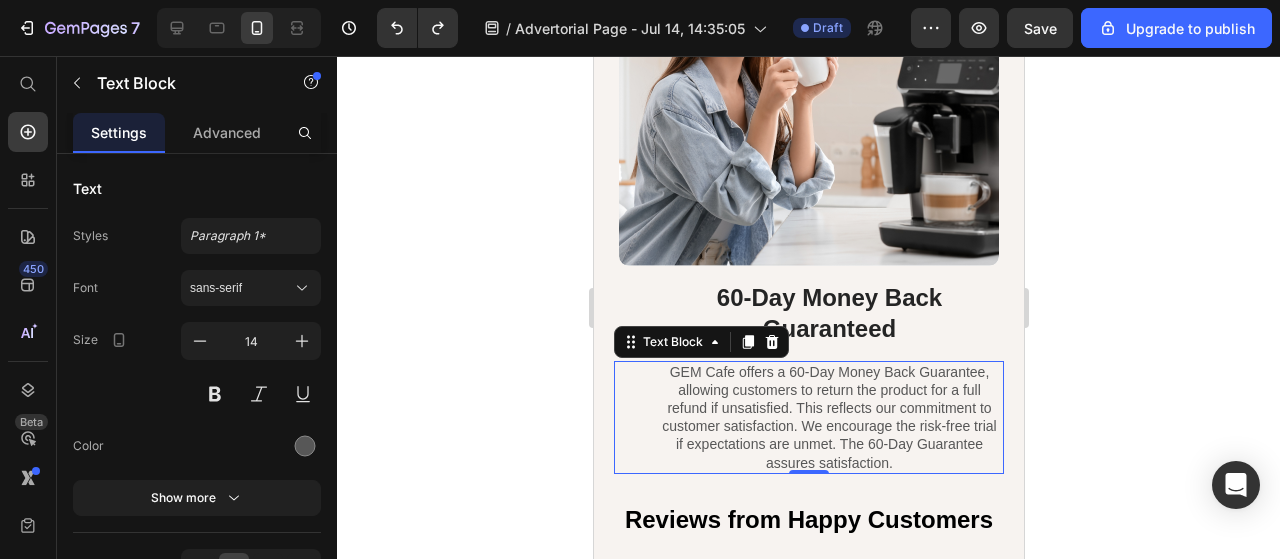 click on "60-Day Money Back Guaranteed" at bounding box center [828, 313] 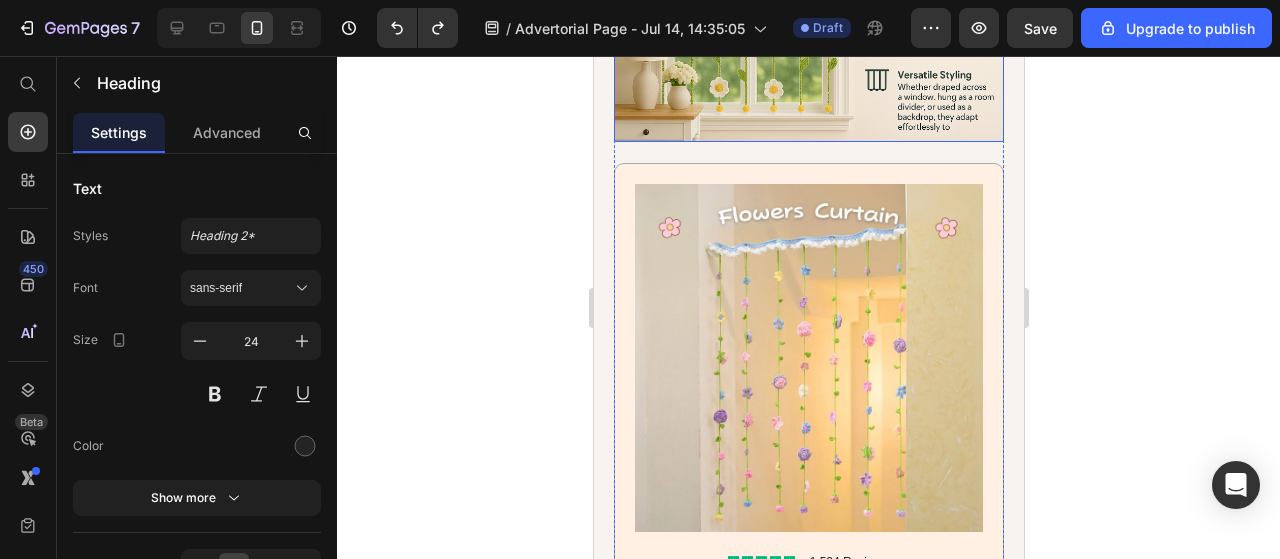 scroll, scrollTop: 3674, scrollLeft: 0, axis: vertical 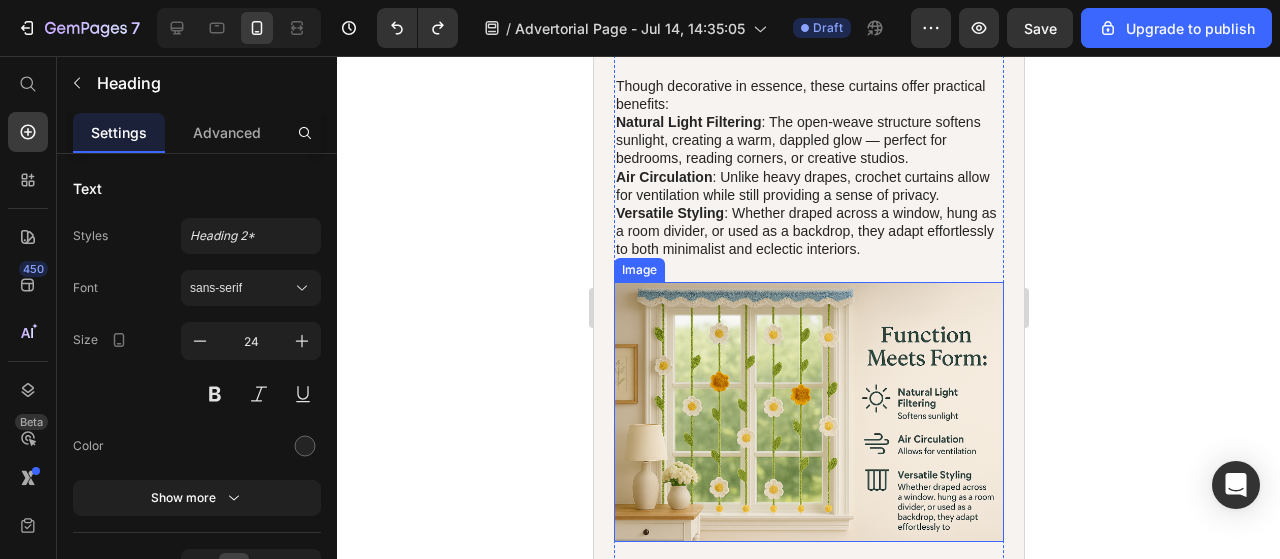 click at bounding box center (808, 412) 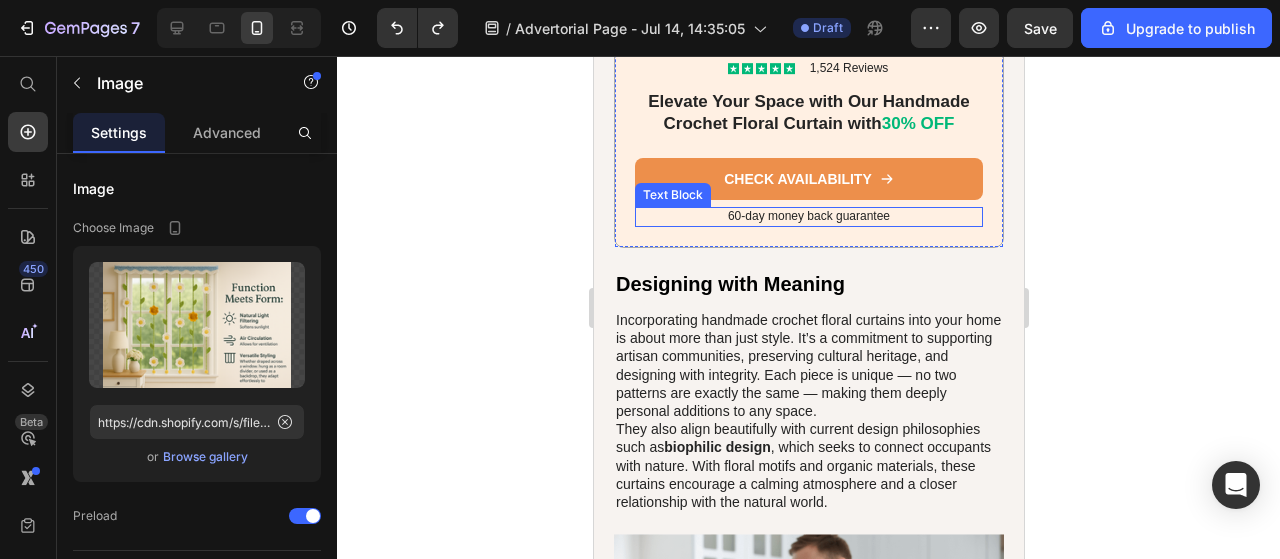 scroll, scrollTop: 4574, scrollLeft: 0, axis: vertical 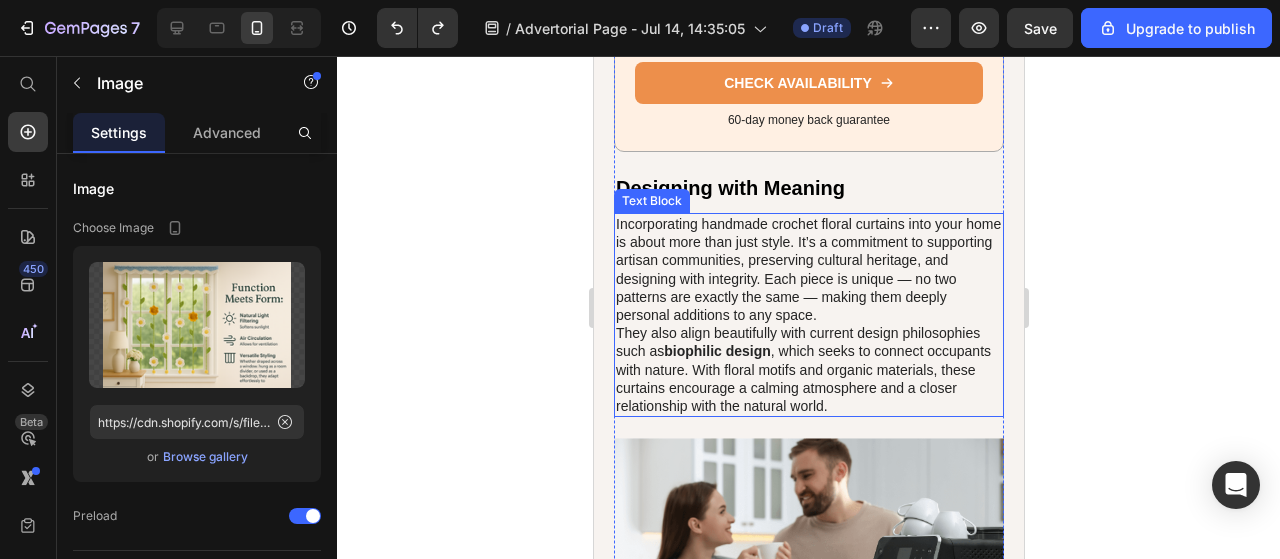 click on "Incorporating handmade crochet floral curtains into your home is about more than just style. It’s a commitment to supporting artisan communities, preserving cultural heritage, and designing with integrity. Each piece is unique — no two patterns are exactly the same — making them deeply personal additions to any space." at bounding box center [808, 269] 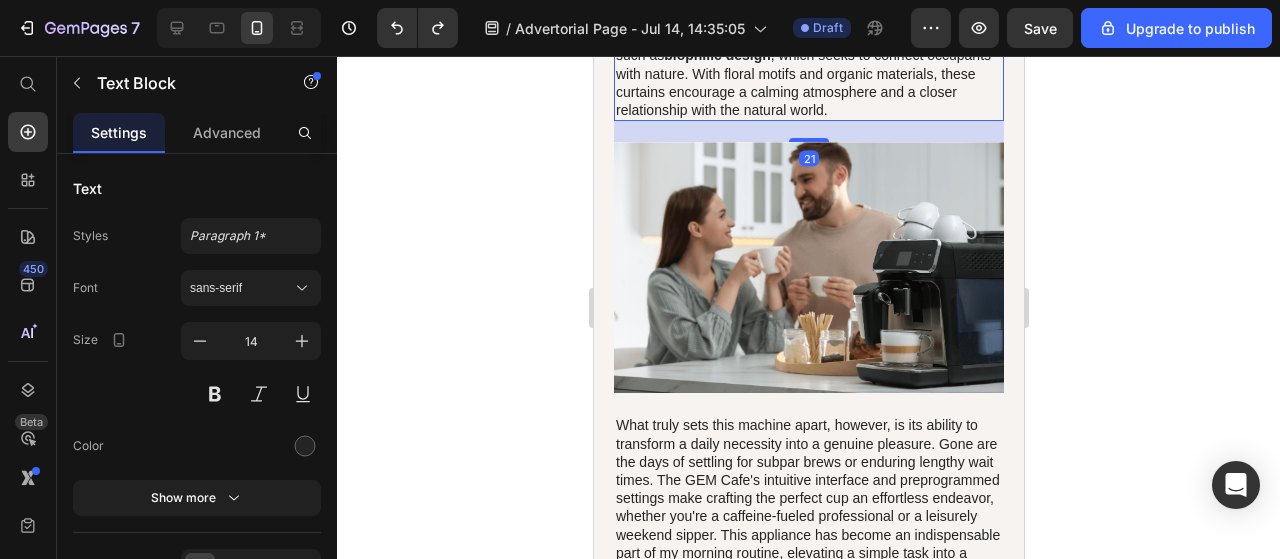 scroll, scrollTop: 4874, scrollLeft: 0, axis: vertical 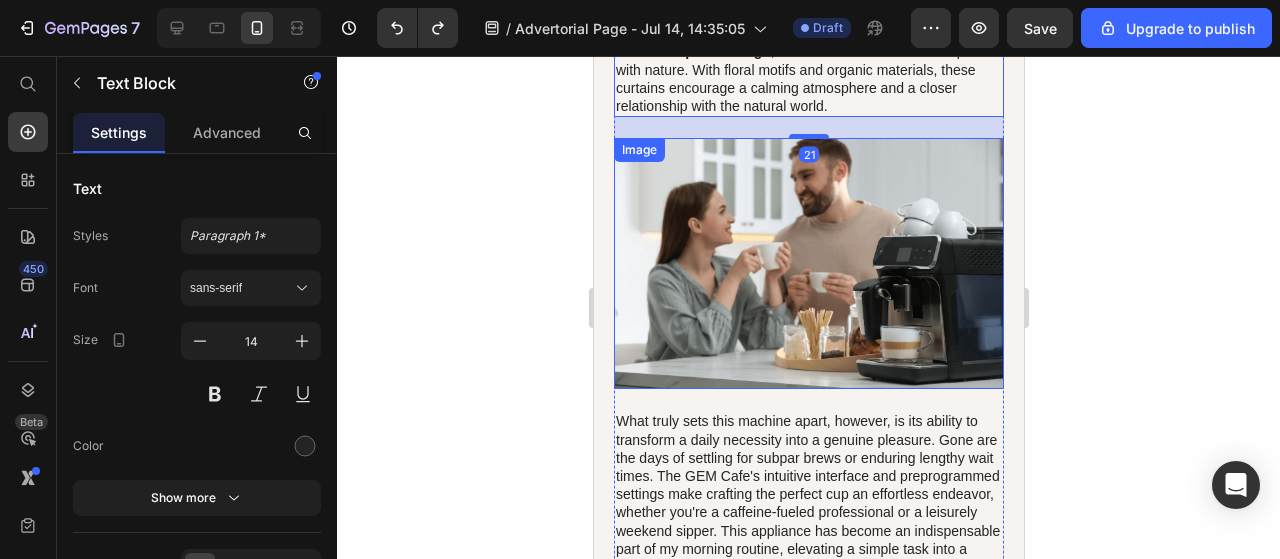click at bounding box center (808, 263) 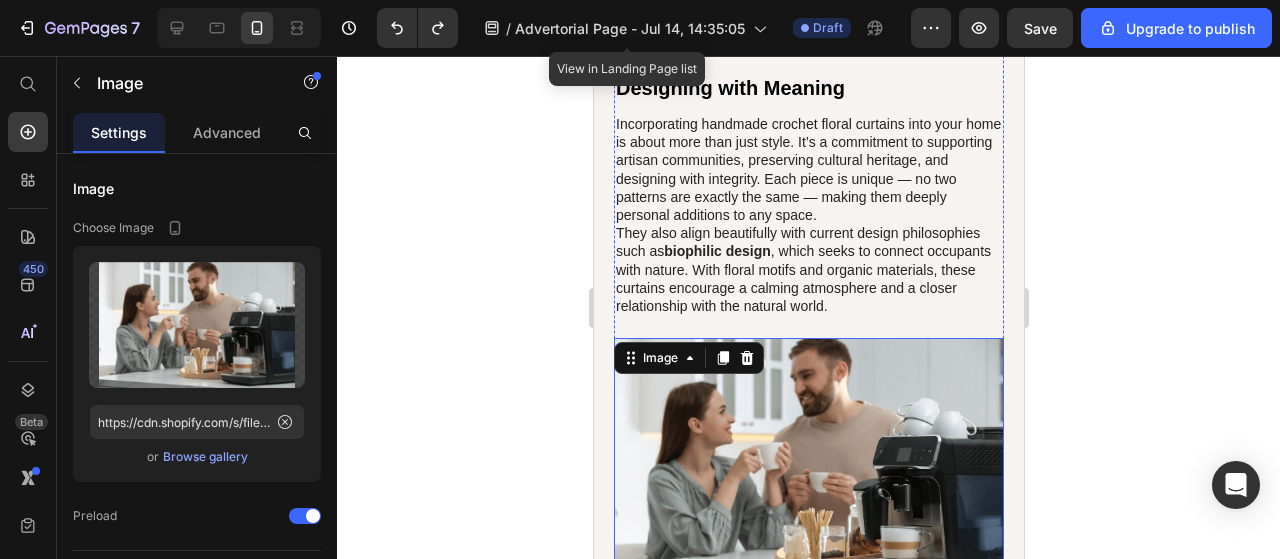 scroll, scrollTop: 4574, scrollLeft: 0, axis: vertical 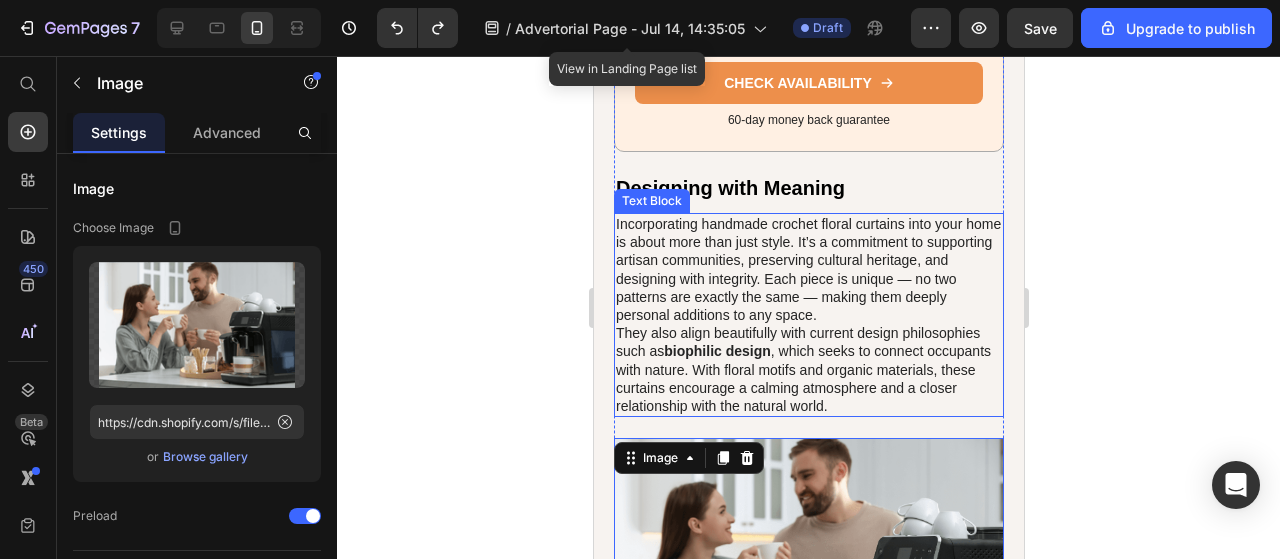 click on "They also align beautifully with current design philosophies such as  biophilic design , which seeks to connect occupants with nature. With floral motifs and organic materials, these curtains encourage a calming atmosphere and a closer relationship with the natural world." at bounding box center (808, 369) 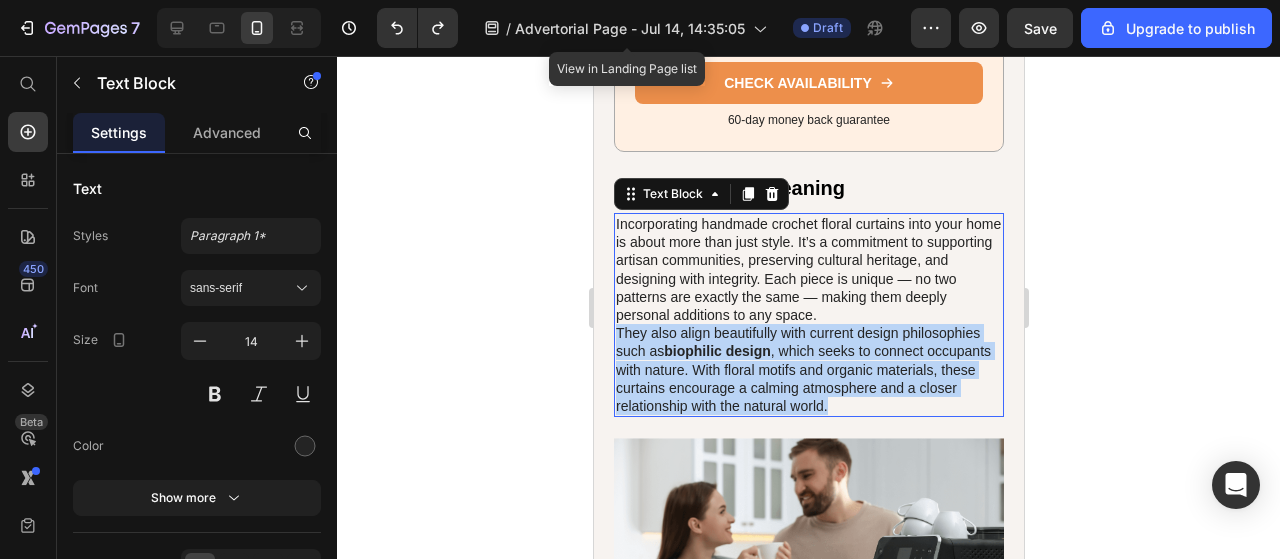 click on "They also align beautifully with current design philosophies such as  biophilic design , which seeks to connect occupants with nature. With floral motifs and organic materials, these curtains encourage a calming atmosphere and a closer relationship with the natural world." at bounding box center [808, 369] 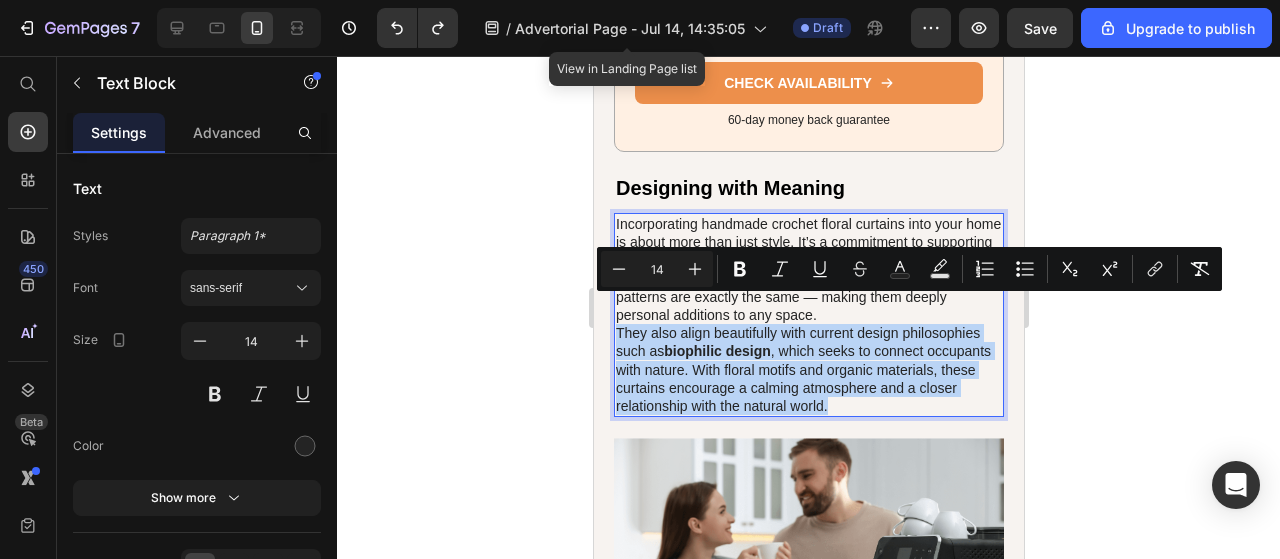 click on "They also align beautifully with current design philosophies such as  biophilic design , which seeks to connect occupants with nature. With floral motifs and organic materials, these curtains encourage a calming atmosphere and a closer relationship with the natural world." at bounding box center [808, 369] 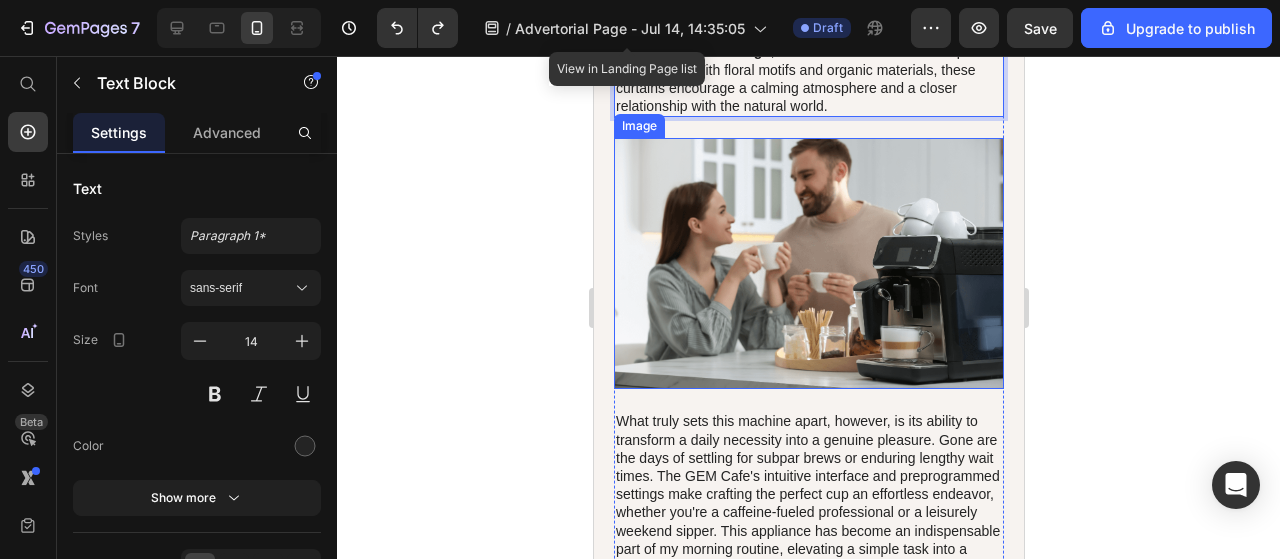 scroll, scrollTop: 4974, scrollLeft: 0, axis: vertical 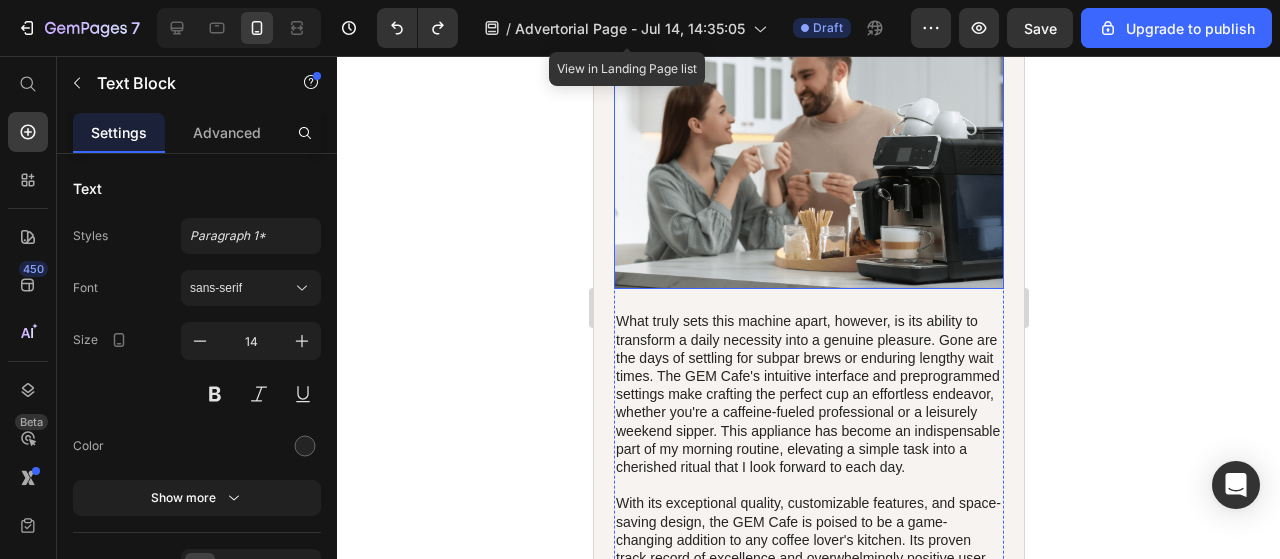 click on "What truly sets this machine apart, however, is its ability to transform a daily necessity into a genuine pleasure. Gone are the days of settling for subpar brews or enduring lengthy wait times. The GEM Cafe's intuitive interface and preprogrammed settings make crafting the perfect cup an effortless endeavor, whether you're a caffeine-fueled professional or a leisurely weekend sipper. This appliance has become an indispensable part of my morning routine, elevating a simple task into a cherished ritual that I look forward to each day. With its exceptional quality, customizable features, and space-saving design, the GEM Cafe is poised to be a game-changing addition to any coffee lover's kitchen. Its proven track record of excellence and overwhelmingly positive user feedback make it a wise investment that will continue to deliver exceptional results for years to come." at bounding box center (808, 457) 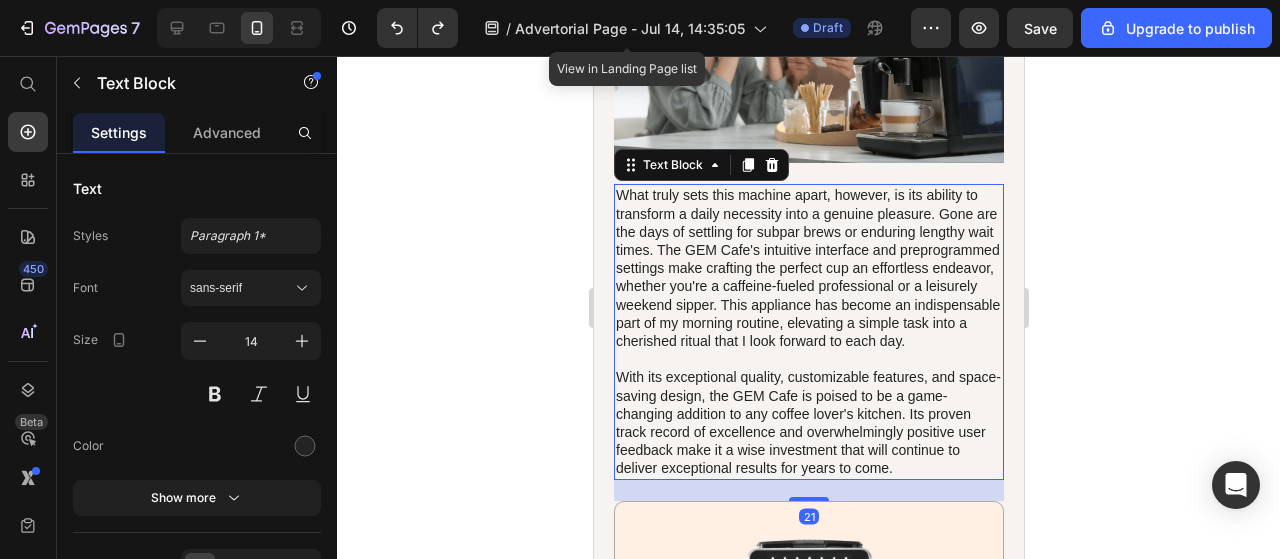 scroll, scrollTop: 5074, scrollLeft: 0, axis: vertical 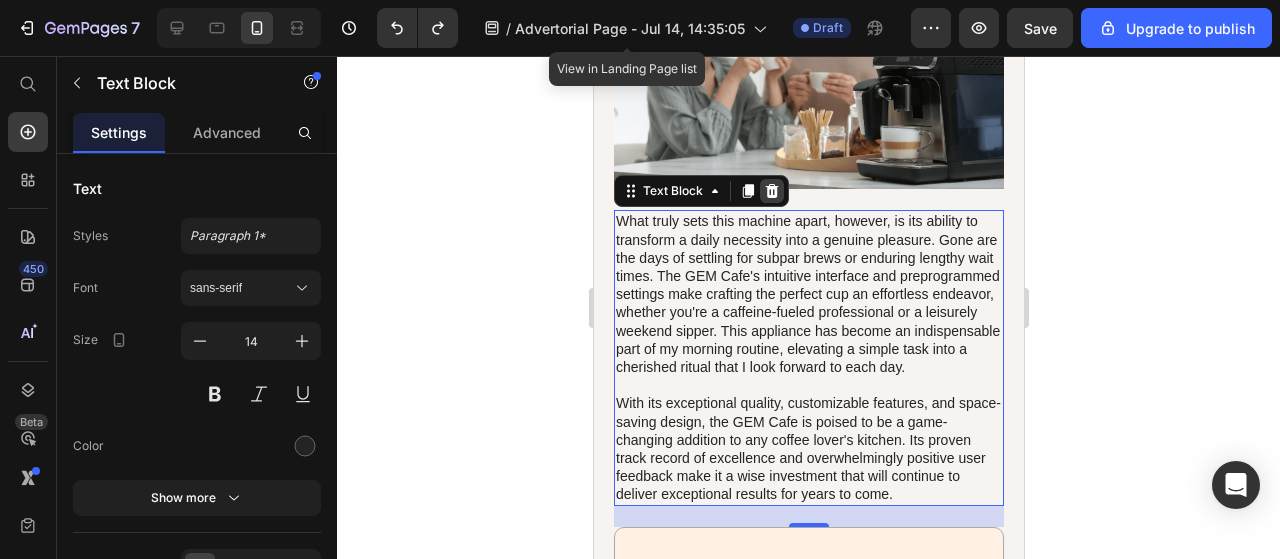 click 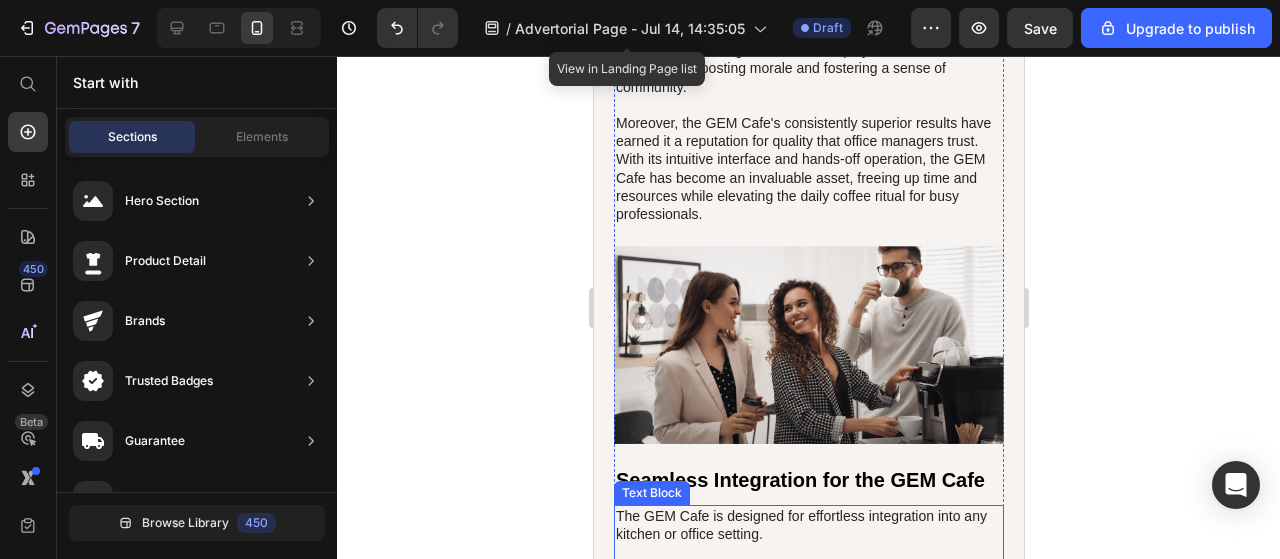 scroll, scrollTop: 6074, scrollLeft: 0, axis: vertical 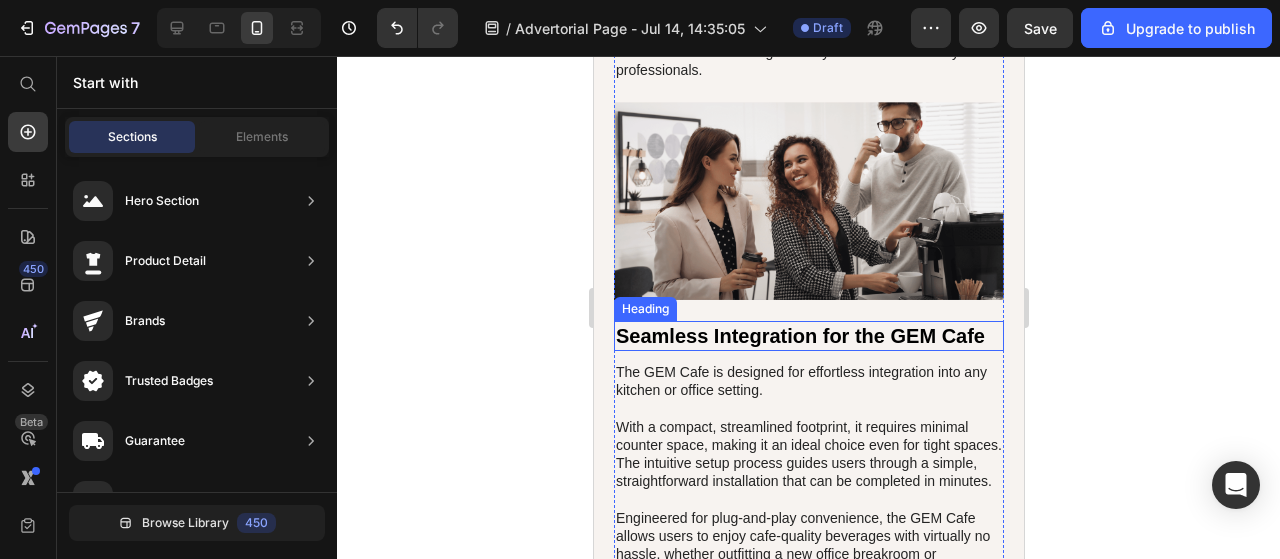 click on "Seamless Integration for the GEM Cafe" at bounding box center (808, 336) 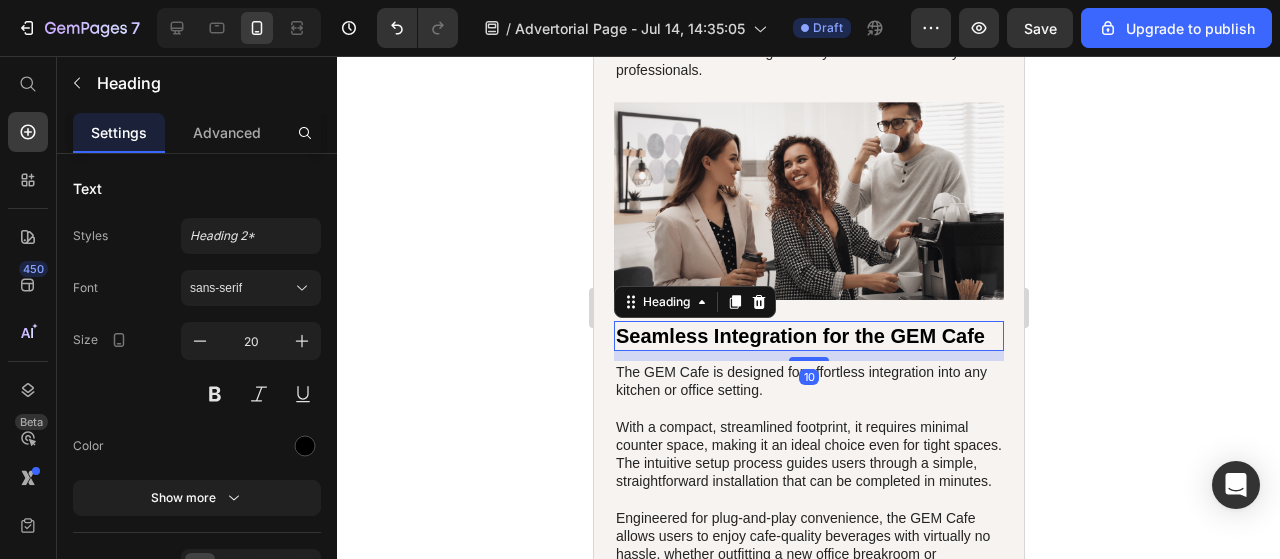 click on "Seamless Integration for the GEM Cafe" at bounding box center [808, 336] 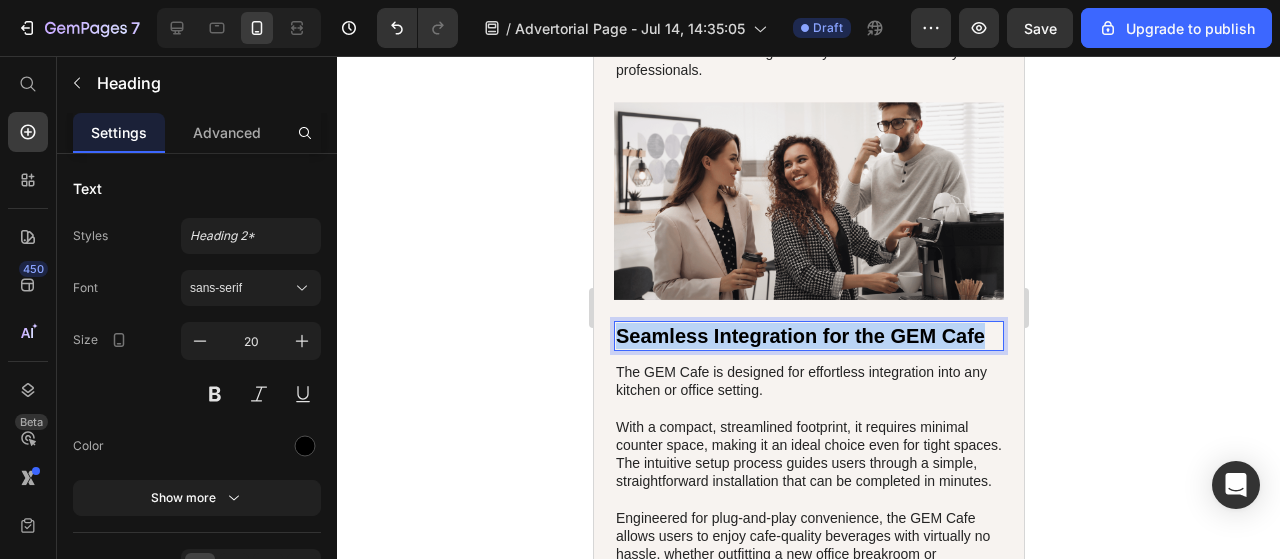 click on "Seamless Integration for the GEM Cafe" at bounding box center [808, 336] 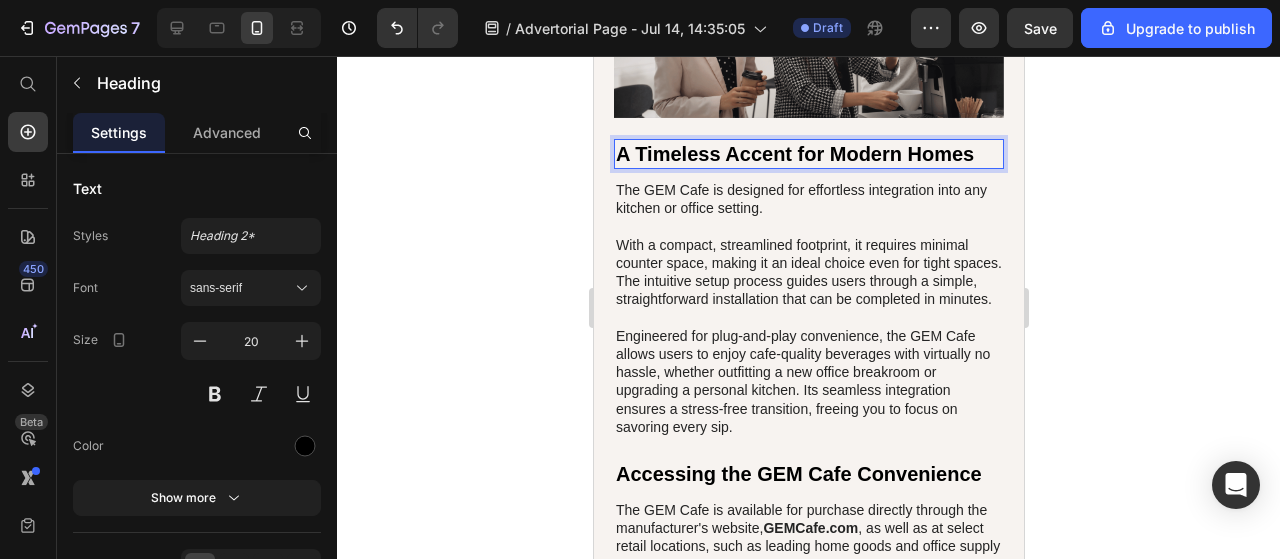 scroll, scrollTop: 6374, scrollLeft: 0, axis: vertical 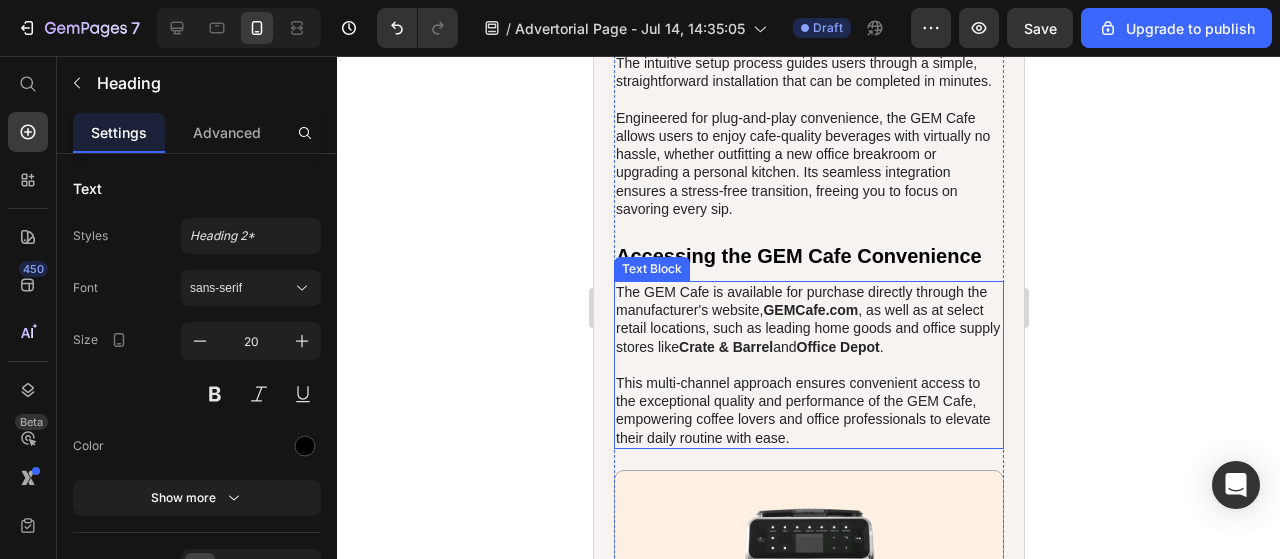 click on "Crate & Barrel" at bounding box center (725, 347) 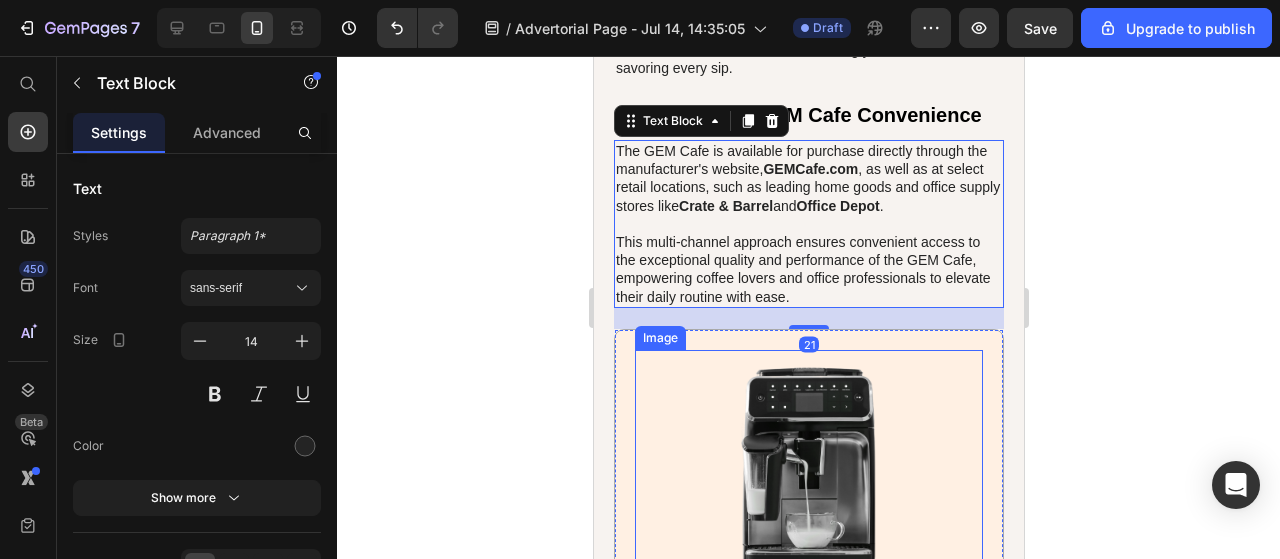 scroll, scrollTop: 6474, scrollLeft: 0, axis: vertical 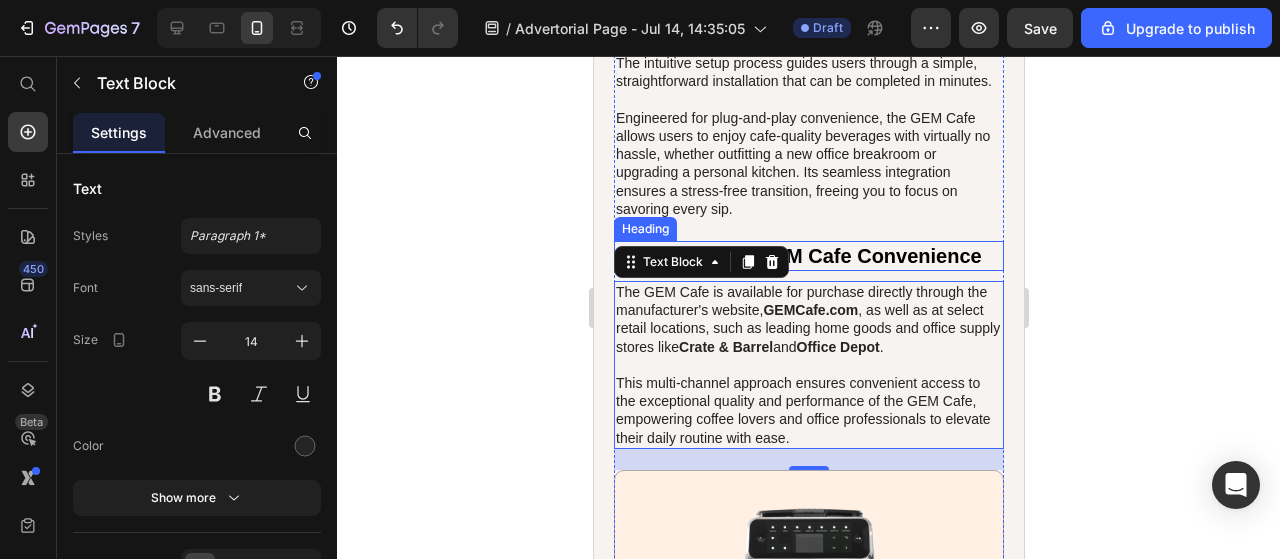click on "Accessing the GEM Cafe Convenience" at bounding box center (808, 256) 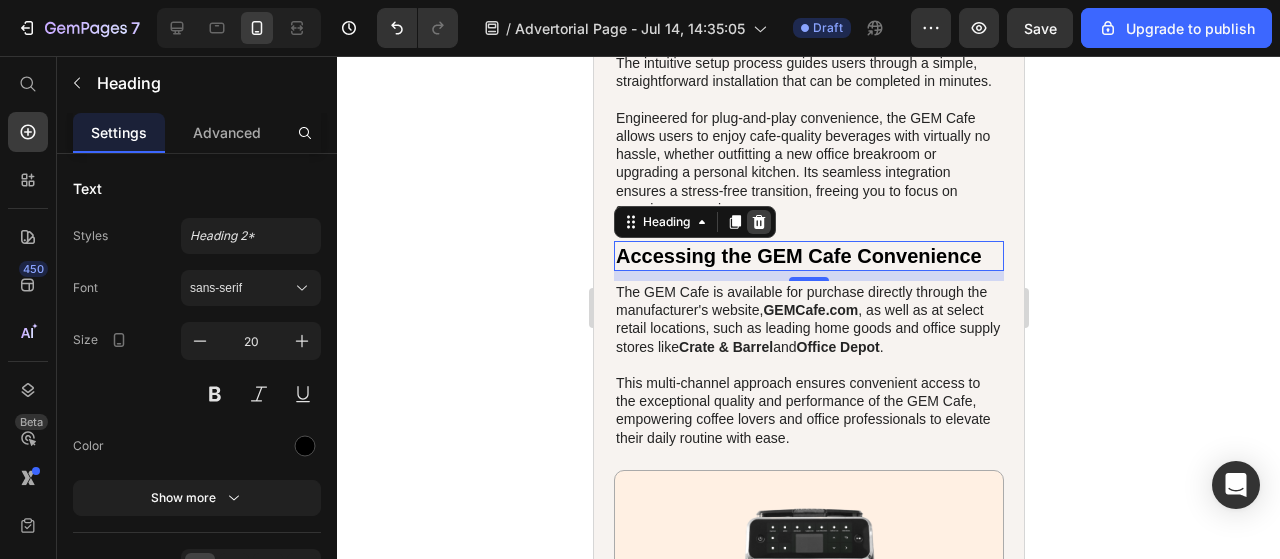 click 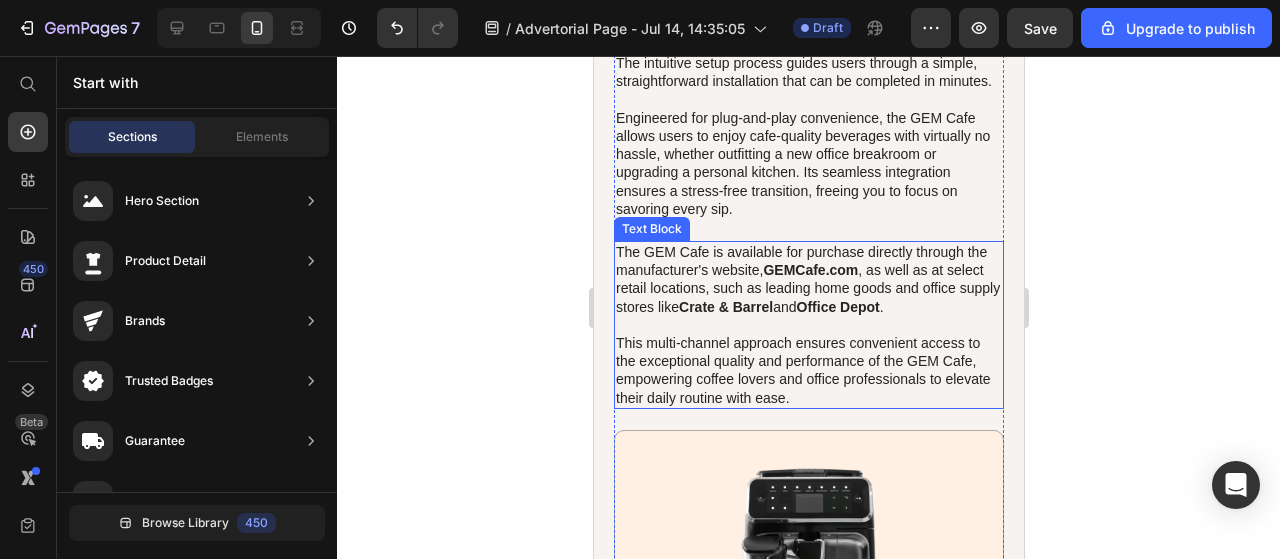 click on "Crate & Barrel" at bounding box center [725, 307] 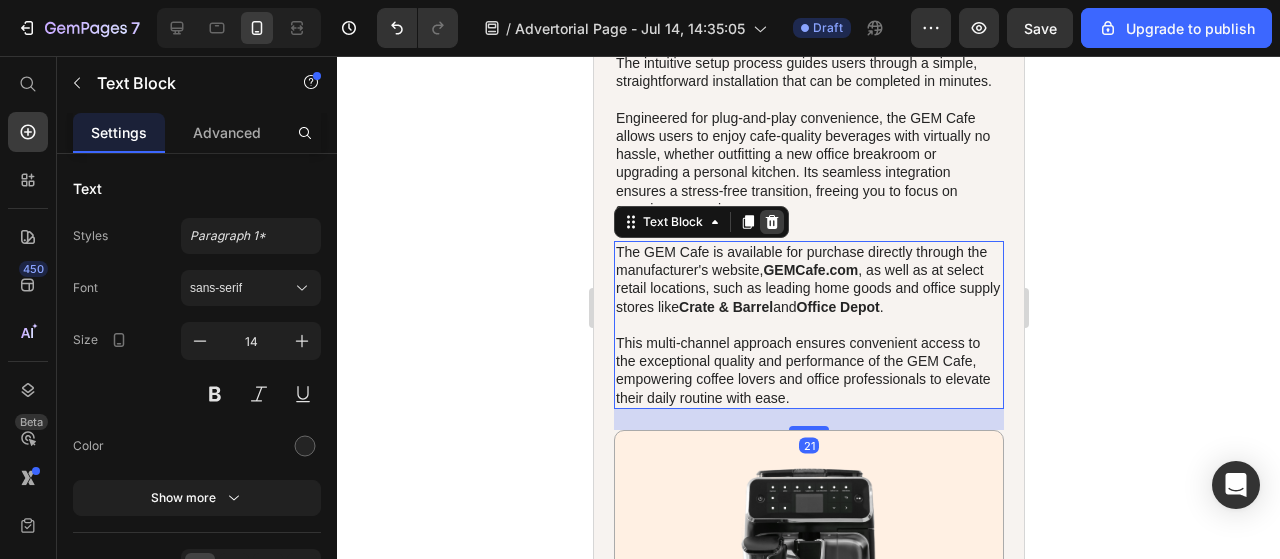 click 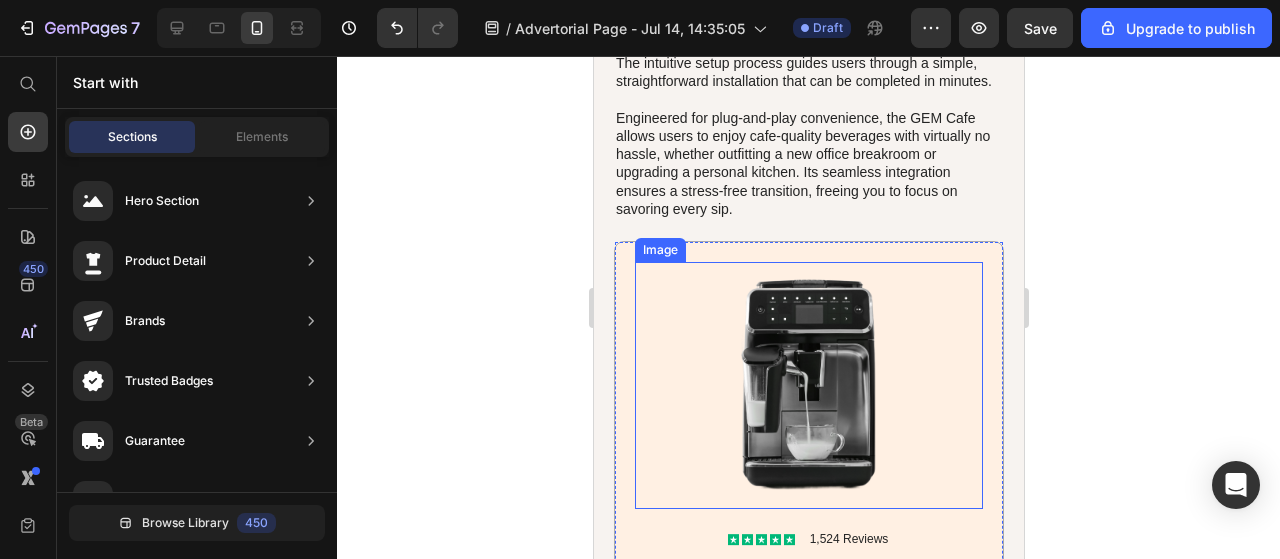 click at bounding box center (808, 386) 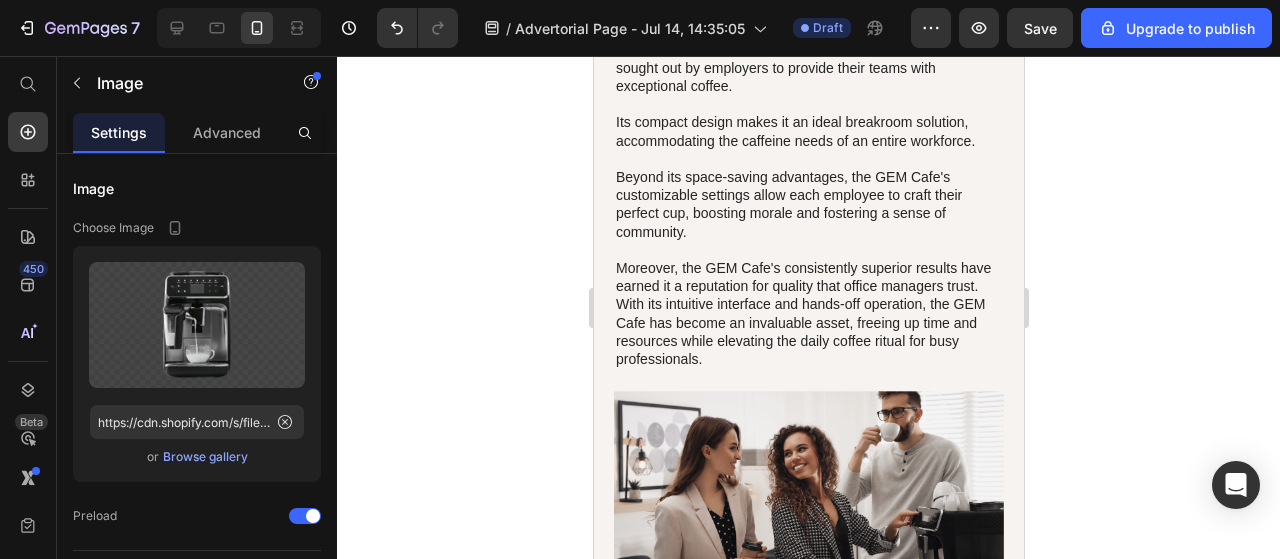 scroll, scrollTop: 5674, scrollLeft: 0, axis: vertical 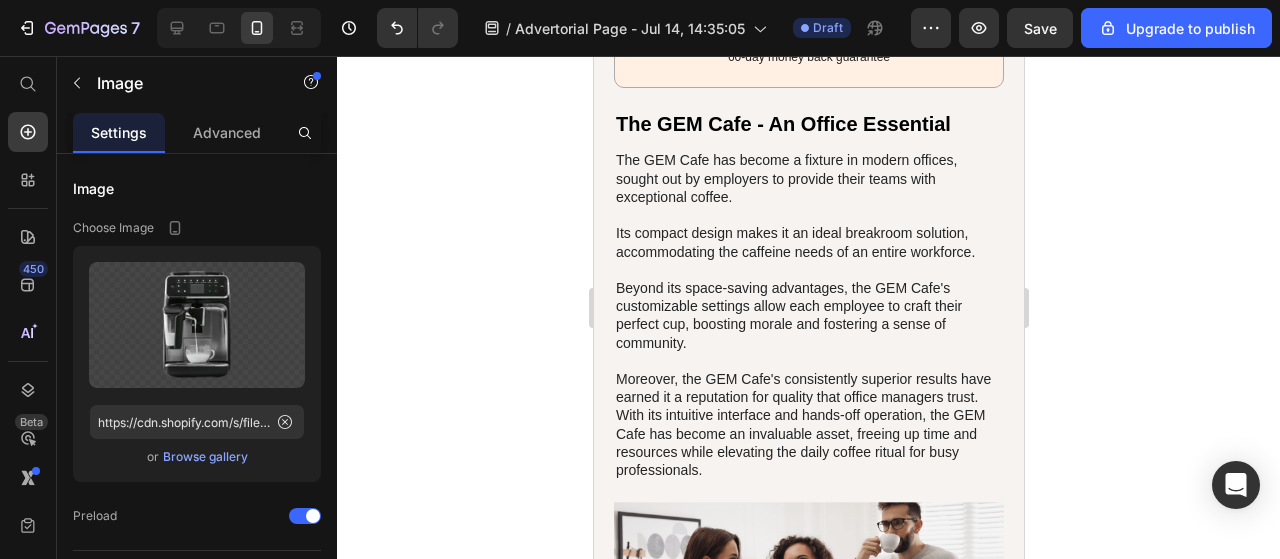 click on "The GEM Cafe has become a fixture in modern offices, sought out by employers to provide their teams with exceptional coffee.  Its compact design makes it an ideal breakroom solution, accommodating the caffeine needs of an entire workforce.  Beyond its space-saving advantages, the GEM Cafe's customizable settings allow each employee to craft their perfect cup, boosting morale and fostering a sense of community.  Moreover, the GEM Cafe's consistently superior results have earned it a reputation for quality that office managers trust. With its intuitive interface and hands-off operation, the GEM Cafe has become an invaluable asset, freeing up time and resources while elevating the daily coffee ritual for busy professionals." at bounding box center (808, 315) 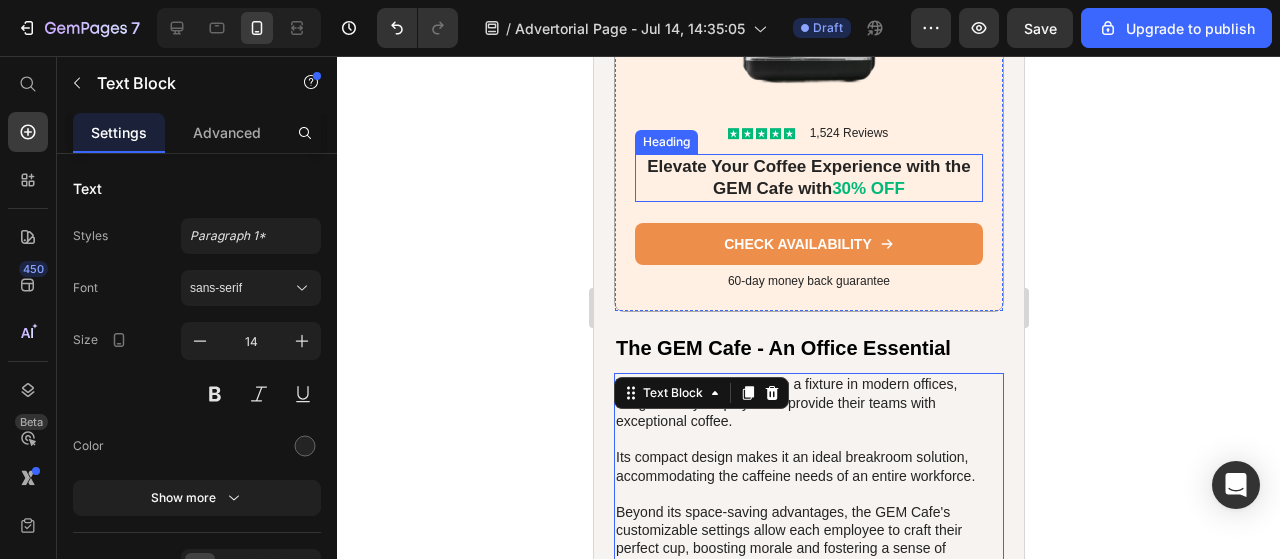 scroll, scrollTop: 5574, scrollLeft: 0, axis: vertical 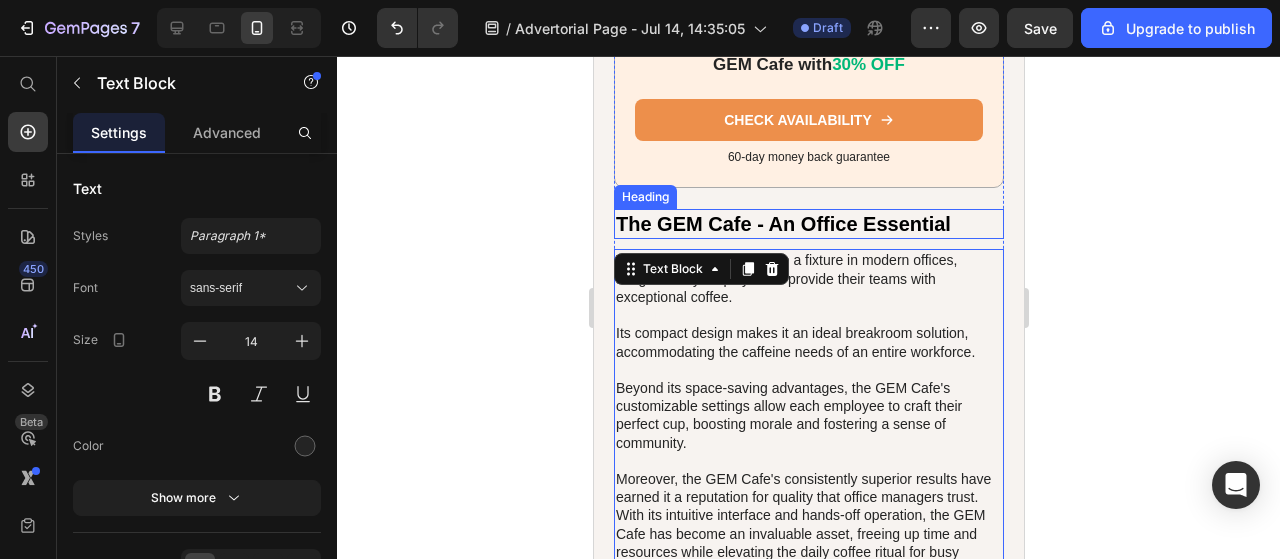 click on "The GEM Cafe - An Office Essential" at bounding box center [808, 224] 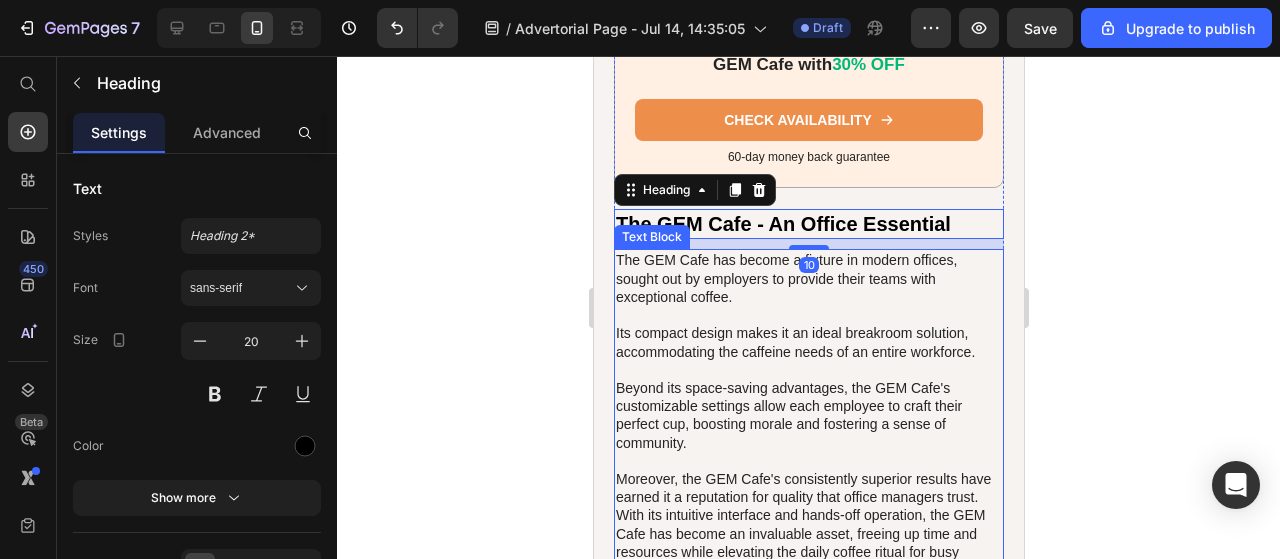 click on "The GEM Cafe has become a fixture in modern offices, sought out by employers to provide their teams with exceptional coffee.  Its compact design makes it an ideal breakroom solution, accommodating the caffeine needs of an entire workforce.  Beyond its space-saving advantages, the GEM Cafe's customizable settings allow each employee to craft their perfect cup, boosting morale and fostering a sense of community.  Moreover, the GEM Cafe's consistently superior results have earned it a reputation for quality that office managers trust. With its intuitive interface and hands-off operation, the GEM Cafe has become an invaluable asset, freeing up time and resources while elevating the daily coffee ritual for busy professionals." at bounding box center (808, 415) 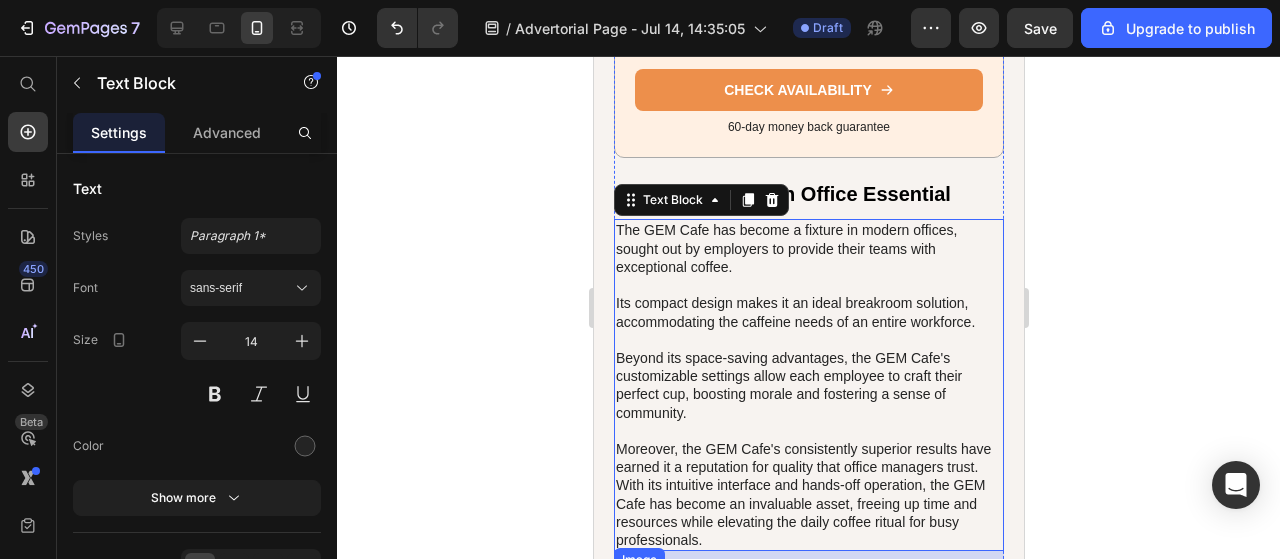 scroll, scrollTop: 5574, scrollLeft: 0, axis: vertical 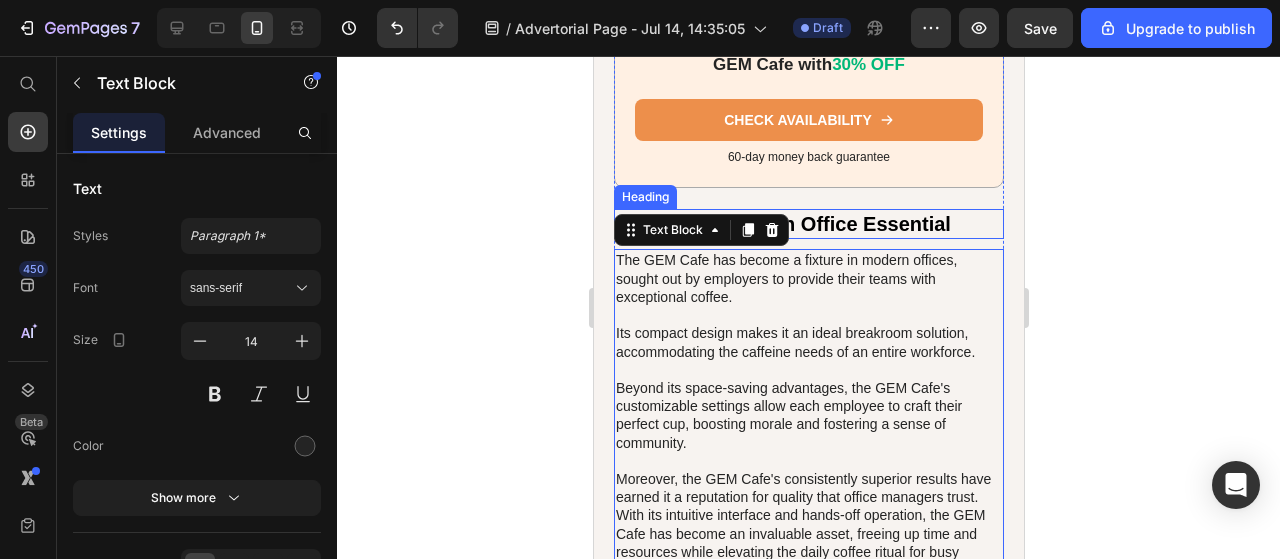 click on "The GEM Cafe - An Office Essential" at bounding box center (808, 224) 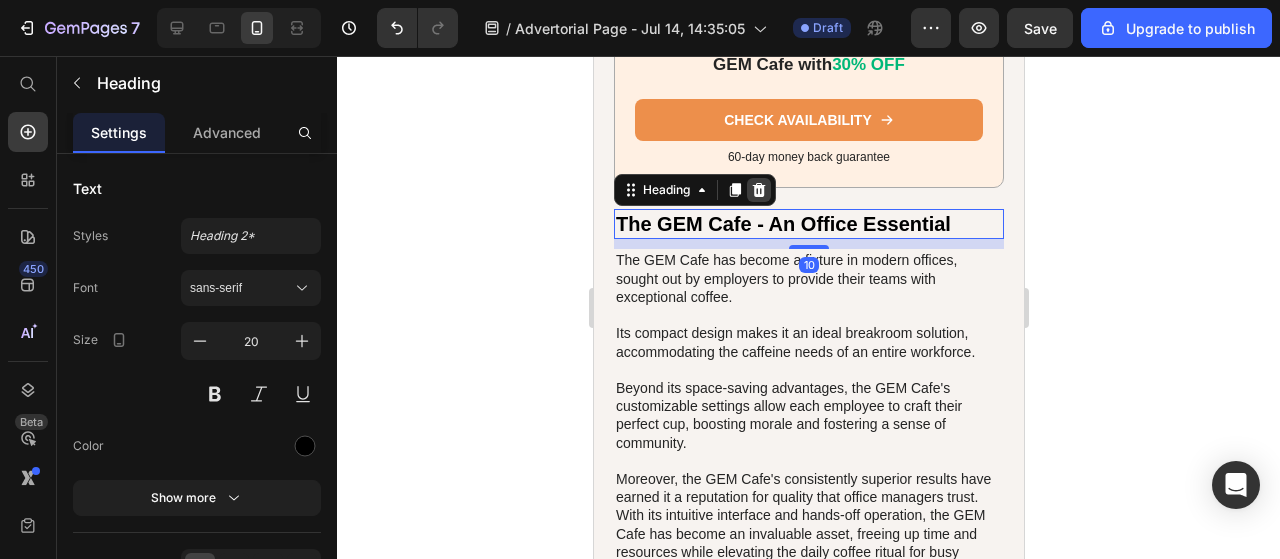 click 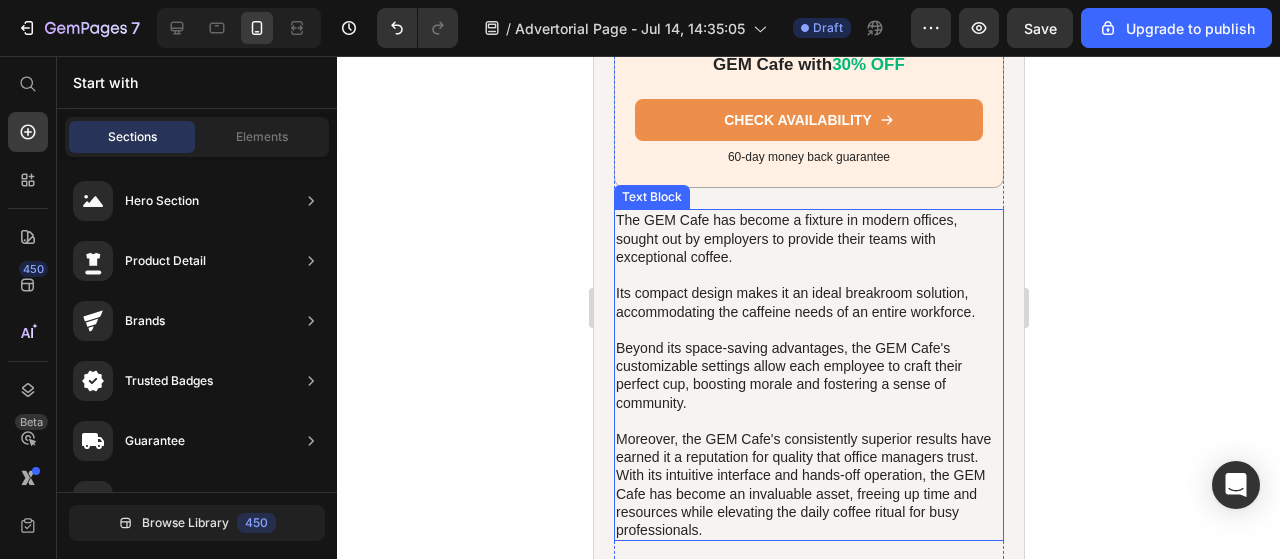 click on "The GEM Cafe has become a fixture in modern offices, sought out by employers to provide their teams with exceptional coffee.  Its compact design makes it an ideal breakroom solution, accommodating the caffeine needs of an entire workforce.  Beyond its space-saving advantages, the GEM Cafe's customizable settings allow each employee to craft their perfect cup, boosting morale and fostering a sense of community.  Moreover, the GEM Cafe's consistently superior results have earned it a reputation for quality that office managers trust. With its intuitive interface and hands-off operation, the GEM Cafe has become an invaluable asset, freeing up time and resources while elevating the daily coffee ritual for busy professionals." at bounding box center [808, 375] 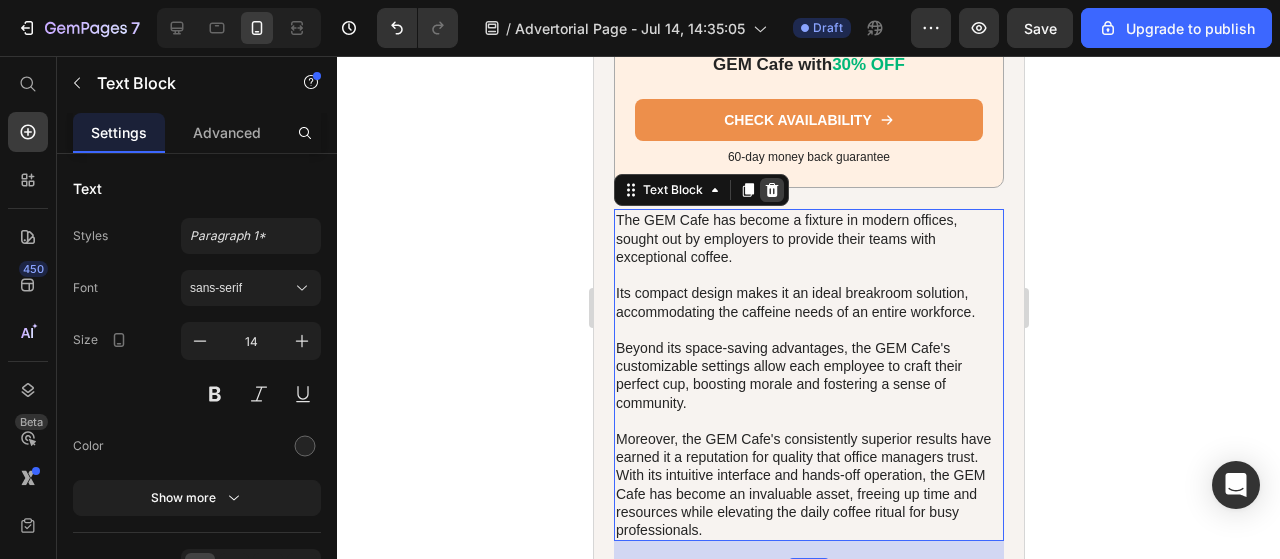 click at bounding box center (771, 190) 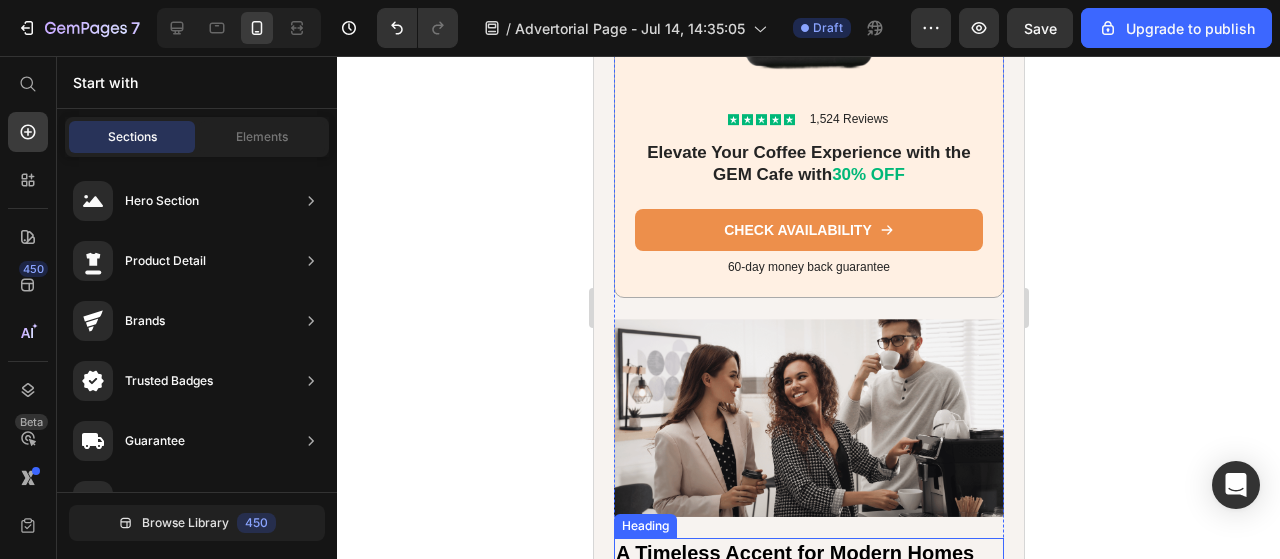 scroll, scrollTop: 5474, scrollLeft: 0, axis: vertical 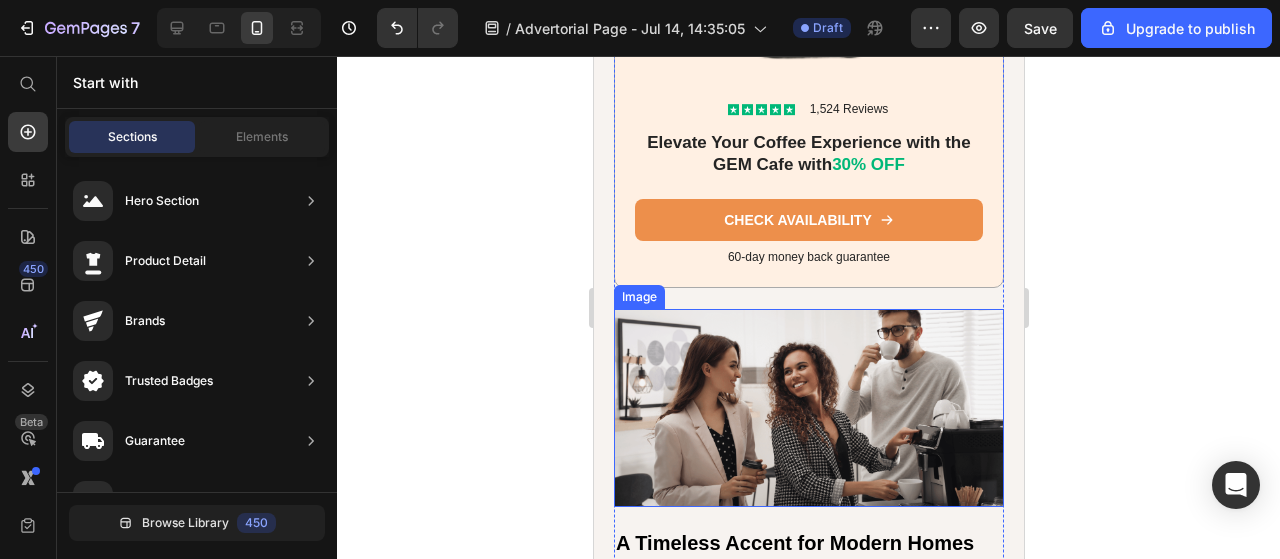 click at bounding box center (808, 408) 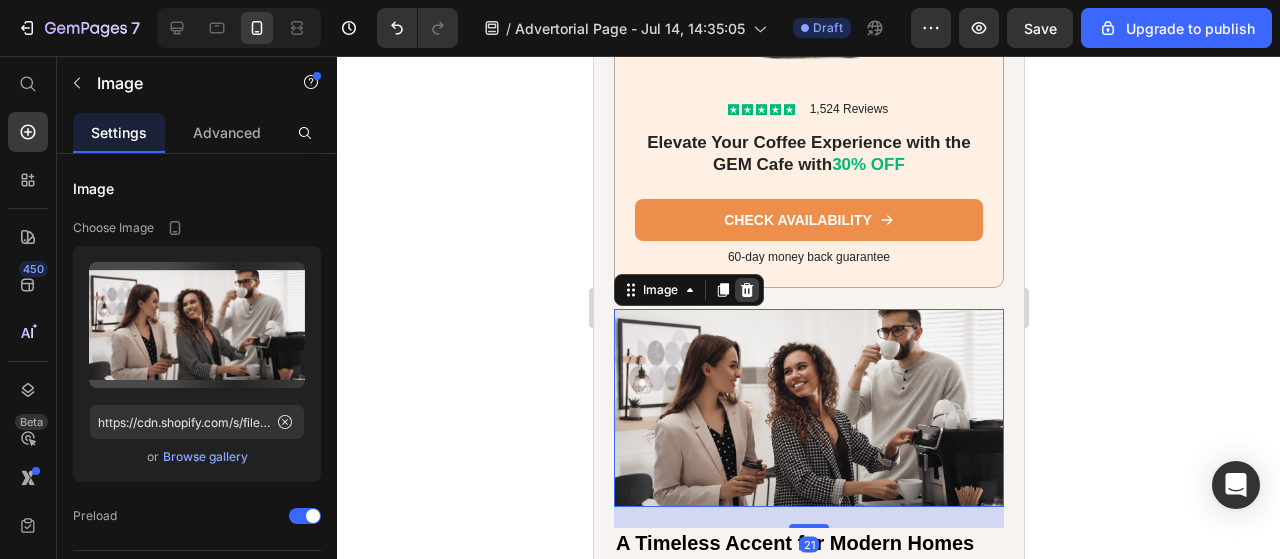 click 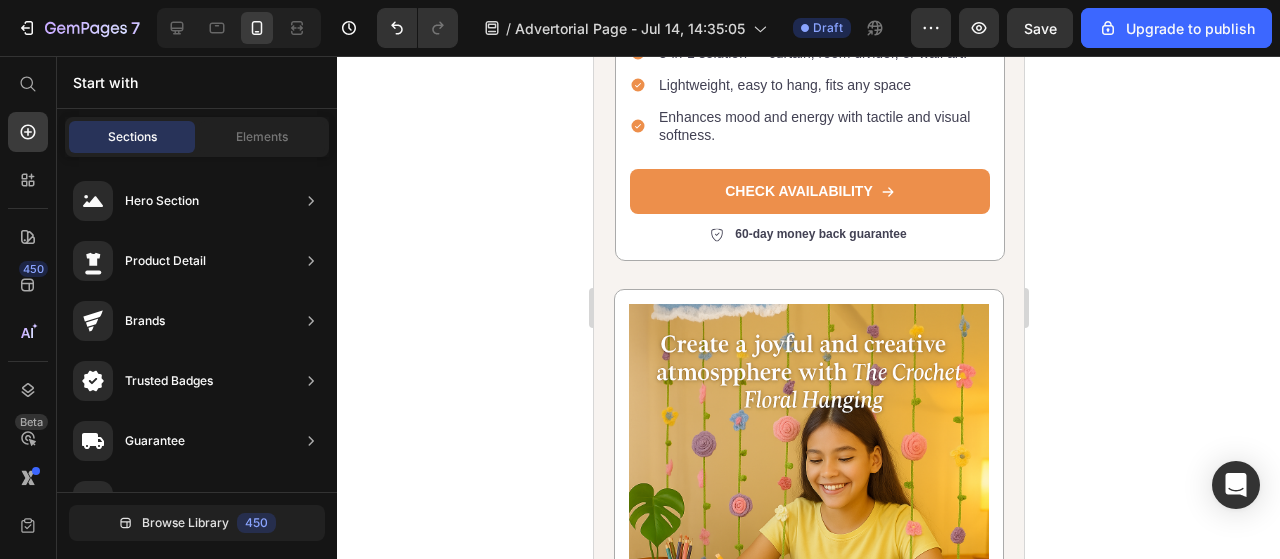scroll, scrollTop: 3100, scrollLeft: 0, axis: vertical 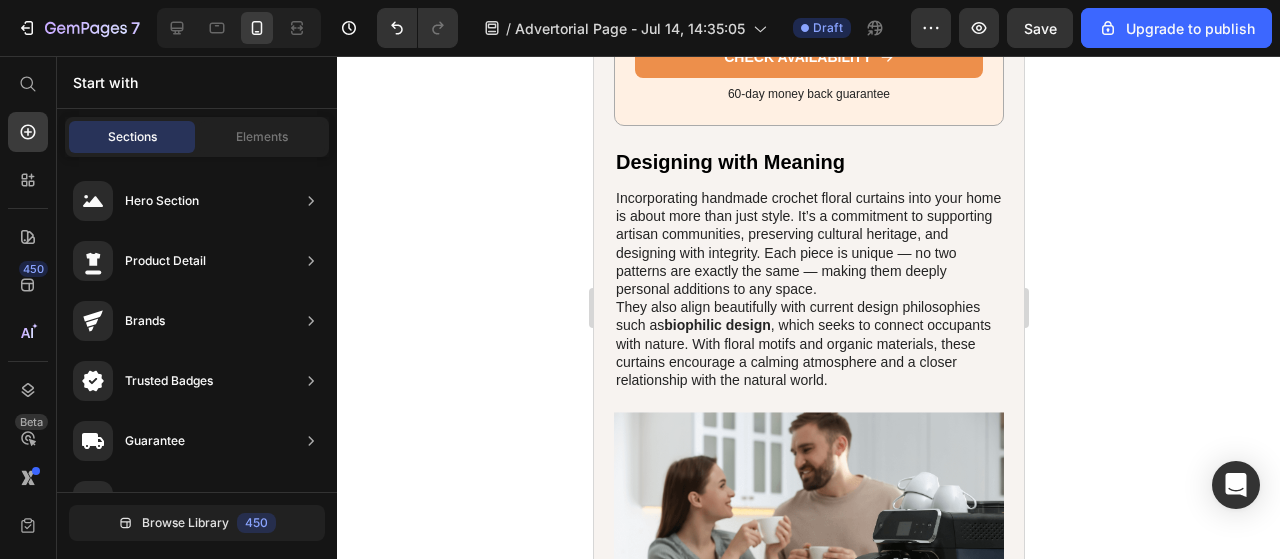 click on "They also align beautifully with current design philosophies such as  biophilic design , which seeks to connect occupants with nature. With floral motifs and organic materials, these curtains encourage a calming atmosphere and a closer relationship with the natural world." at bounding box center (808, 343) 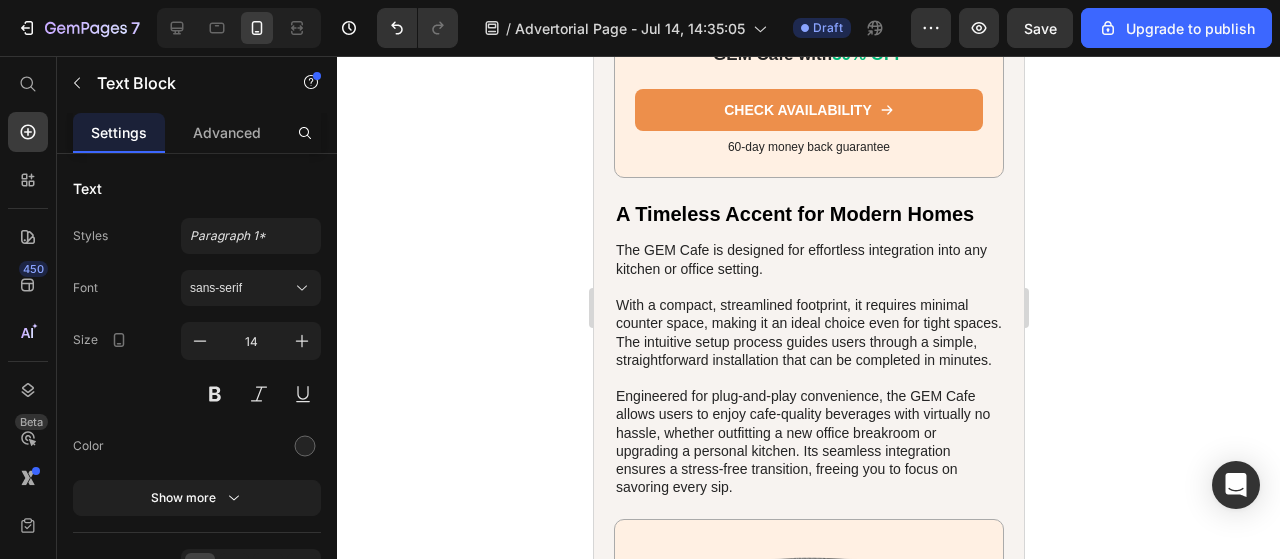 scroll, scrollTop: 5500, scrollLeft: 0, axis: vertical 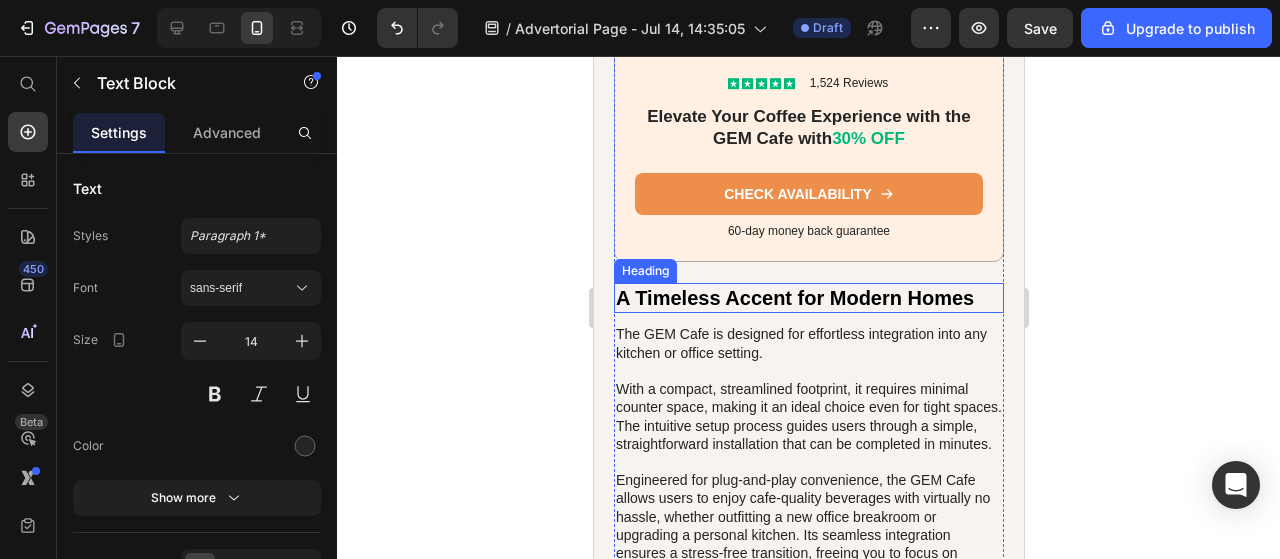 click on "A Timeless Accent for Modern Homes" at bounding box center [808, 298] 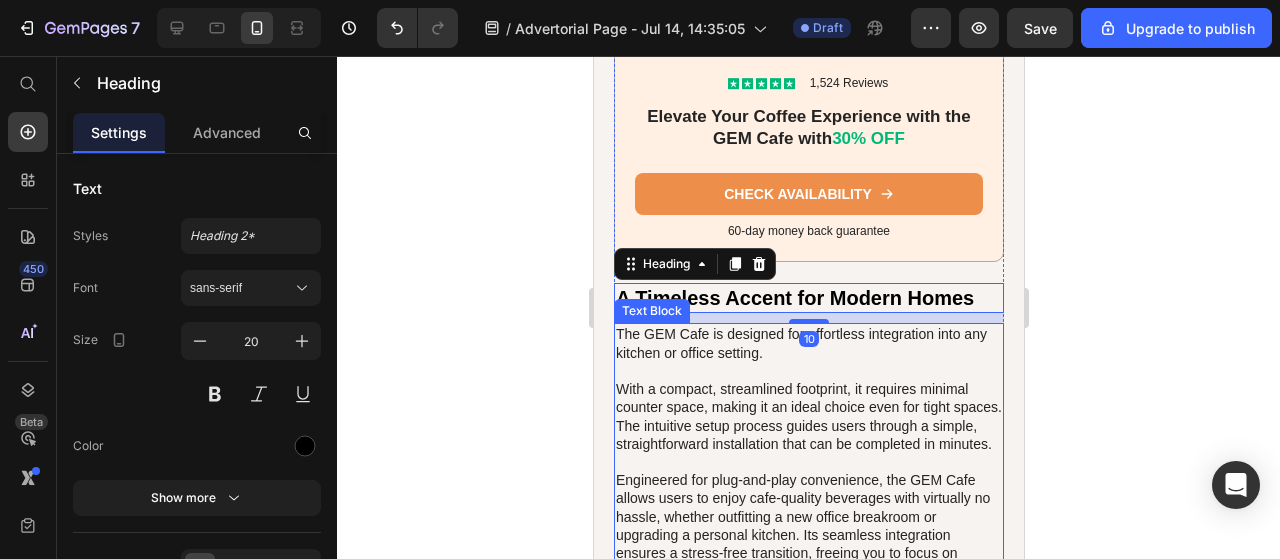 click on "The GEM Cafe is designed for effortless integration into any kitchen or office setting.  With a compact, streamlined footprint, it requires minimal counter space, making it an ideal choice even for tight spaces. The intuitive setup process guides users through a simple, straightforward installation that can be completed in minutes.  Engineered for plug-and-play convenience, the GEM Cafe allows users to enjoy cafe-quality beverages with virtually no hassle, whether outfitting a new office breakroom or upgrading a personal kitchen. Its seamless integration ensures a stress-free transition, freeing you to focus on savoring every sip." at bounding box center (808, 452) 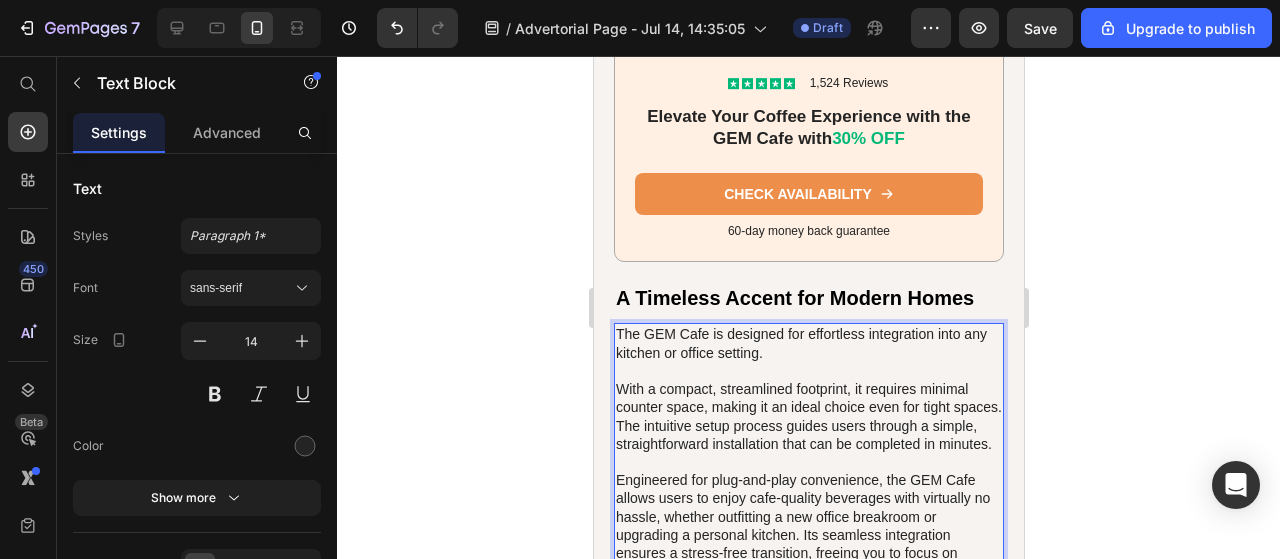 click on "The GEM Cafe is designed for effortless integration into any kitchen or office setting.  With a compact, streamlined footprint, it requires minimal counter space, making it an ideal choice even for tight spaces. The intuitive setup process guides users through a simple, straightforward installation that can be completed in minutes.  Engineered for plug-and-play convenience, the GEM Cafe allows users to enjoy cafe-quality beverages with virtually no hassle, whether outfitting a new office breakroom or upgrading a personal kitchen. Its seamless integration ensures a stress-free transition, freeing you to focus on savoring every sip." at bounding box center (808, 452) 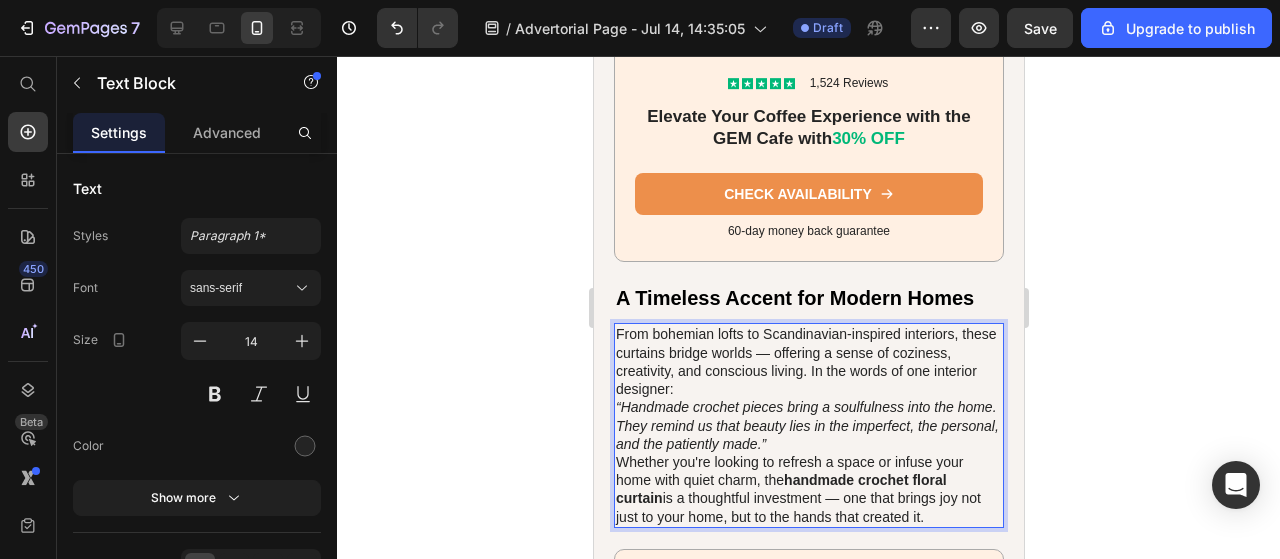 click on "From bohemian lofts to Scandinavian-inspired interiors, these curtains bridge worlds — offering a sense of coziness, creativity, and conscious living. In the words of one interior designer:" at bounding box center [808, 361] 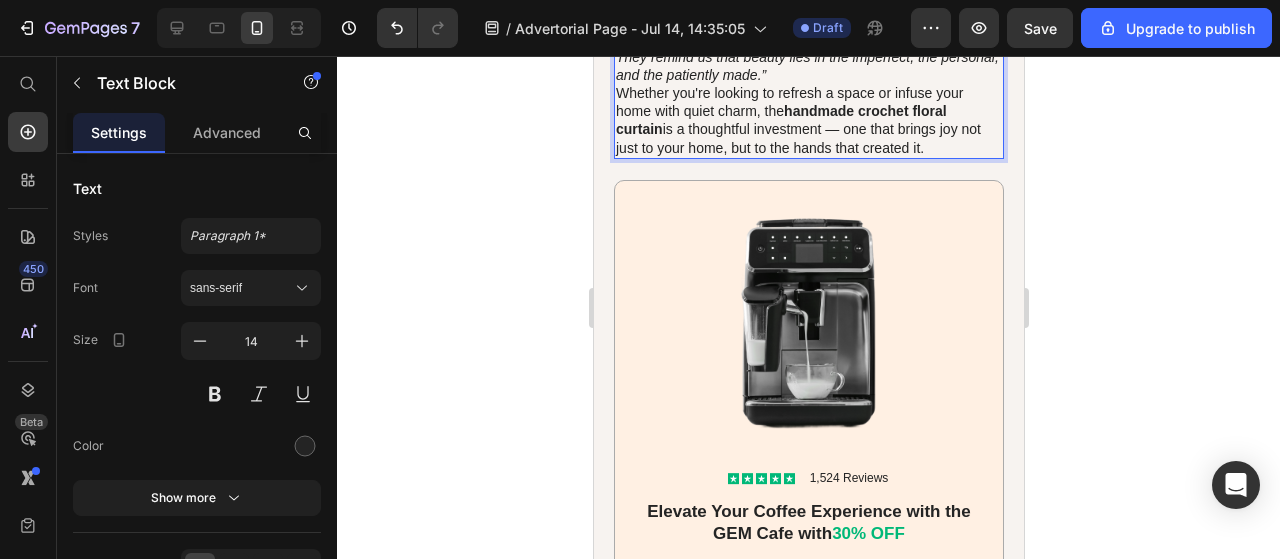 scroll, scrollTop: 5900, scrollLeft: 0, axis: vertical 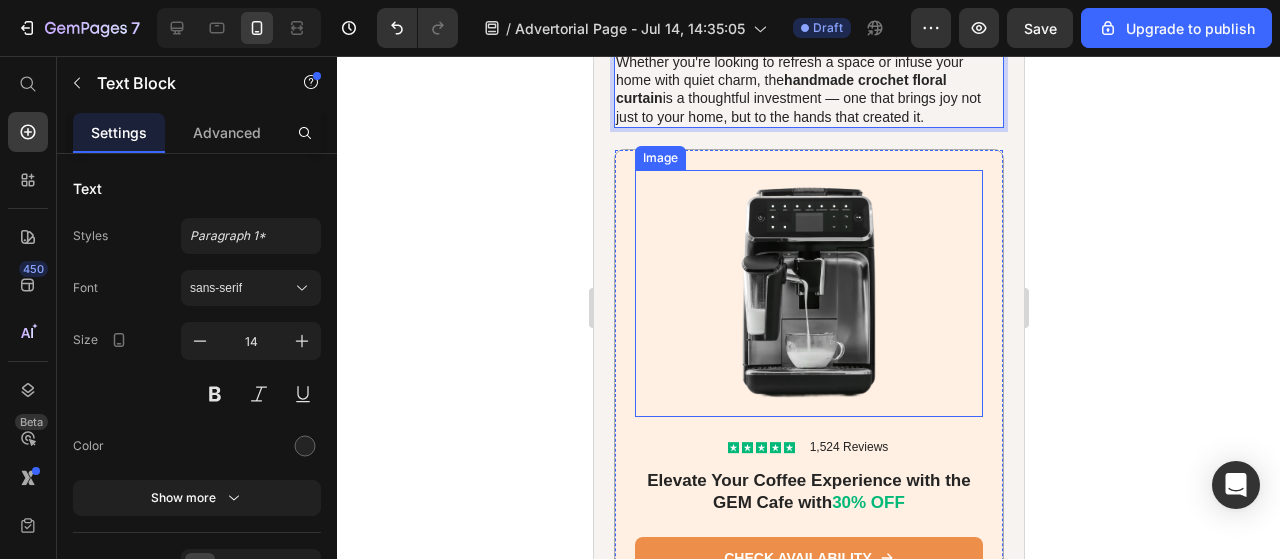 click at bounding box center [808, 294] 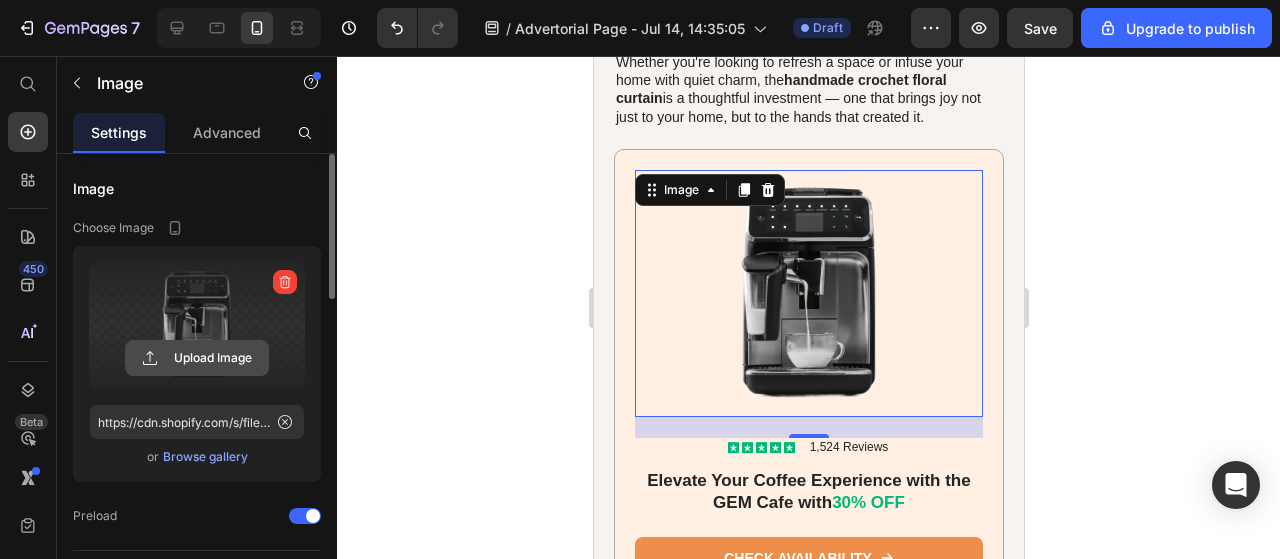 click 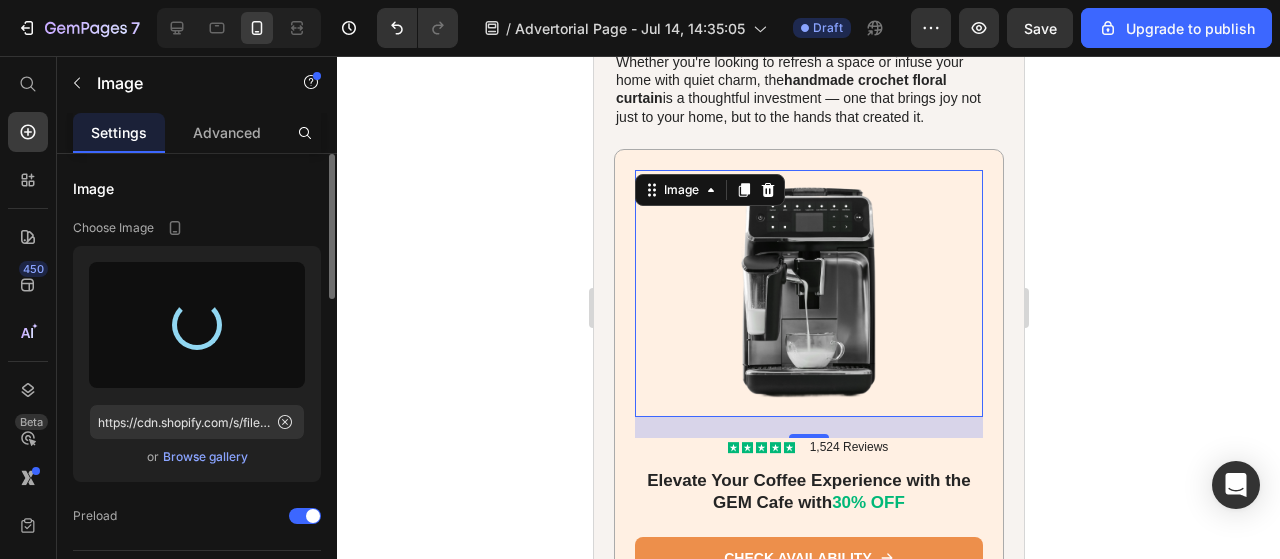 scroll, scrollTop: 6000, scrollLeft: 0, axis: vertical 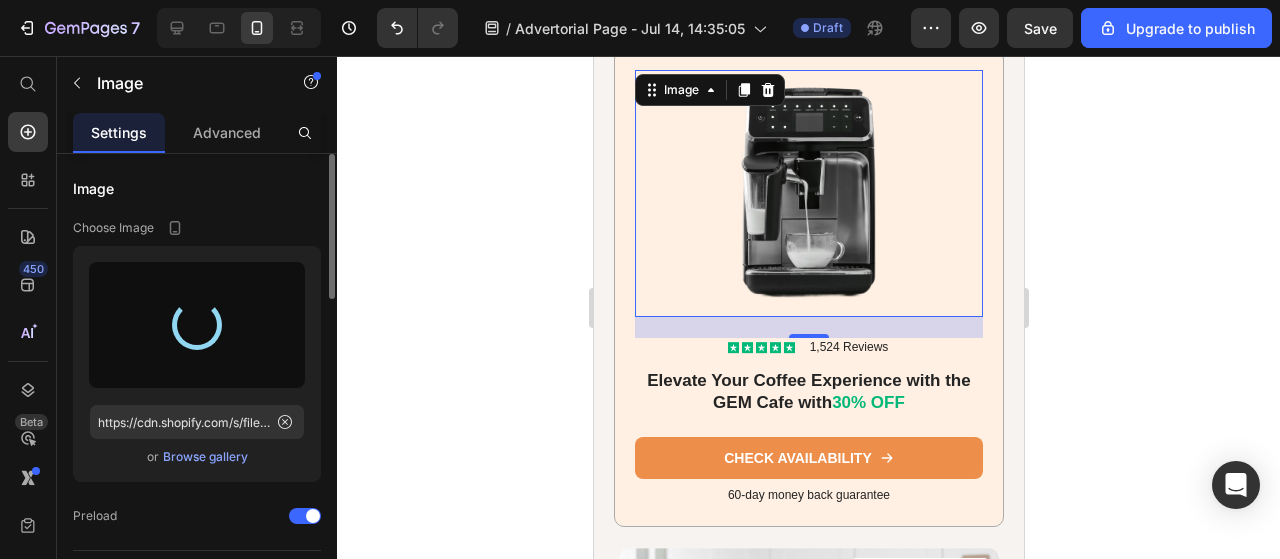 type on "https://cdn.shopify.com/s/files/1/0671/3036/0122/files/gempages_553031385560908915-a5c1f6ea-8b37-40c7-a4d7-2fa808eb9324.webp" 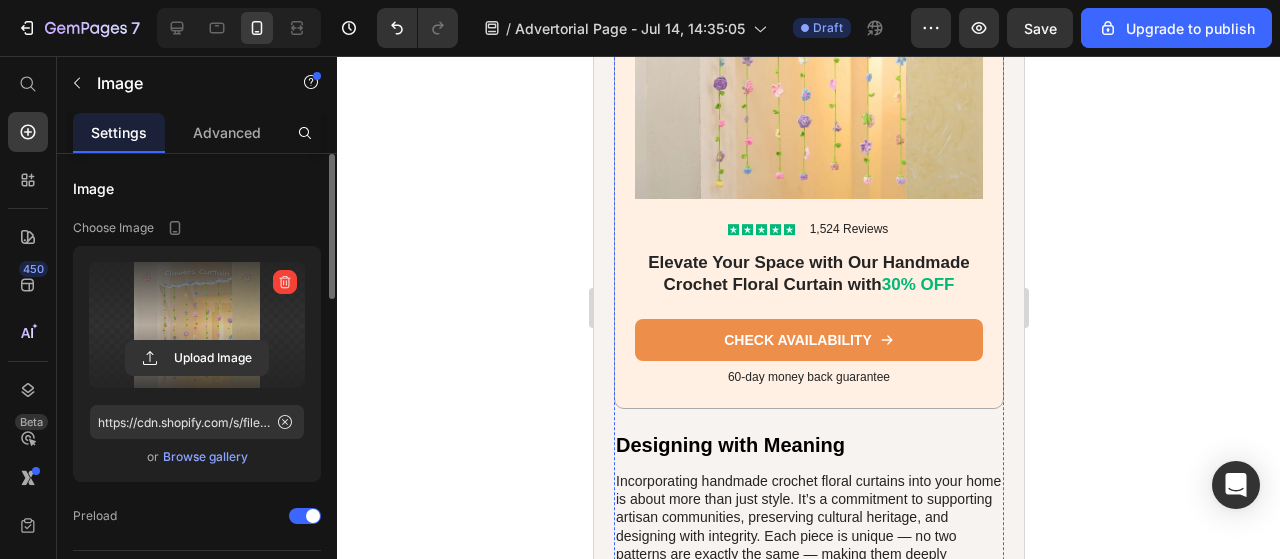 scroll, scrollTop: 4296, scrollLeft: 0, axis: vertical 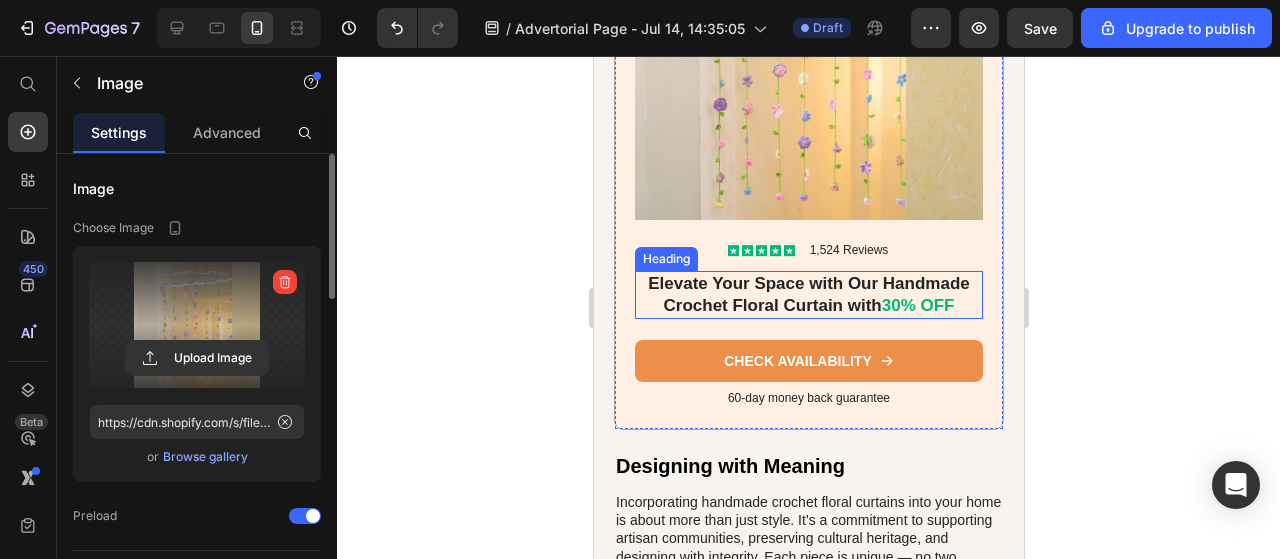 click on "Elevate Your Space with Our Handmade Crochet Floral Curtain with  30% OFF" at bounding box center (808, 295) 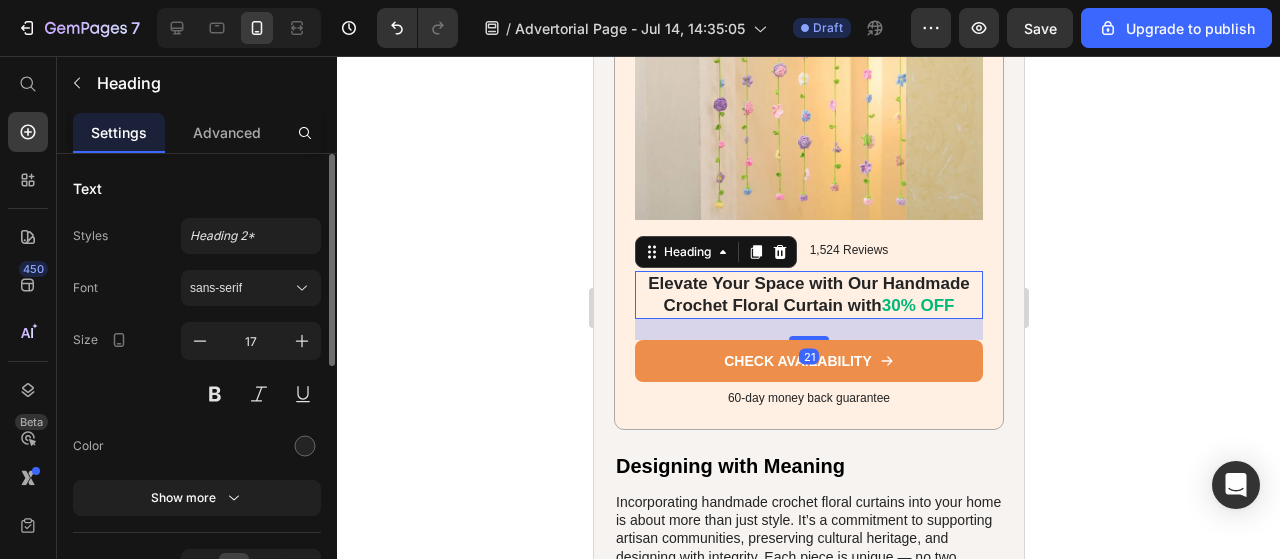 click on "Elevate Your Space with Our Handmade Crochet Floral Curtain with  30% OFF" at bounding box center (808, 295) 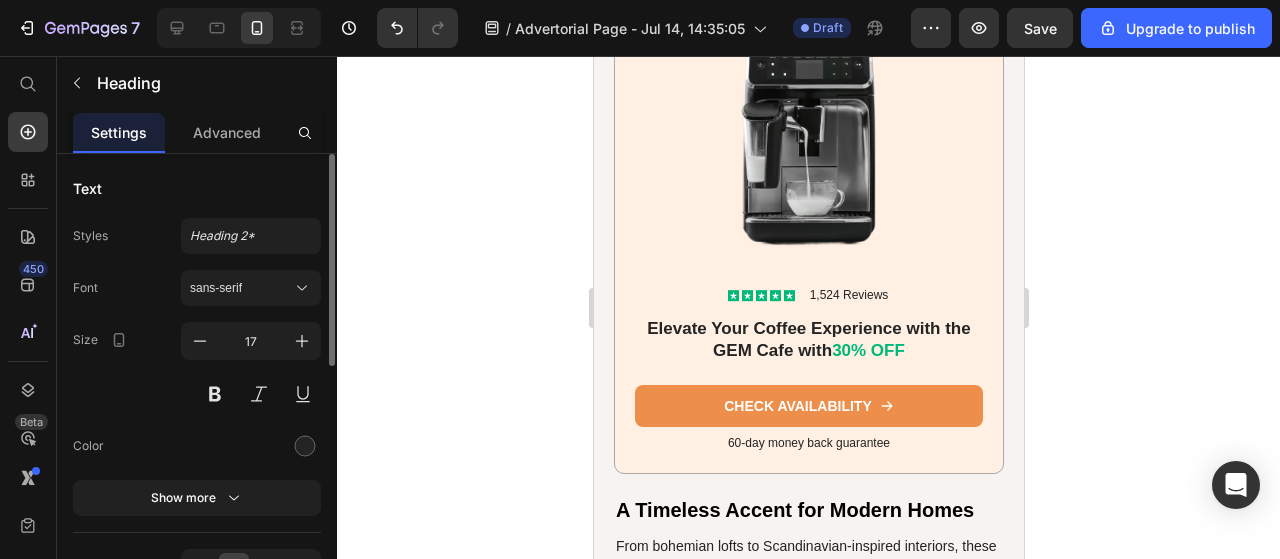 scroll, scrollTop: 5196, scrollLeft: 0, axis: vertical 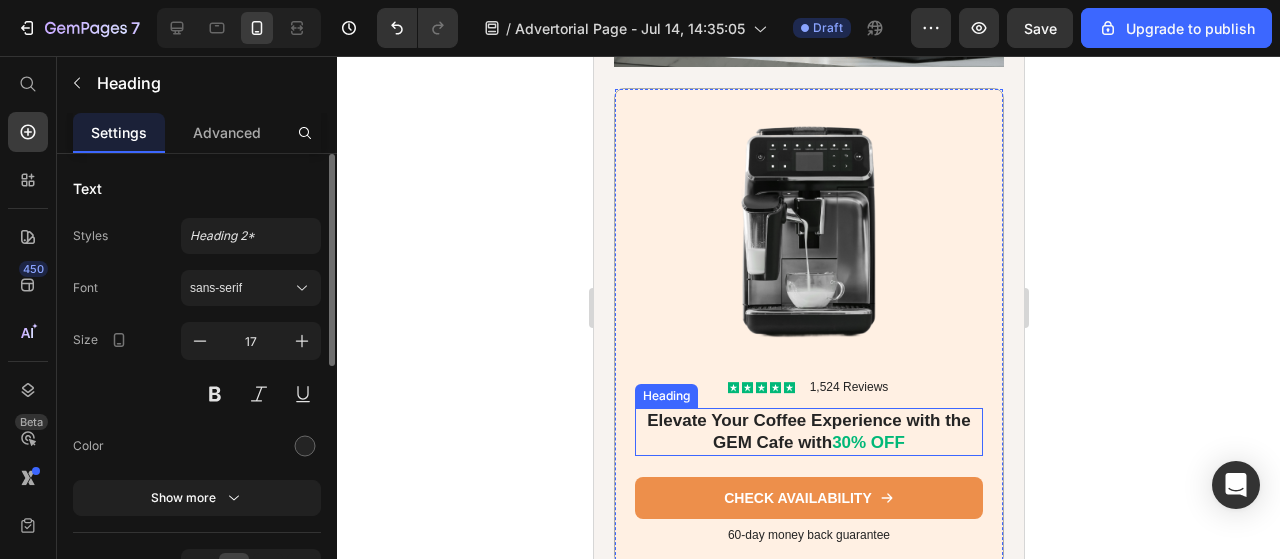 click on "Elevate Your Coffee Experience with the GEM Cafe with  30% OFF" at bounding box center [808, 432] 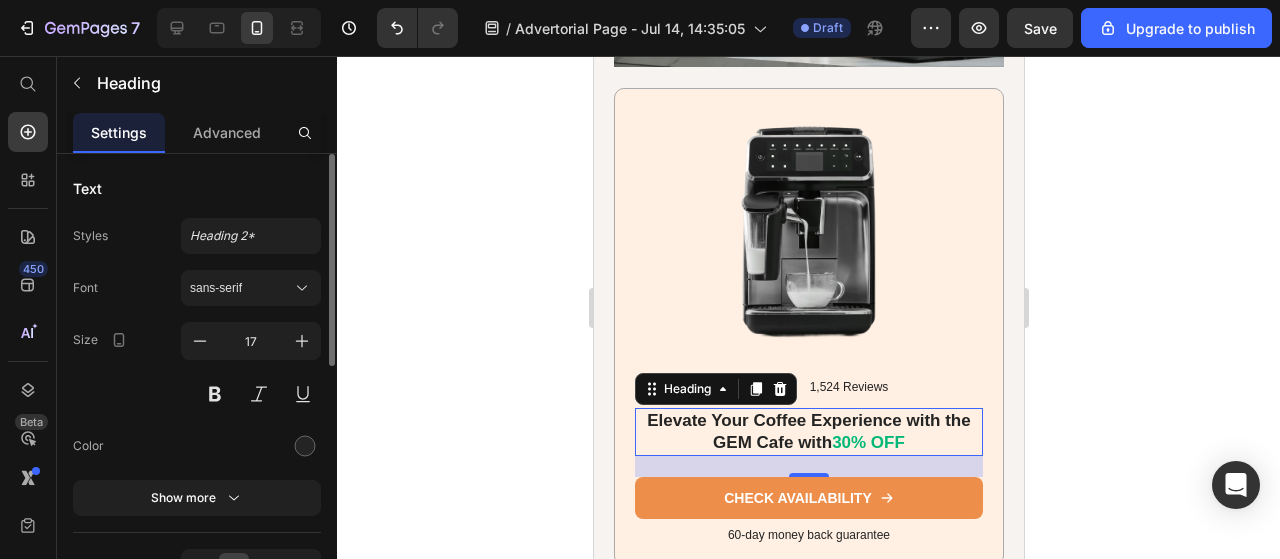 click on "Elevate Your Coffee Experience with the GEM Cafe with  30% OFF" at bounding box center (808, 432) 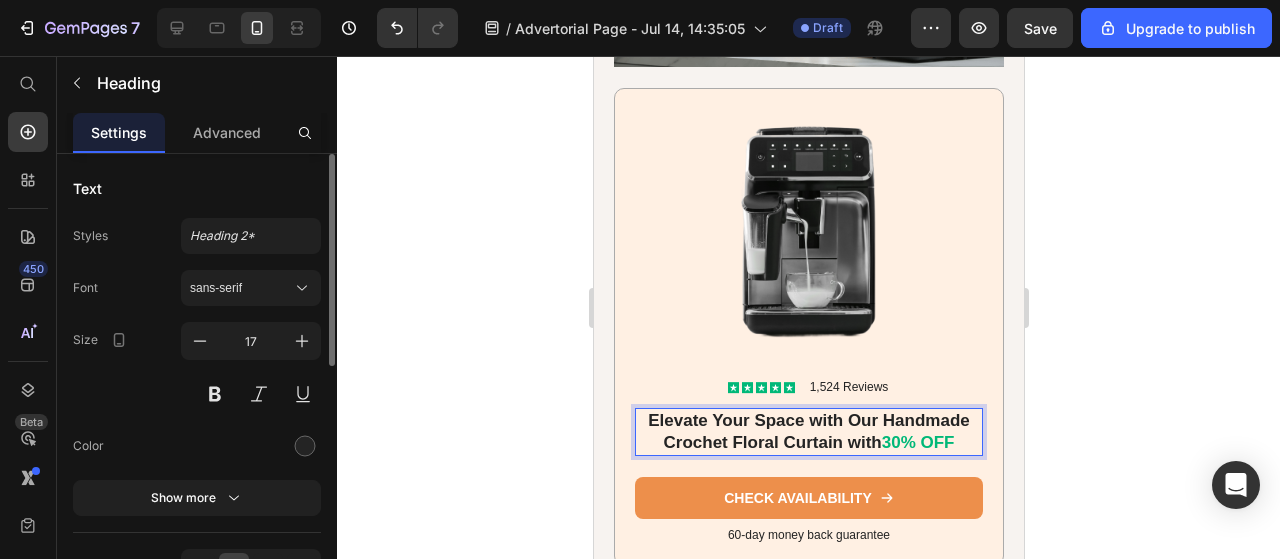 scroll, scrollTop: 5296, scrollLeft: 0, axis: vertical 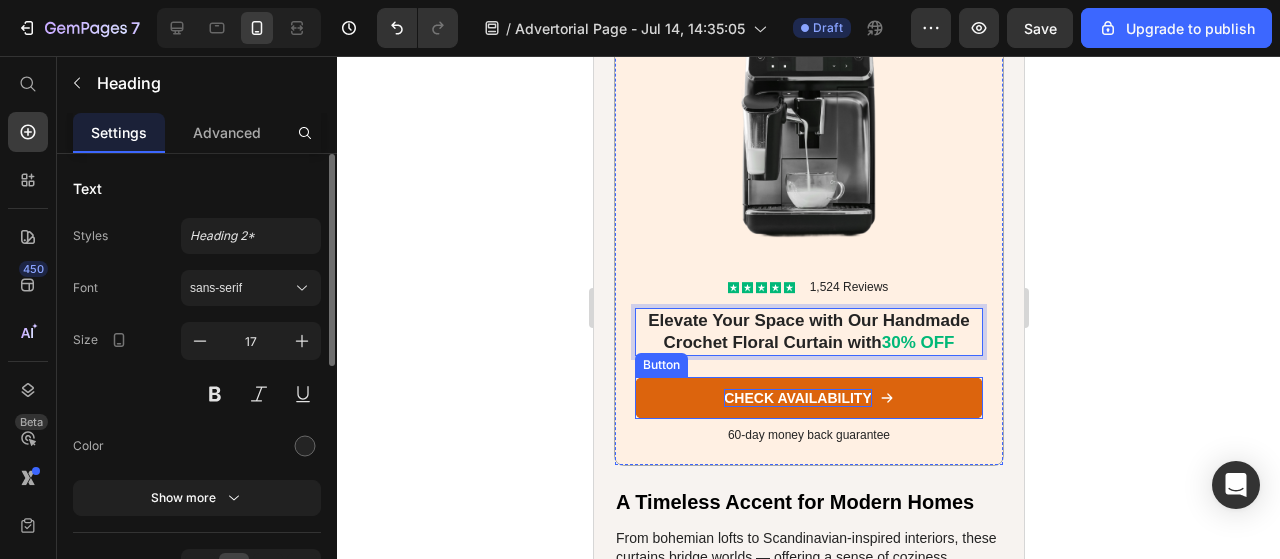 click on "CHECK AVAILABILITY" at bounding box center [797, 398] 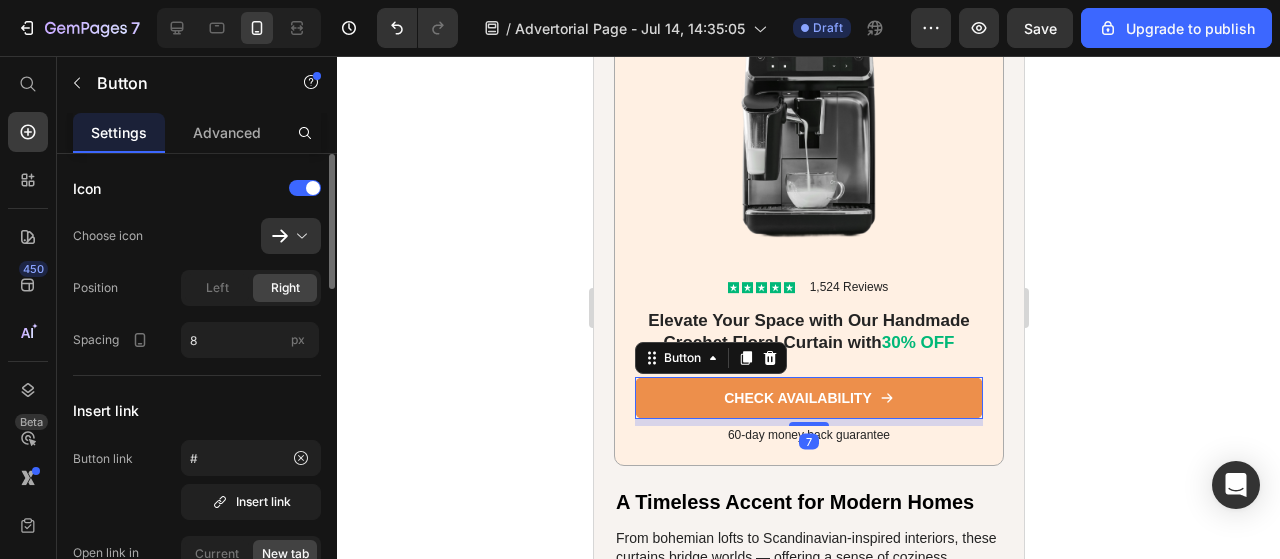 scroll, scrollTop: 200, scrollLeft: 0, axis: vertical 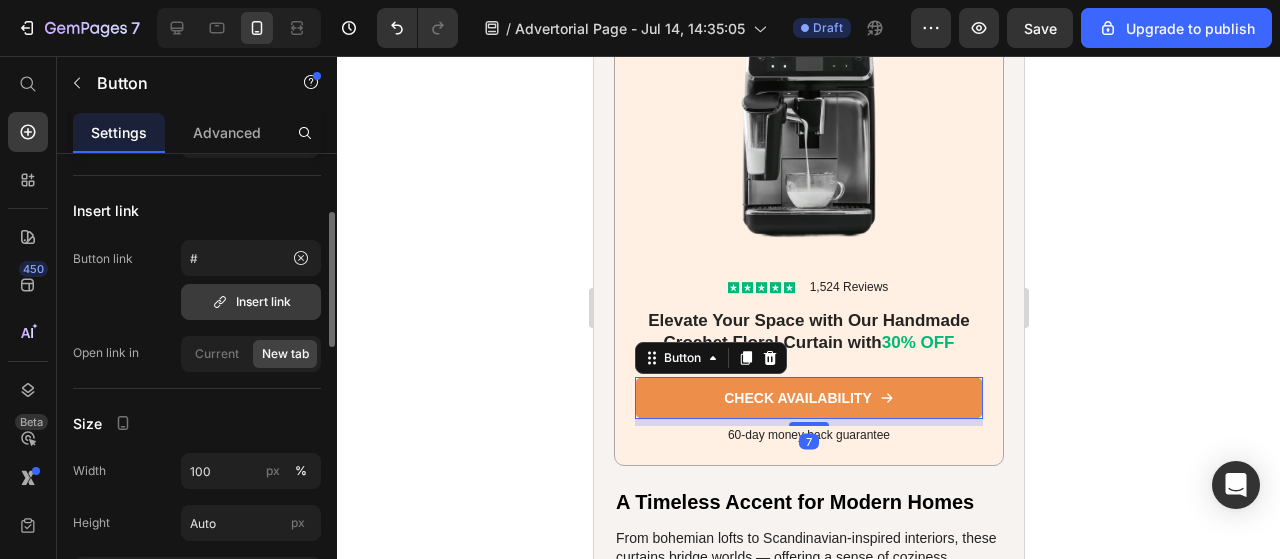 click on "Insert link" at bounding box center (251, 302) 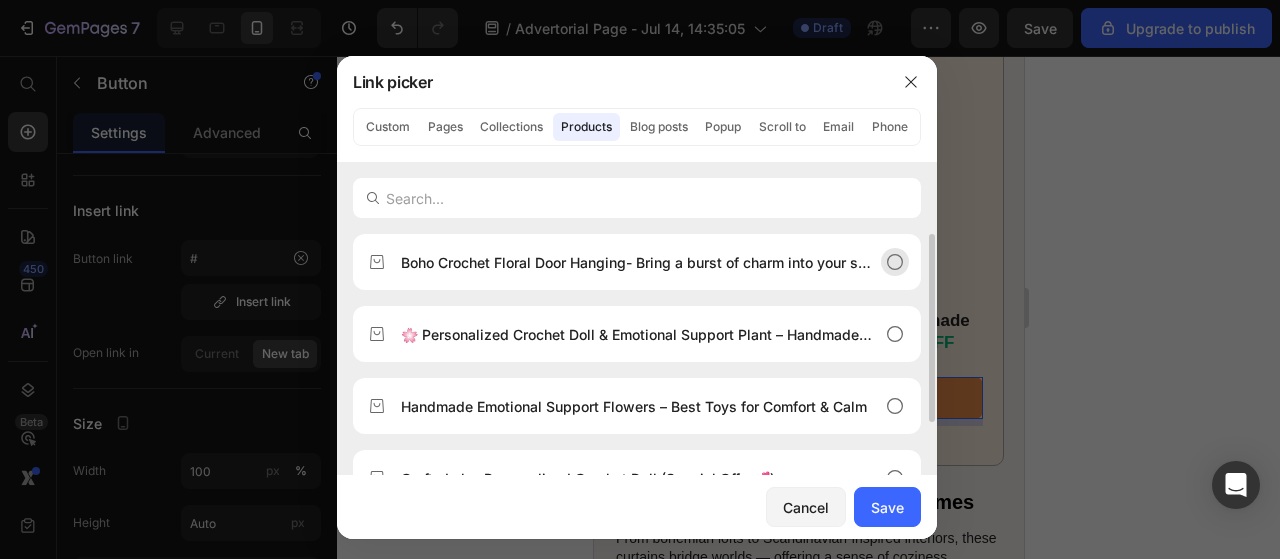 click on "Boho Crochet Floral  Door Hanging- Bring a burst of charm into your space" at bounding box center [637, 262] 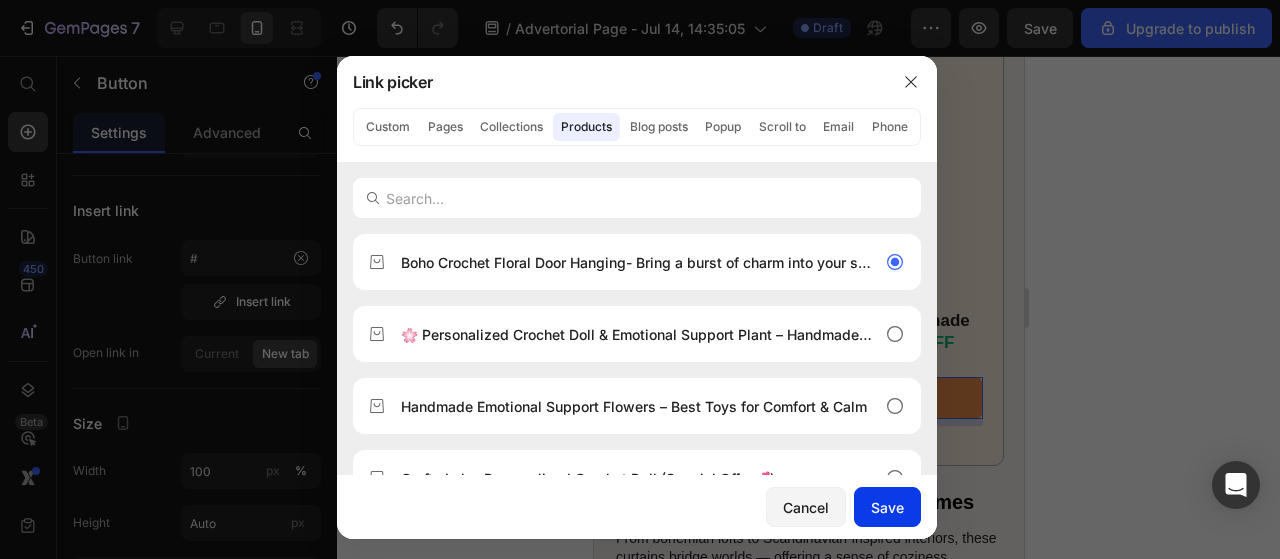 click on "Save" at bounding box center (887, 507) 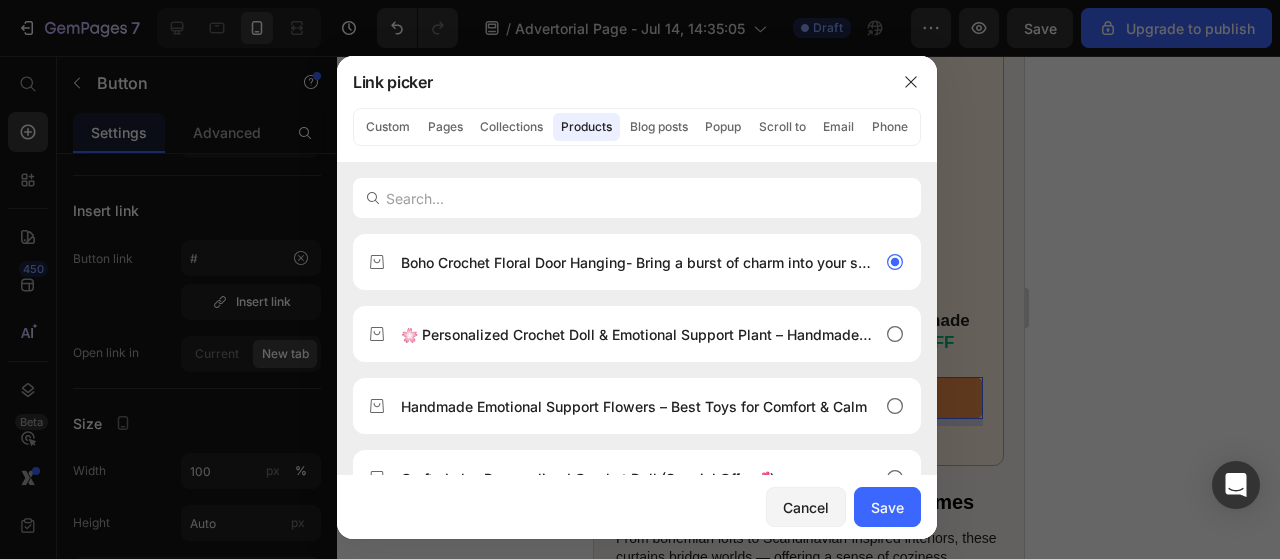 type on "/products/boho-crochet-floral-door-hanging" 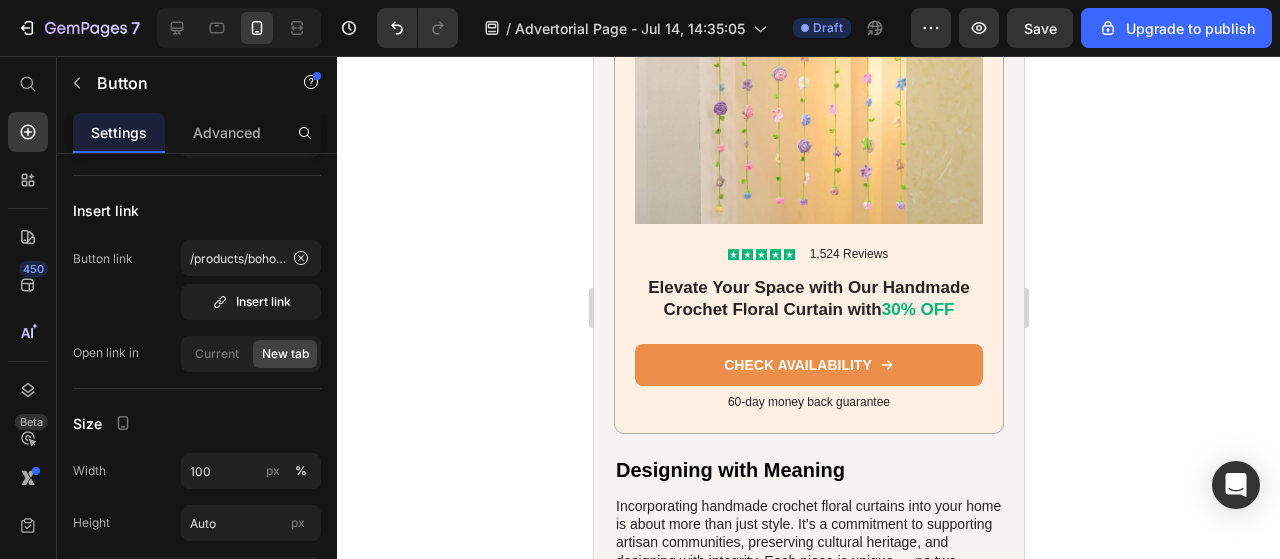 scroll, scrollTop: 4196, scrollLeft: 0, axis: vertical 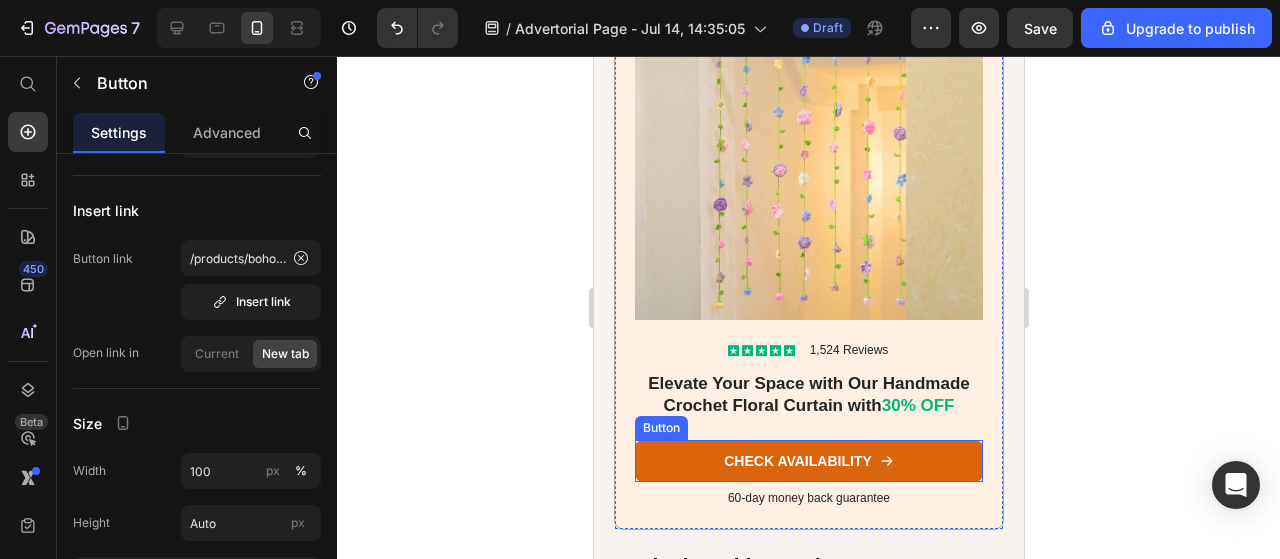 click on "CHECK AVAILABILITY" at bounding box center [797, 461] 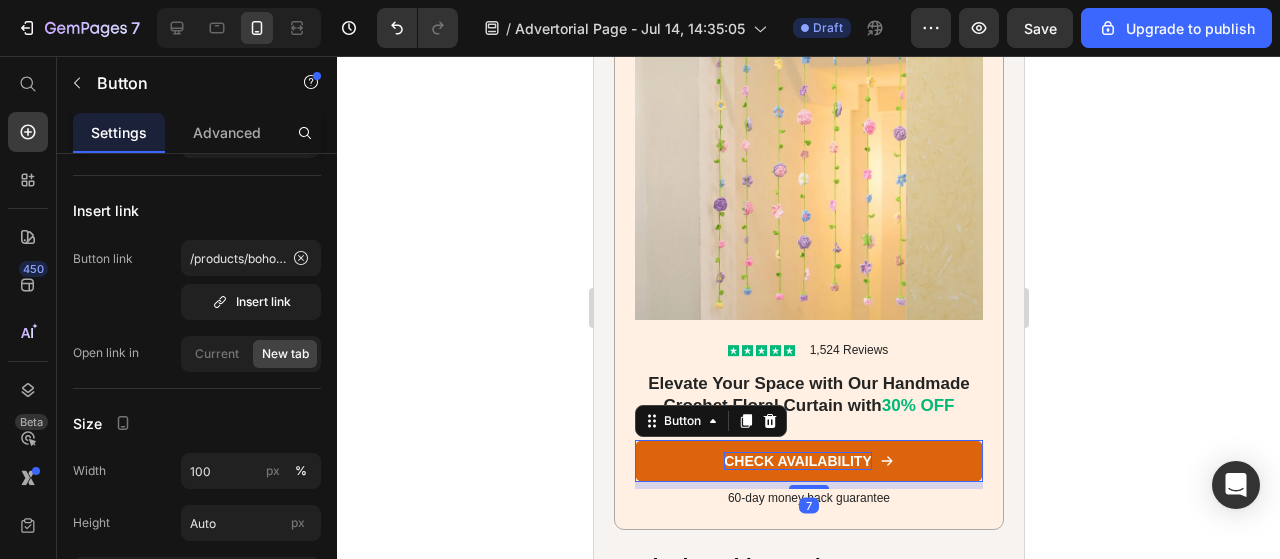 click on "CHECK AVAILABILITY" at bounding box center (797, 461) 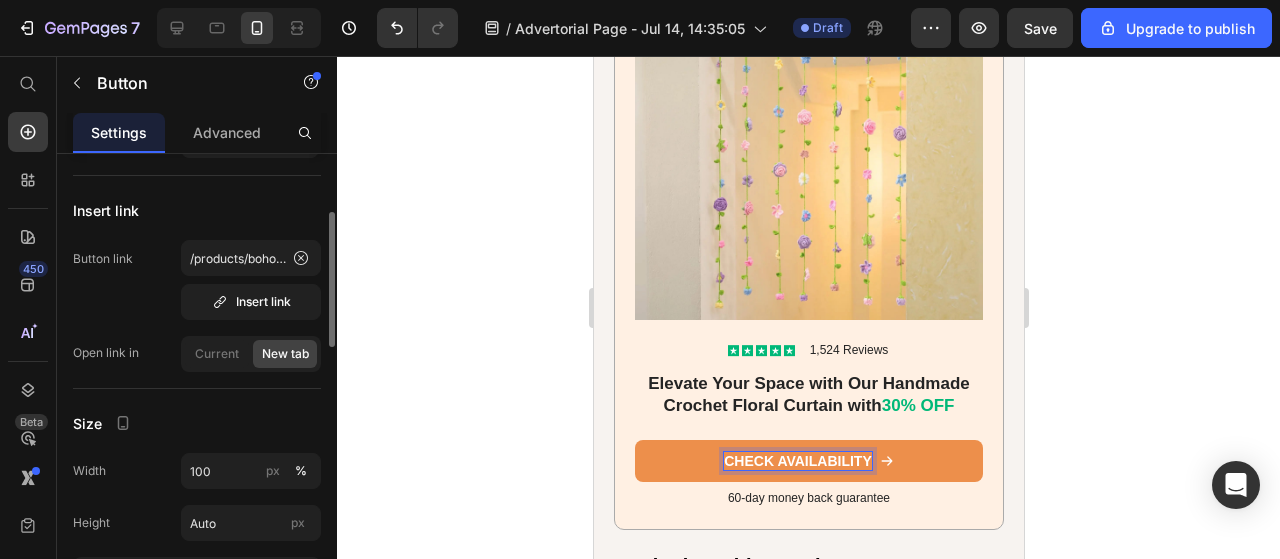 scroll, scrollTop: 300, scrollLeft: 0, axis: vertical 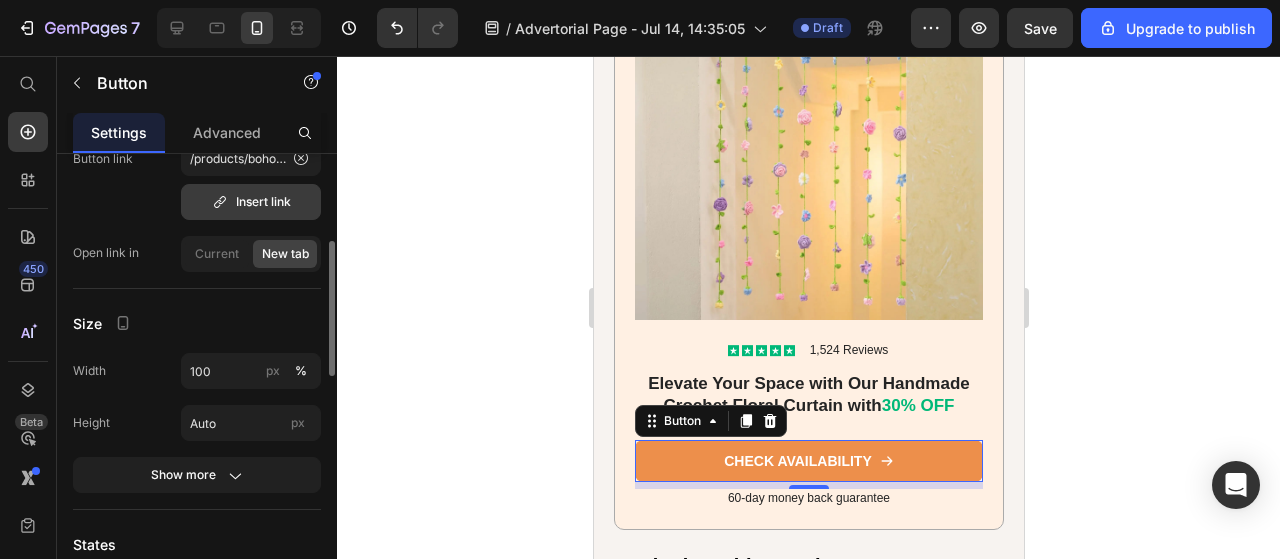 click on "Insert link" at bounding box center (251, 202) 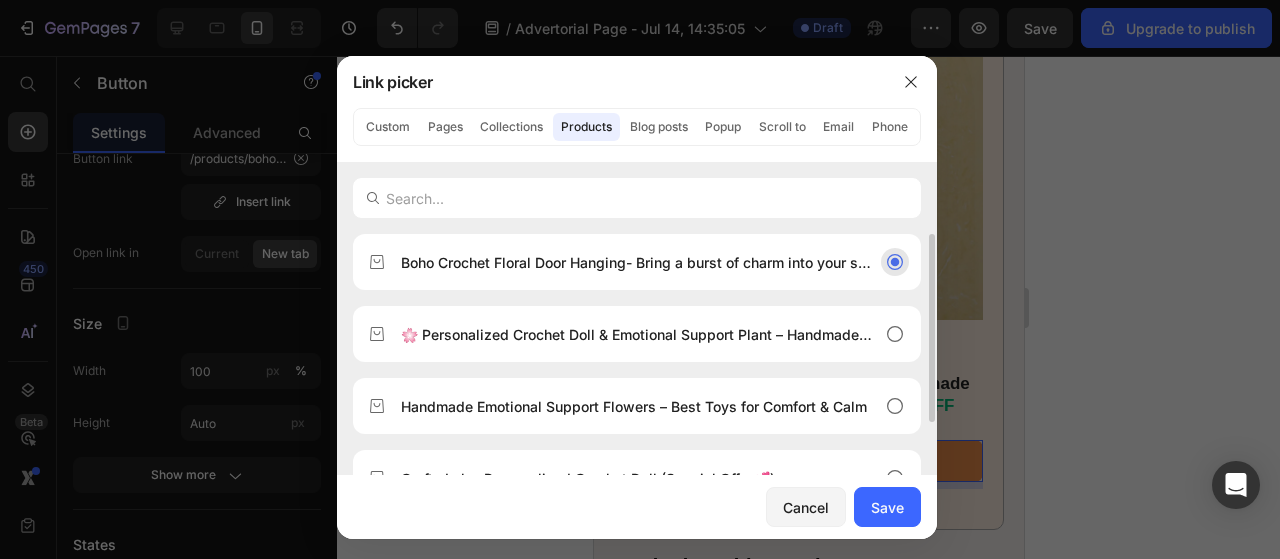 click on "Boho Crochet Floral  Door Hanging- Bring a burst of charm into your space" at bounding box center [637, 262] 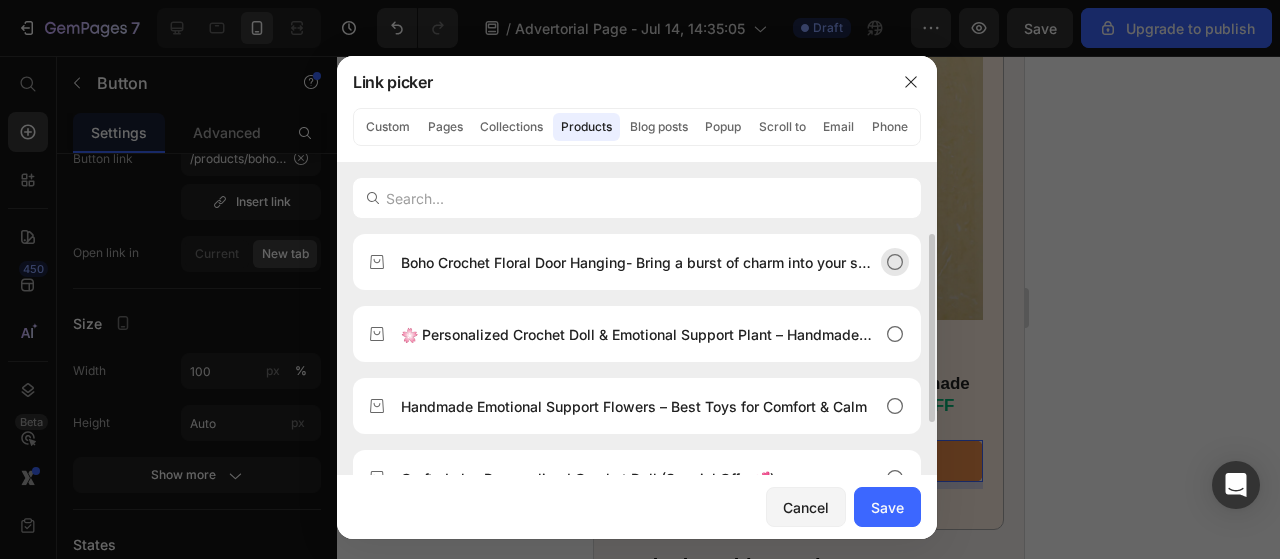 click on "Boho Crochet Floral  Door Hanging- Bring a burst of charm into your space" at bounding box center [637, 262] 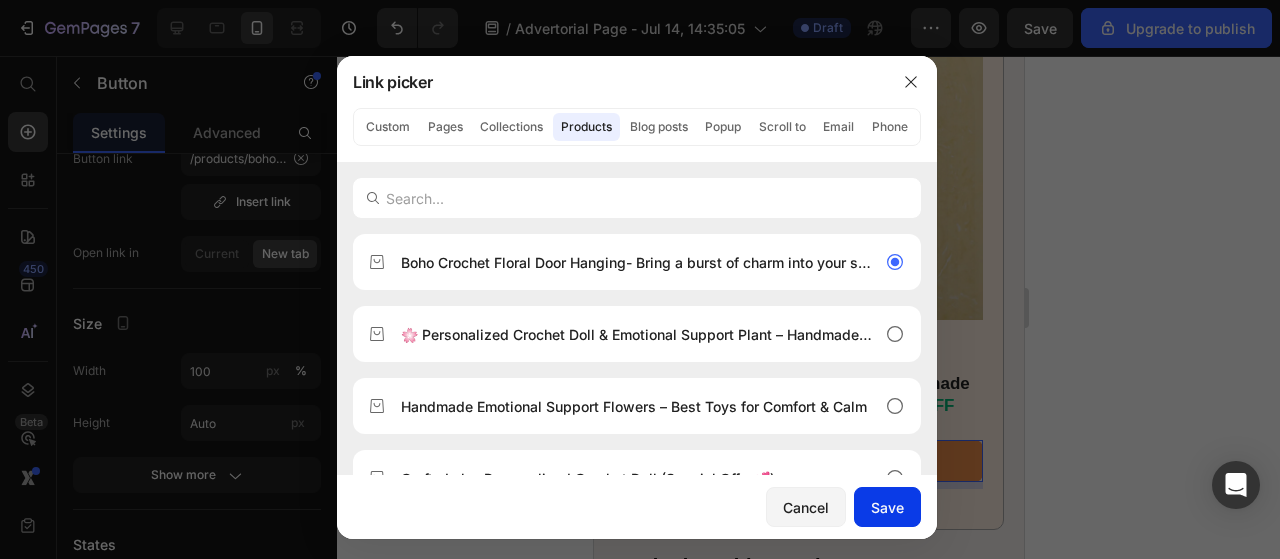 click on "Save" at bounding box center [887, 507] 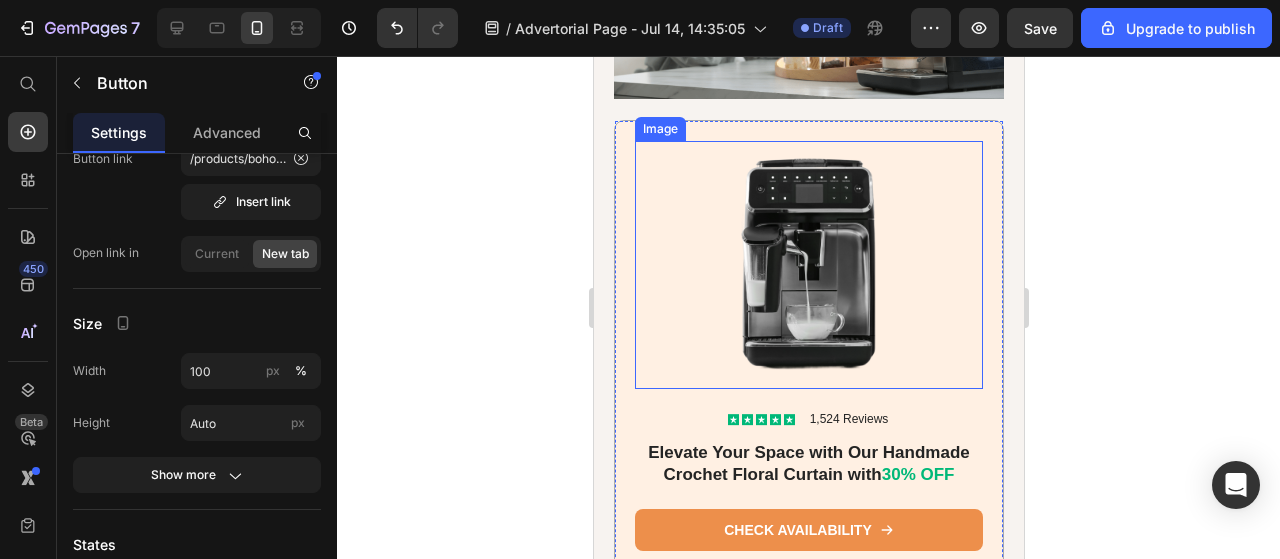 scroll, scrollTop: 5196, scrollLeft: 0, axis: vertical 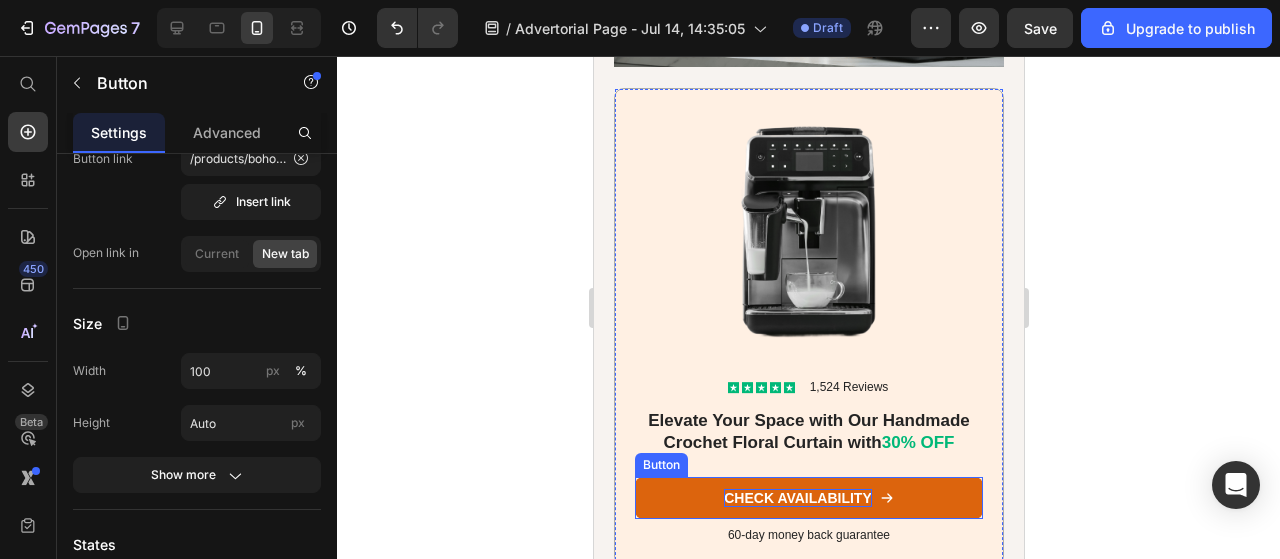 click on "CHECK AVAILABILITY" at bounding box center [797, 498] 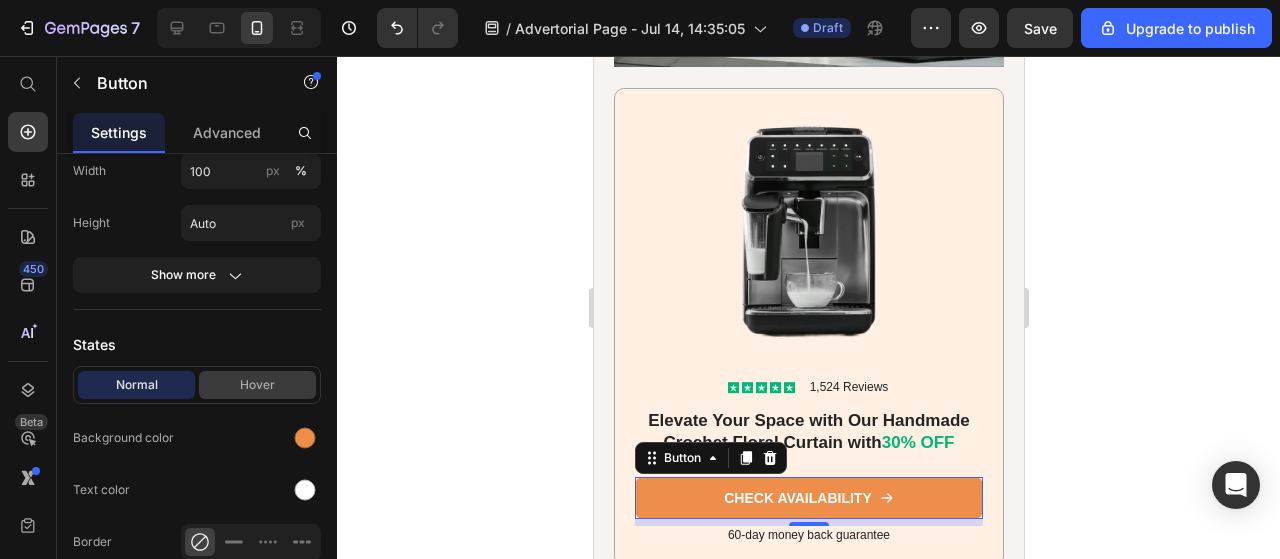scroll, scrollTop: 200, scrollLeft: 0, axis: vertical 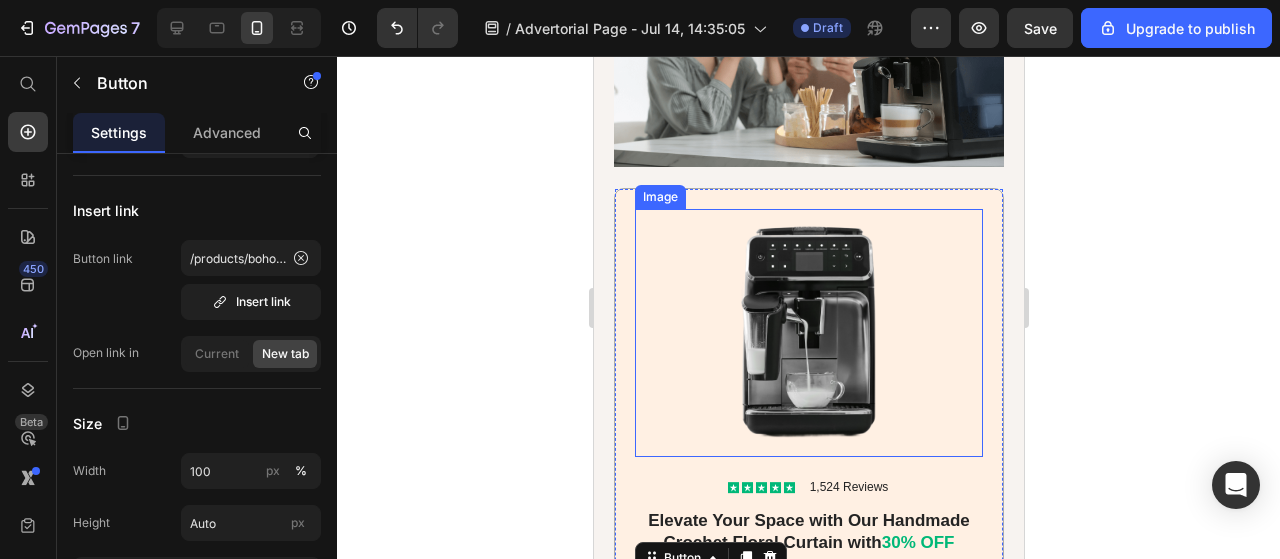 click at bounding box center (808, 333) 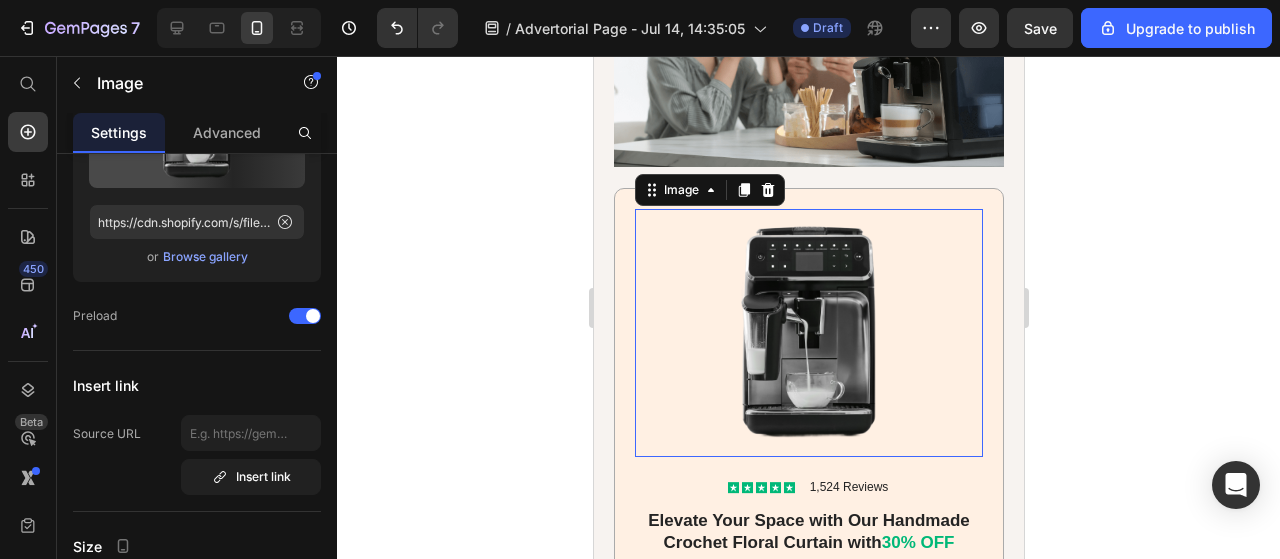 scroll, scrollTop: 0, scrollLeft: 0, axis: both 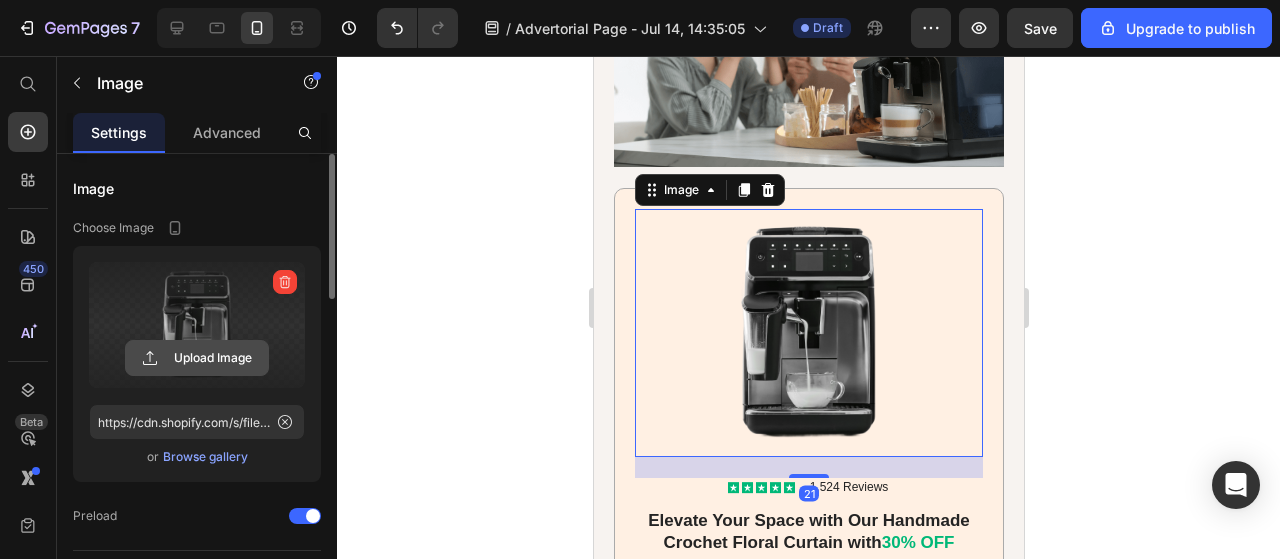 click 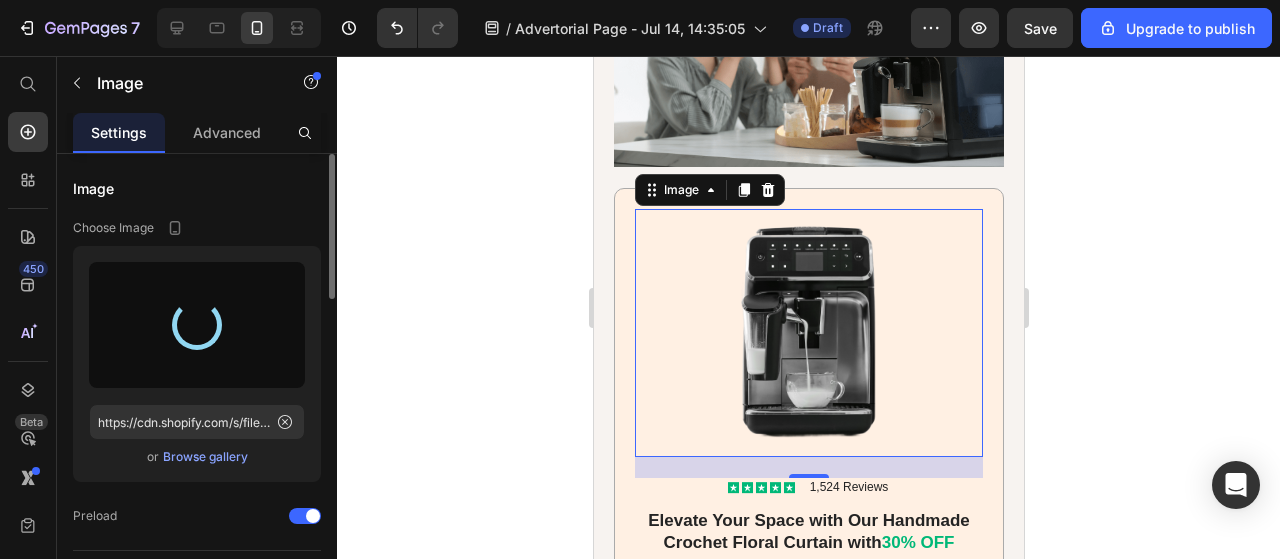 type on "https://cdn.shopify.com/s/files/1/0671/3036/0122/files/gempages_553031385560908915-a5c1f6ea-8b37-40c7-a4d7-2fa808eb9324.webp" 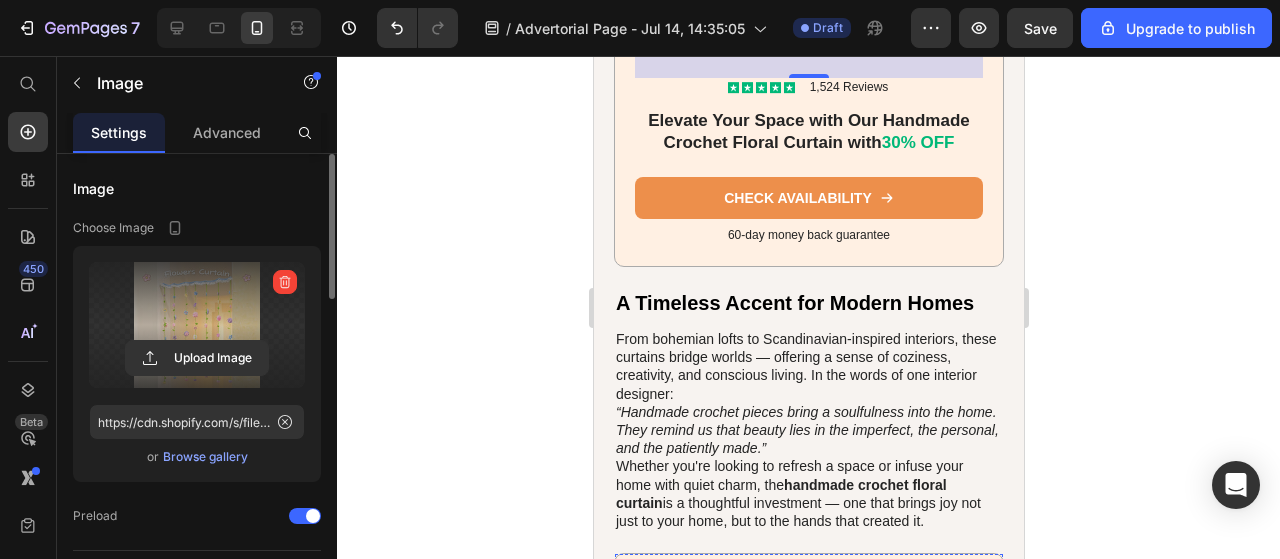 click on "From bohemian lofts to Scandinavian-inspired interiors, these curtains bridge worlds — offering a sense of coziness, creativity, and conscious living. In the words of one interior designer:" at bounding box center [808, 366] 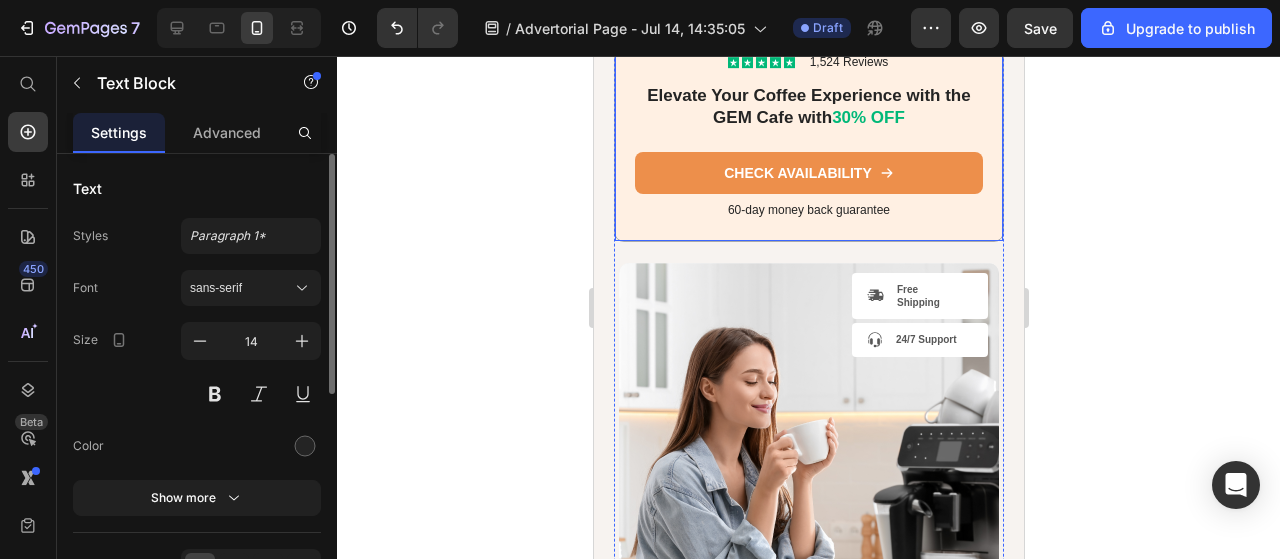 scroll, scrollTop: 6596, scrollLeft: 0, axis: vertical 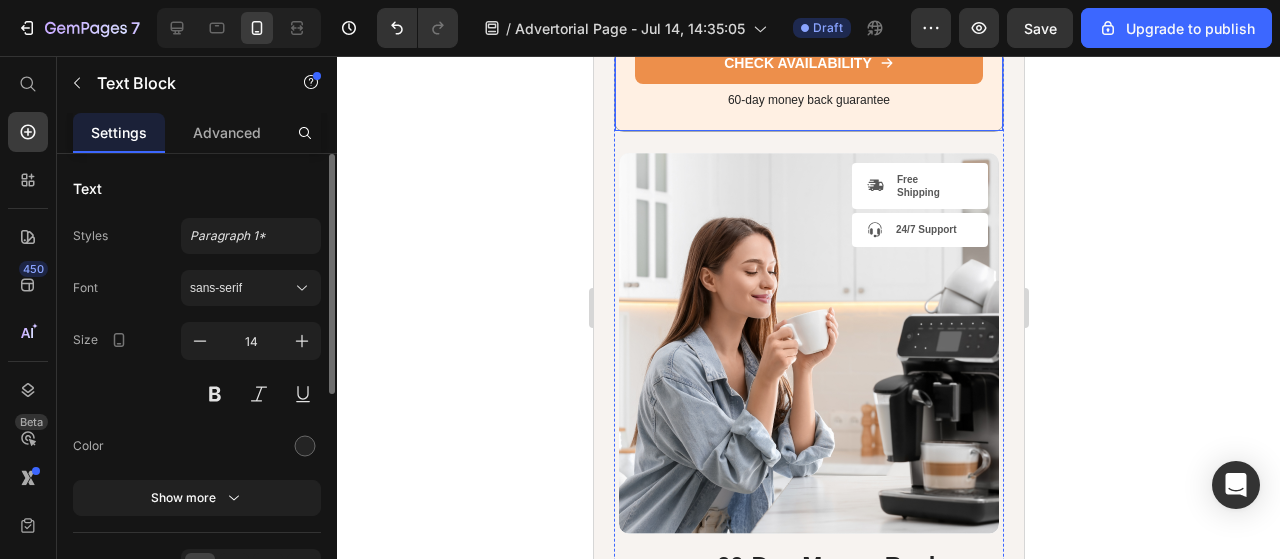 click at bounding box center [808, 343] 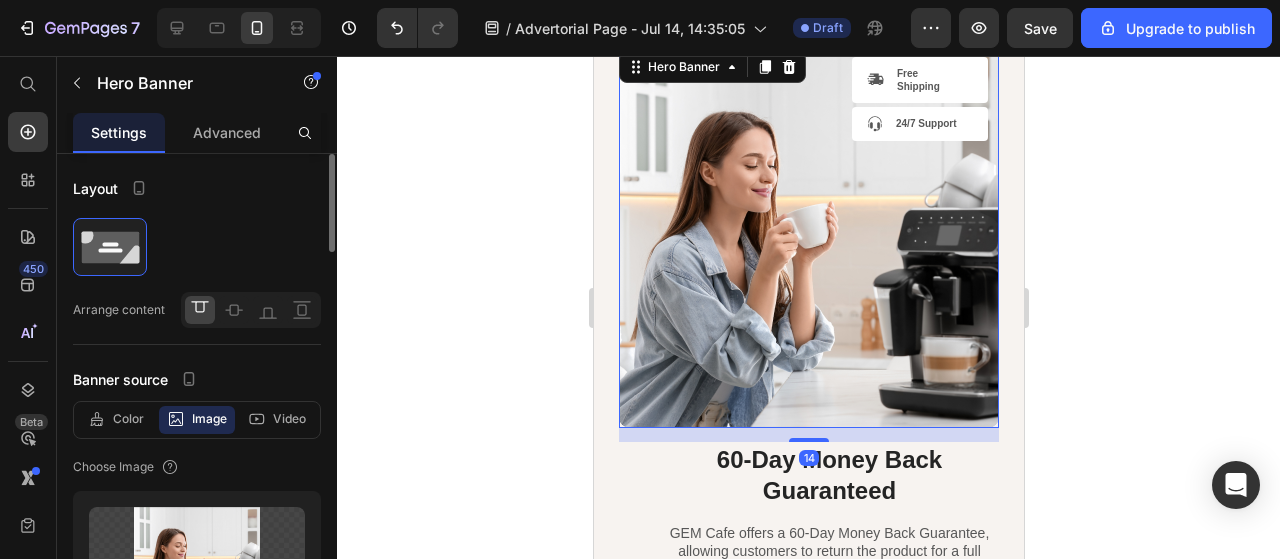 scroll, scrollTop: 6796, scrollLeft: 0, axis: vertical 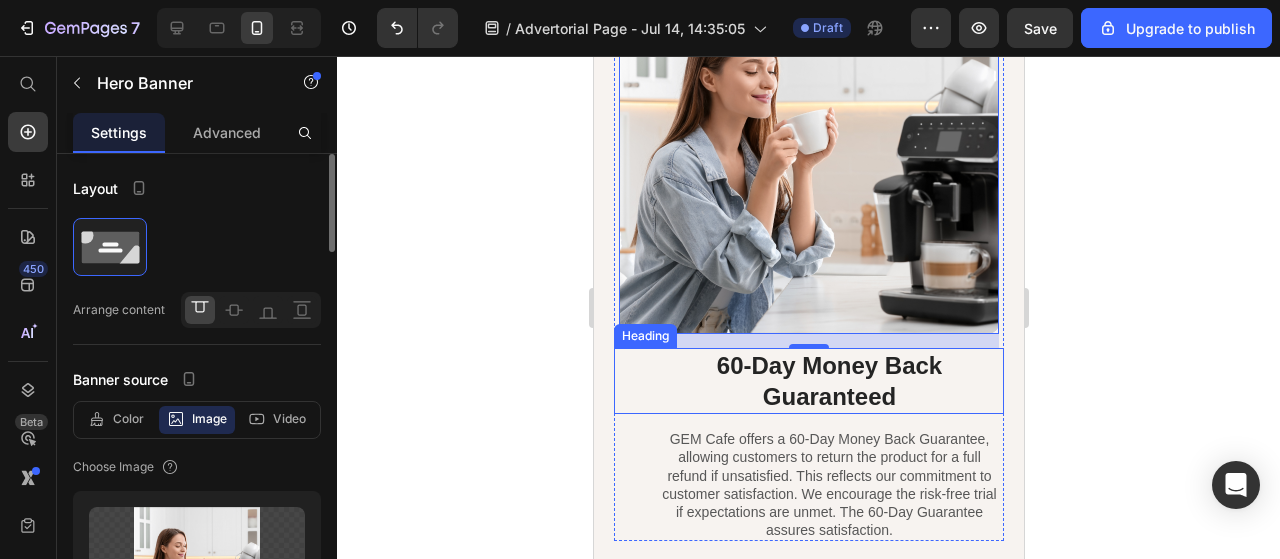 click on "60-Day Money Back Guaranteed" at bounding box center (828, 381) 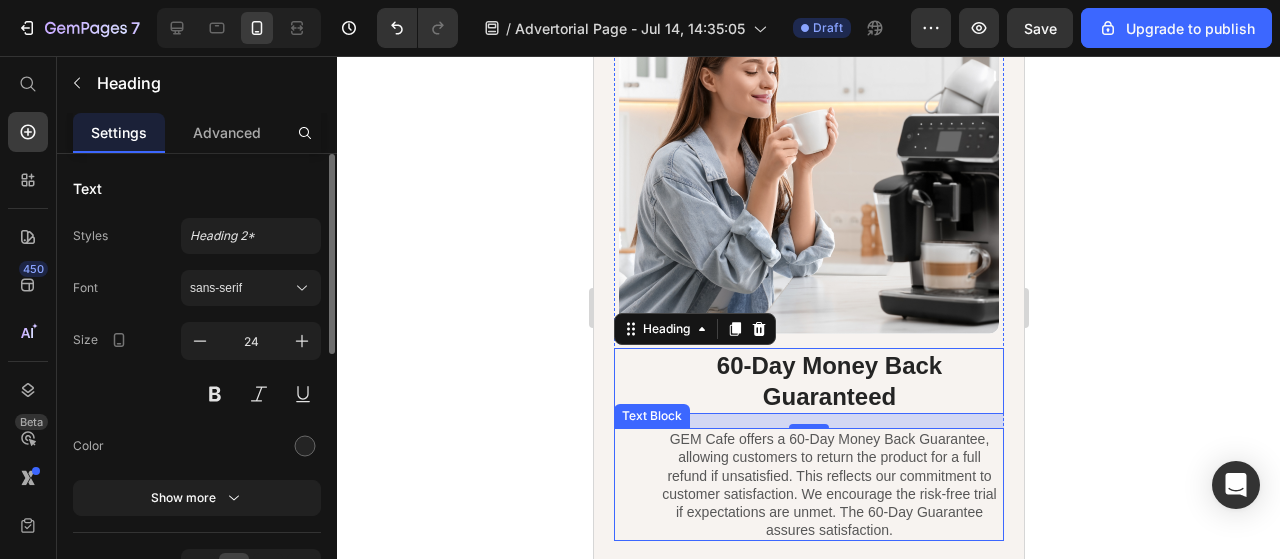 click on "GEM Cafe offers a 60-Day Money Back Guarantee, allowing customers to return the product for a full refund if unsatisfied. This reflects our commitment to customer satisfaction. We encourage the risk-free trial if expectations are unmet. The 60-Day Guarantee assures satisfaction." at bounding box center [828, 484] 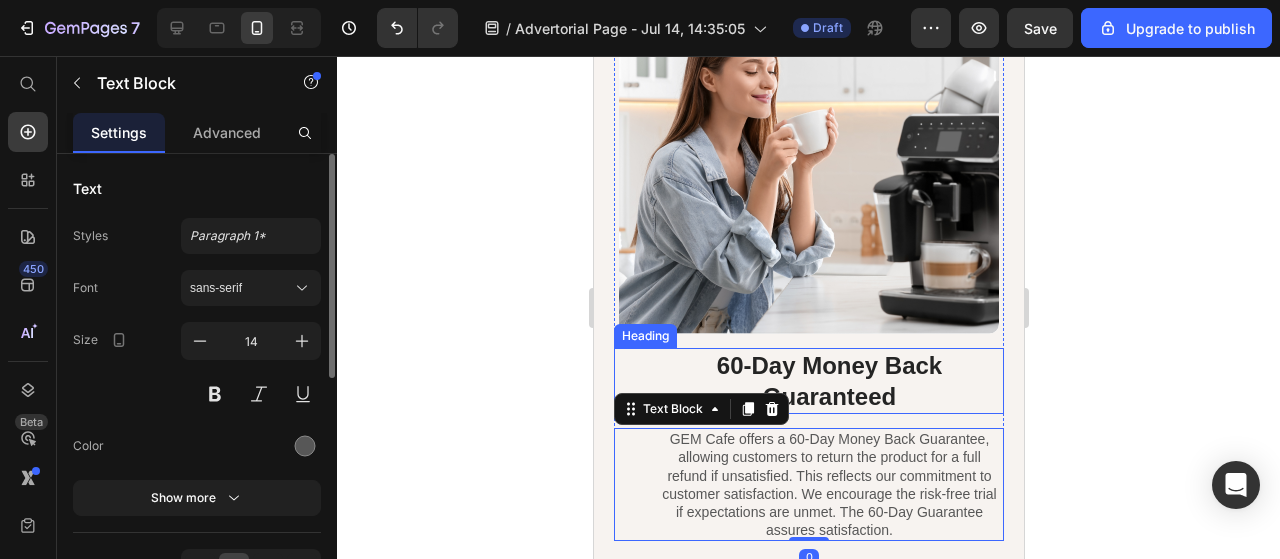 drag, startPoint x: 890, startPoint y: 321, endPoint x: 862, endPoint y: 413, distance: 96.16652 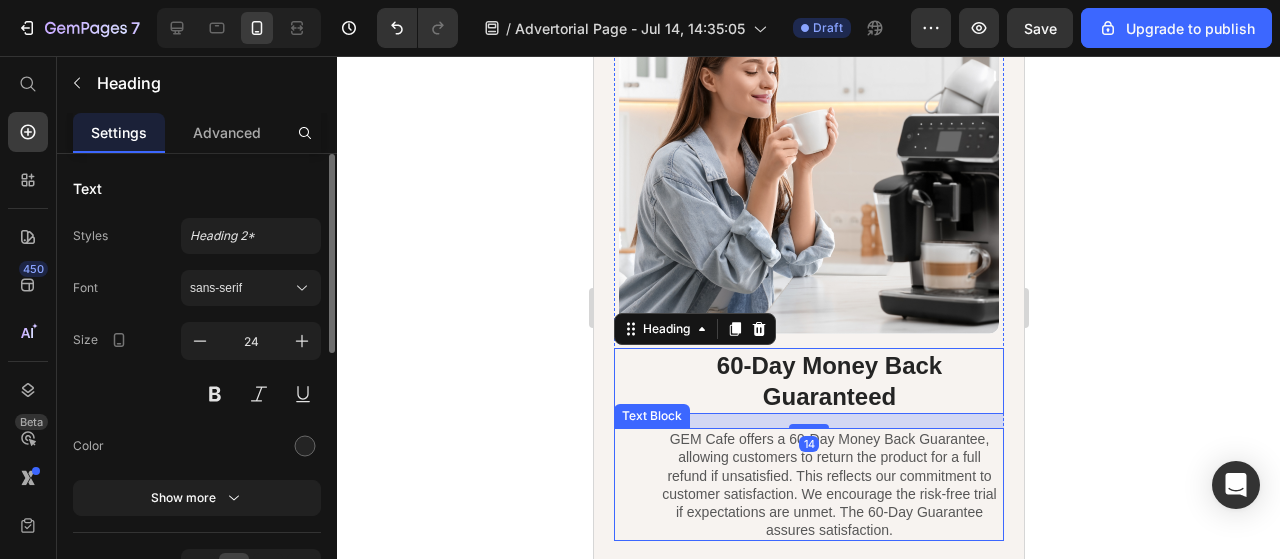 click on "GEM Cafe offers a 60-Day Money Back Guarantee, allowing customers to return the product for a full refund if unsatisfied. This reflects our commitment to customer satisfaction. We encourage the risk-free trial if expectations are unmet. The 60-Day Guarantee assures satisfaction." at bounding box center (828, 484) 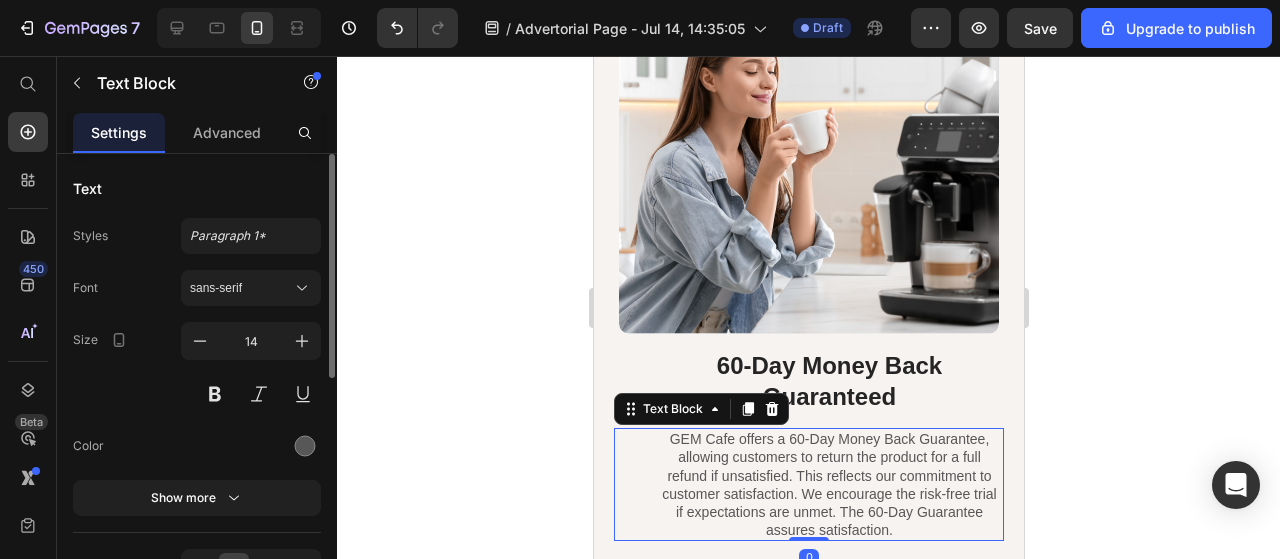 click on "GEM Cafe offers a 60-Day Money Back Guarantee, allowing customers to return the product for a full refund if unsatisfied. This reflects our commitment to customer satisfaction. We encourage the risk-free trial if expectations are unmet. The 60-Day Guarantee assures satisfaction." at bounding box center [828, 484] 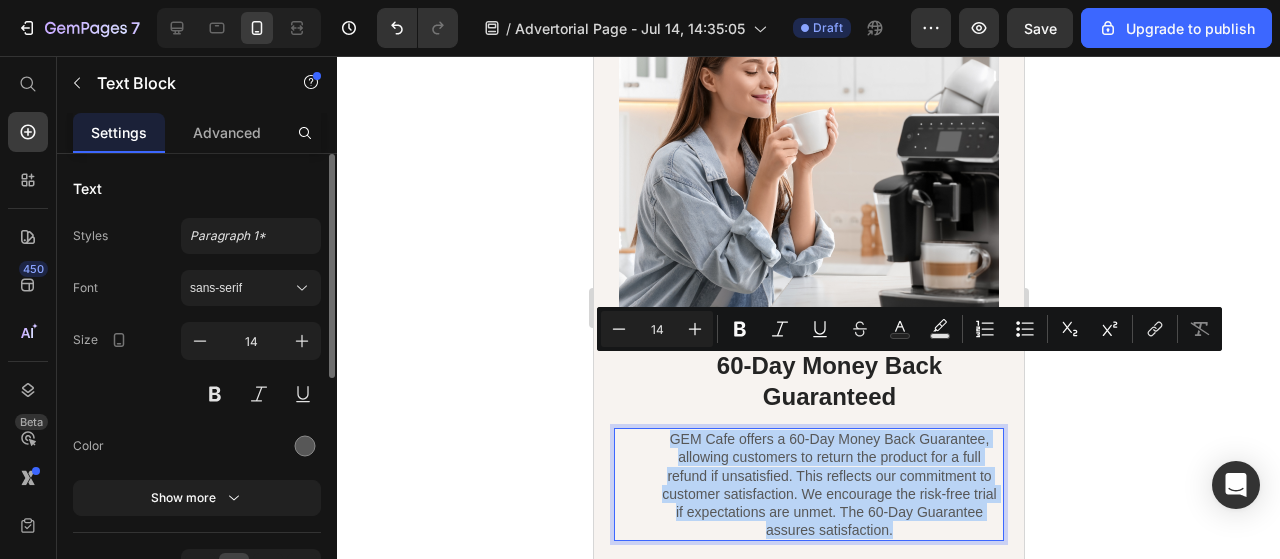copy on "GEM Cafe offers a 60-Day Money Back Guarantee, allowing customers to return the product for a full refund if unsatisfied. This reflects our commitment to customer satisfaction. We encourage the risk-free trial if expectations are unmet. The 60-Day Guarantee assures satisfaction." 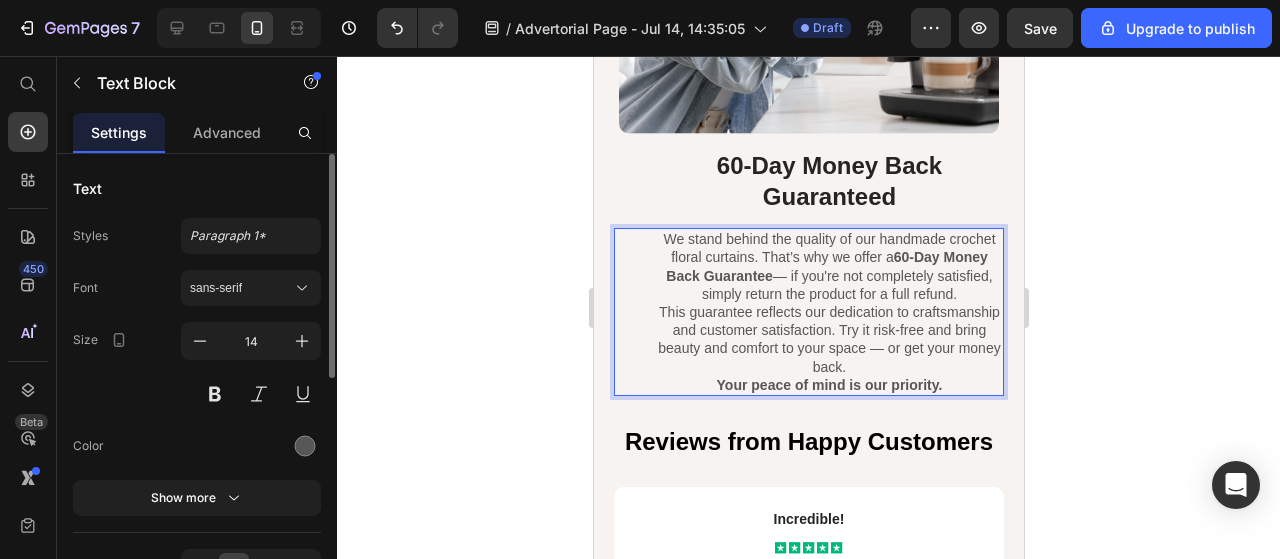 scroll, scrollTop: 7096, scrollLeft: 0, axis: vertical 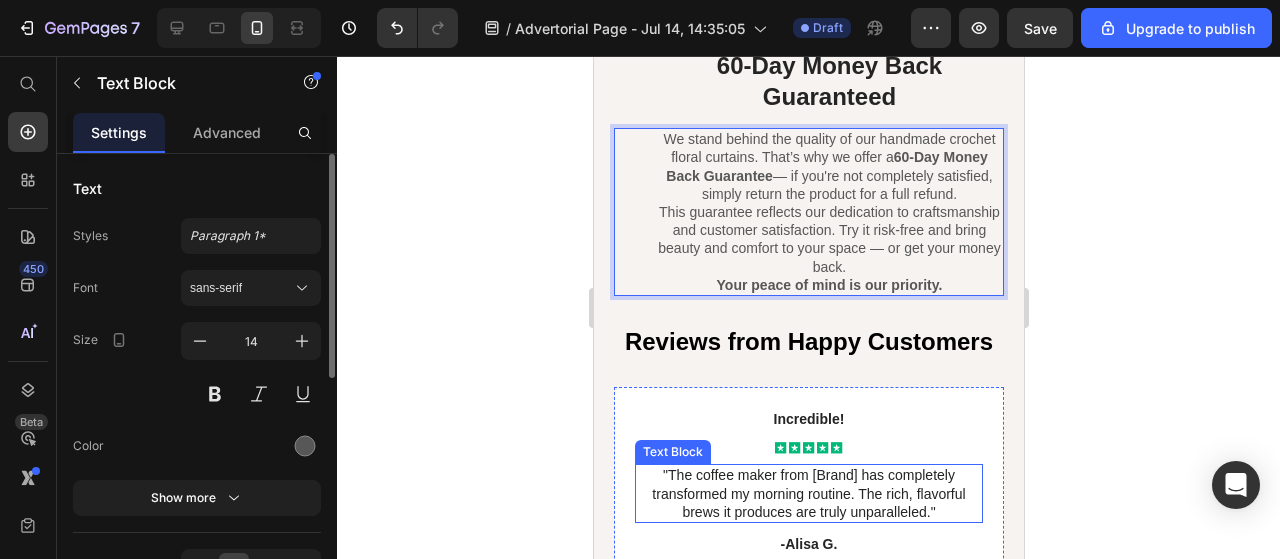 click on ""The coffee maker from [Brand] has completely transformed my morning routine. The rich, flavorful brews it produces are truly unparalleled."" at bounding box center (808, 493) 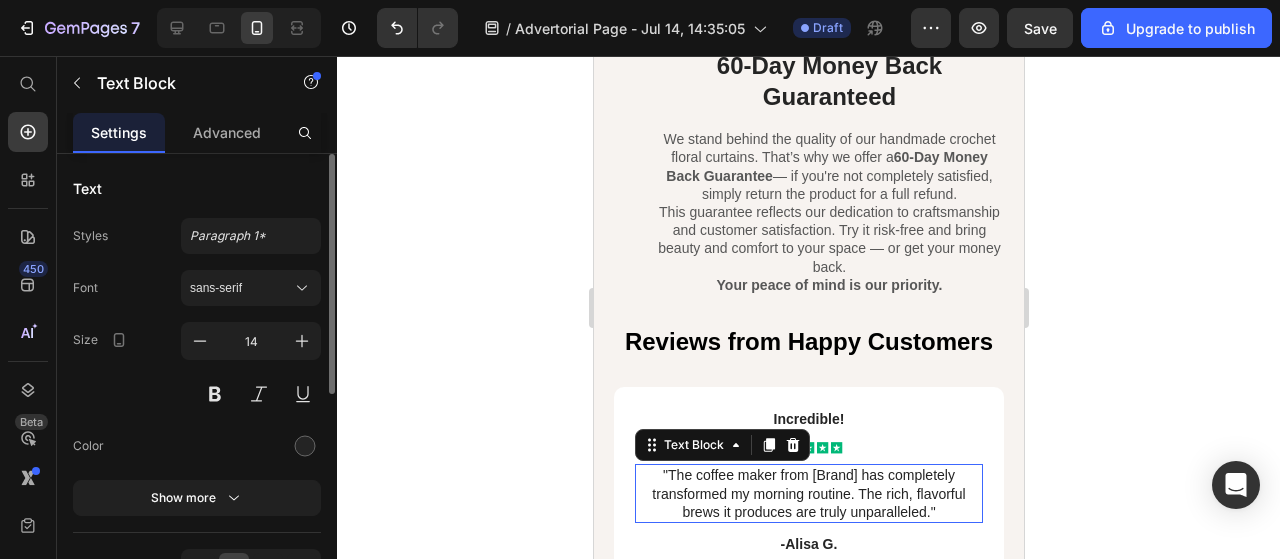 click on ""The coffee maker from [Brand] has completely transformed my morning routine. The rich, flavorful brews it produces are truly unparalleled."" at bounding box center [808, 493] 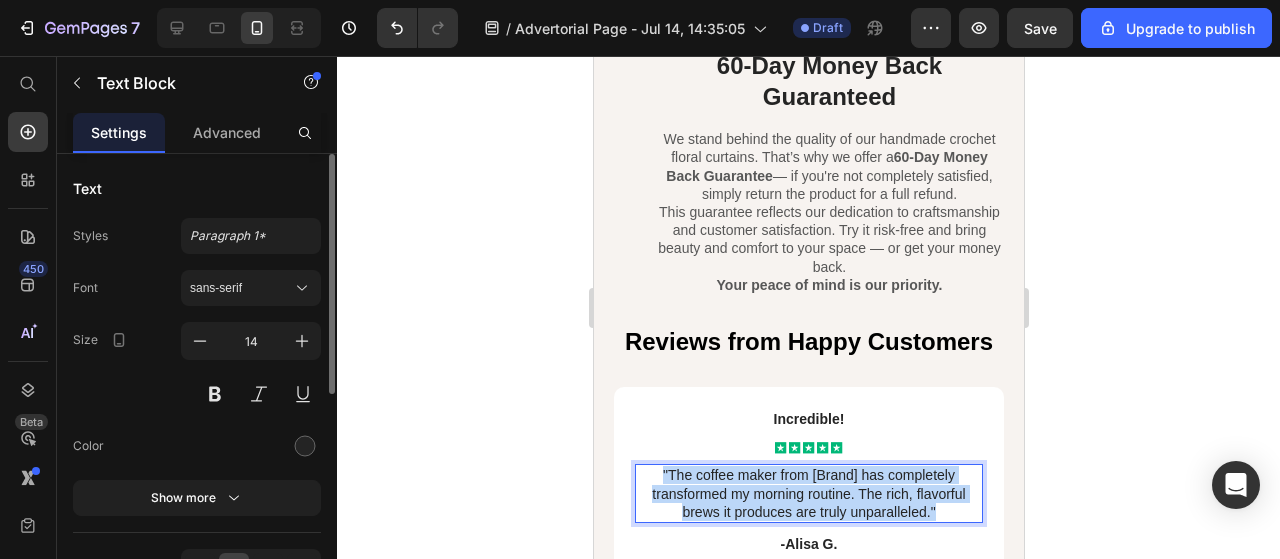 click on ""The coffee maker from [Brand] has completely transformed my morning routine. The rich, flavorful brews it produces are truly unparalleled."" at bounding box center [808, 493] 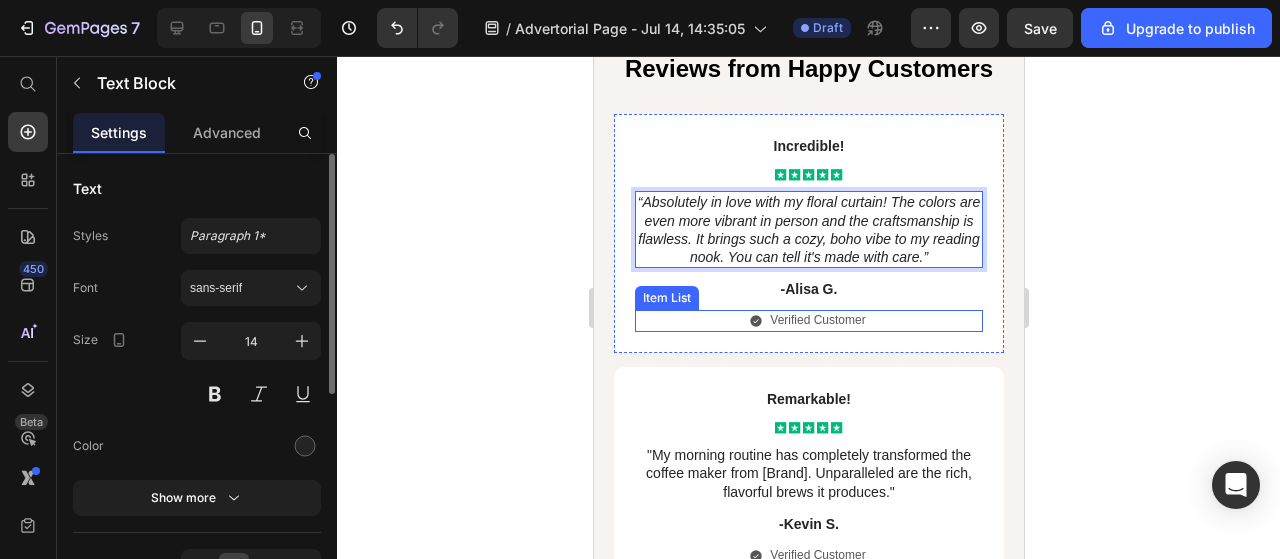 scroll, scrollTop: 7396, scrollLeft: 0, axis: vertical 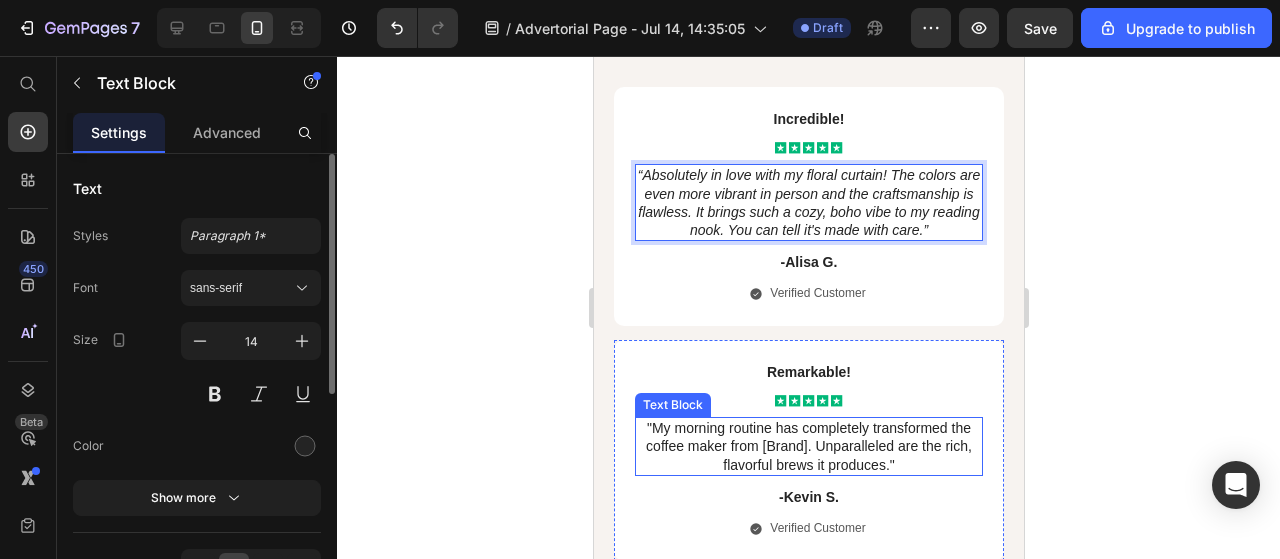 click on ""My morning routine has completely transformed the coffee maker from [Brand]. Unparalleled are the rich, flavorful brews it produces."" at bounding box center (808, 446) 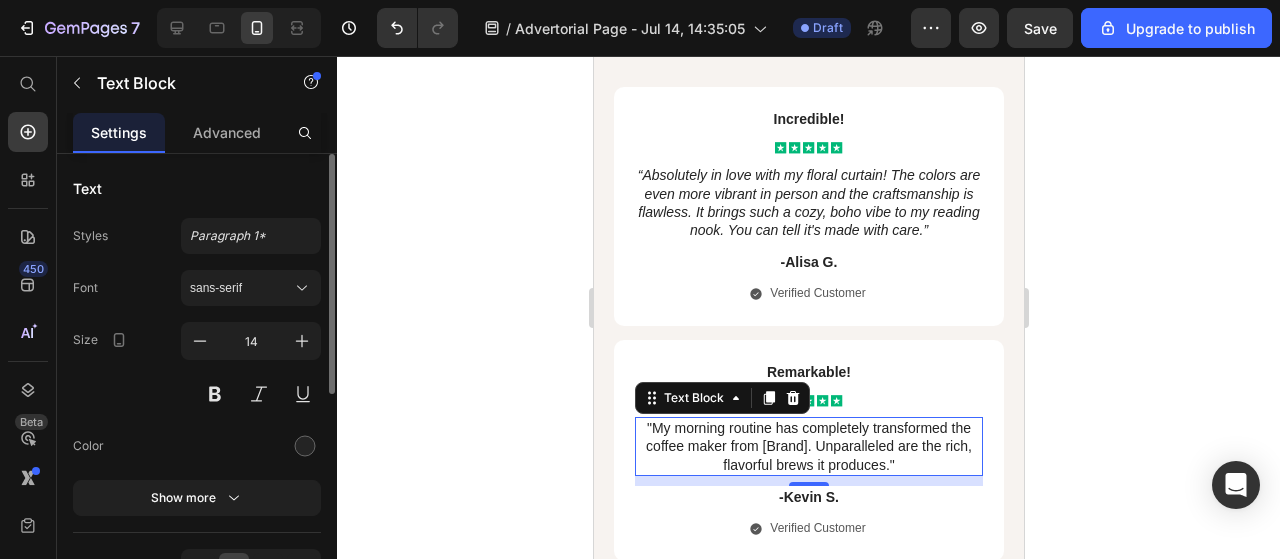 click on ""My morning routine has completely transformed the coffee maker from [Brand]. Unparalleled are the rich, flavorful brews it produces."" at bounding box center [808, 446] 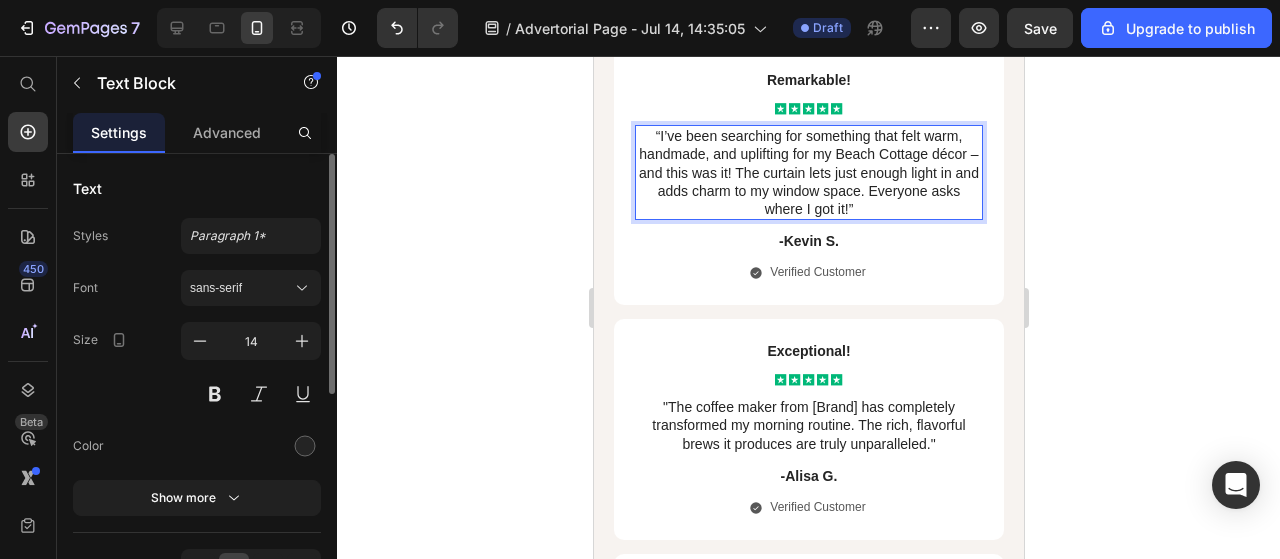scroll, scrollTop: 7696, scrollLeft: 0, axis: vertical 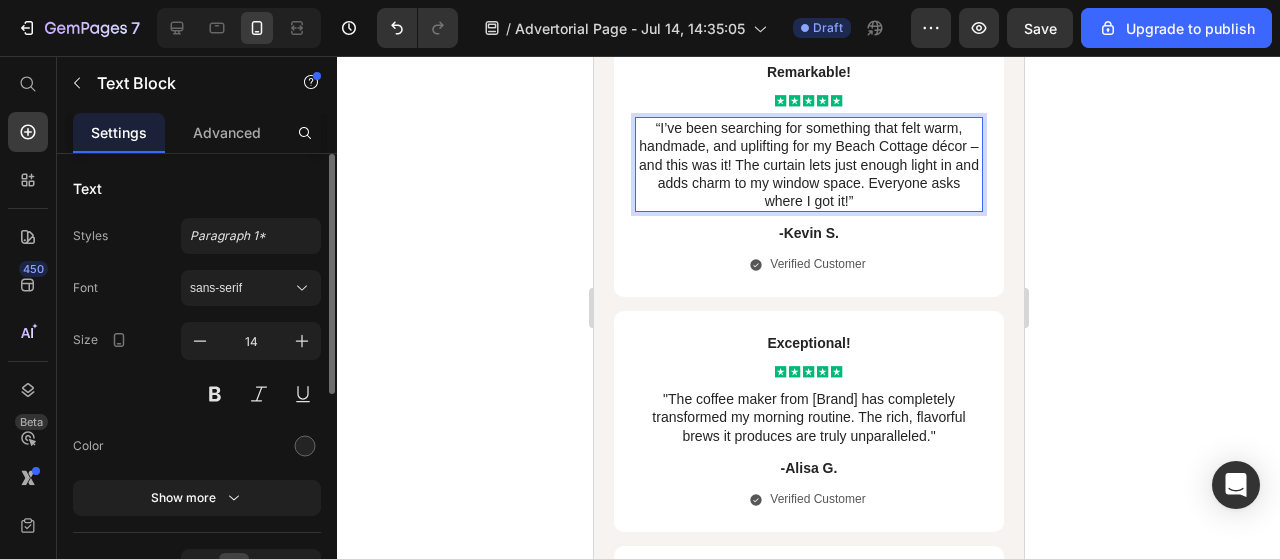 click on ""The coffee maker from [Brand] has completely transformed my morning routine. The rich, flavorful brews it produces are truly unparalleled."" at bounding box center [808, 417] 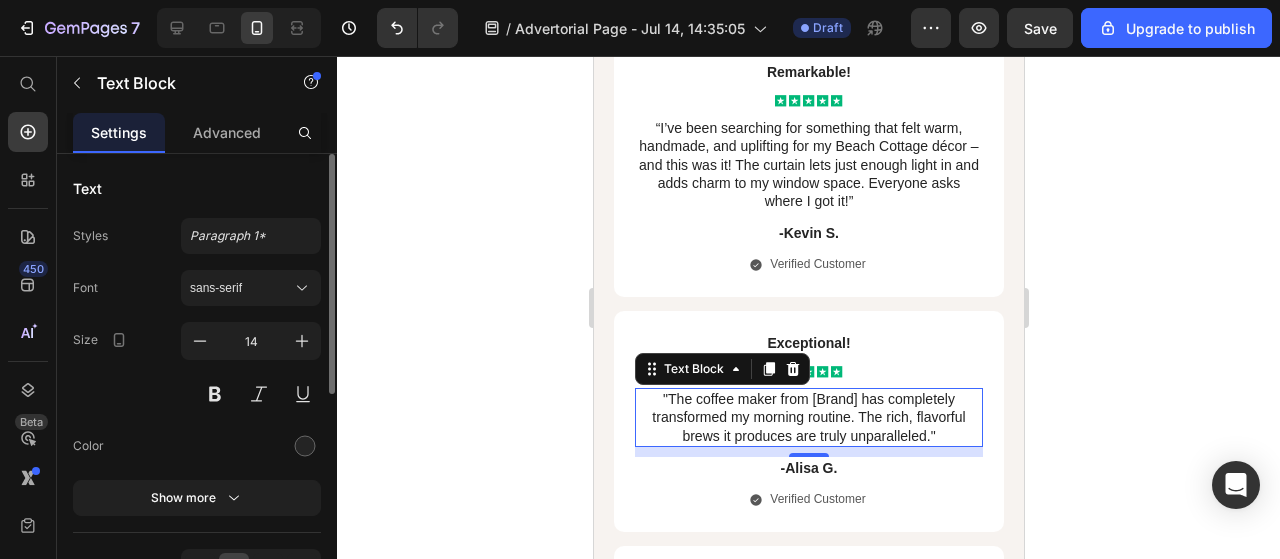 click on ""The coffee maker from [Brand] has completely transformed my morning routine. The rich, flavorful brews it produces are truly unparalleled."" at bounding box center [808, 417] 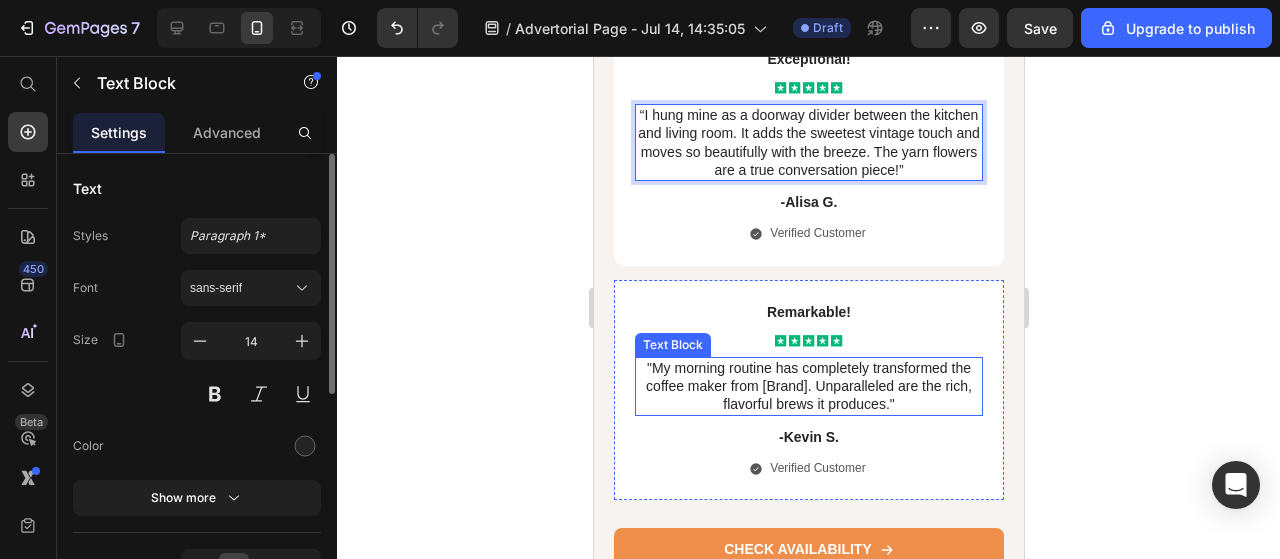 scroll, scrollTop: 7996, scrollLeft: 0, axis: vertical 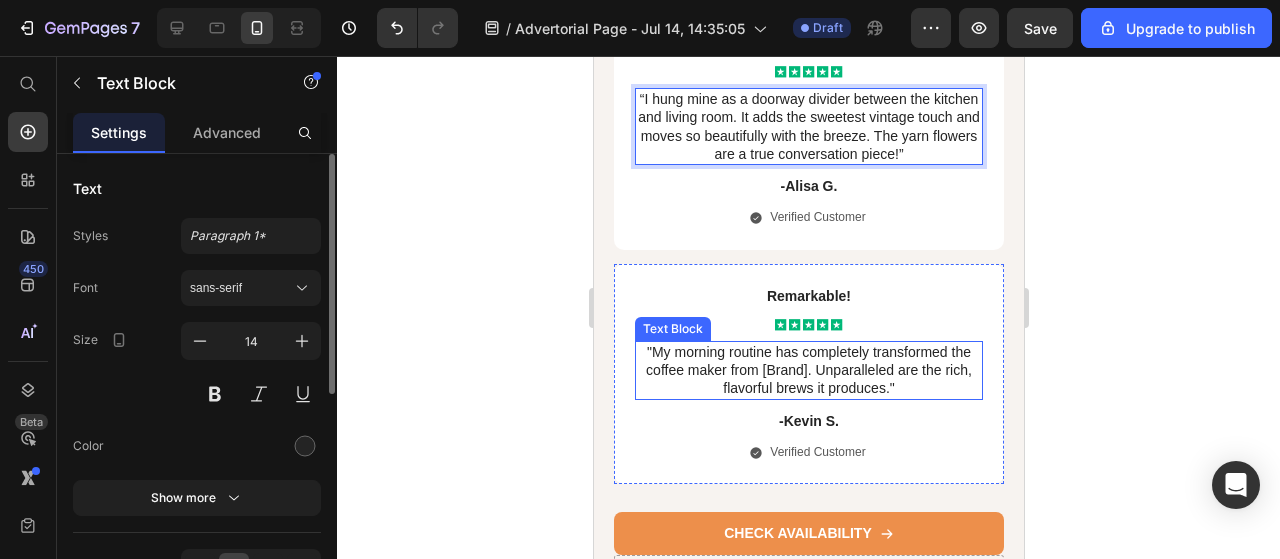 click on ""My morning routine has completely transformed the coffee maker from [Brand]. Unparalleled are the rich, flavorful brews it produces."" at bounding box center (808, 370) 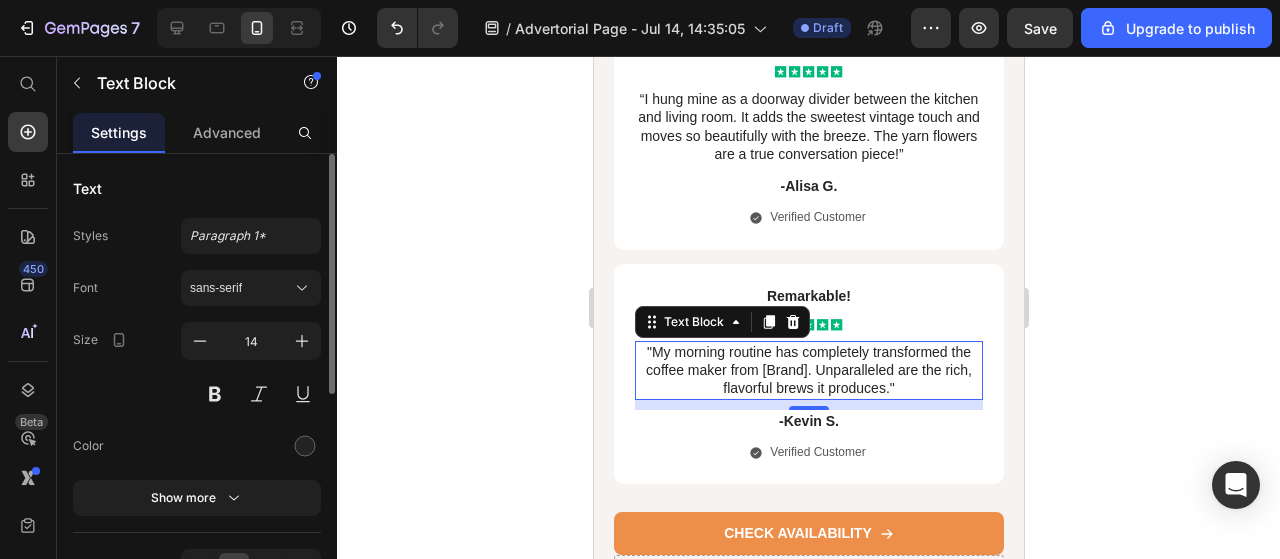 click on ""My morning routine has completely transformed the coffee maker from [Brand]. Unparalleled are the rich, flavorful brews it produces."" at bounding box center [808, 370] 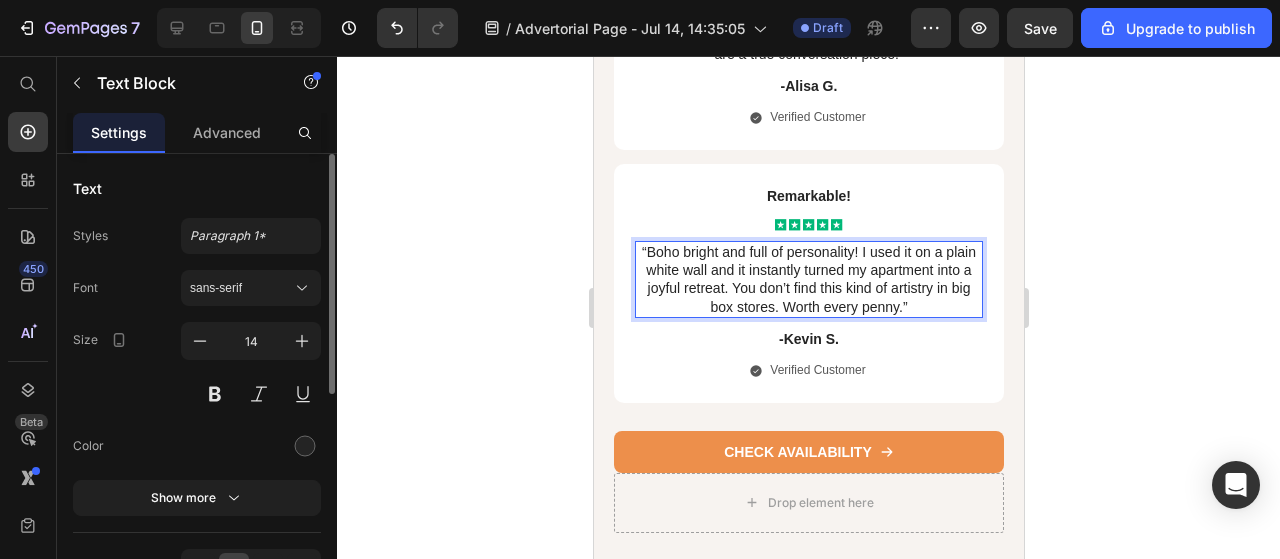 scroll, scrollTop: 8196, scrollLeft: 0, axis: vertical 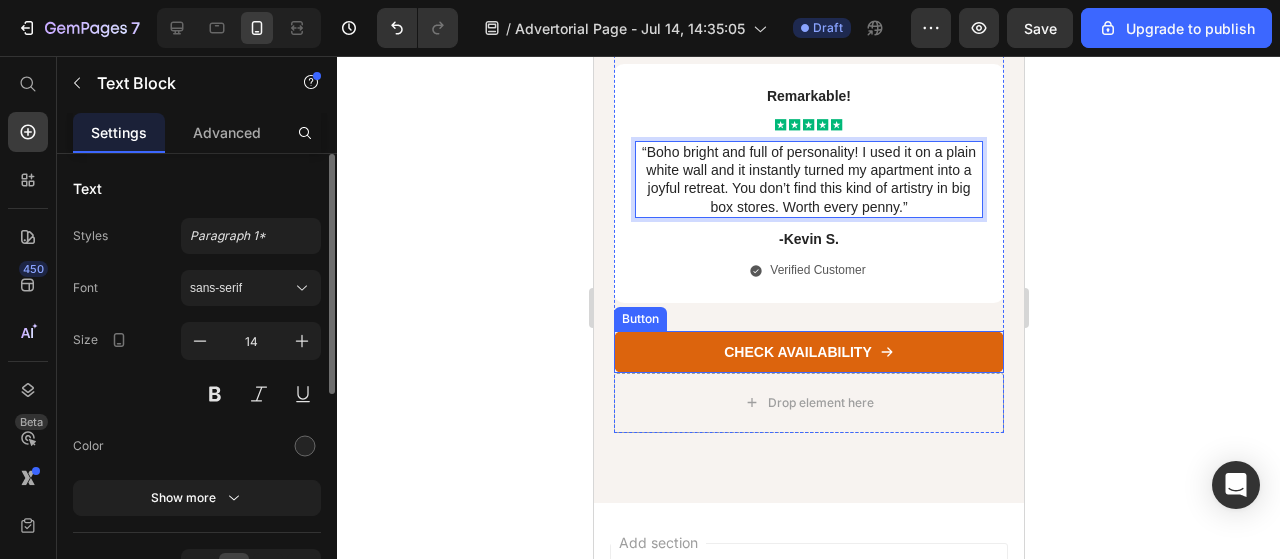 click on "CHECK AVAILABILITY" at bounding box center [808, 352] 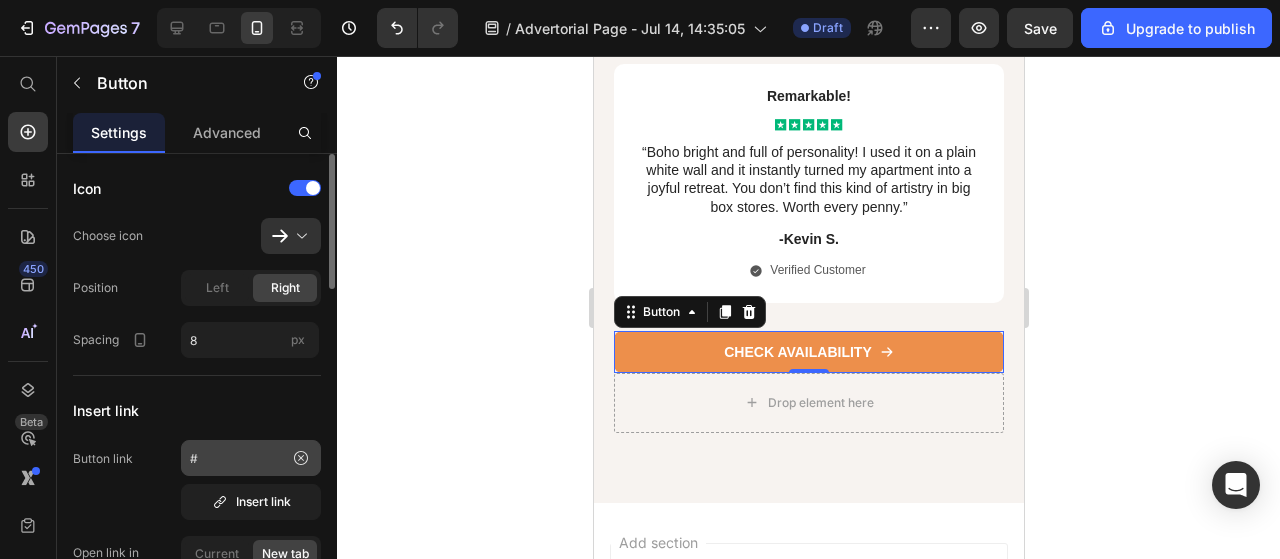 scroll, scrollTop: 200, scrollLeft: 0, axis: vertical 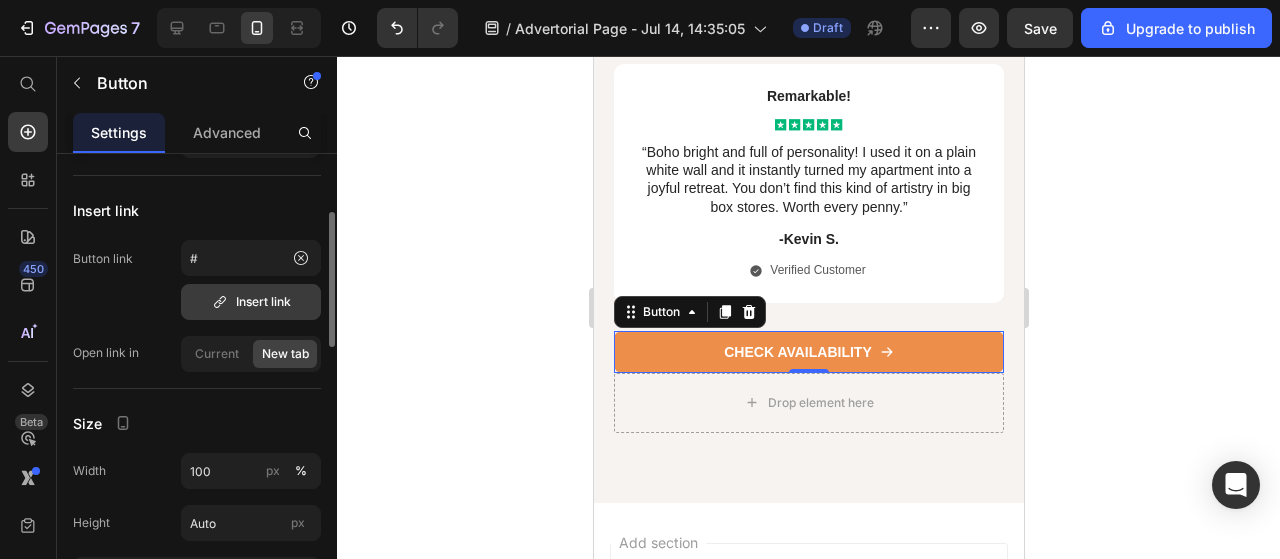 click on "Insert link" at bounding box center [251, 302] 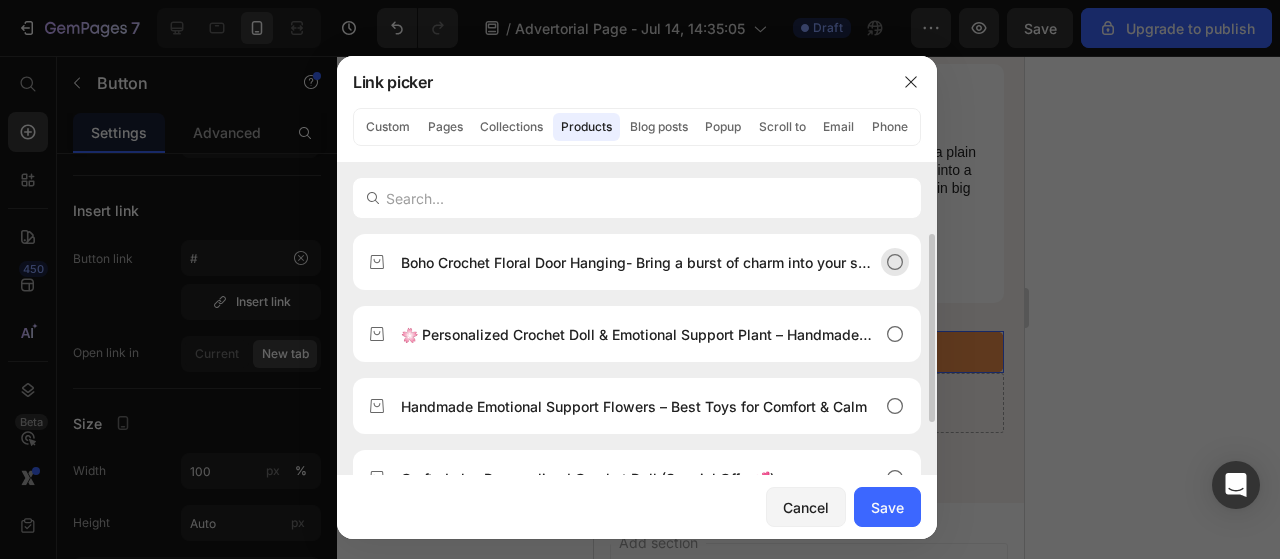 click on "Boho Crochet Floral  Door Hanging- Bring a burst of charm into your space" at bounding box center (637, 262) 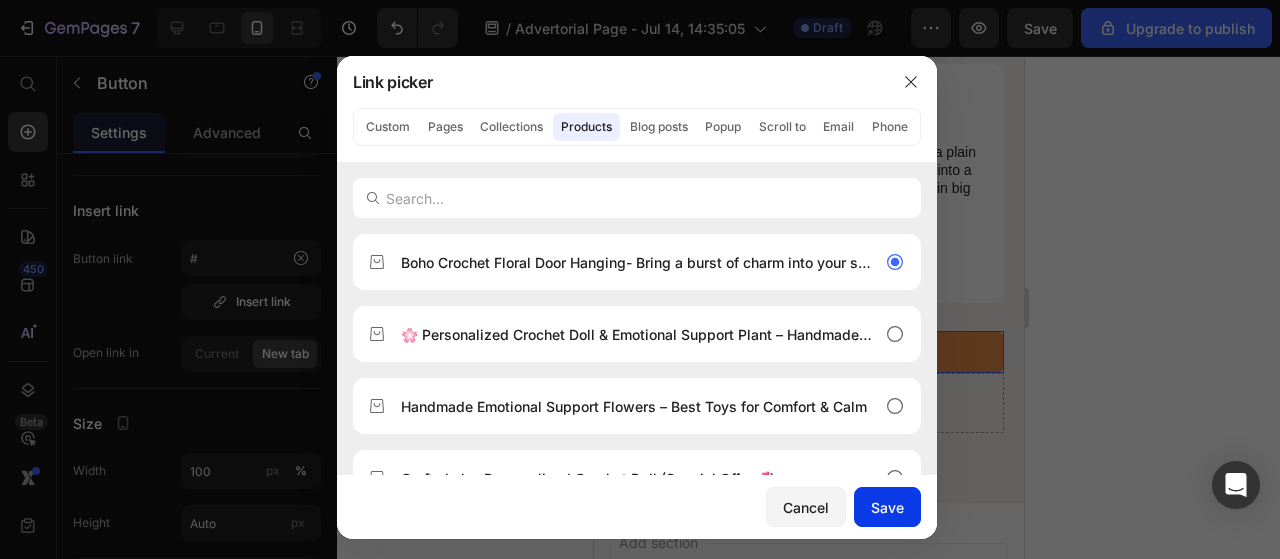 click on "Save" at bounding box center (887, 507) 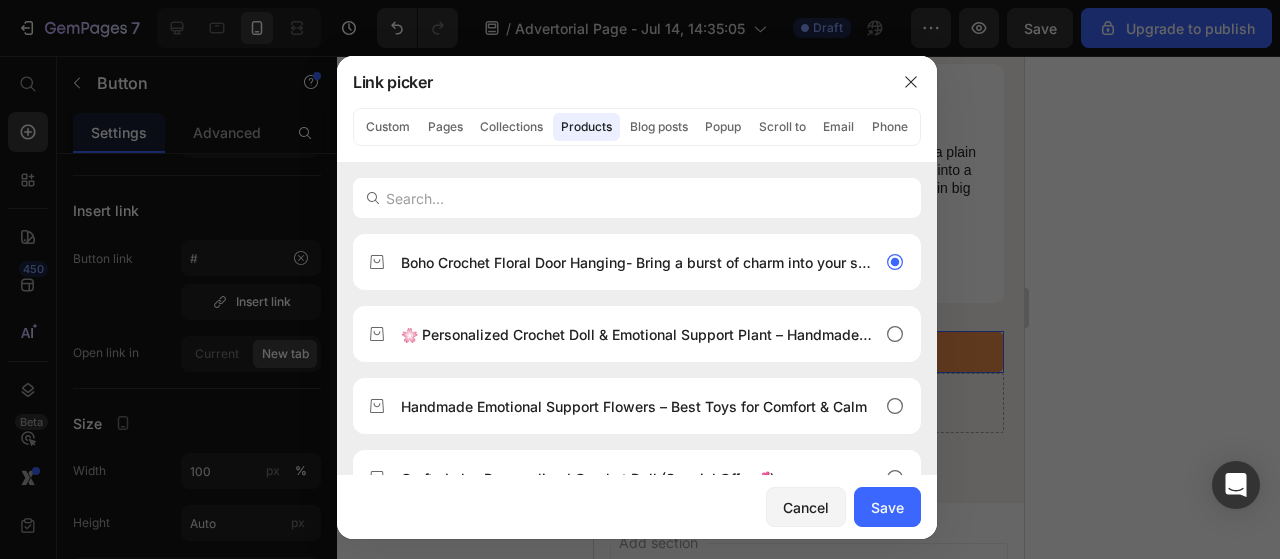 type on "/products/boho-crochet-floral-door-hanging" 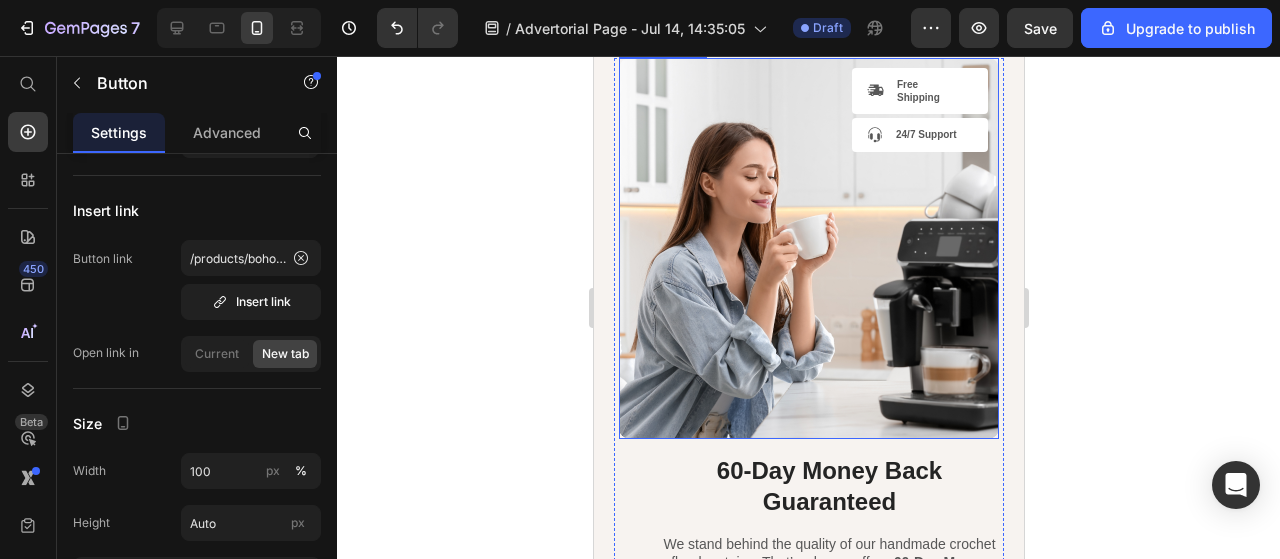 scroll, scrollTop: 6696, scrollLeft: 0, axis: vertical 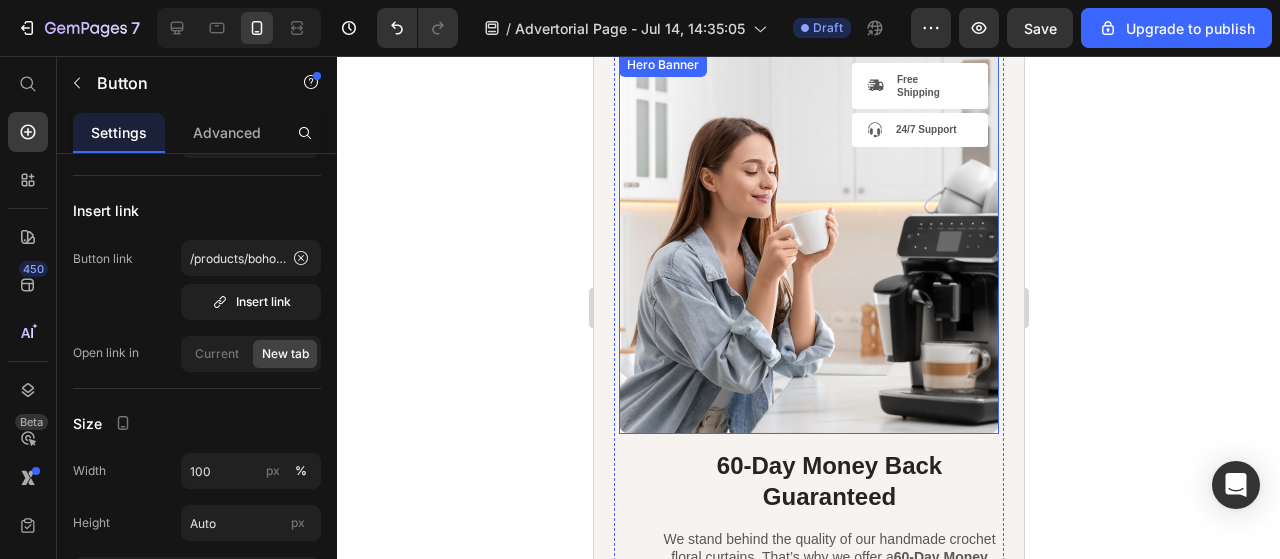click at bounding box center (808, 243) 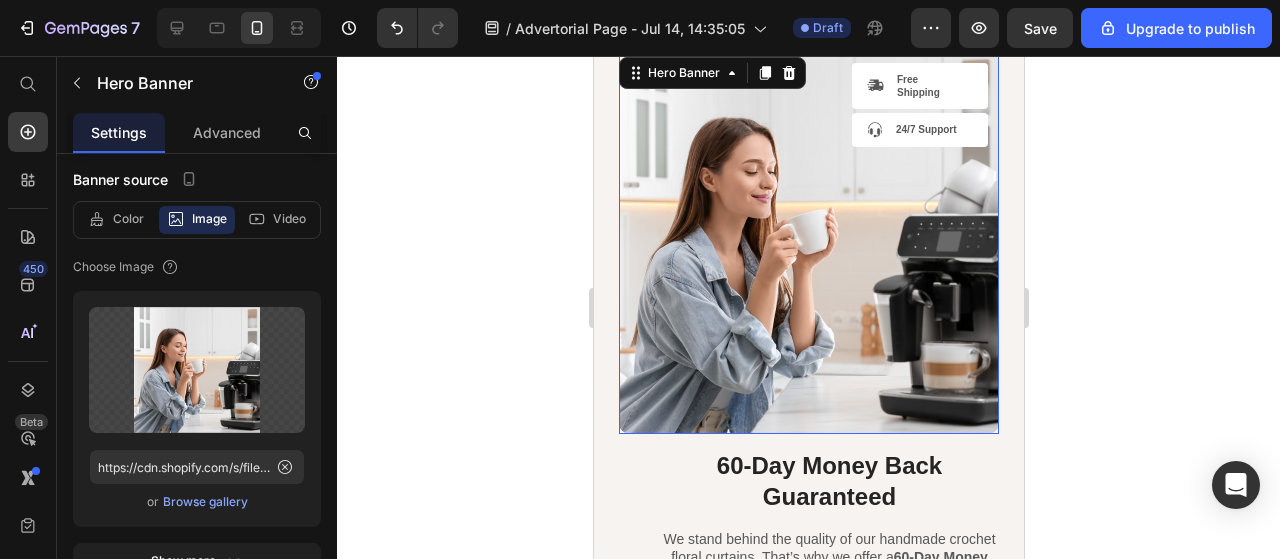 scroll, scrollTop: 0, scrollLeft: 0, axis: both 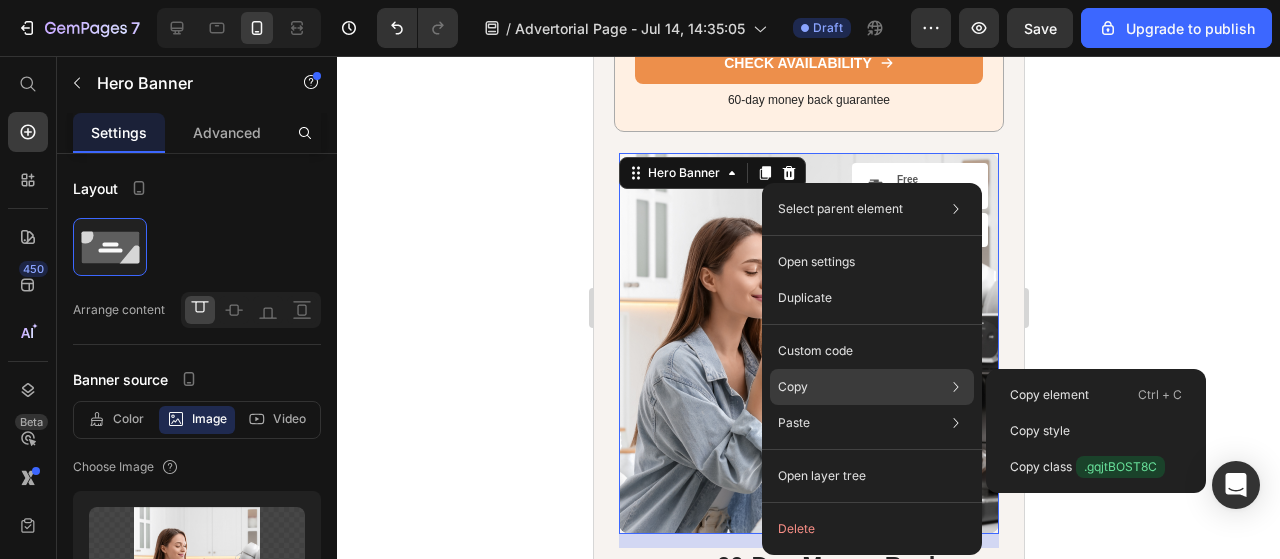 click on "Copy" at bounding box center (793, 387) 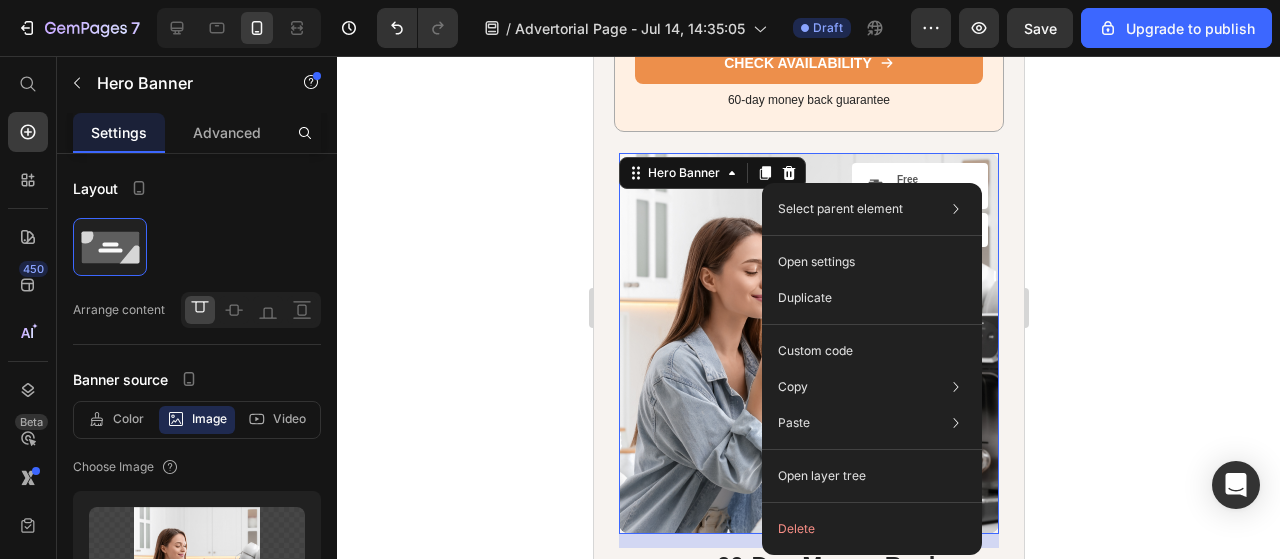 click at bounding box center [808, 343] 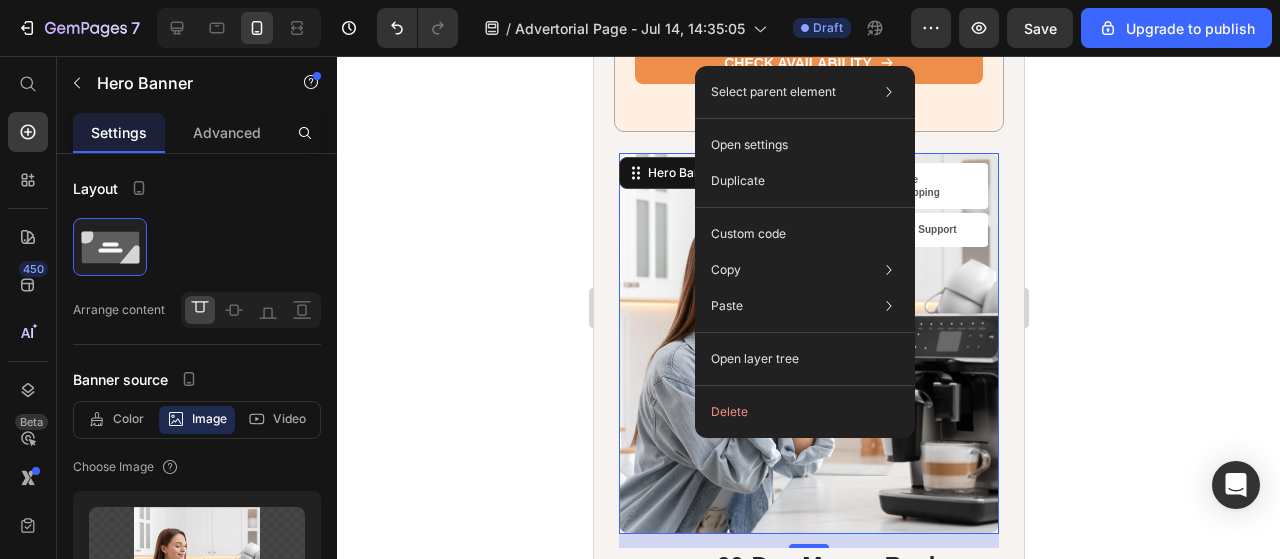 click 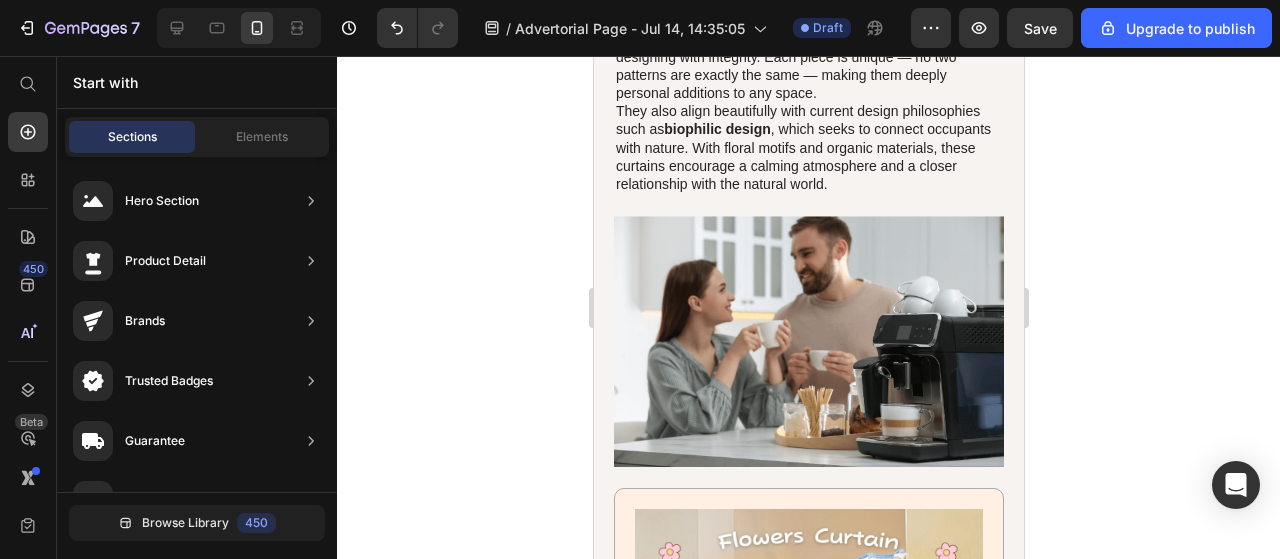 scroll, scrollTop: 4596, scrollLeft: 0, axis: vertical 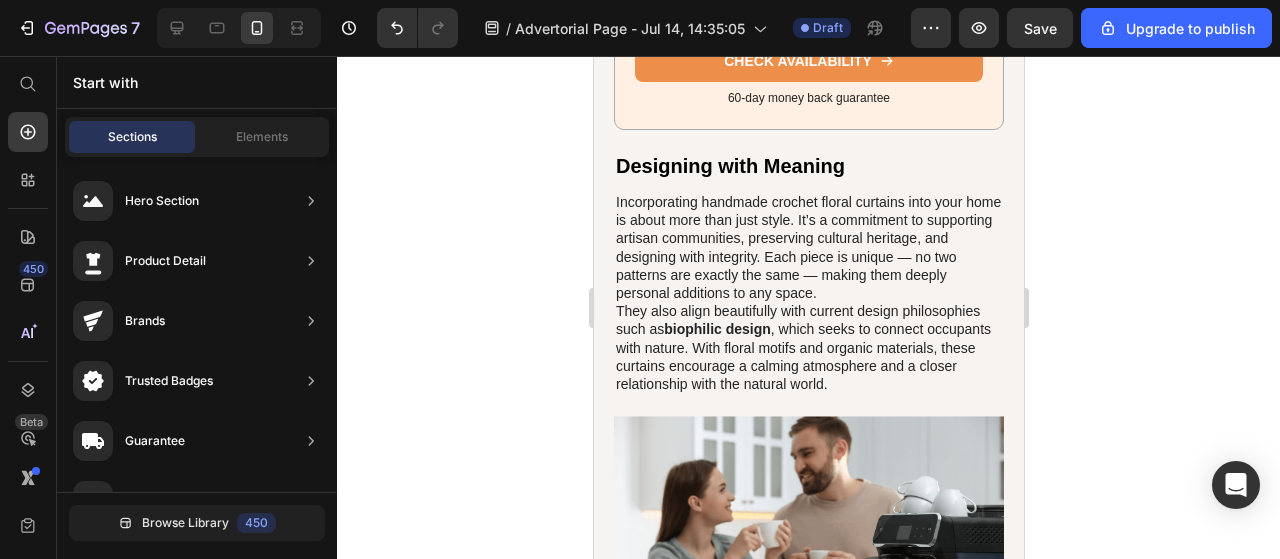 click on "Incorporating handmade crochet floral curtains into your home is about more than just style. It’s a commitment to supporting artisan communities, preserving cultural heritage, and designing with integrity. Each piece is unique — no two patterns are exactly the same — making them deeply personal additions to any space." at bounding box center [808, 247] 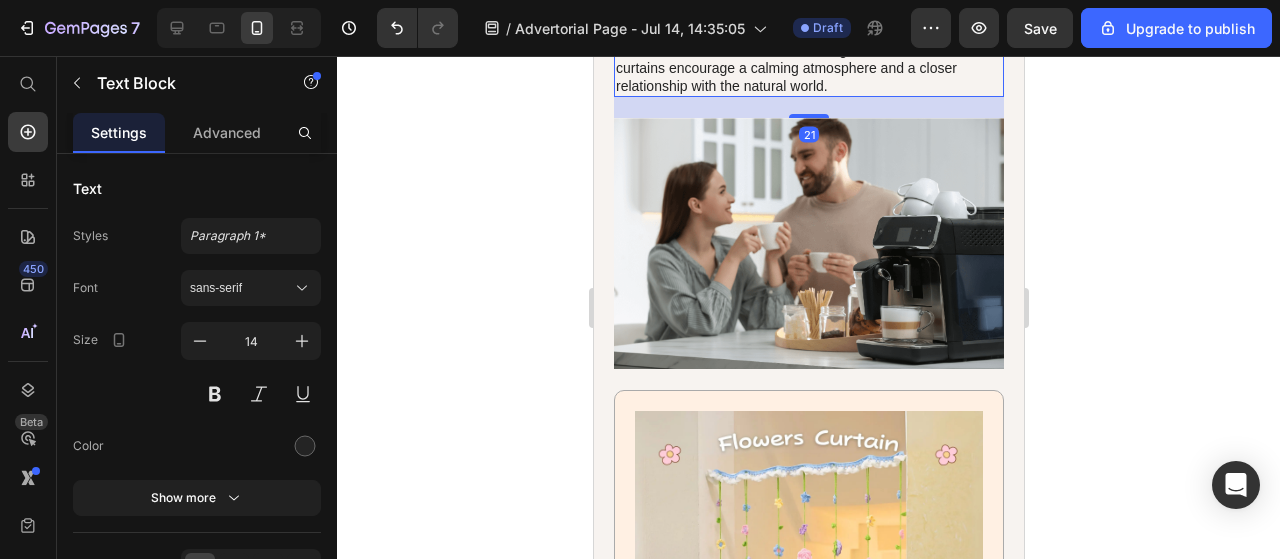 scroll, scrollTop: 4896, scrollLeft: 0, axis: vertical 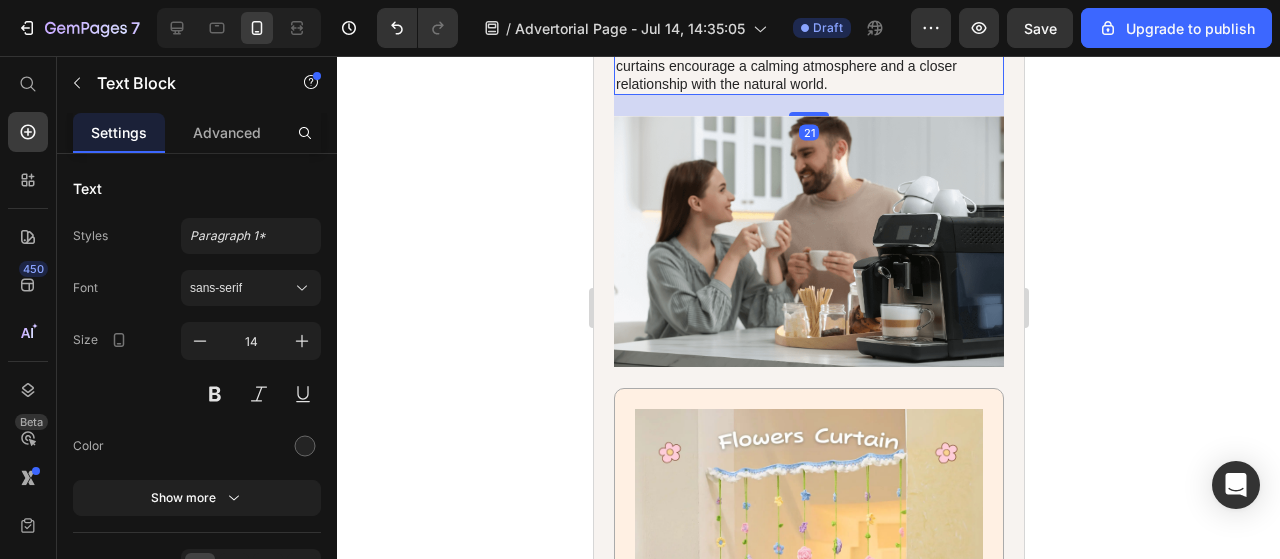 click at bounding box center [808, 241] 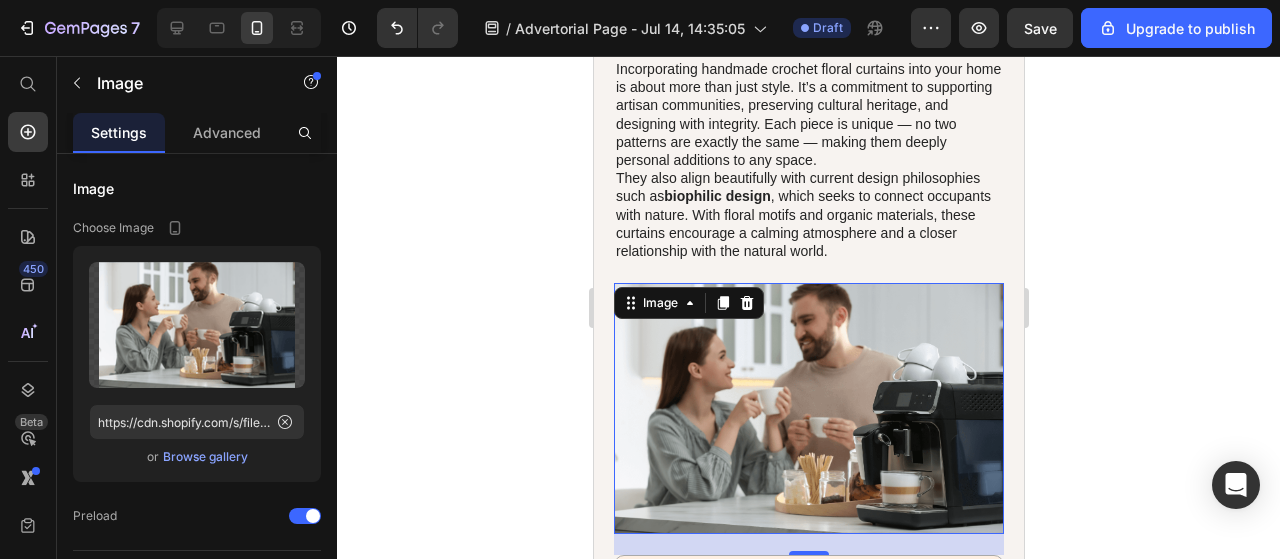 scroll, scrollTop: 4596, scrollLeft: 0, axis: vertical 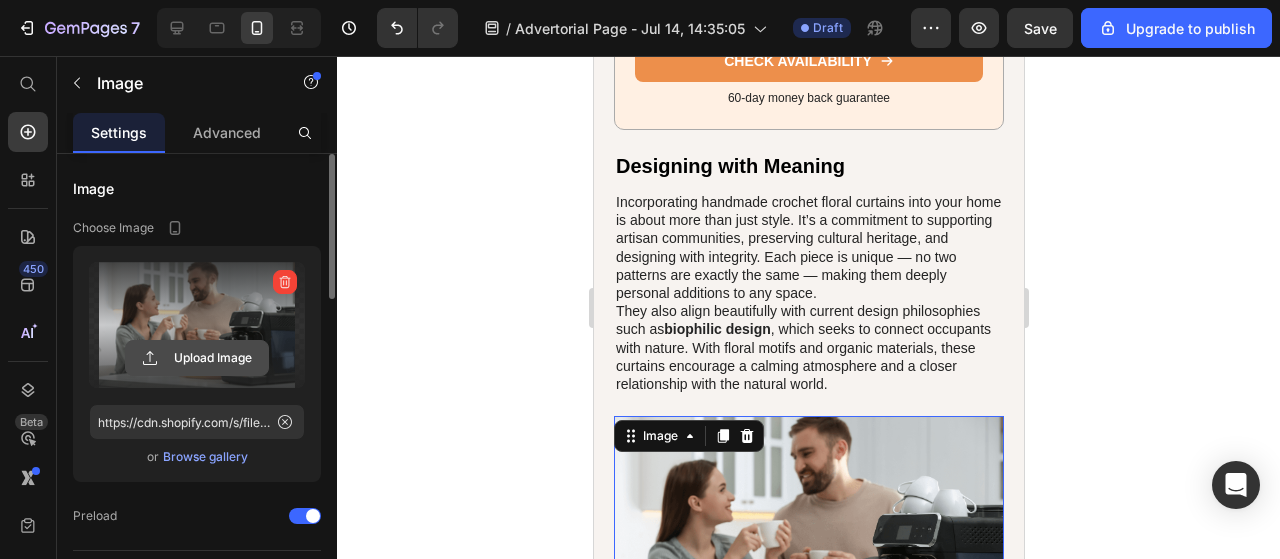 click 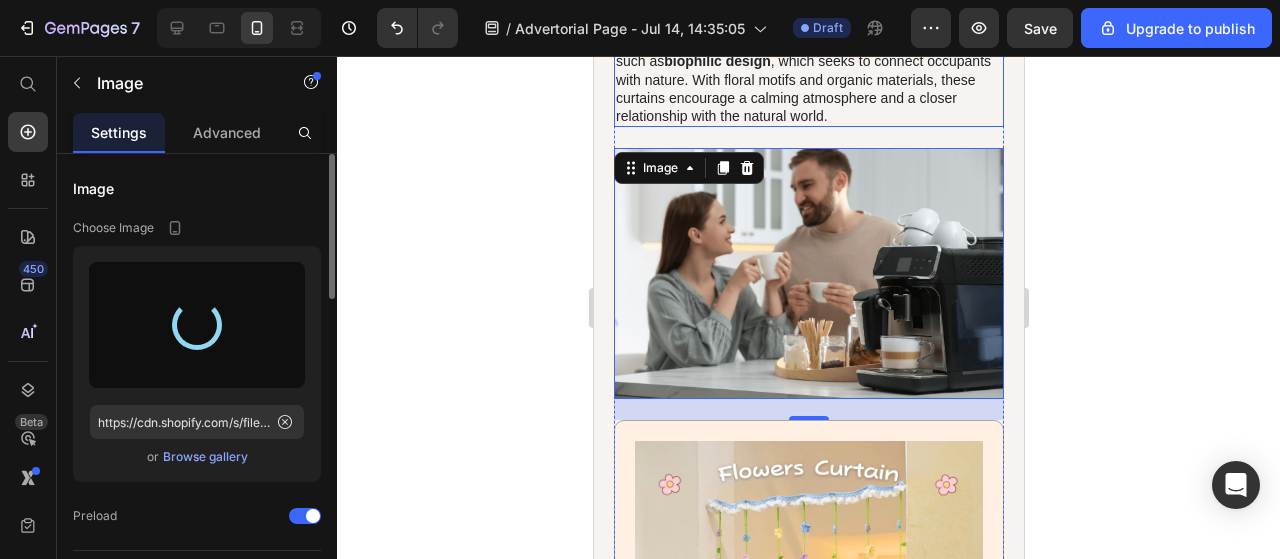 scroll, scrollTop: 4896, scrollLeft: 0, axis: vertical 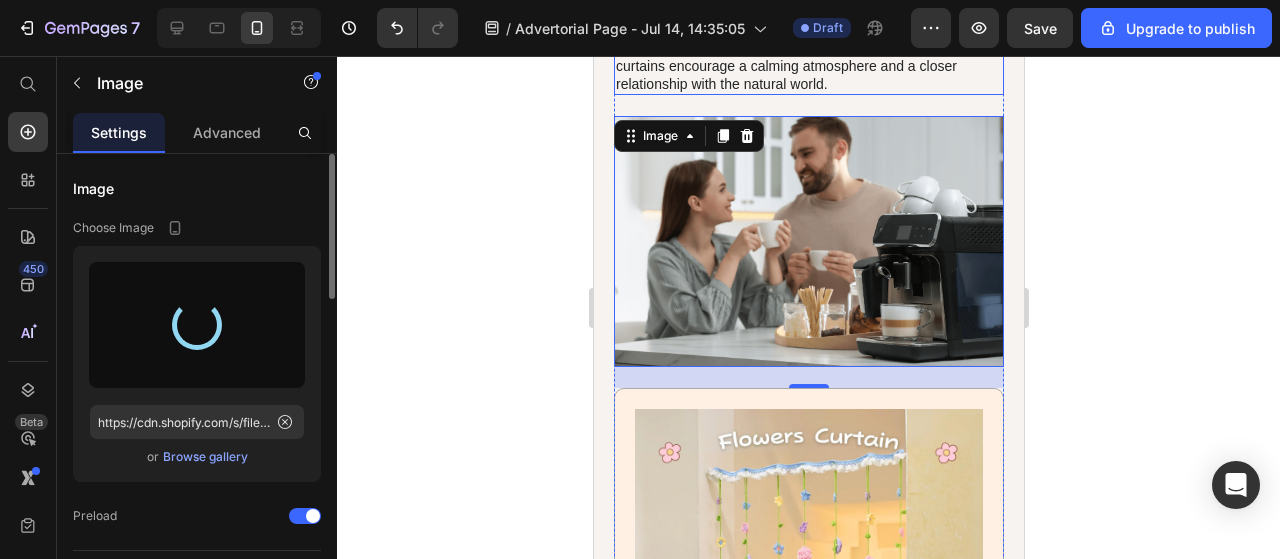 type on "https://cdn.shopify.com/s/files/1/0671/3036/0122/files/gempages_553031385560908915-3206101c-bdd2-4f21-84a2-4a87021603ec.png" 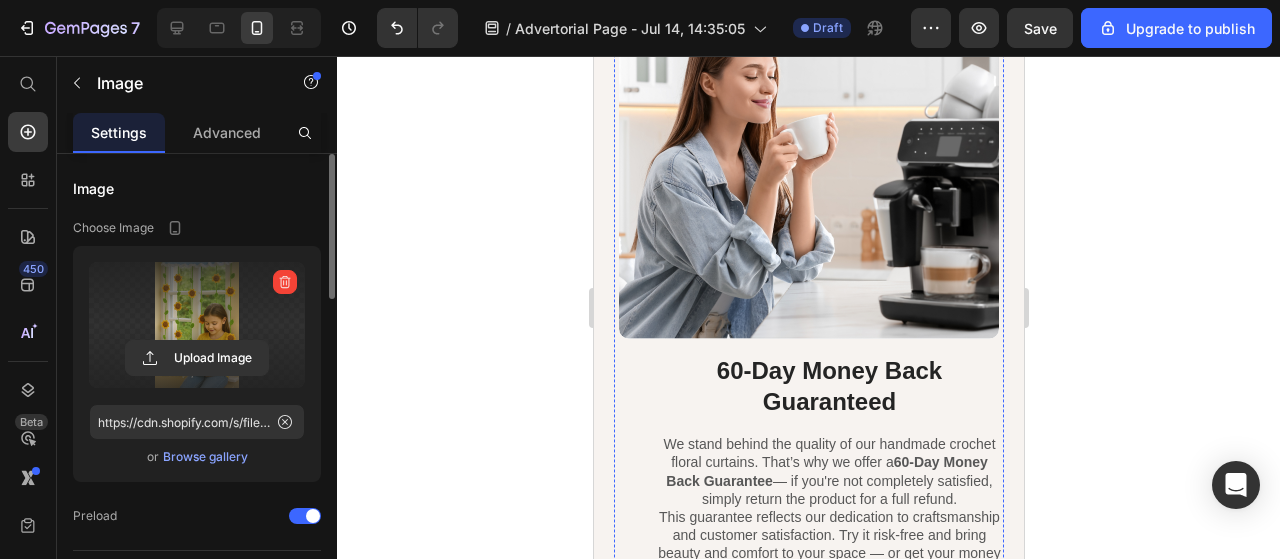 scroll, scrollTop: 6996, scrollLeft: 0, axis: vertical 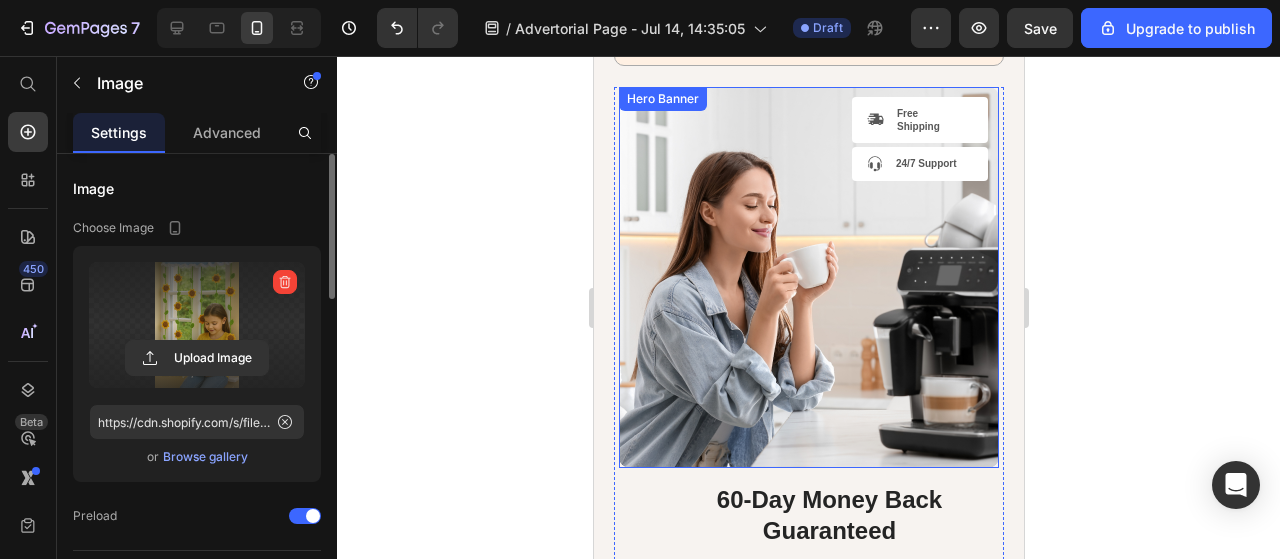 click at bounding box center [808, 277] 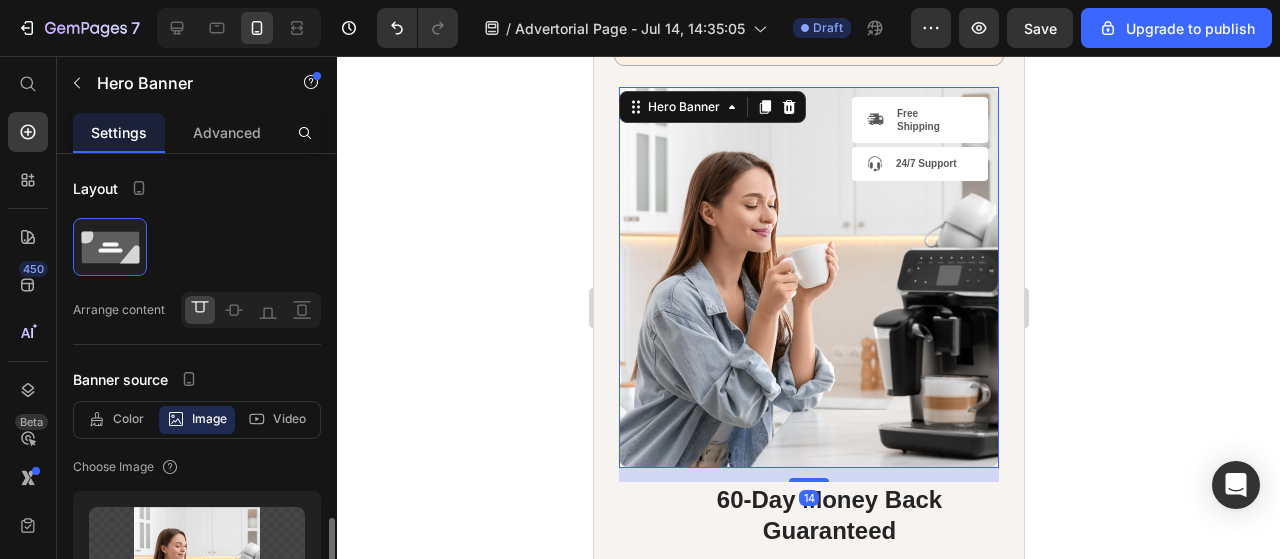 scroll, scrollTop: 300, scrollLeft: 0, axis: vertical 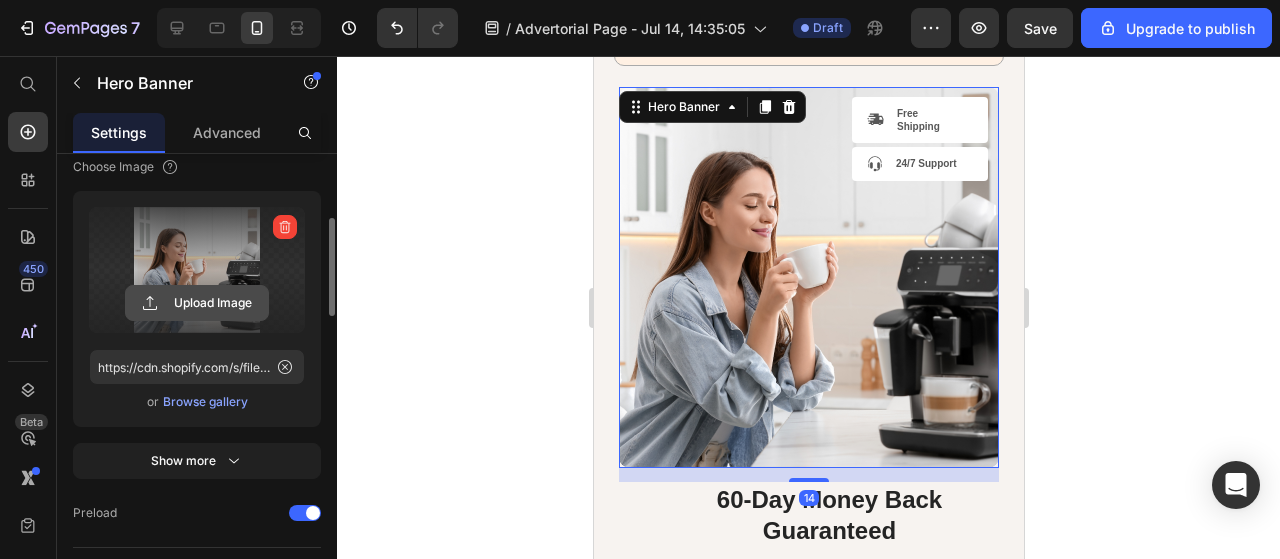 click 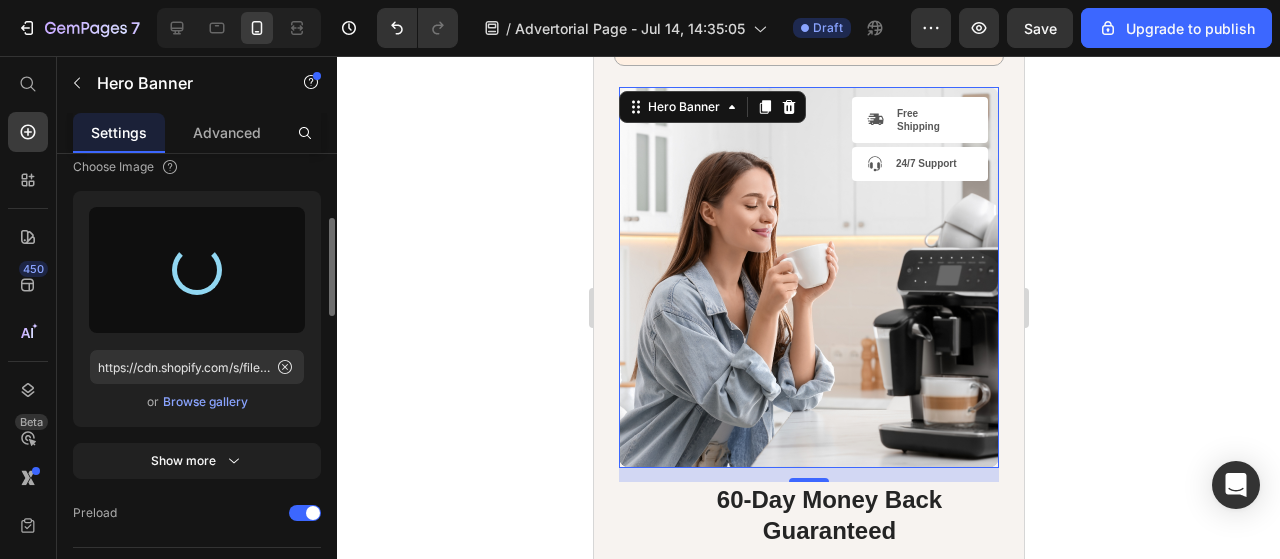 type on "https://cdn.shopify.com/s/files/1/0671/3036/0122/files/gempages_553031385560908915-8cf3a5ab-8e7b-423b-92ac-d88b09a192e4.png" 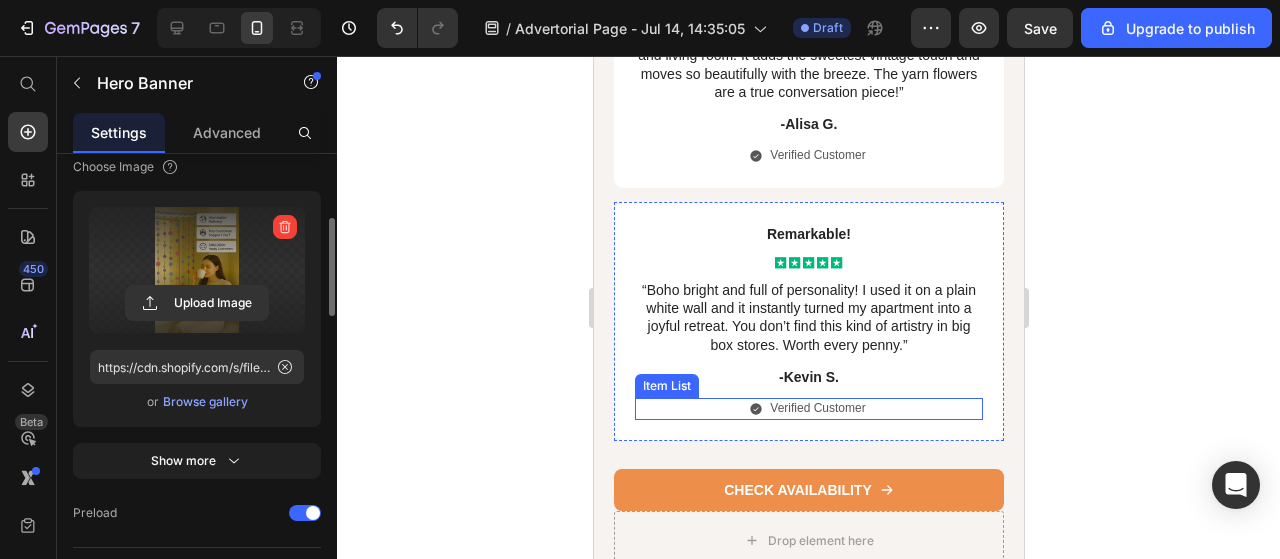 scroll, scrollTop: 8096, scrollLeft: 0, axis: vertical 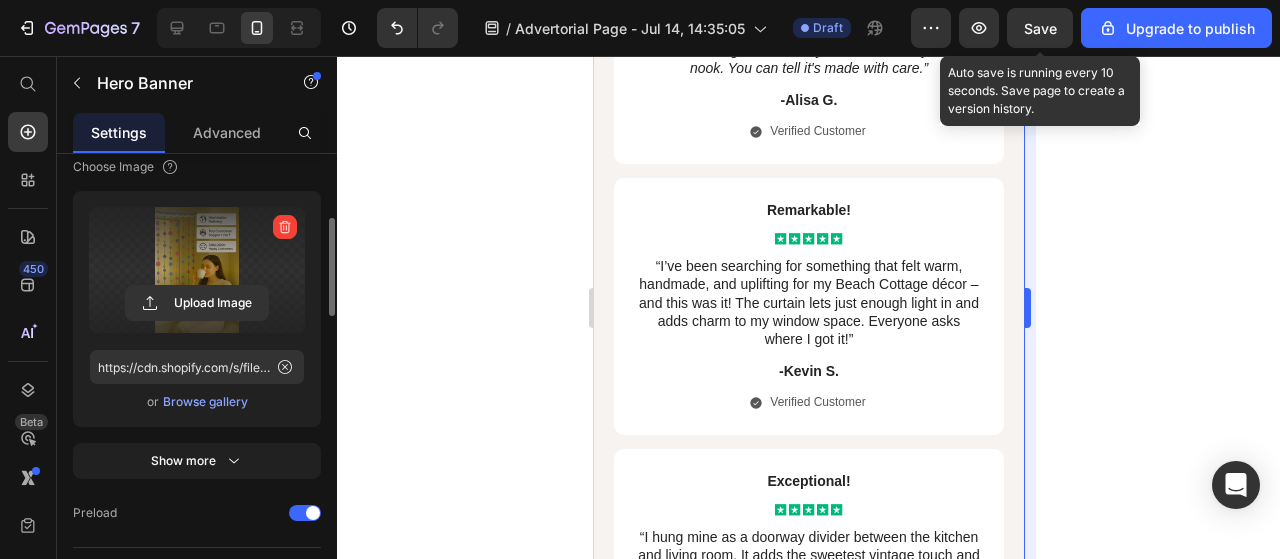 click on "Save" at bounding box center (1040, 28) 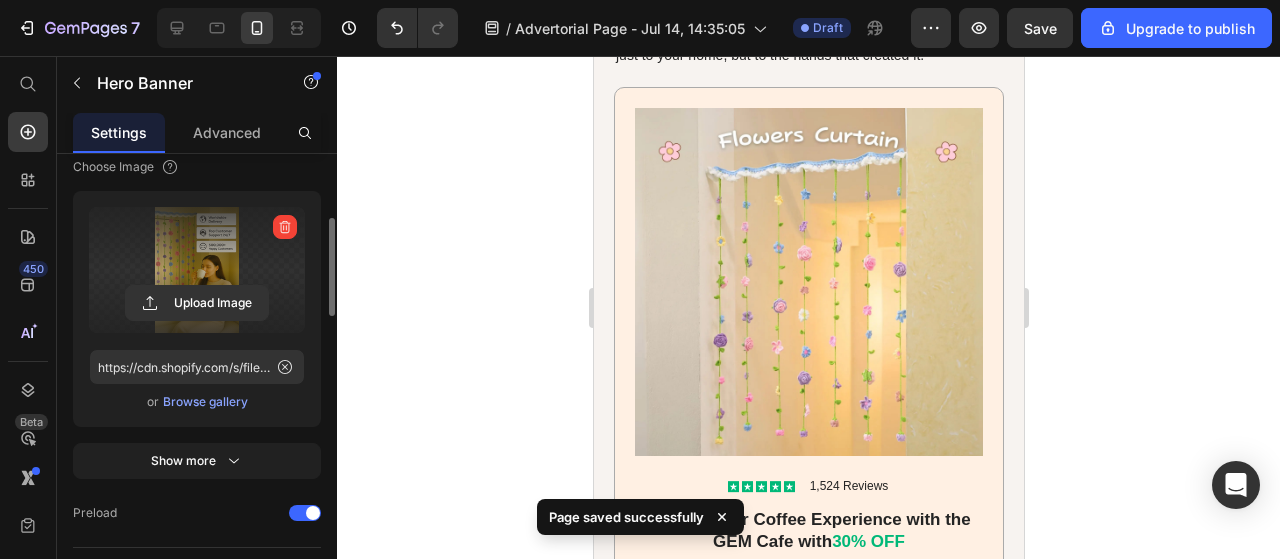 scroll, scrollTop: 5896, scrollLeft: 0, axis: vertical 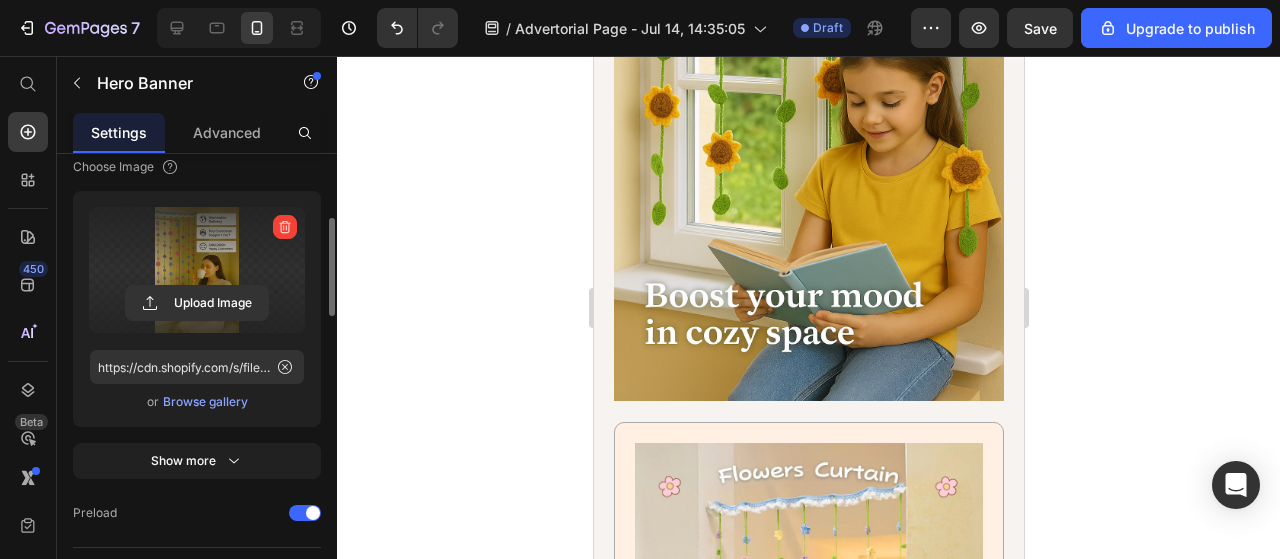 click on "Draft" at bounding box center [828, 28] 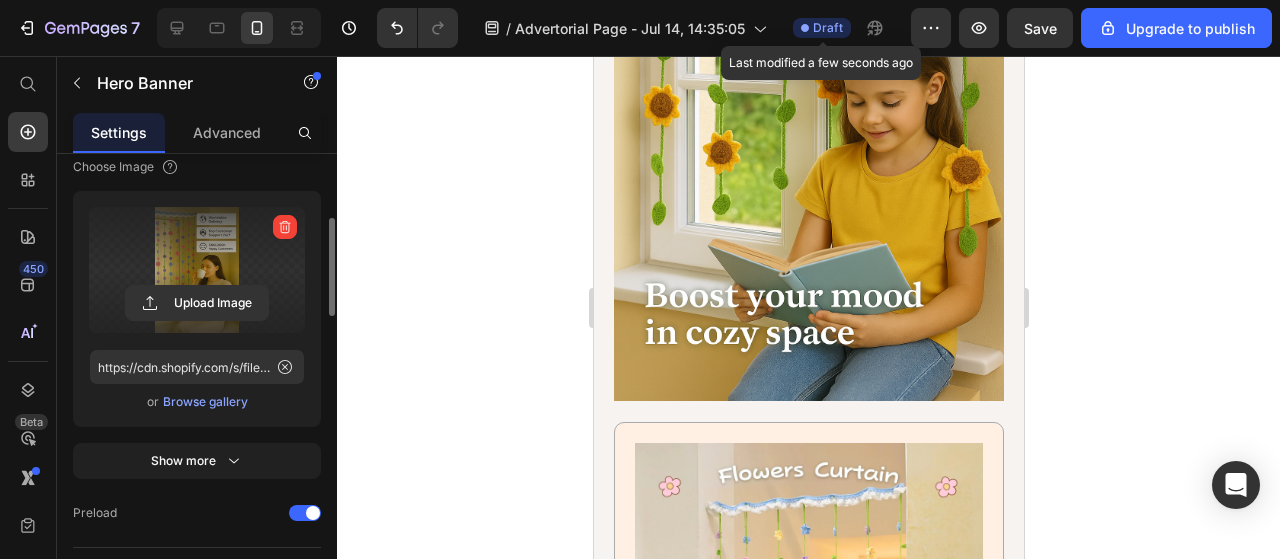 click on "Draft" at bounding box center [828, 28] 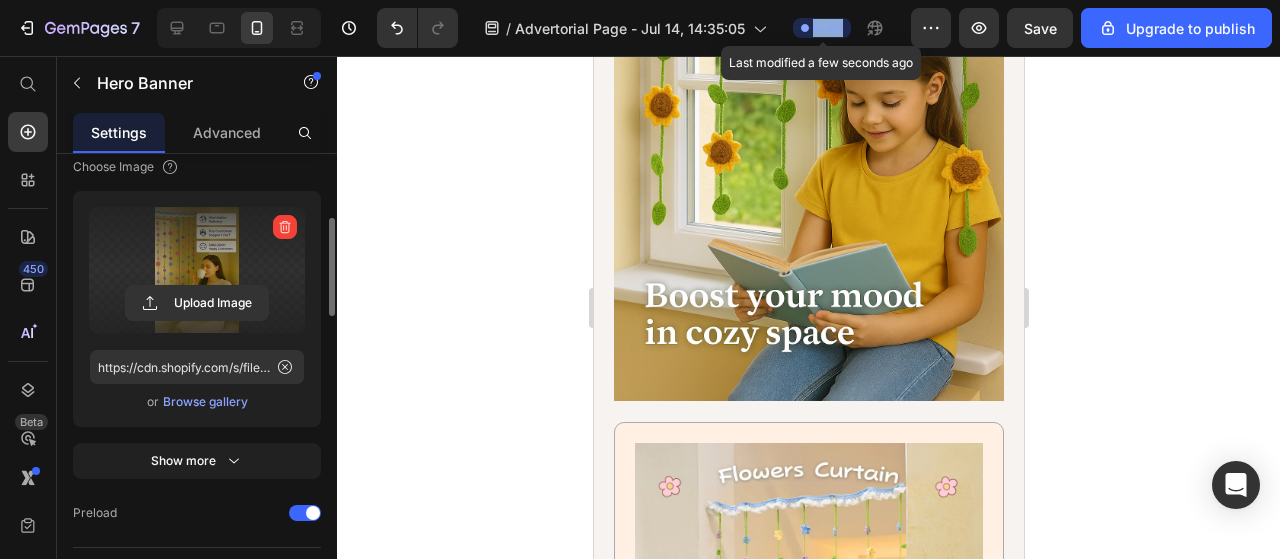 click on "Draft" at bounding box center (828, 28) 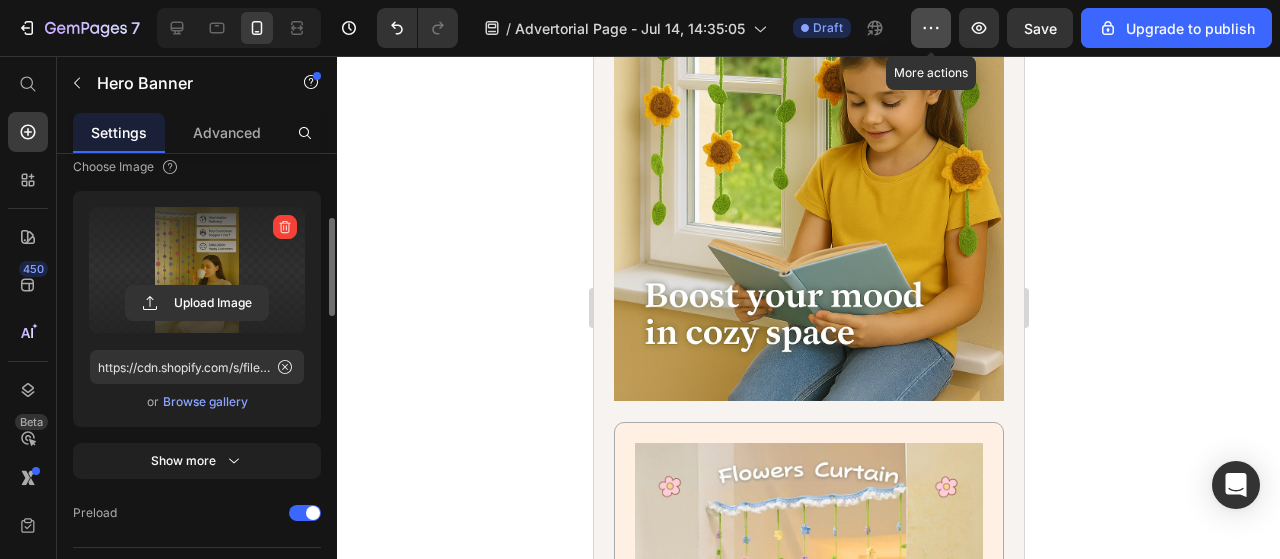 click 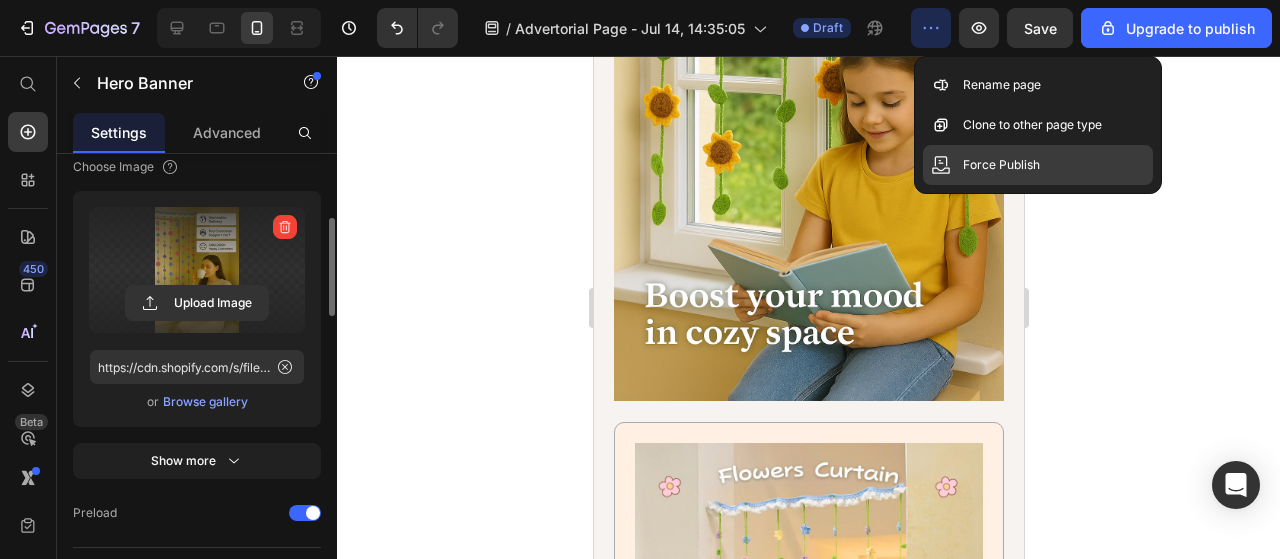 click on "Force Publish" 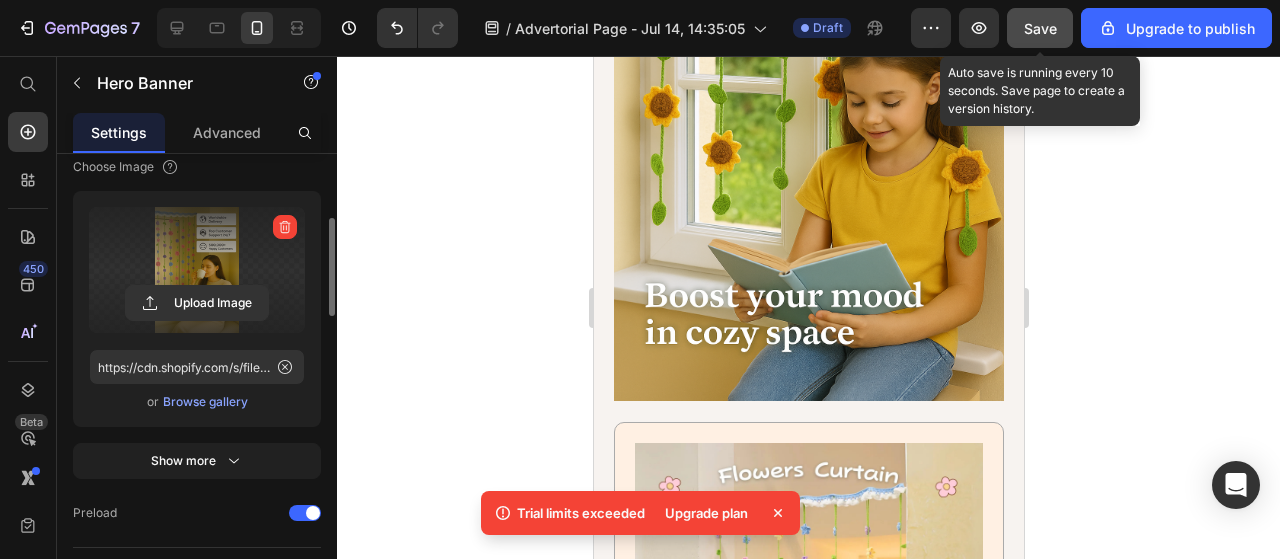 click on "Save" at bounding box center [1040, 28] 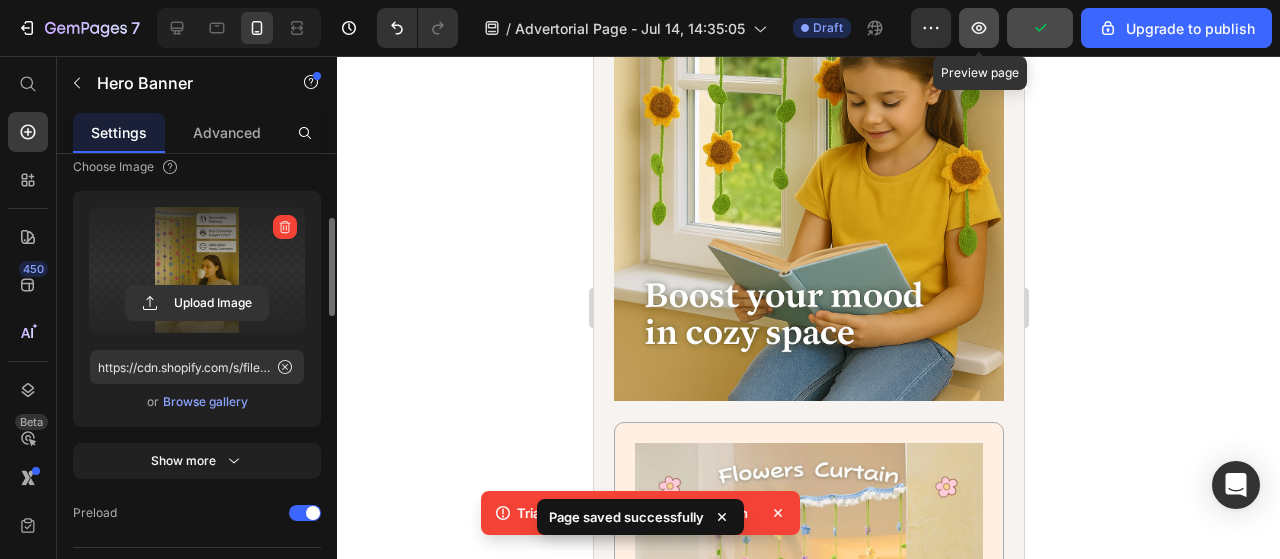 click 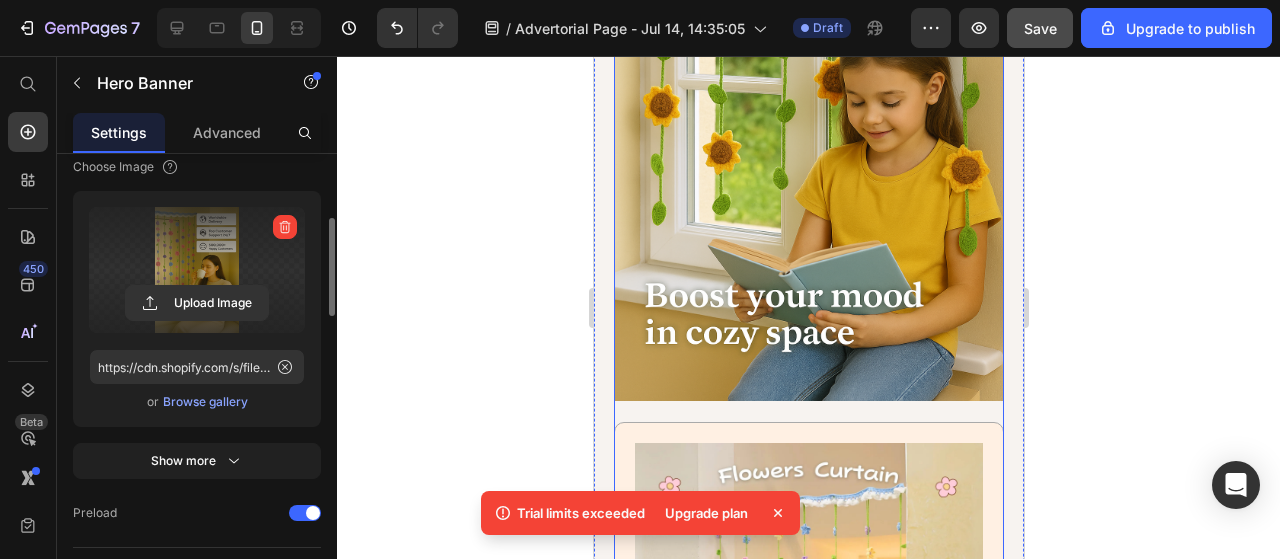 drag, startPoint x: 494, startPoint y: 316, endPoint x: 163, endPoint y: 276, distance: 333.40817 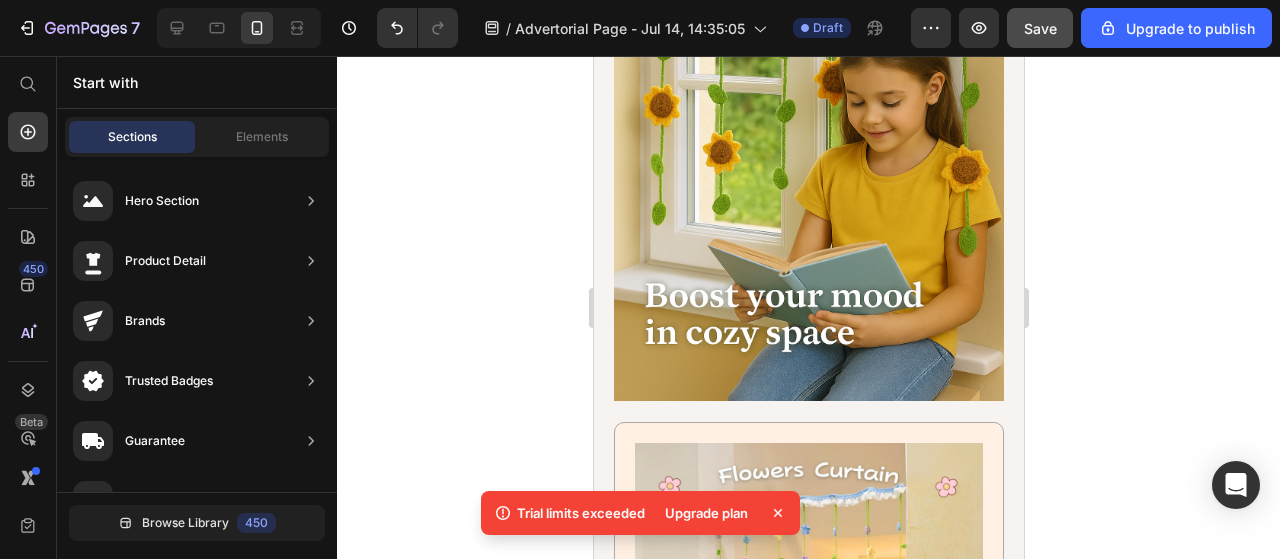 click 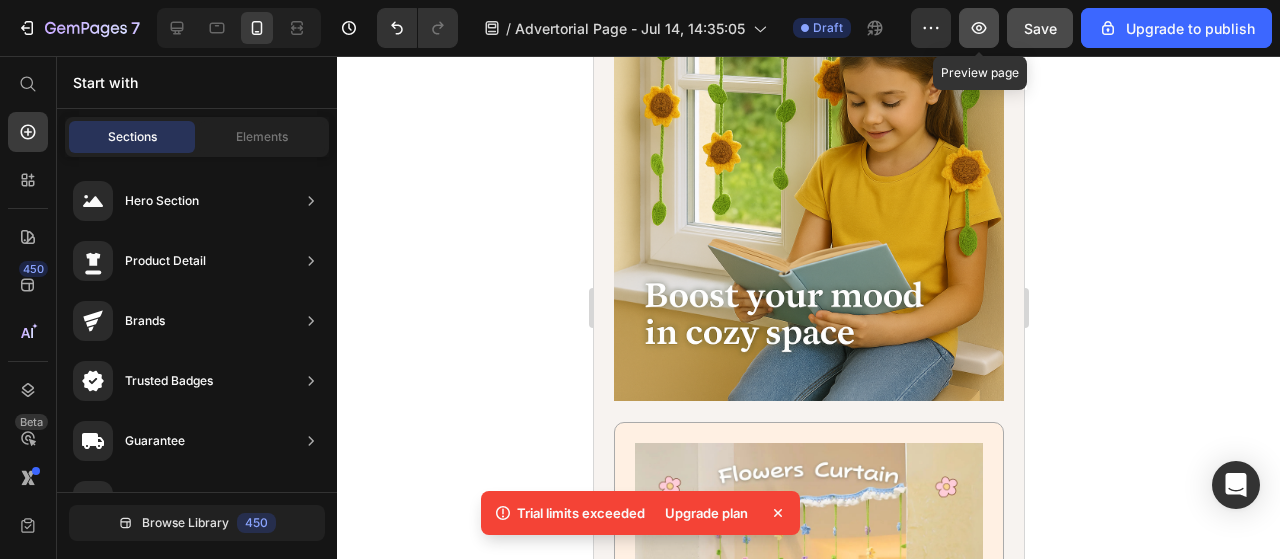 click 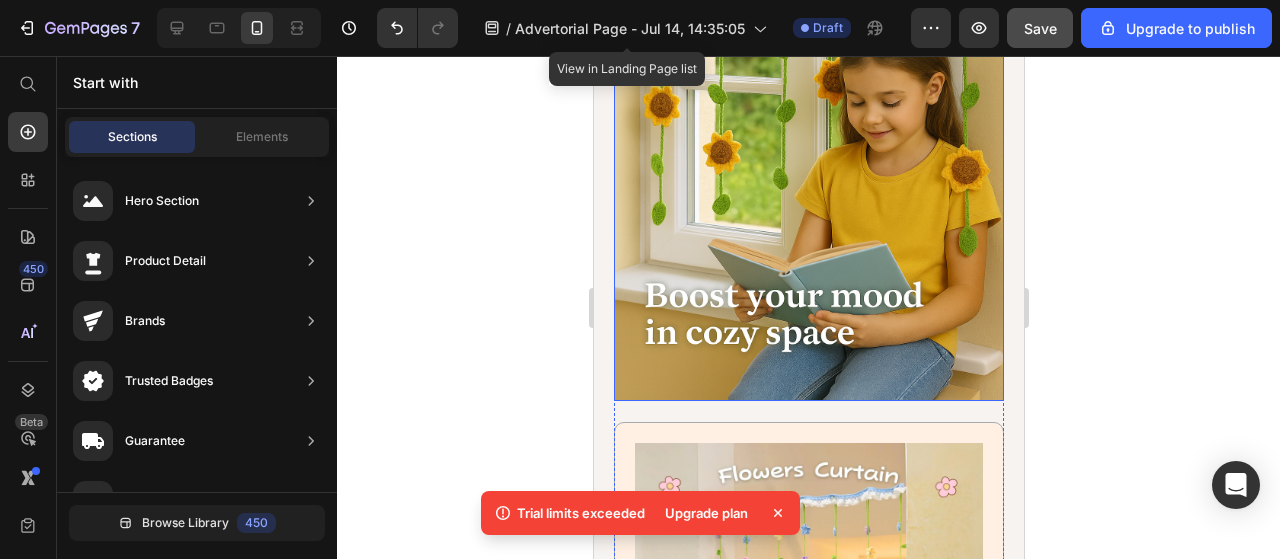 click 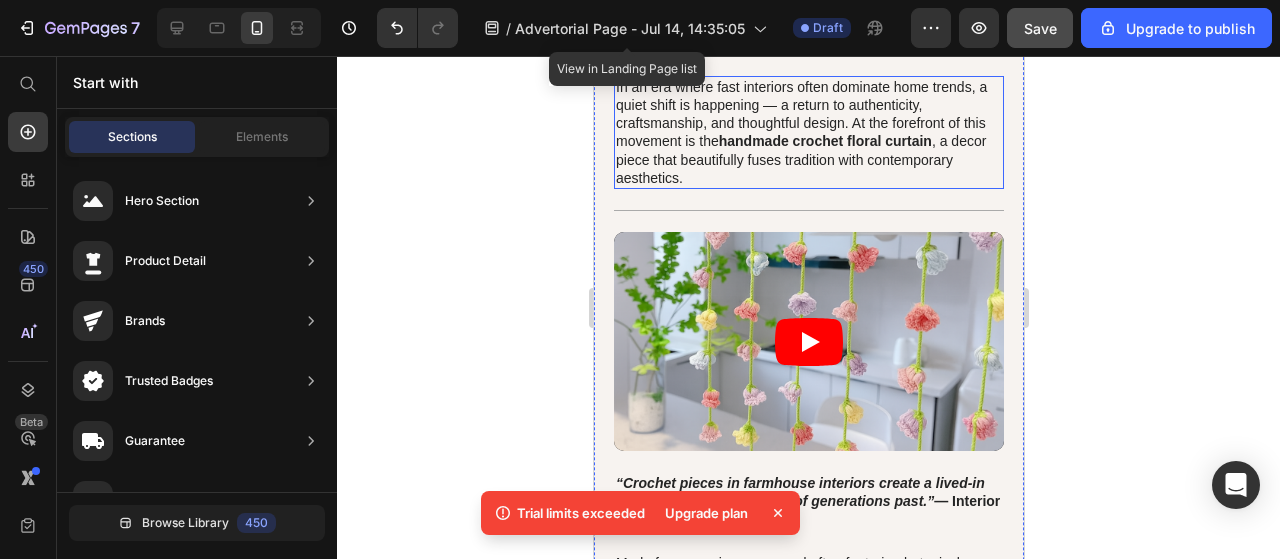 scroll, scrollTop: 0, scrollLeft: 0, axis: both 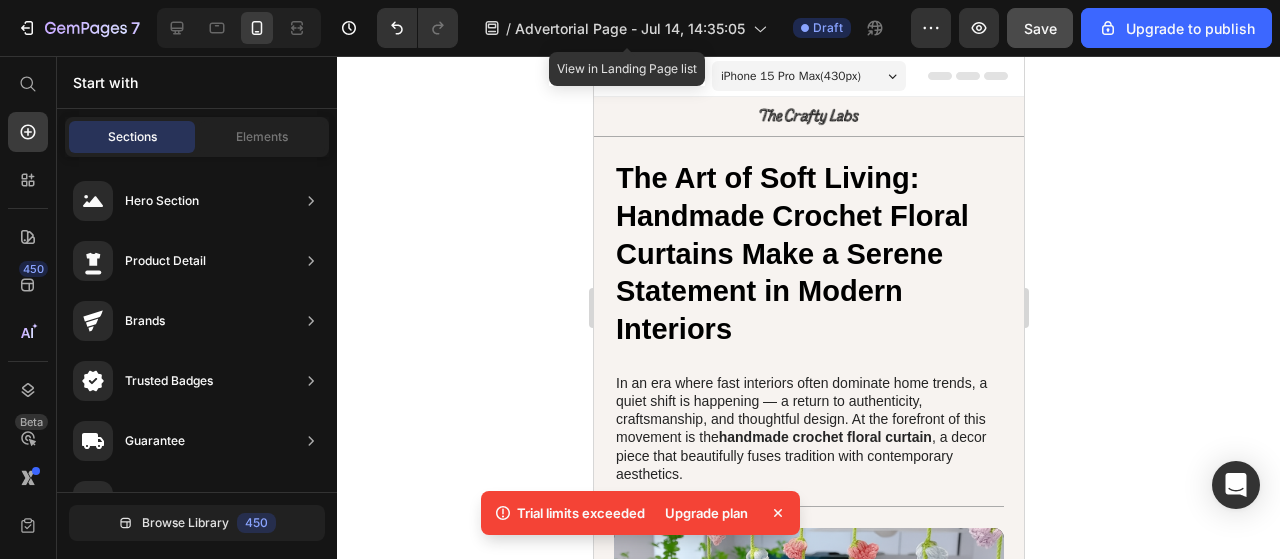 click 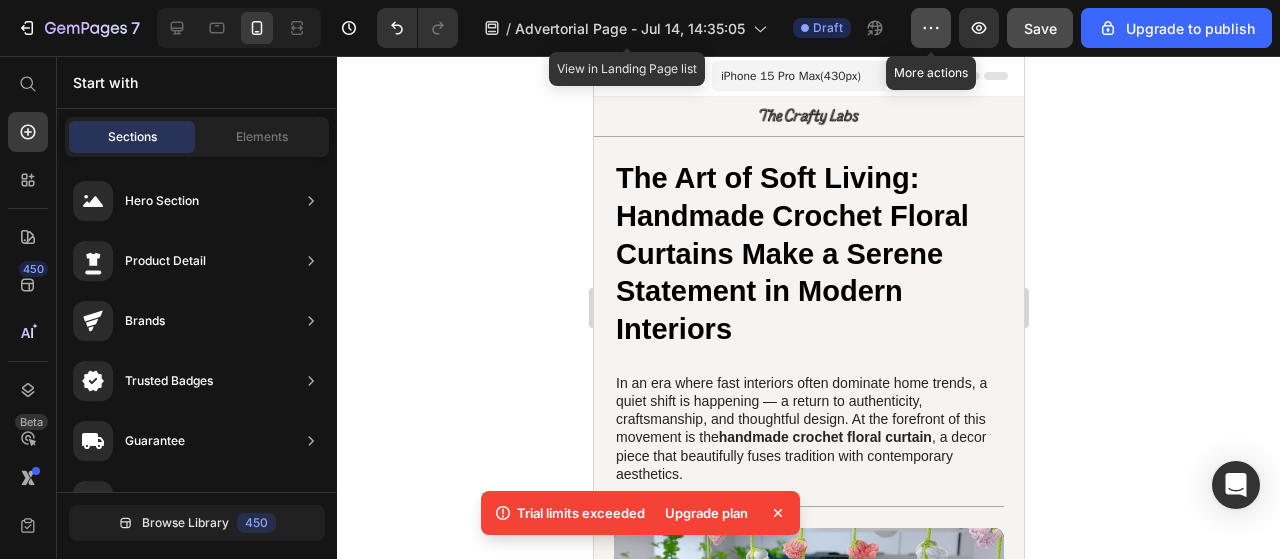 click 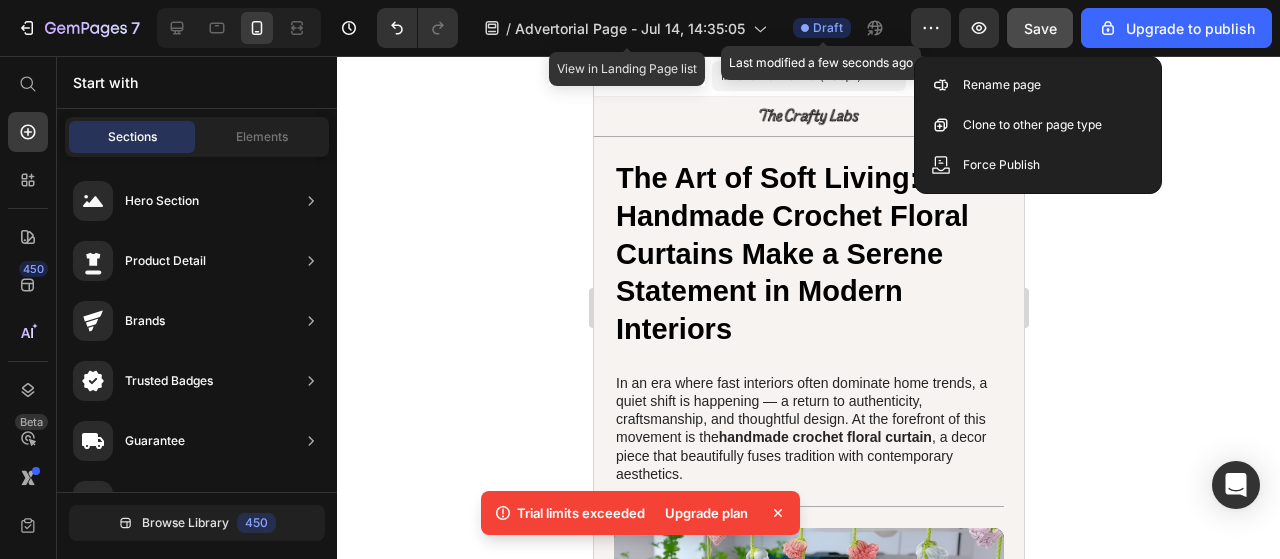 click on "Draft" at bounding box center [828, 28] 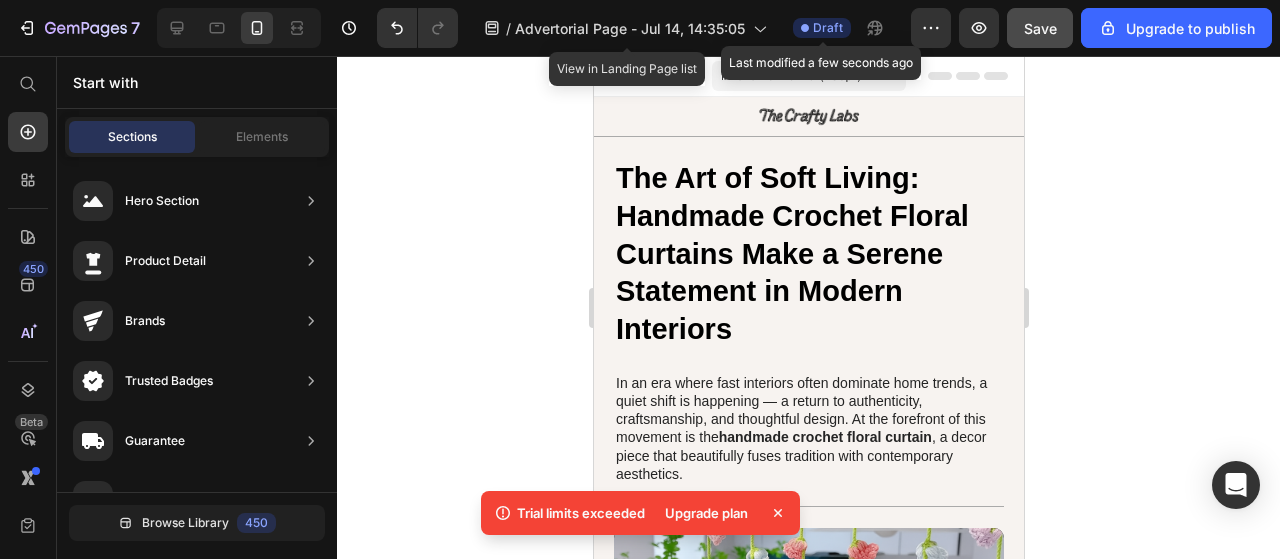 click on "Draft" 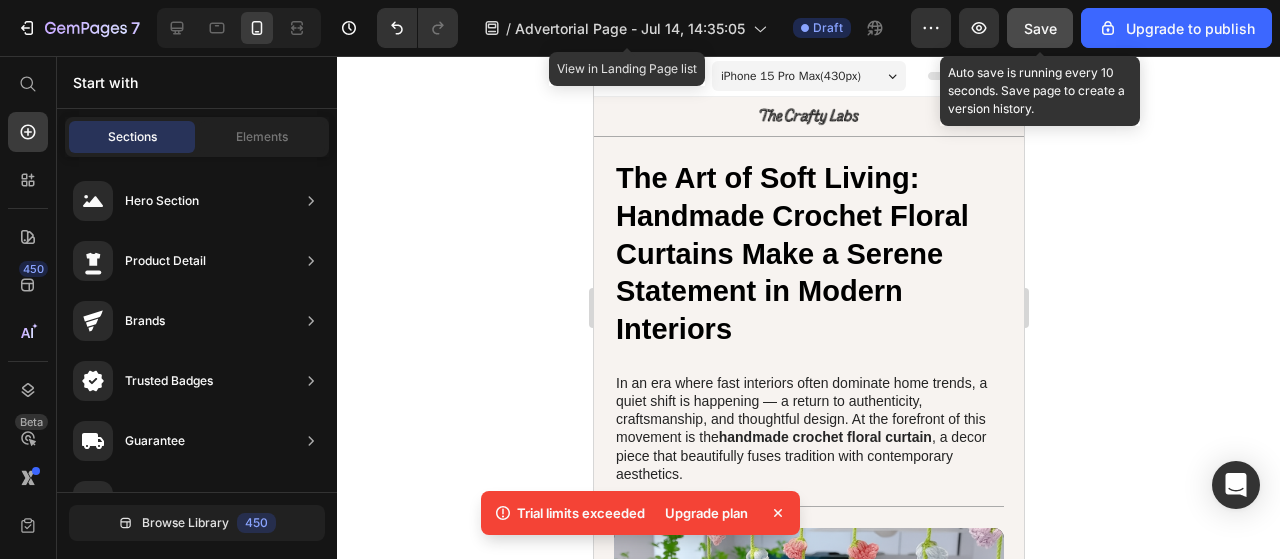 click on "Save" at bounding box center (1040, 28) 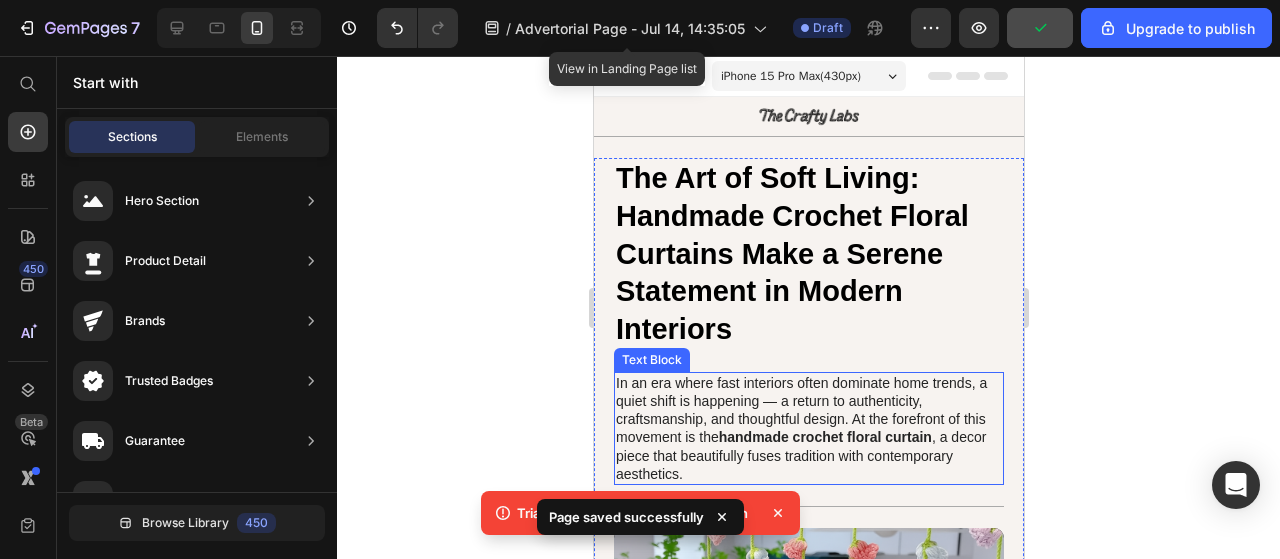 click on "handmade crochet floral curtain" at bounding box center (824, 437) 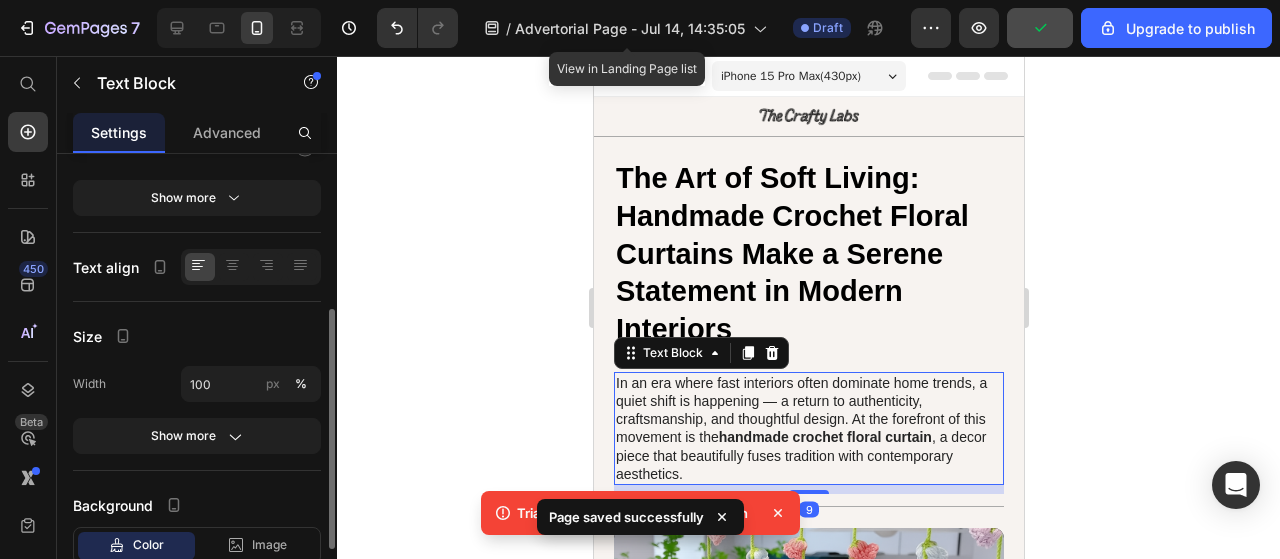 scroll, scrollTop: 0, scrollLeft: 0, axis: both 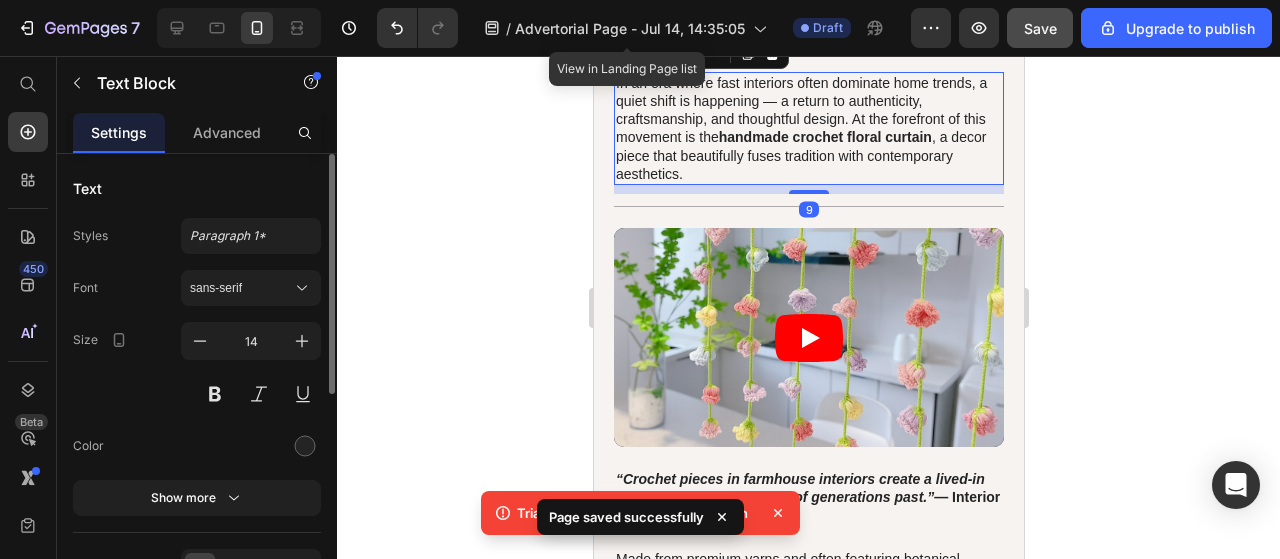 click 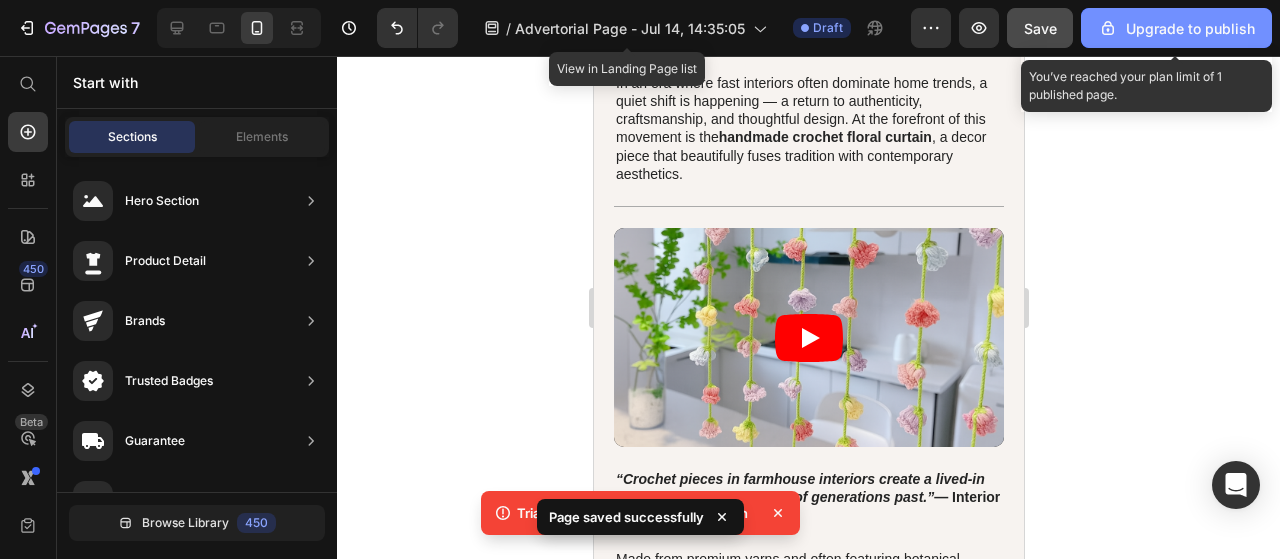 click on "Upgrade to publish" at bounding box center [1176, 28] 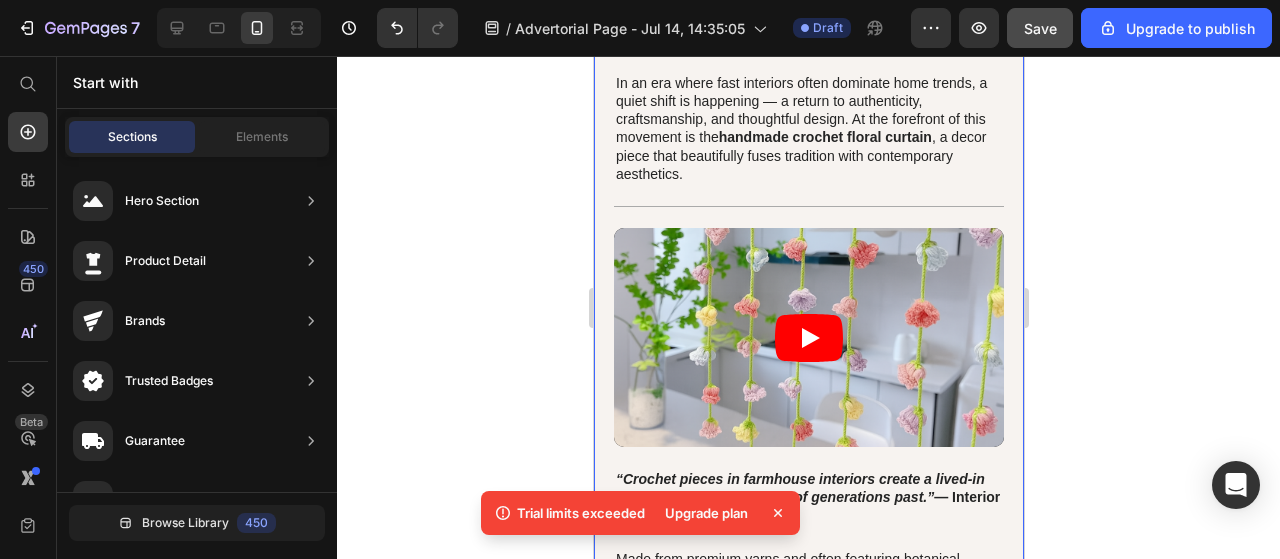 click 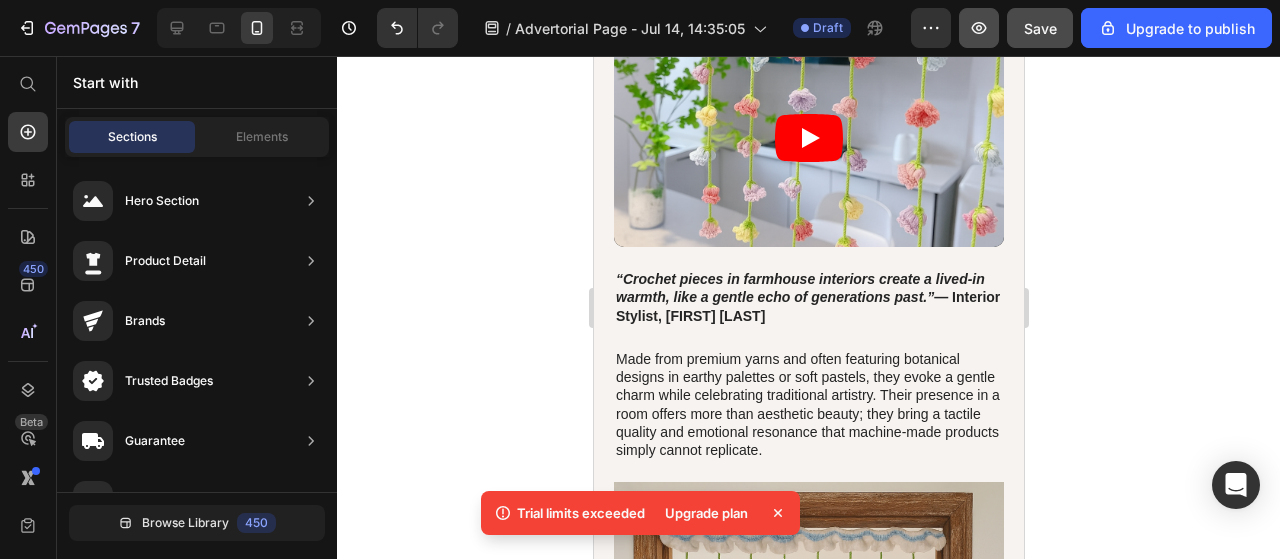 scroll, scrollTop: 500, scrollLeft: 0, axis: vertical 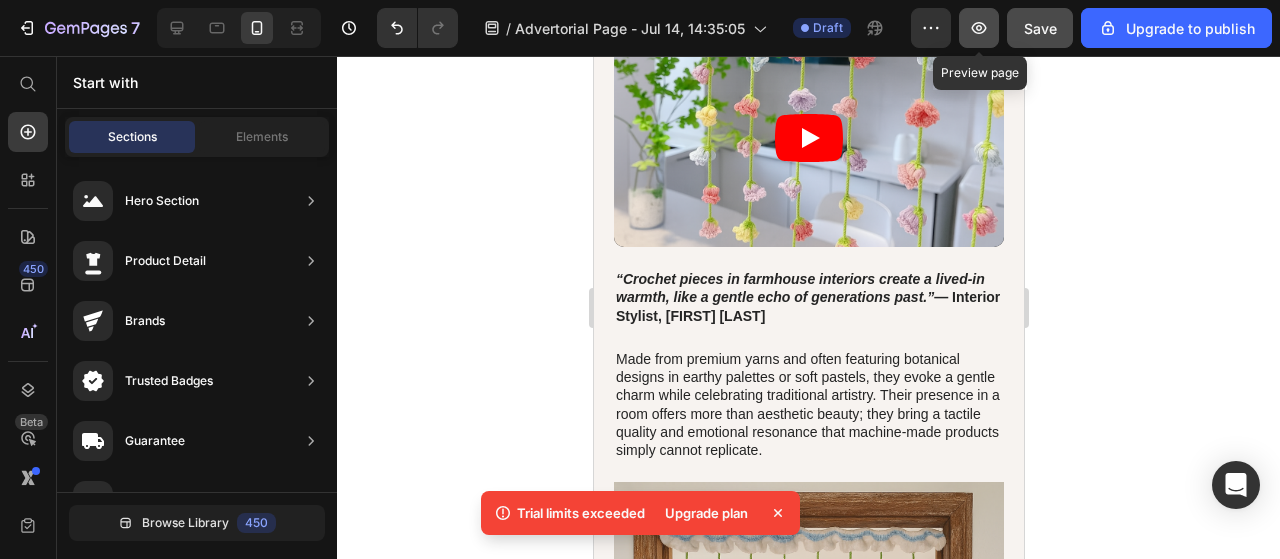 click 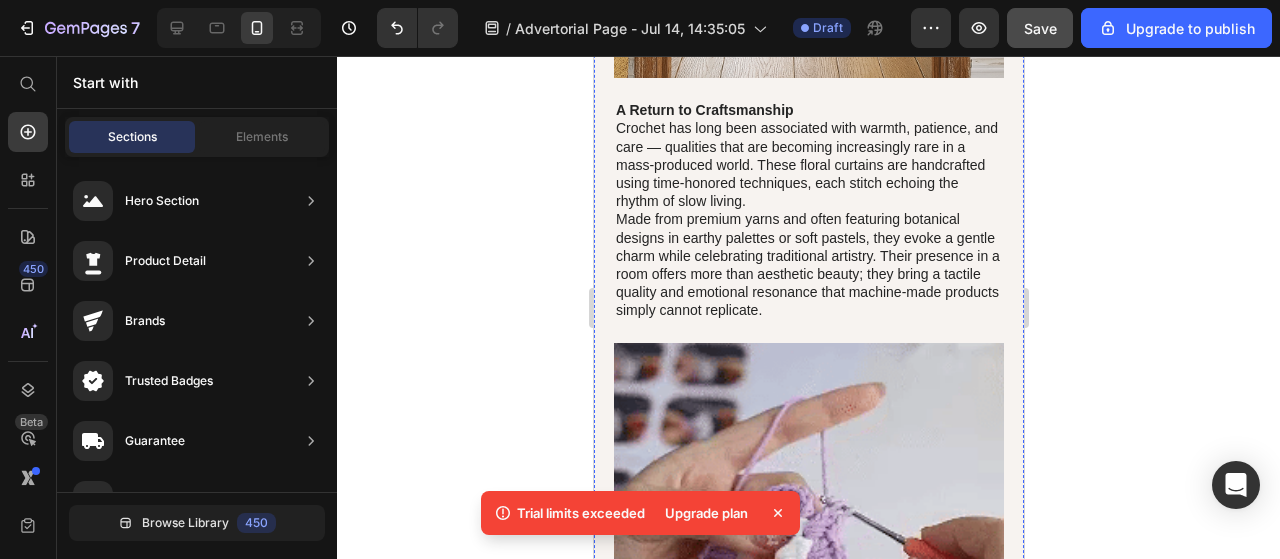 scroll, scrollTop: 1700, scrollLeft: 0, axis: vertical 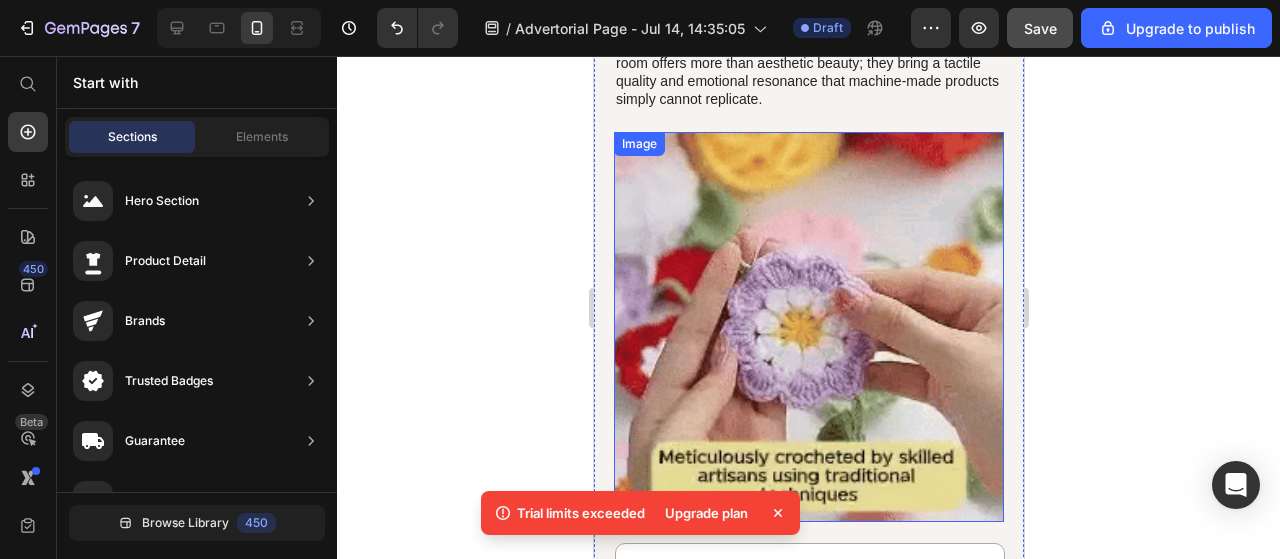 click at bounding box center (808, 327) 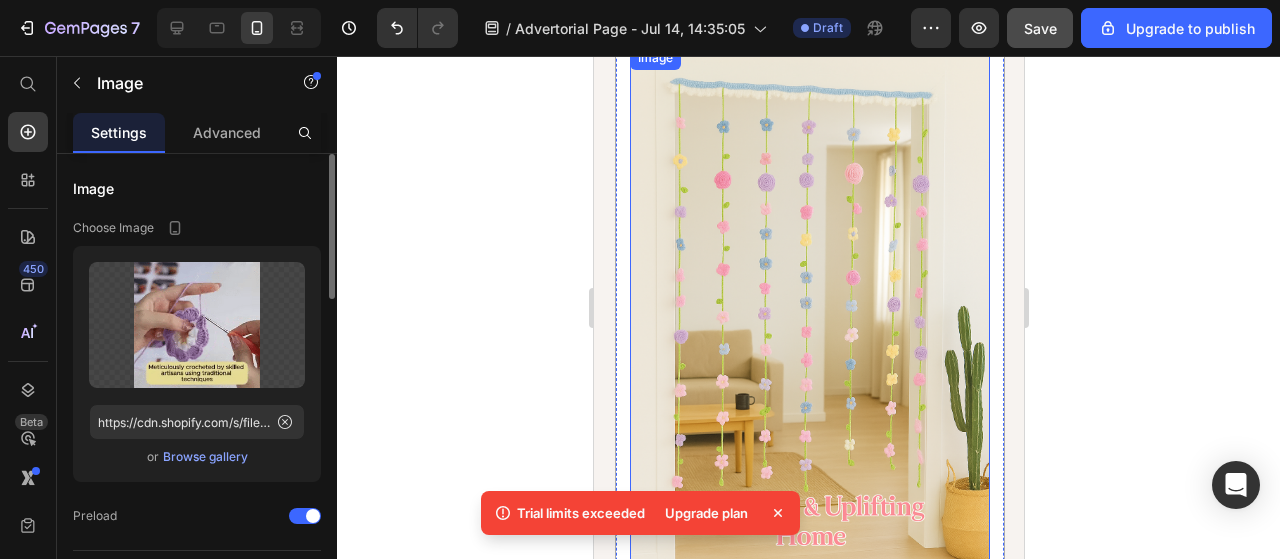 click at bounding box center (809, 316) 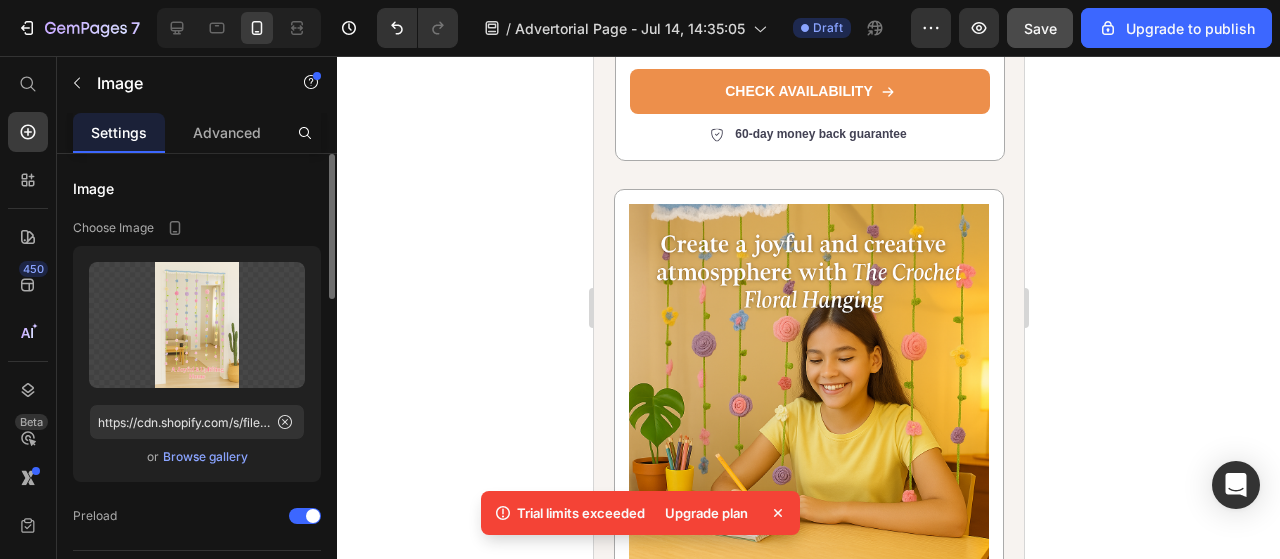 click at bounding box center [808, 384] 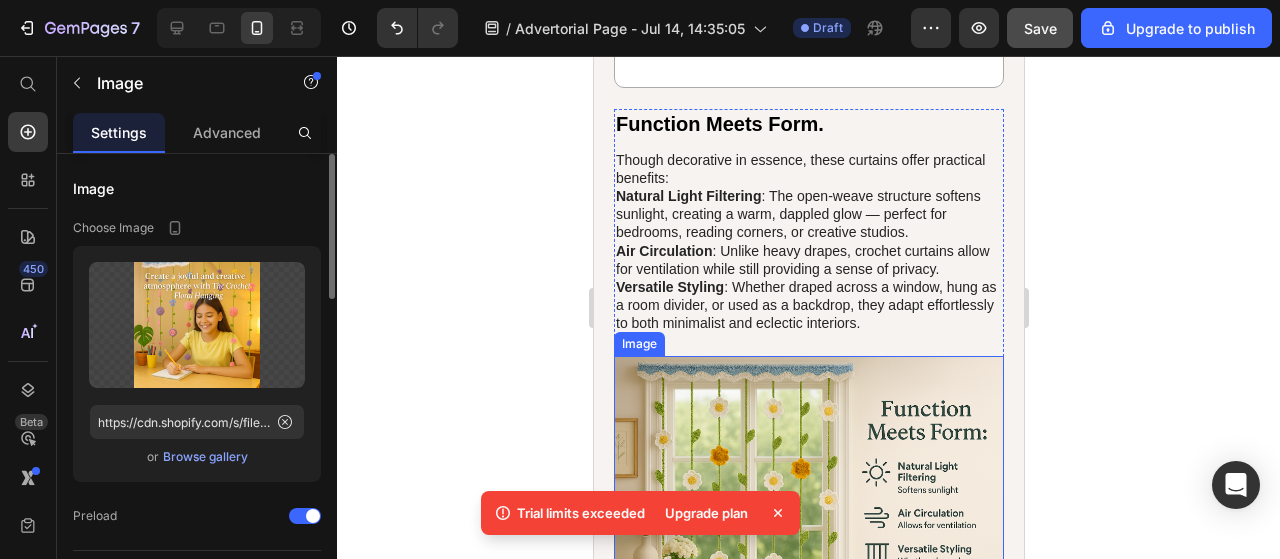 click at bounding box center (808, 486) 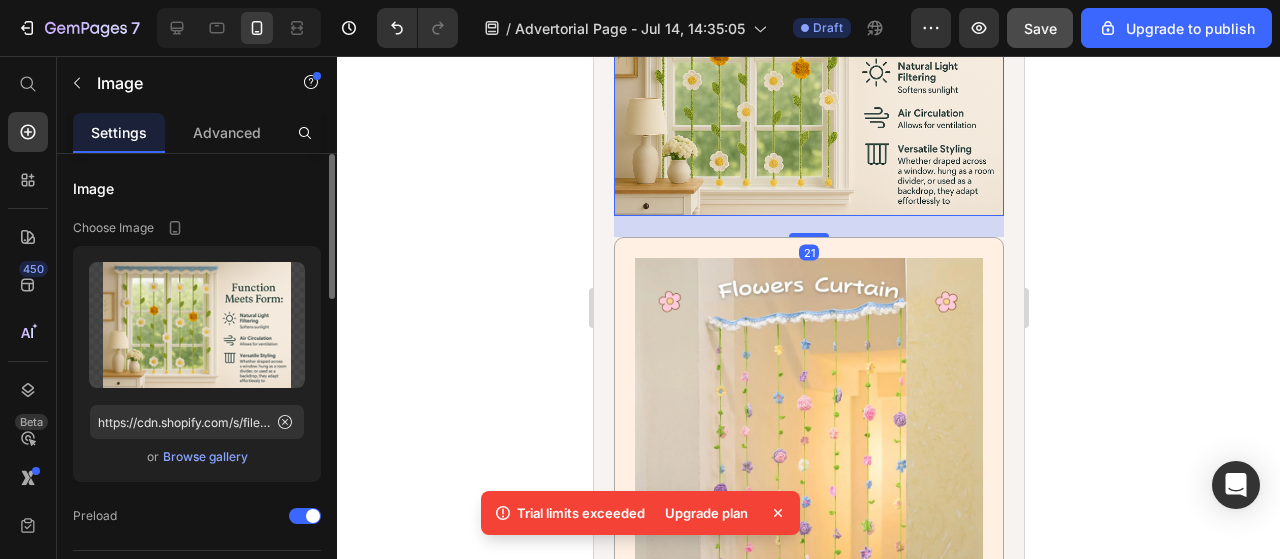 click at bounding box center (808, 432) 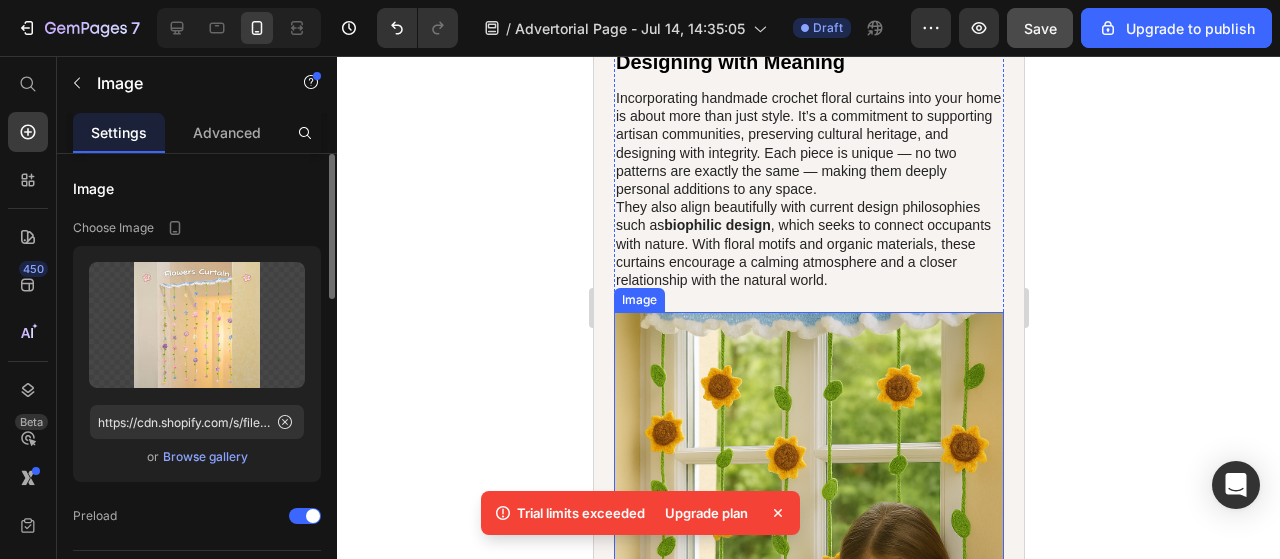 click on "Function Meets Form. Heading Though decorative in essence, these curtains offer practical benefits: Natural Light Filtering : The open-weave structure softens sunlight, creating a warm, dappled glow — perfect for bedrooms, reading corners, or creative studios. Air Circulation : Unlike heavy drapes, crochet curtains allow for ventilation while still providing a sense of privacy. Versatile Styling : Whether draped across a window, hung as a room divider, or used as a backdrop, they adapt effortlessly to both minimalist and eclectic interiors. Text Block Image
Icon
Icon
Icon
Icon
Icon Icon List 1,524 Reviews Text Block Row Elevate Your Space with Our Handmade Crochet Floral Curtain with  30% OFF Heading
CHECK AVAILABILITY Button 60-day money back guarantee Text Block Image   21 Row Designing with Meaning Heading They also align beautifully with current design philosophies such as  biophilic design Text Block Image
Icon
Icon
Icon
Icon" at bounding box center [808, 1662] 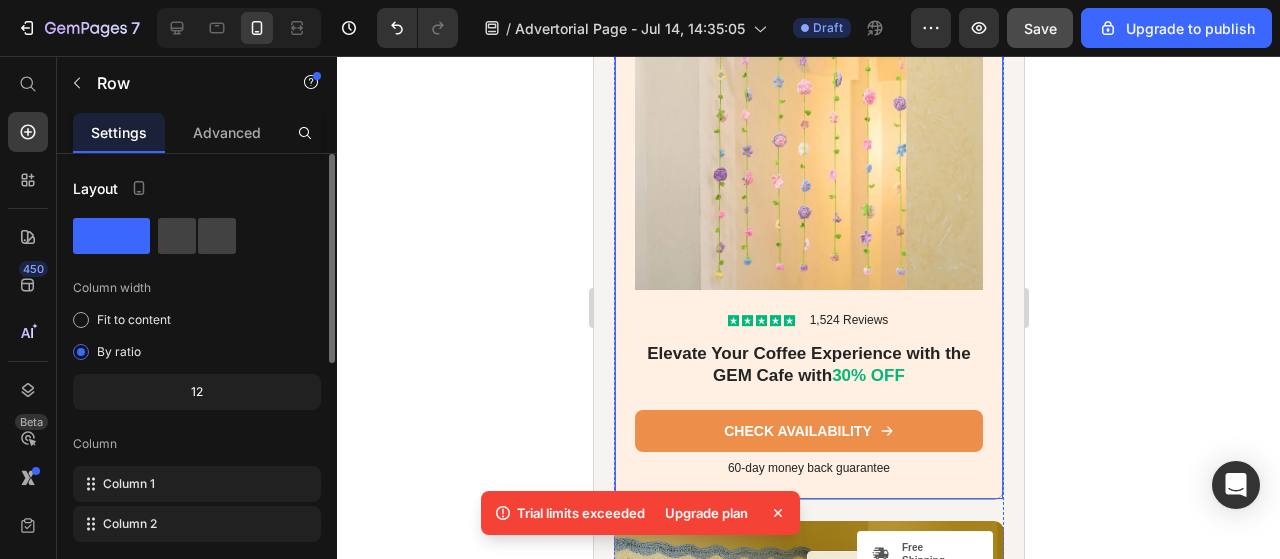 scroll, scrollTop: 6600, scrollLeft: 0, axis: vertical 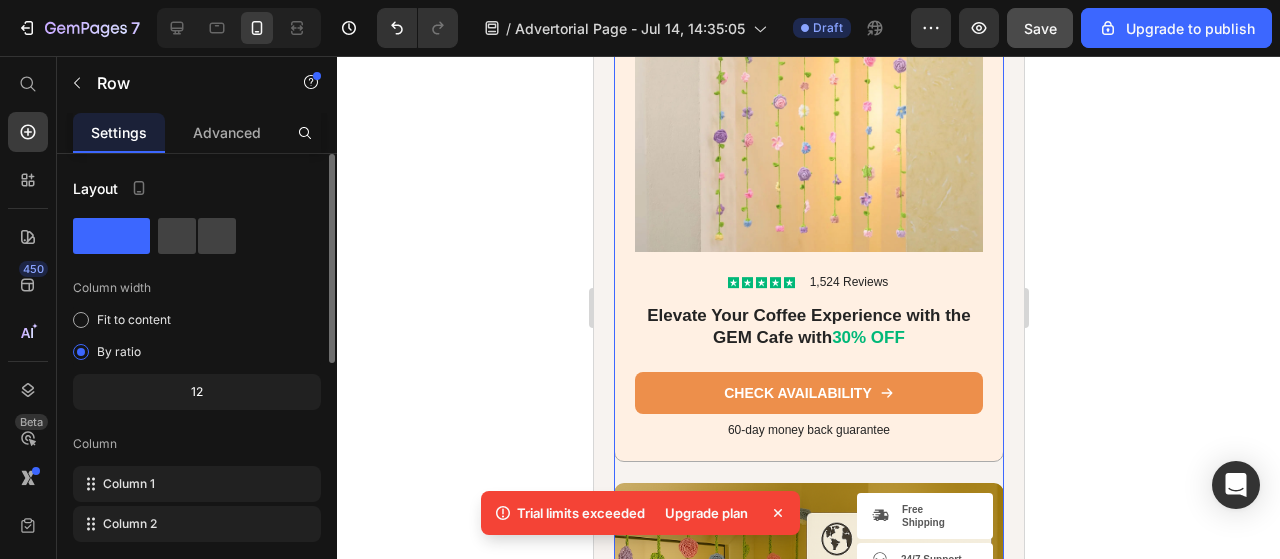 click 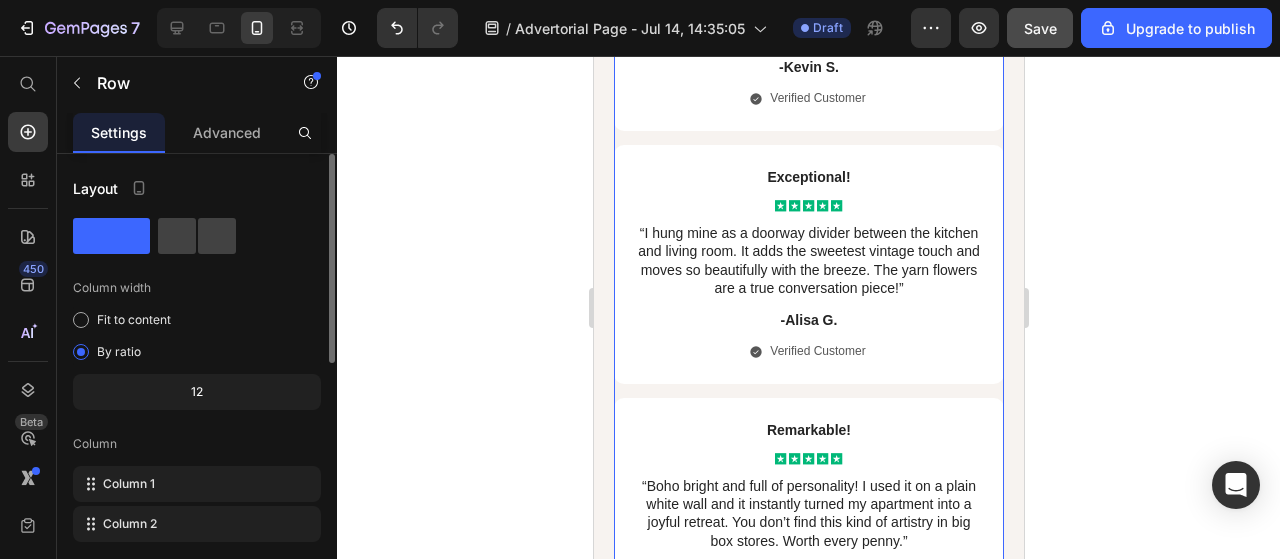 scroll, scrollTop: 8700, scrollLeft: 0, axis: vertical 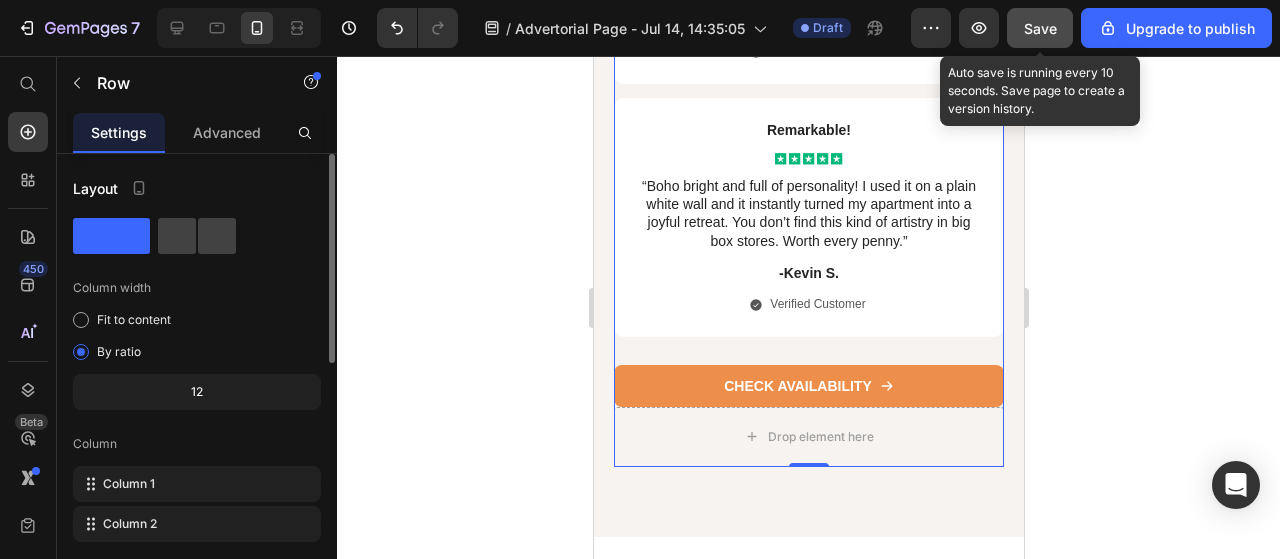 click on "Save" 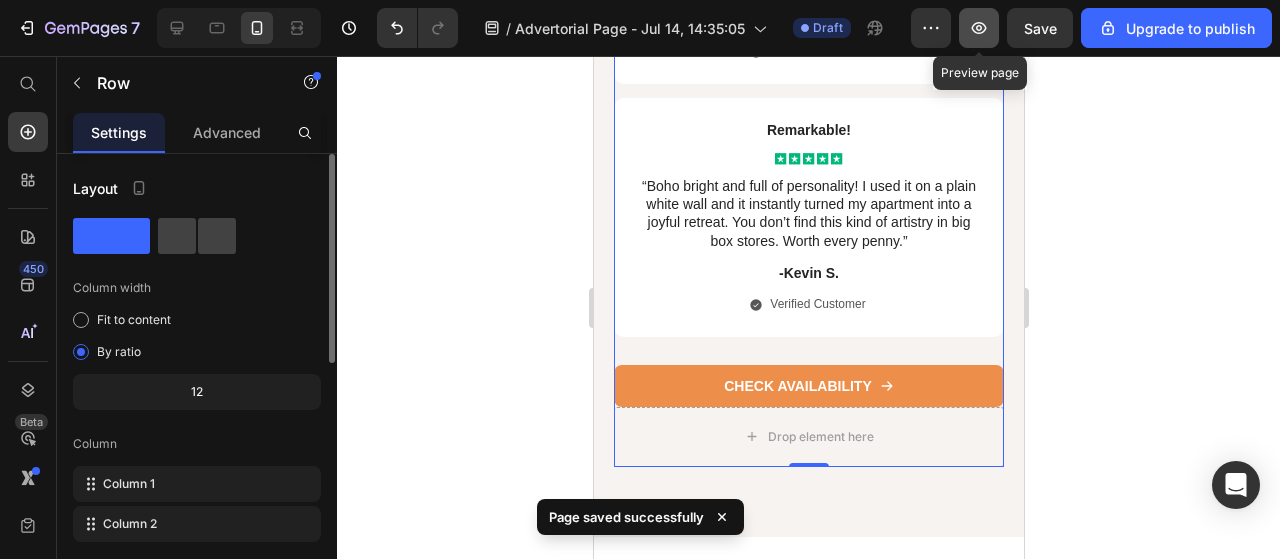 click 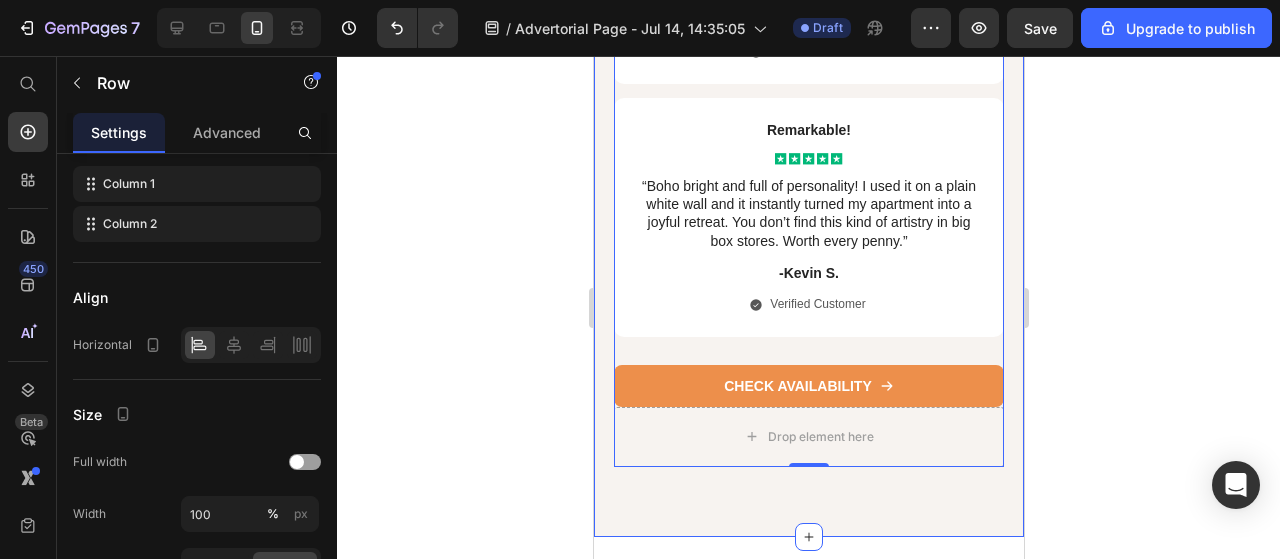 scroll, scrollTop: 0, scrollLeft: 0, axis: both 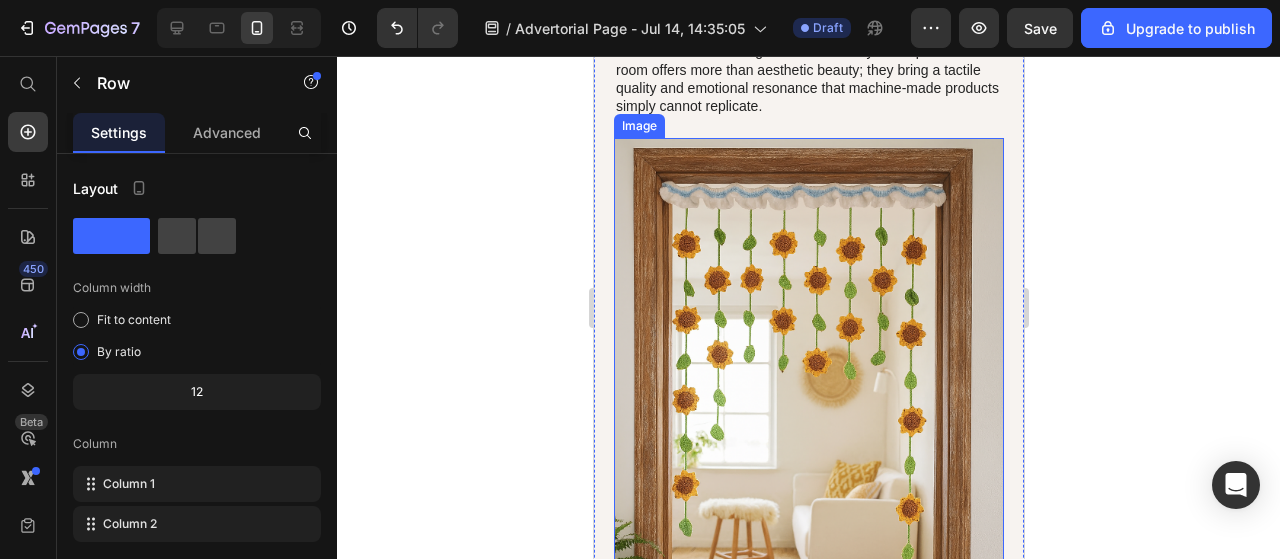 click at bounding box center [808, 430] 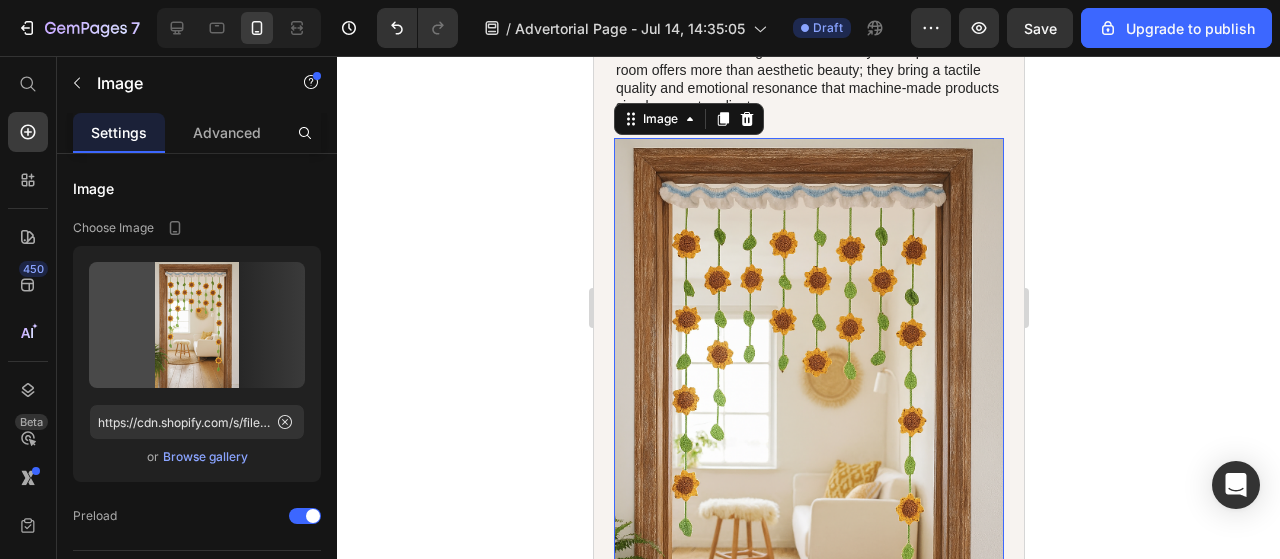 scroll, scrollTop: 853, scrollLeft: 0, axis: vertical 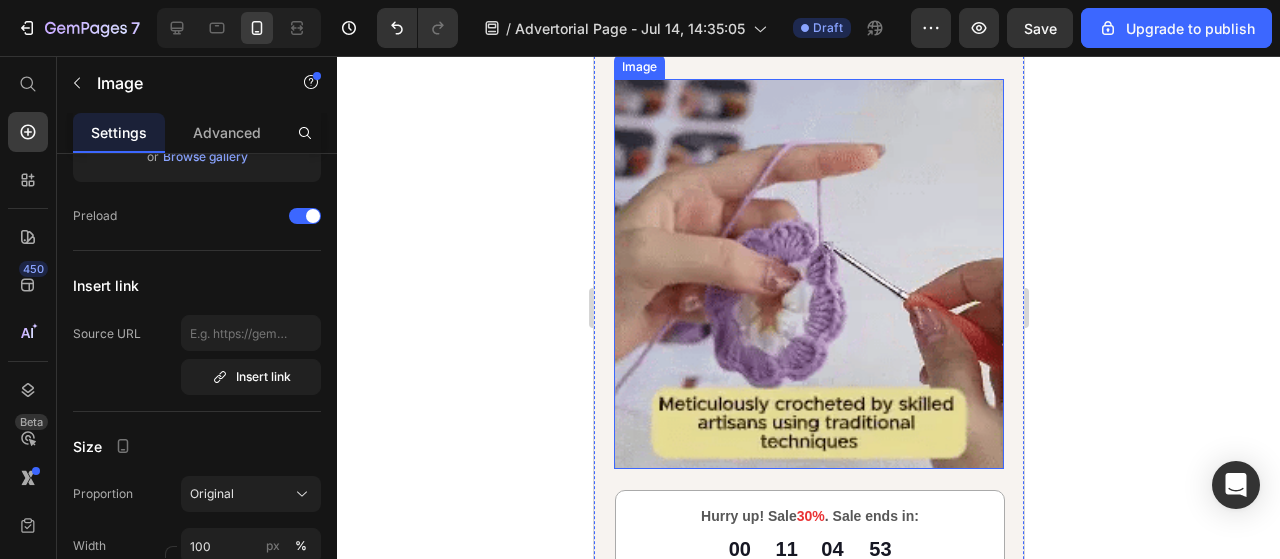 click at bounding box center [808, 274] 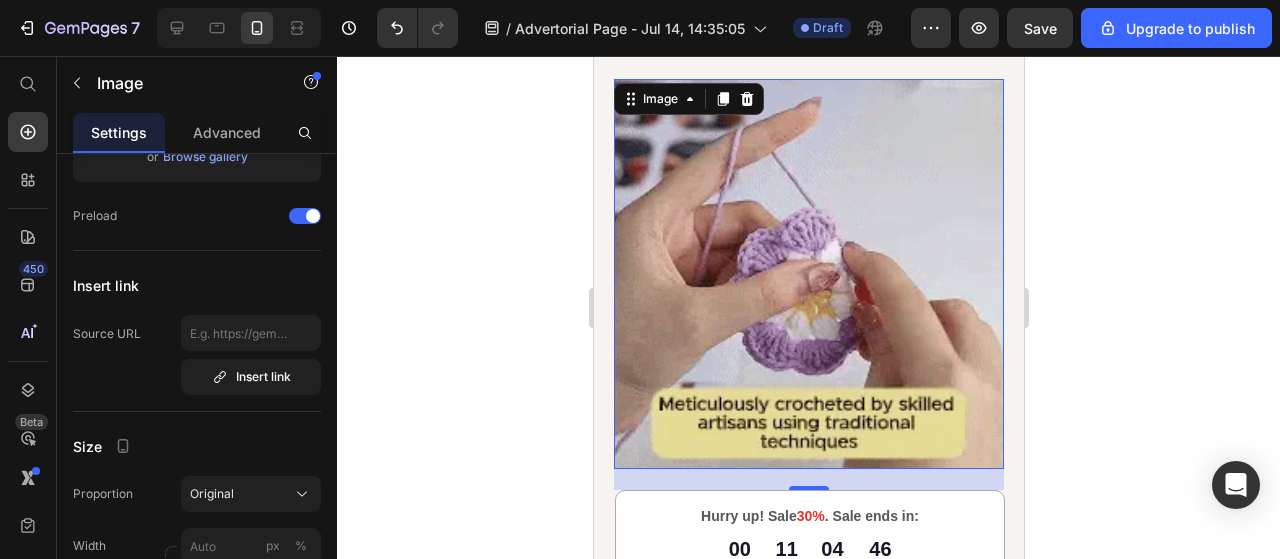 scroll, scrollTop: 100, scrollLeft: 0, axis: vertical 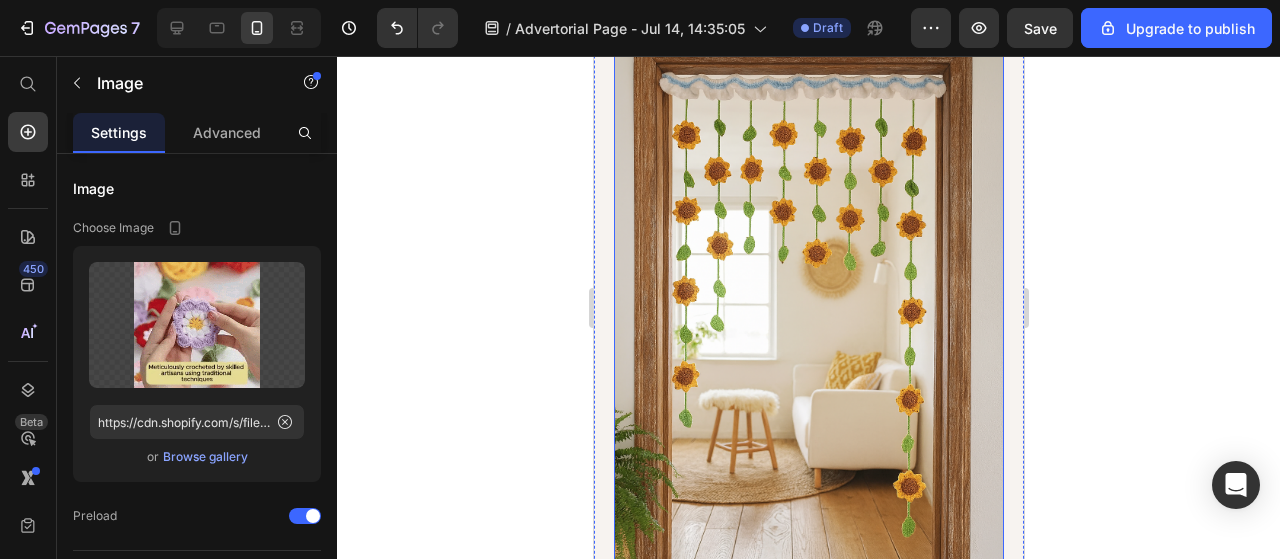 click at bounding box center [808, 321] 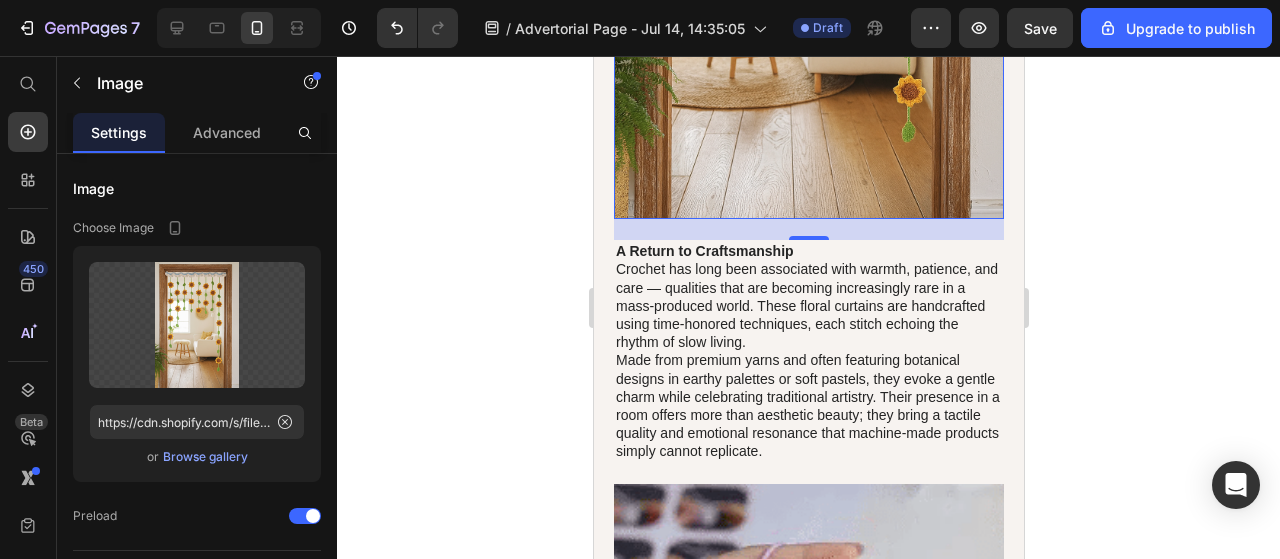 scroll, scrollTop: 1353, scrollLeft: 0, axis: vertical 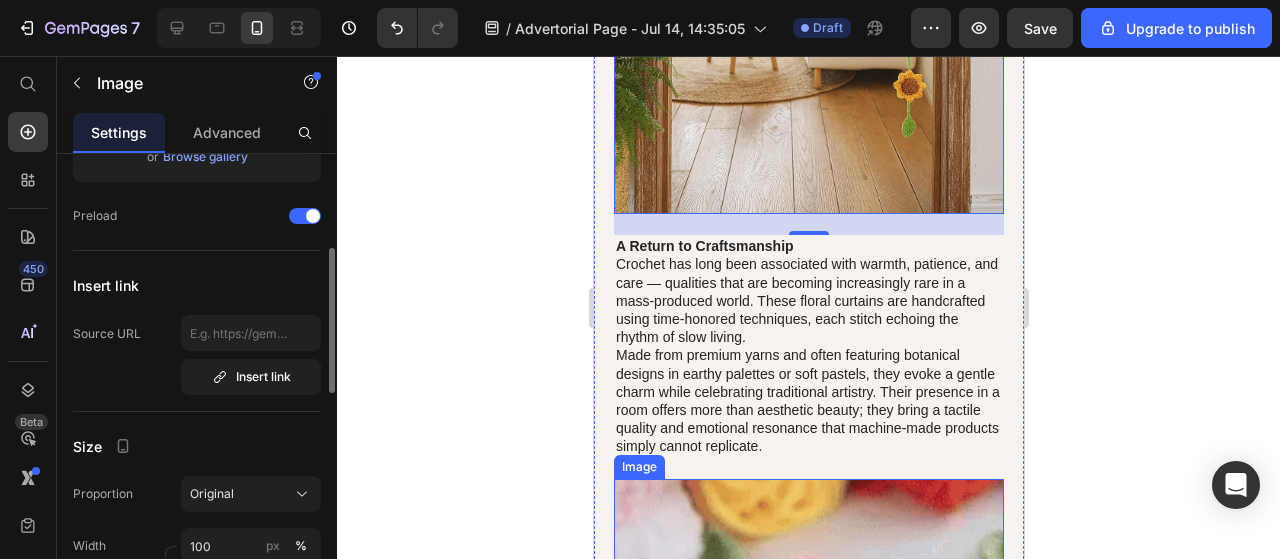 click at bounding box center (808, 674) 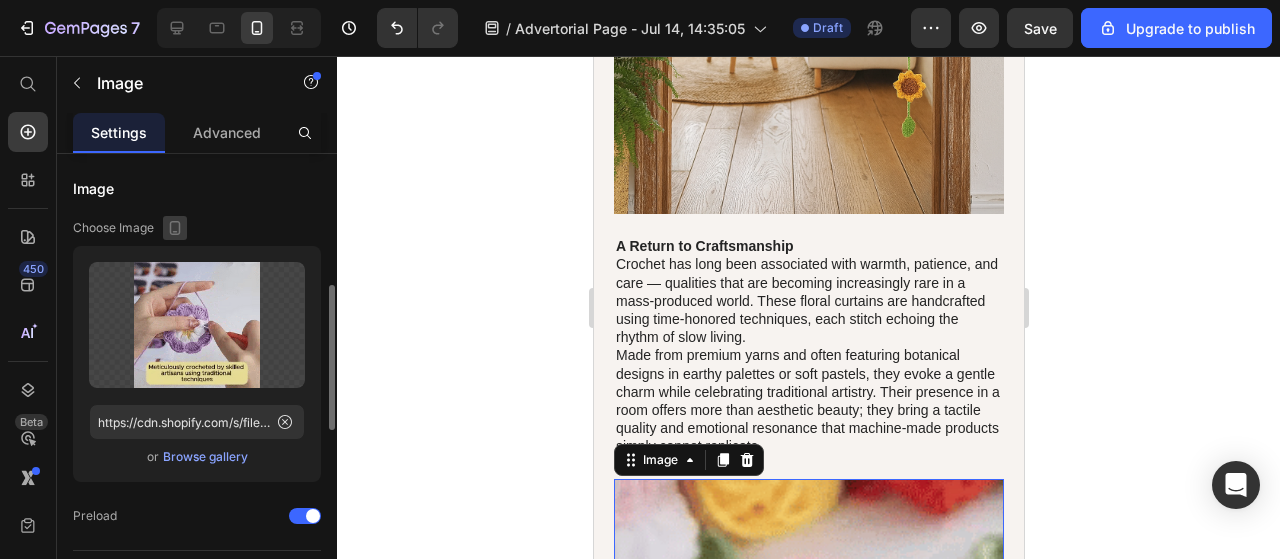 scroll, scrollTop: 100, scrollLeft: 0, axis: vertical 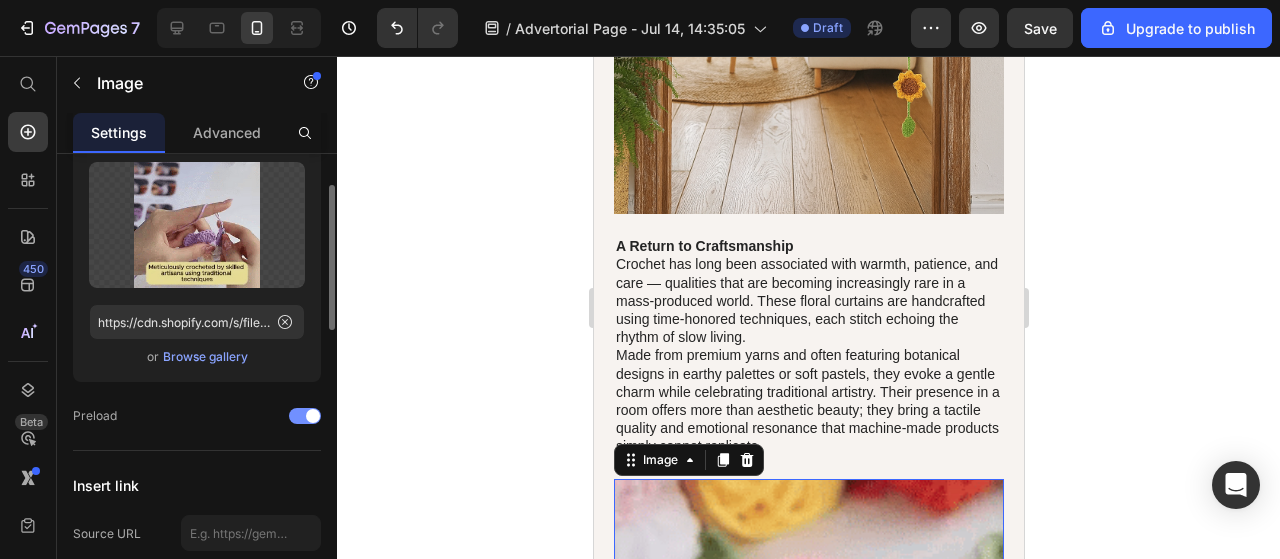 click at bounding box center (305, 416) 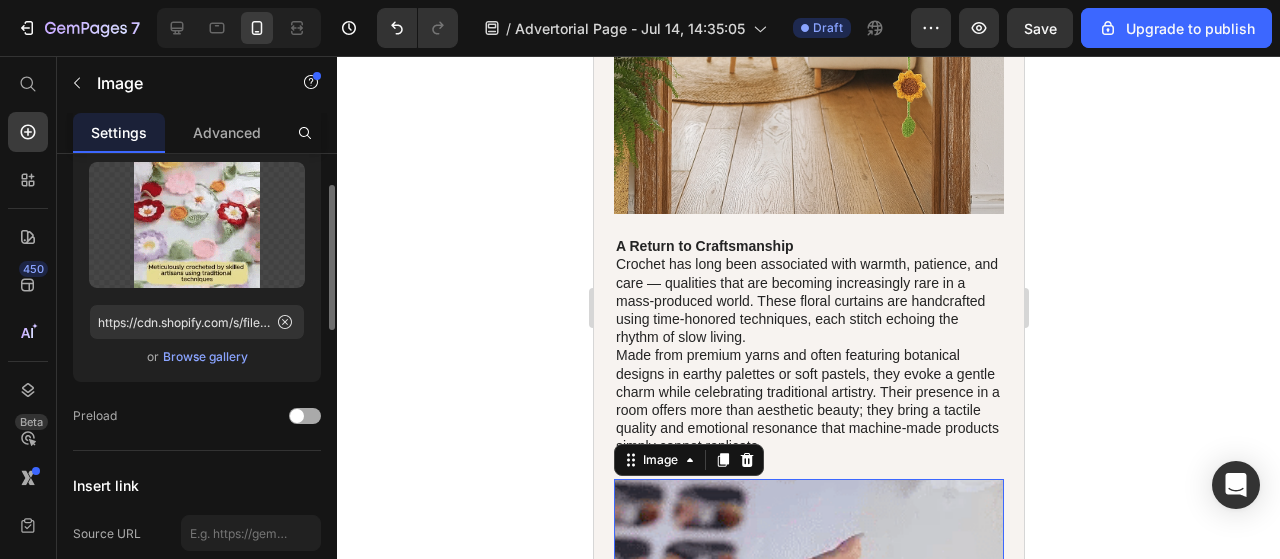 click at bounding box center [297, 416] 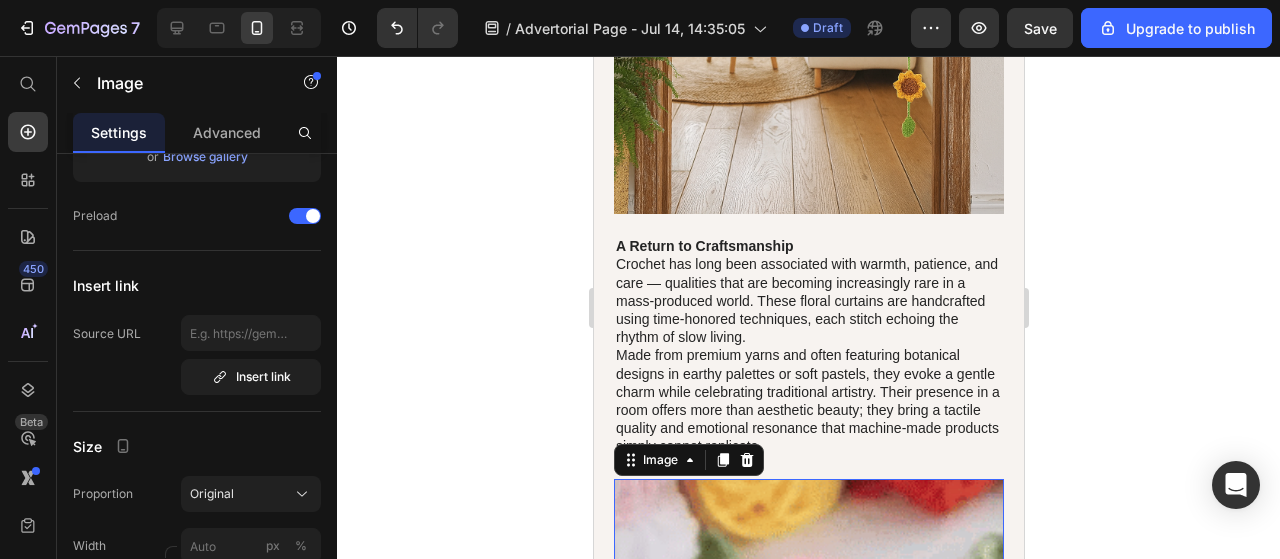 scroll, scrollTop: 0, scrollLeft: 0, axis: both 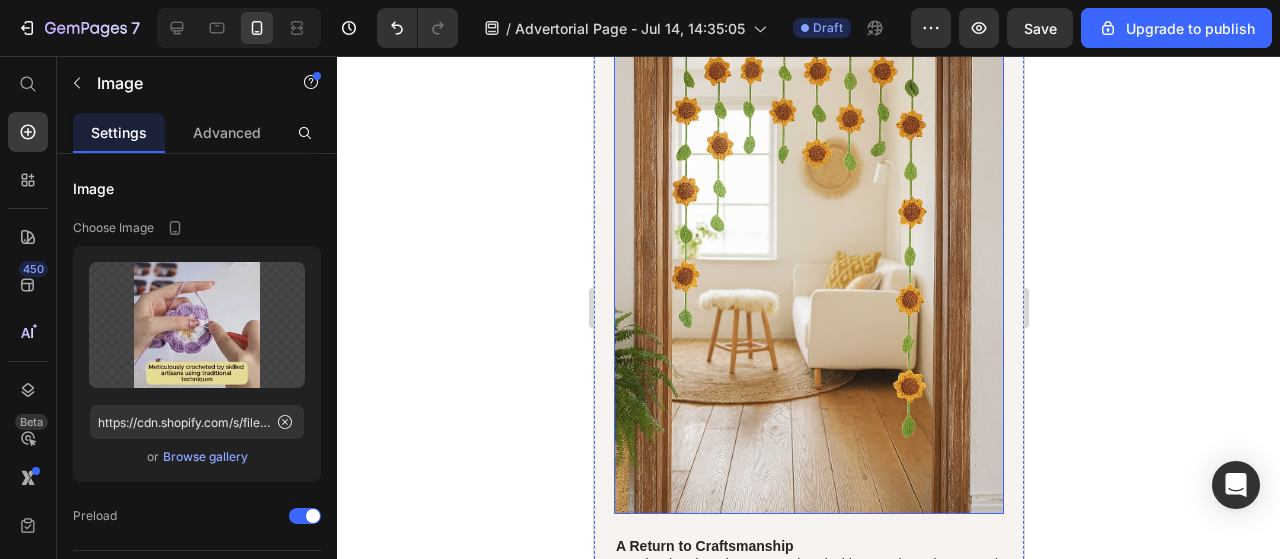 click at bounding box center (808, 221) 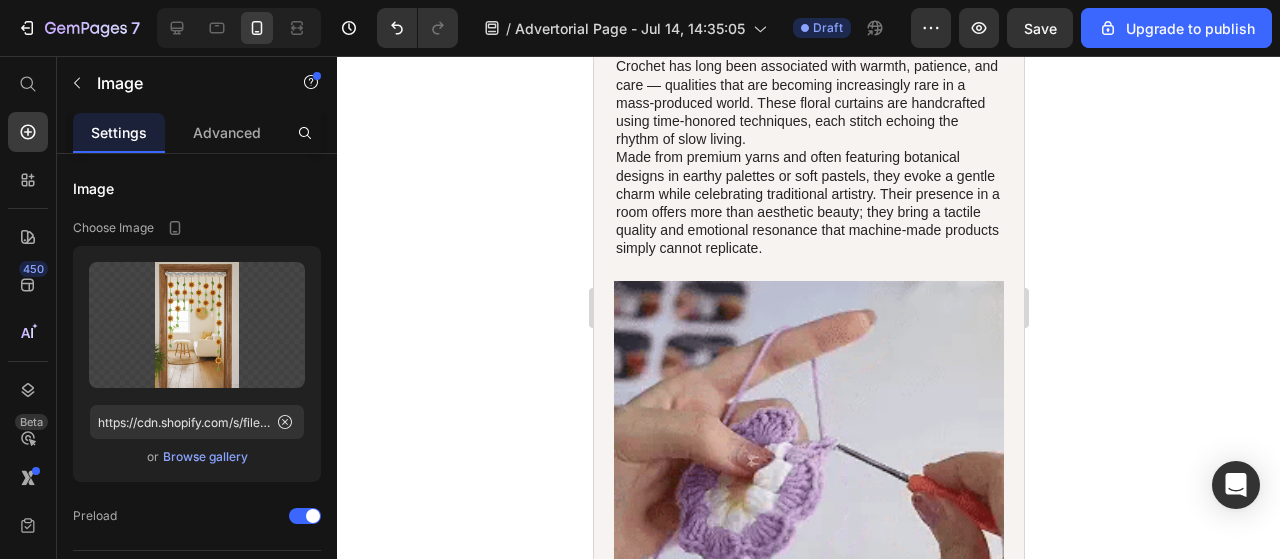 scroll, scrollTop: 1553, scrollLeft: 0, axis: vertical 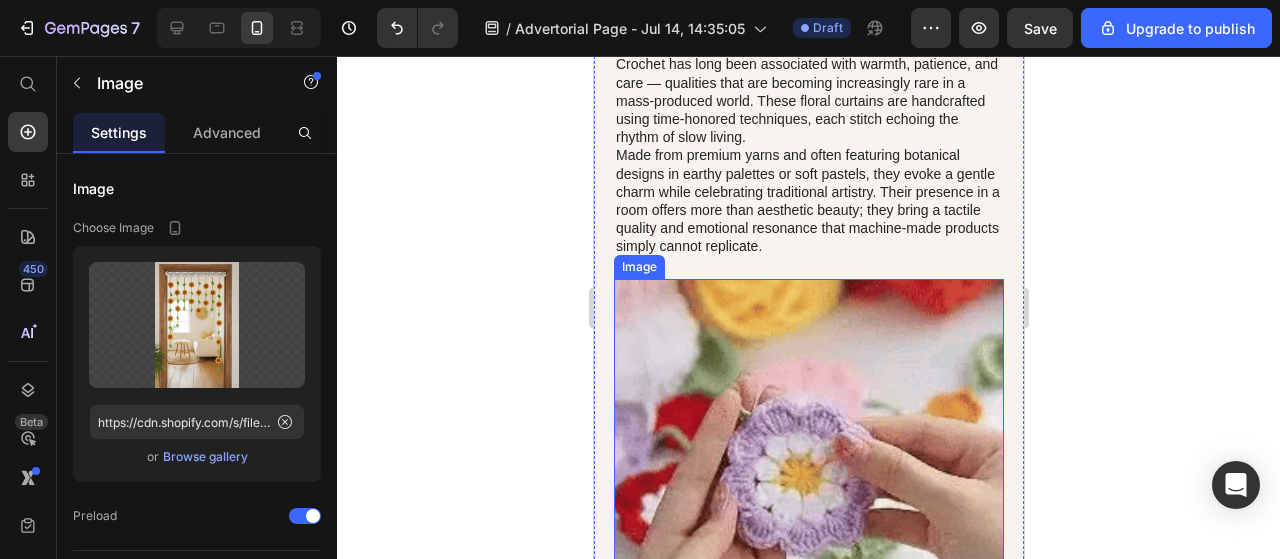 click at bounding box center (808, 474) 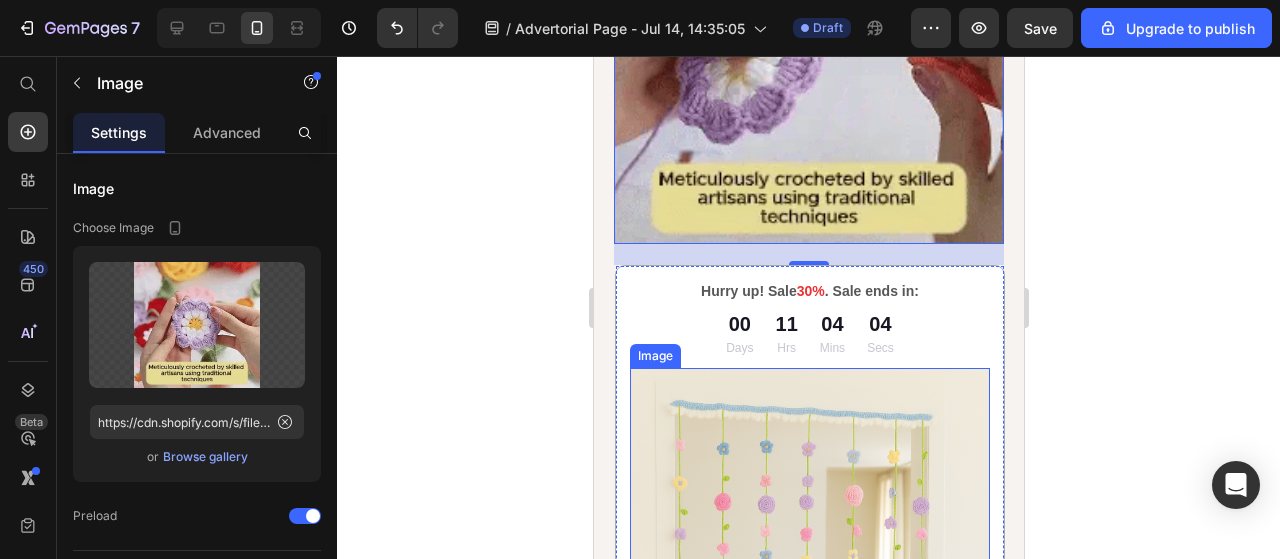 scroll, scrollTop: 2453, scrollLeft: 0, axis: vertical 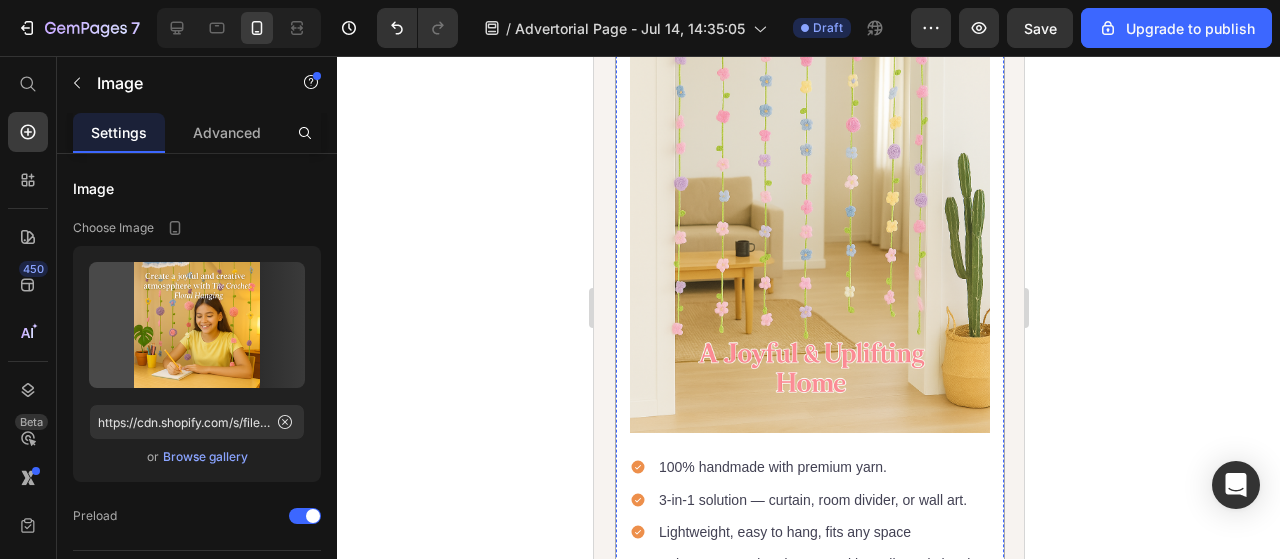 click at bounding box center (808, 931) 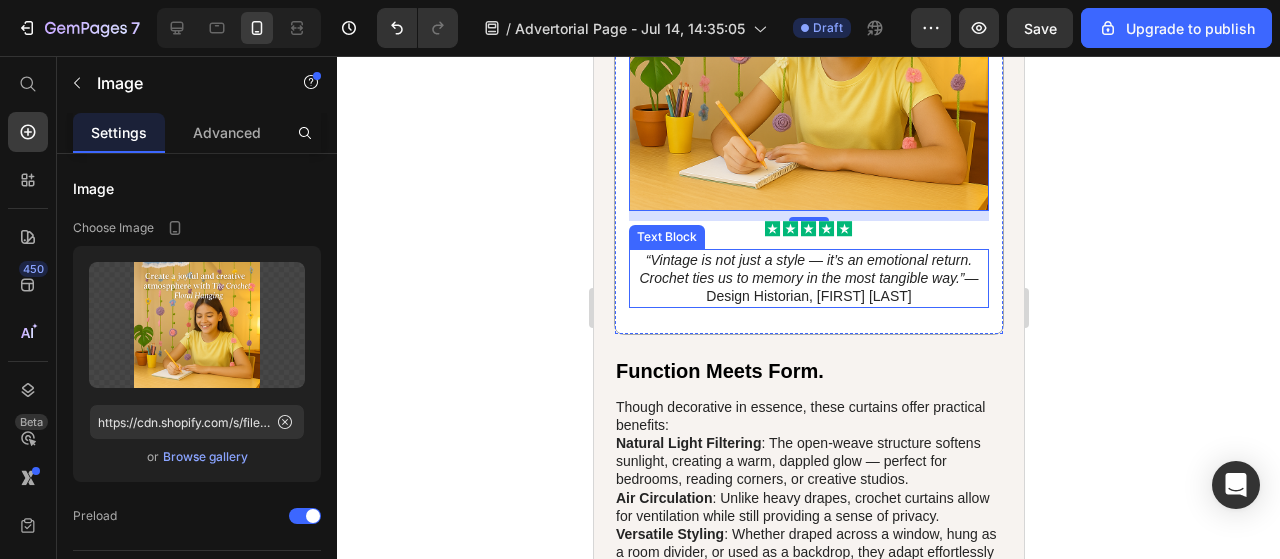 scroll, scrollTop: 3653, scrollLeft: 0, axis: vertical 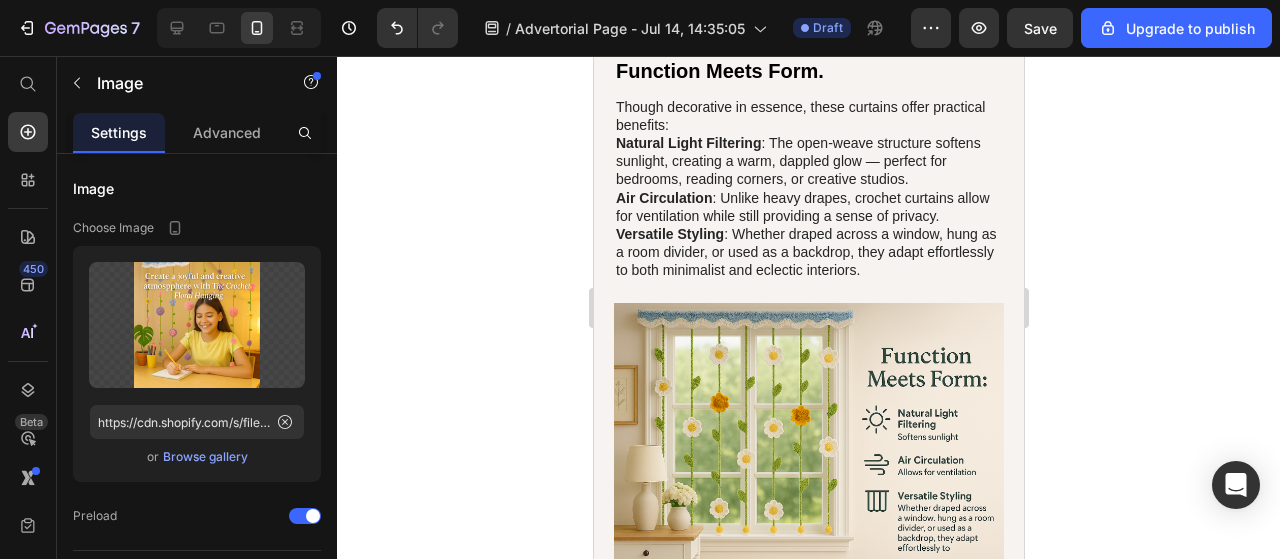 click at bounding box center (808, 433) 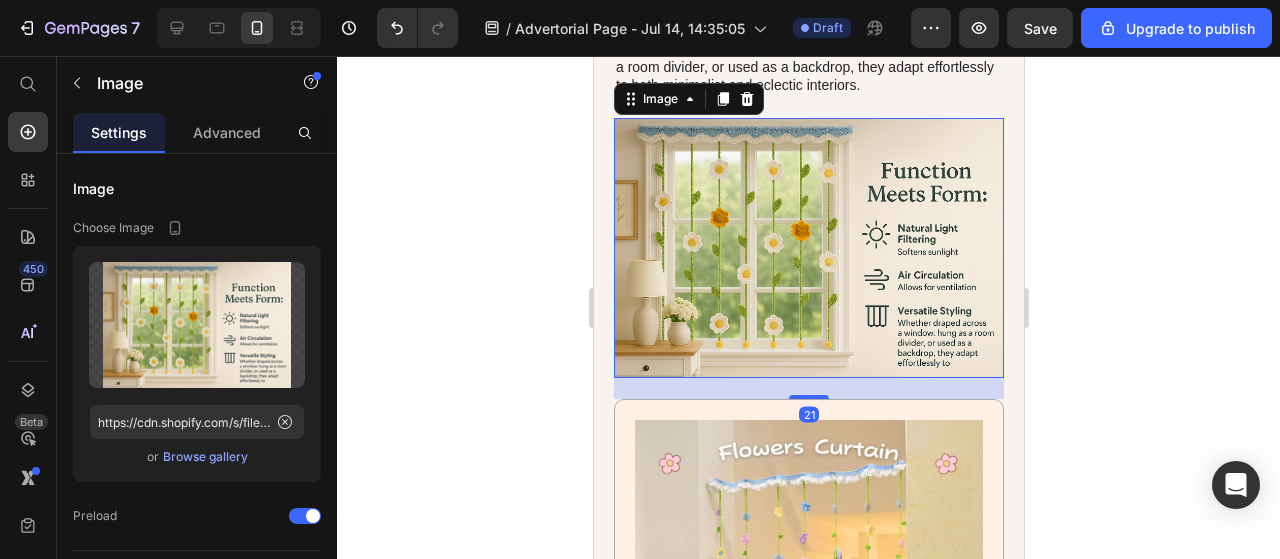 scroll, scrollTop: 3853, scrollLeft: 0, axis: vertical 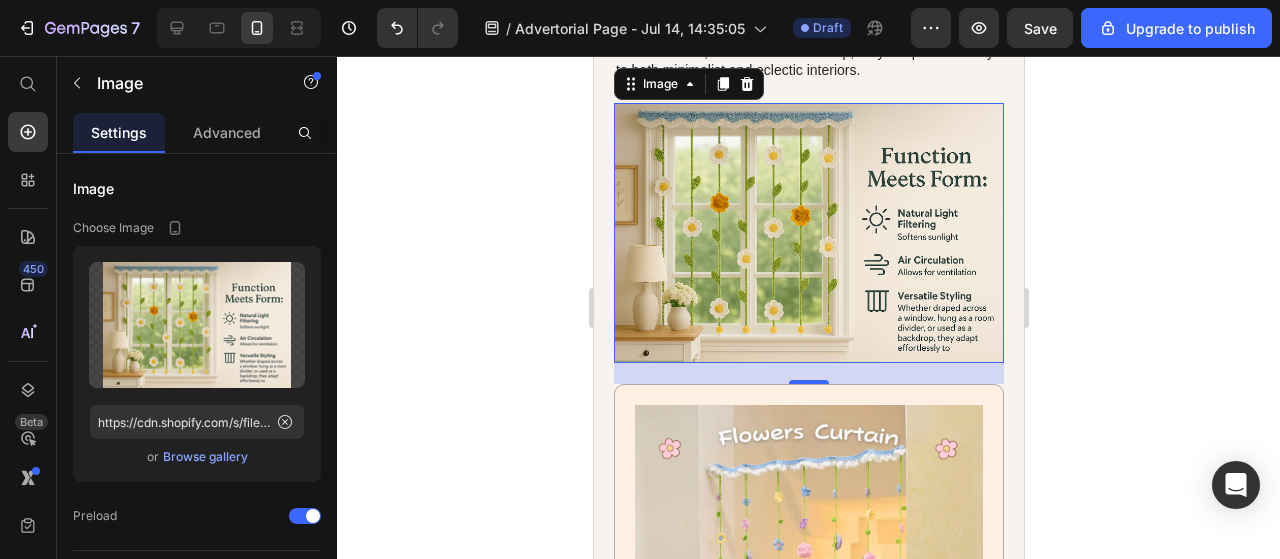 click at bounding box center (808, 579) 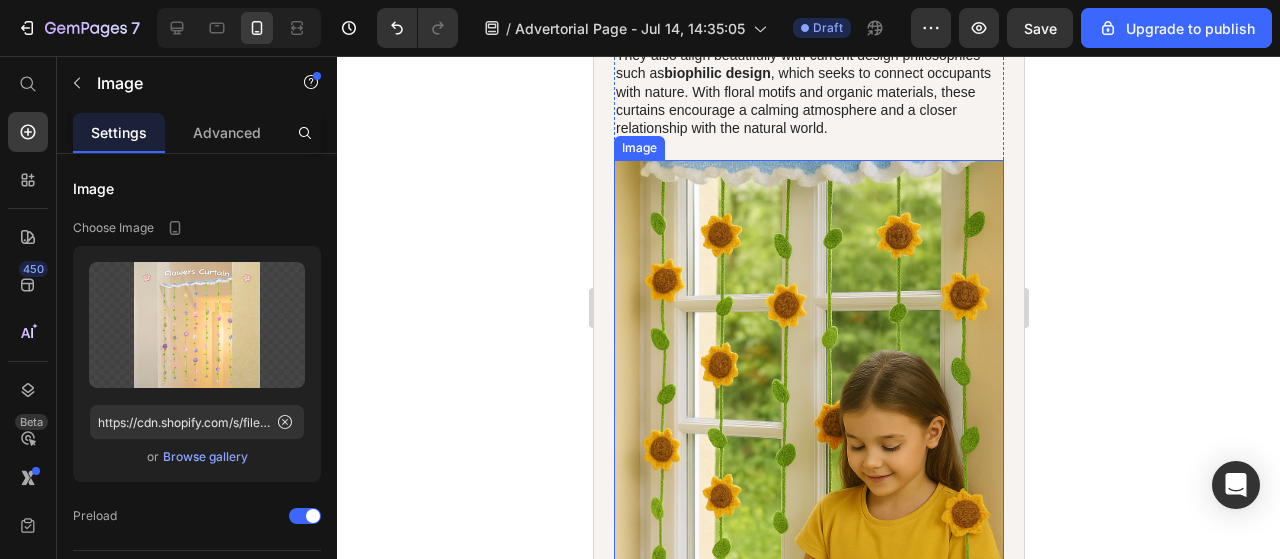 scroll, scrollTop: 4853, scrollLeft: 0, axis: vertical 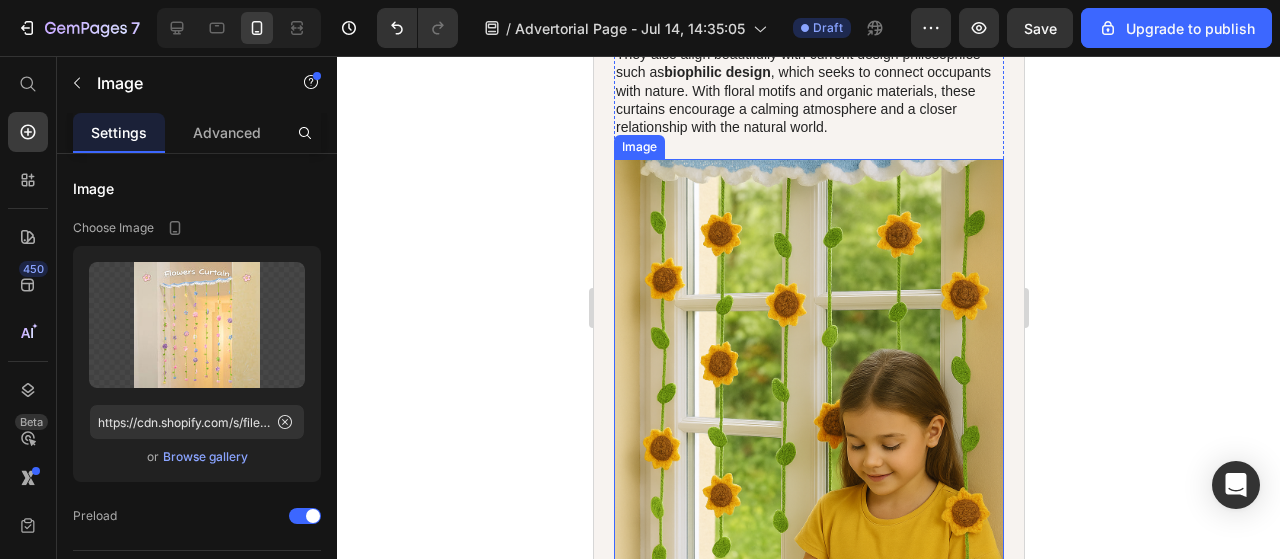 click at bounding box center [808, 451] 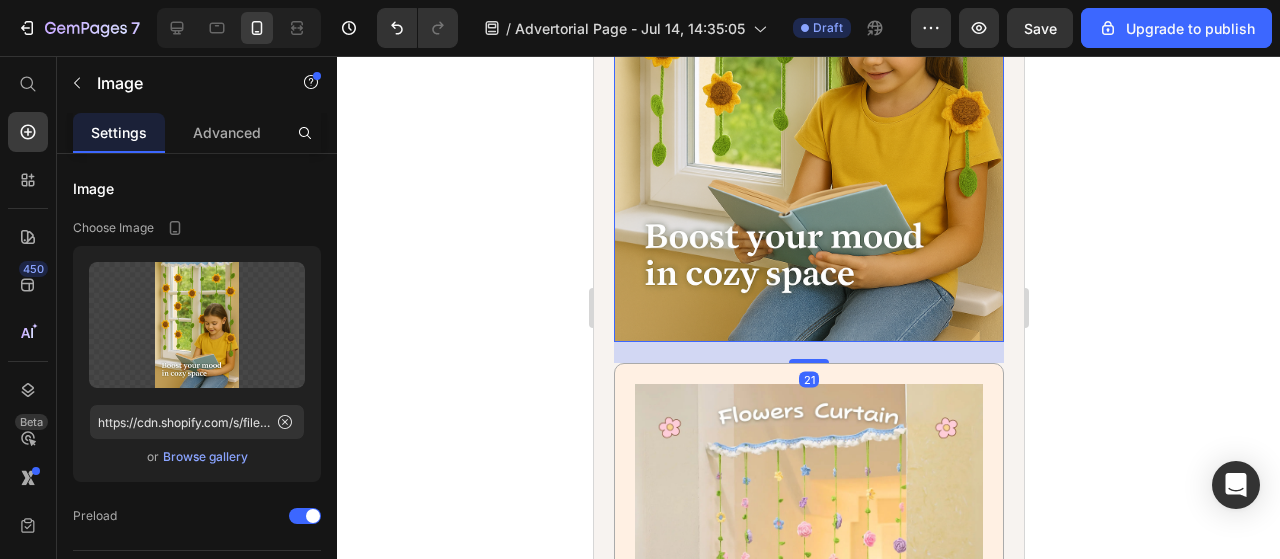scroll, scrollTop: 5353, scrollLeft: 0, axis: vertical 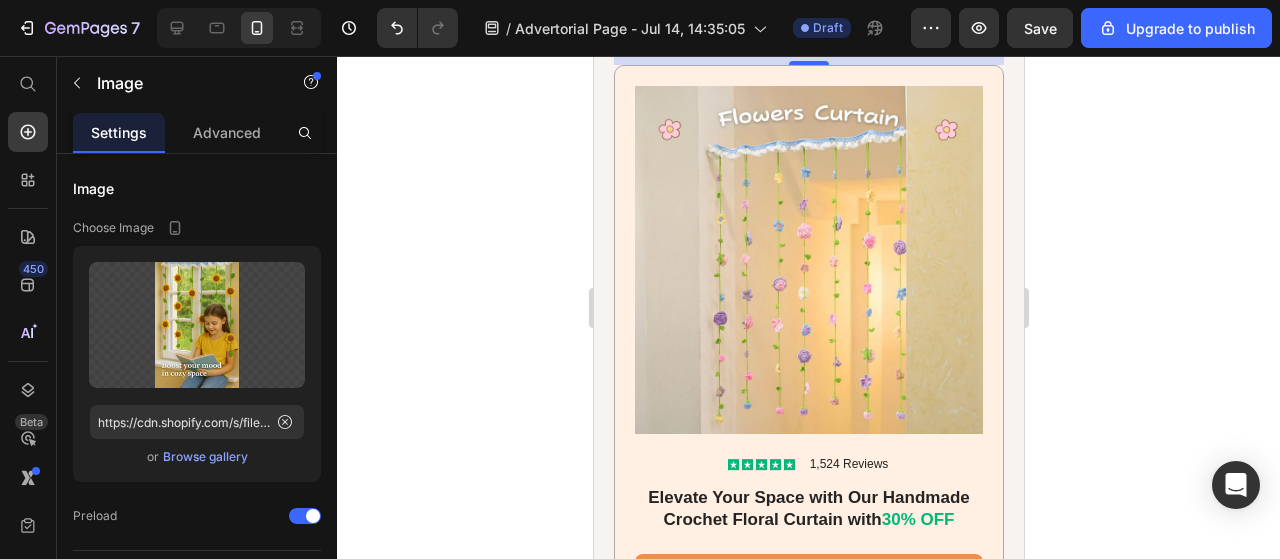click at bounding box center [808, 260] 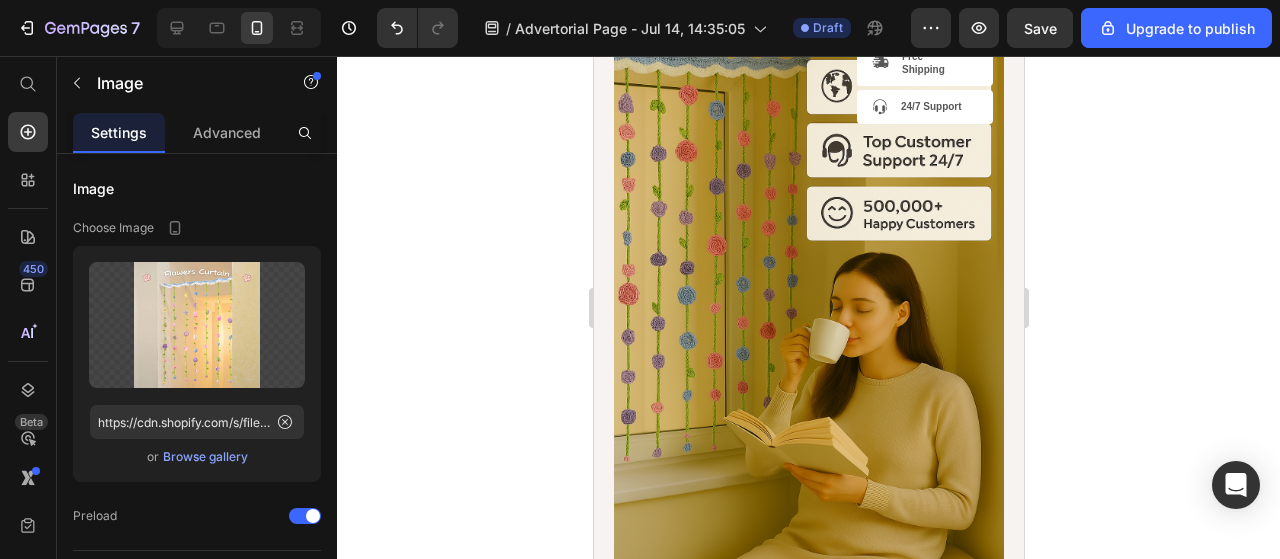 scroll, scrollTop: 7353, scrollLeft: 0, axis: vertical 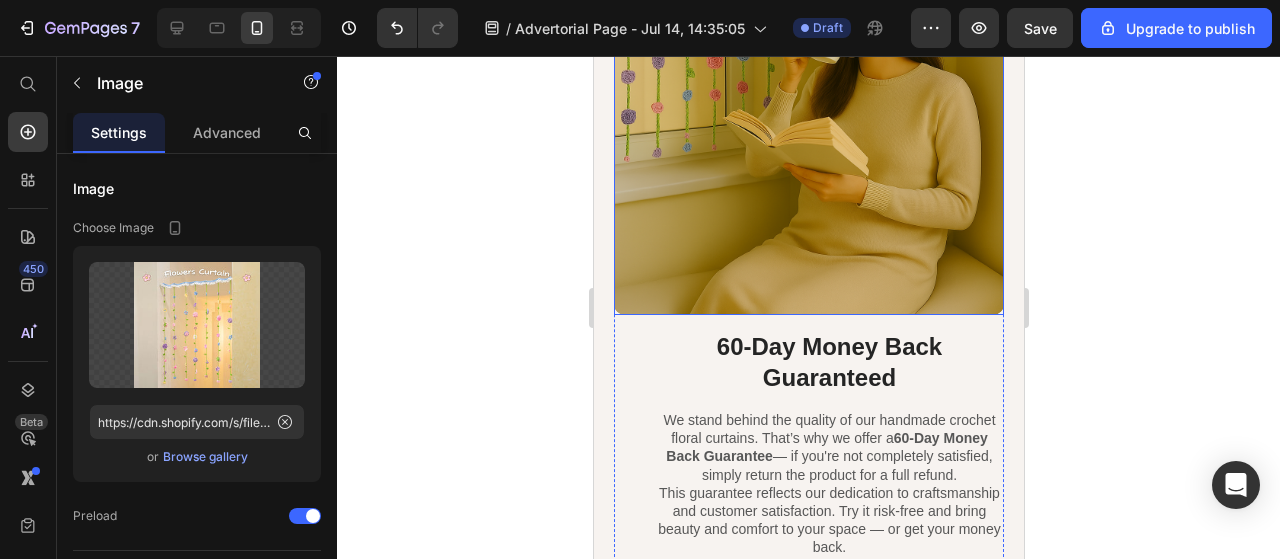 click at bounding box center [808, 22] 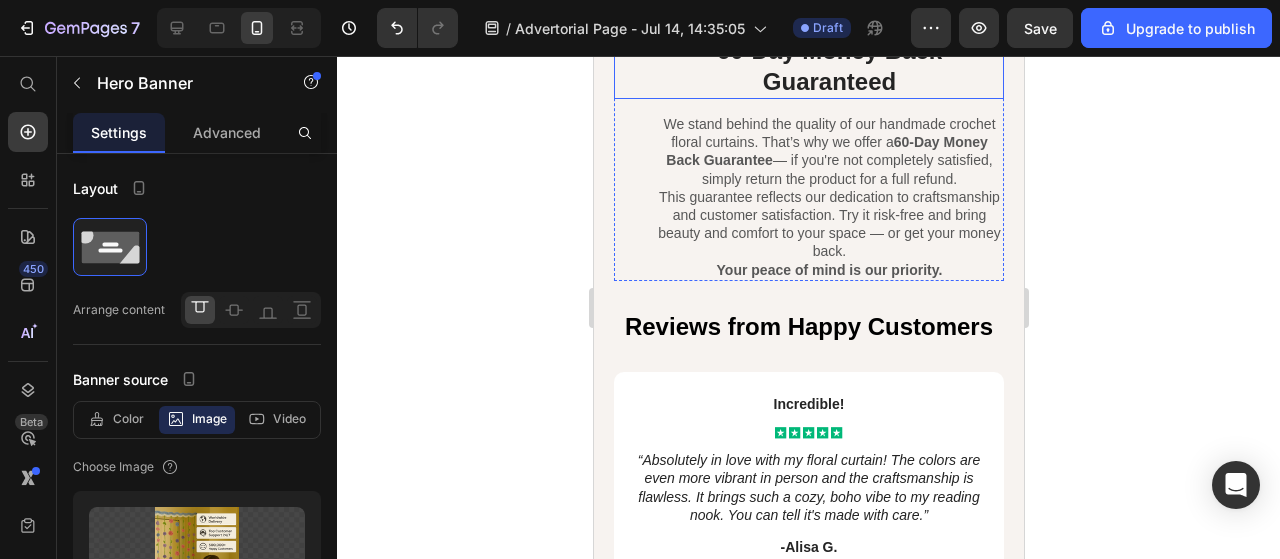 scroll, scrollTop: 7653, scrollLeft: 0, axis: vertical 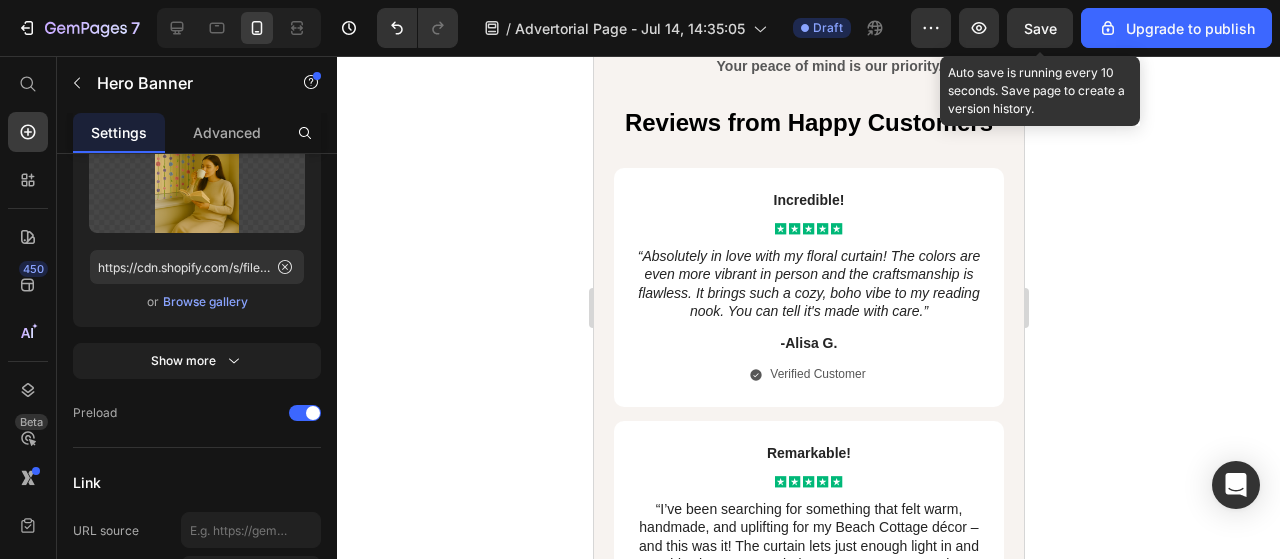 click on "Save" at bounding box center (1040, 28) 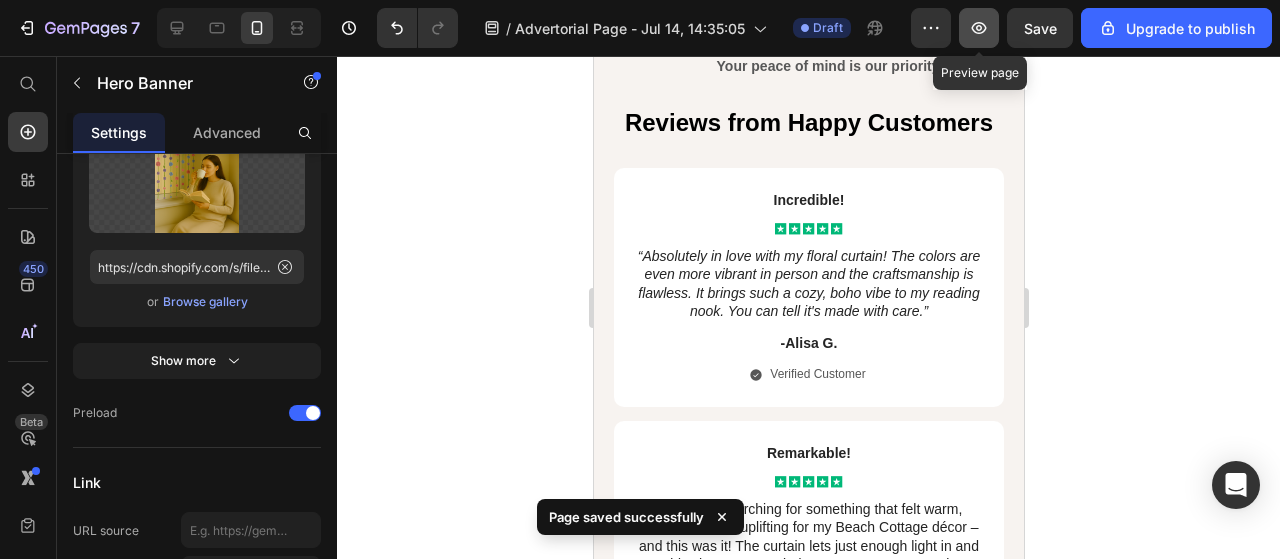 click 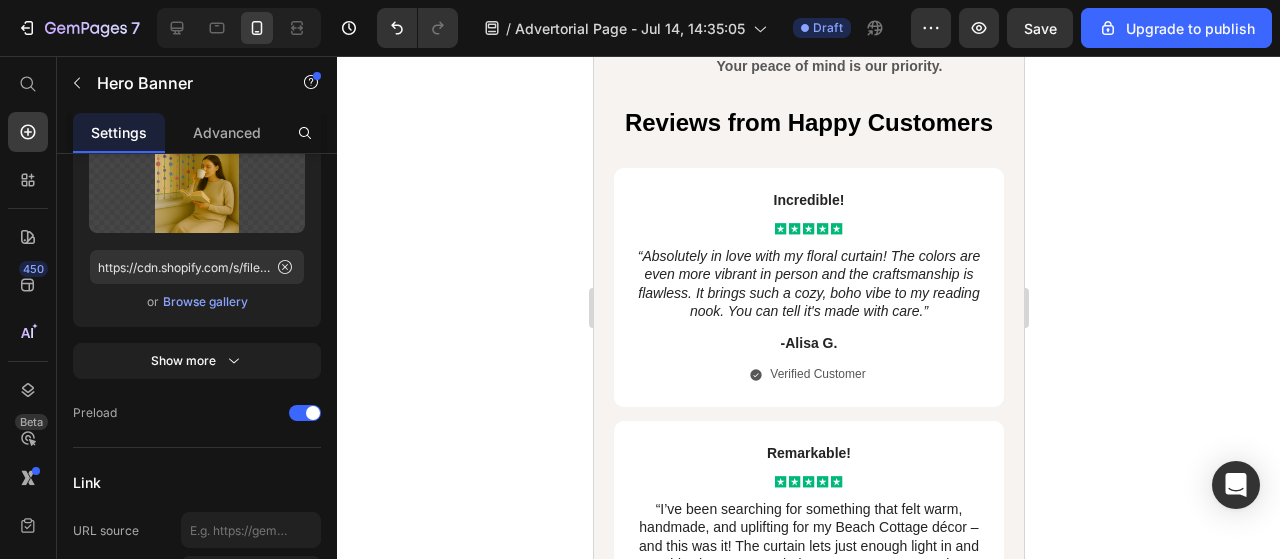 scroll, scrollTop: 0, scrollLeft: 0, axis: both 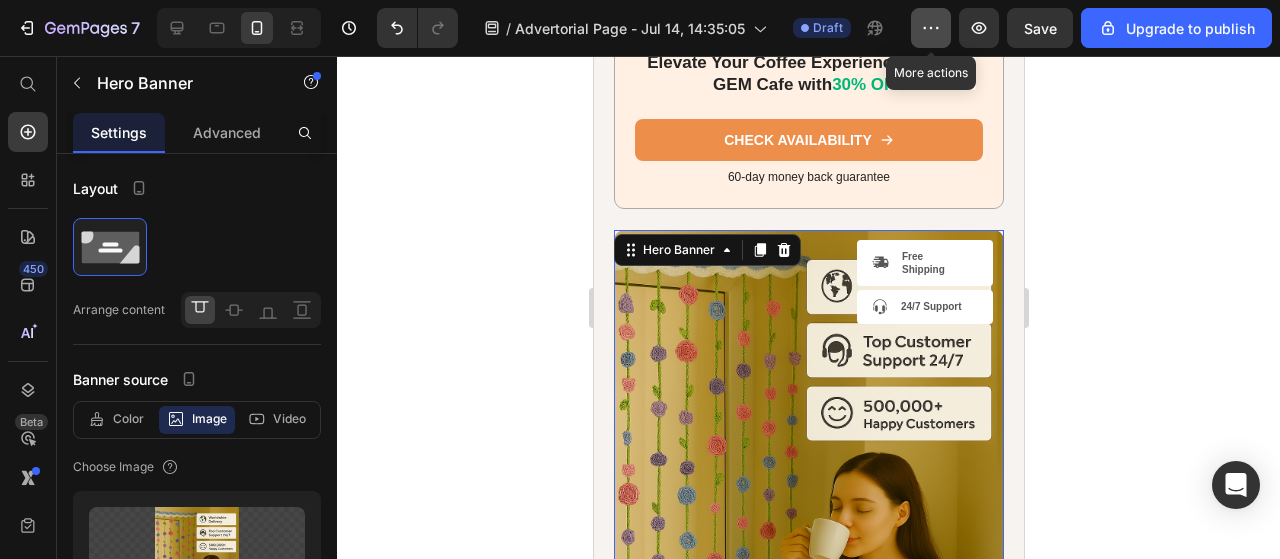 click 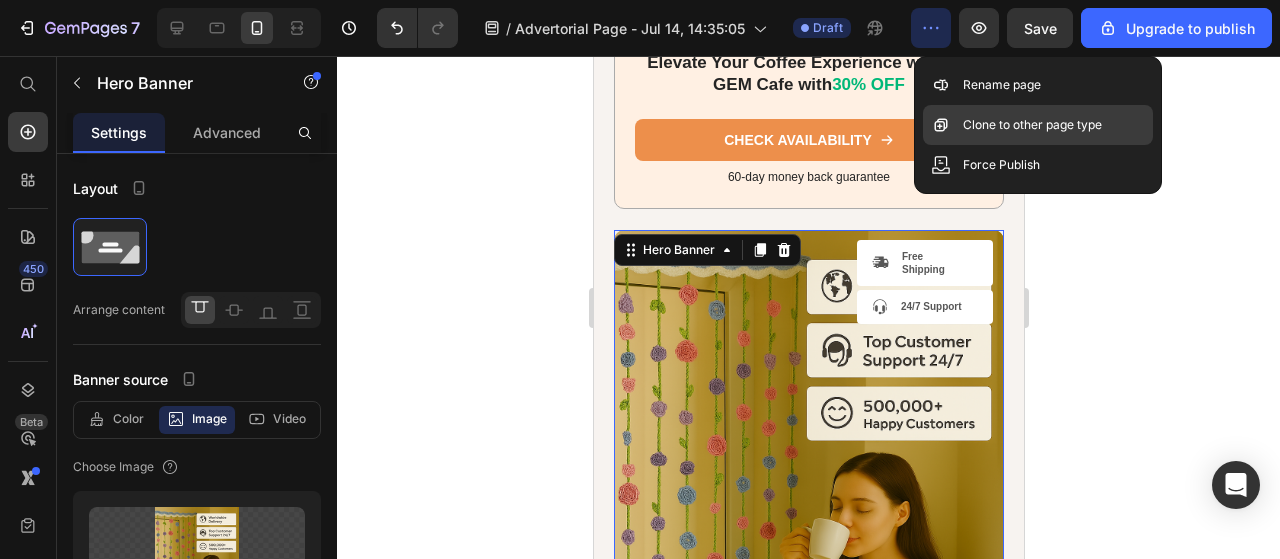 click 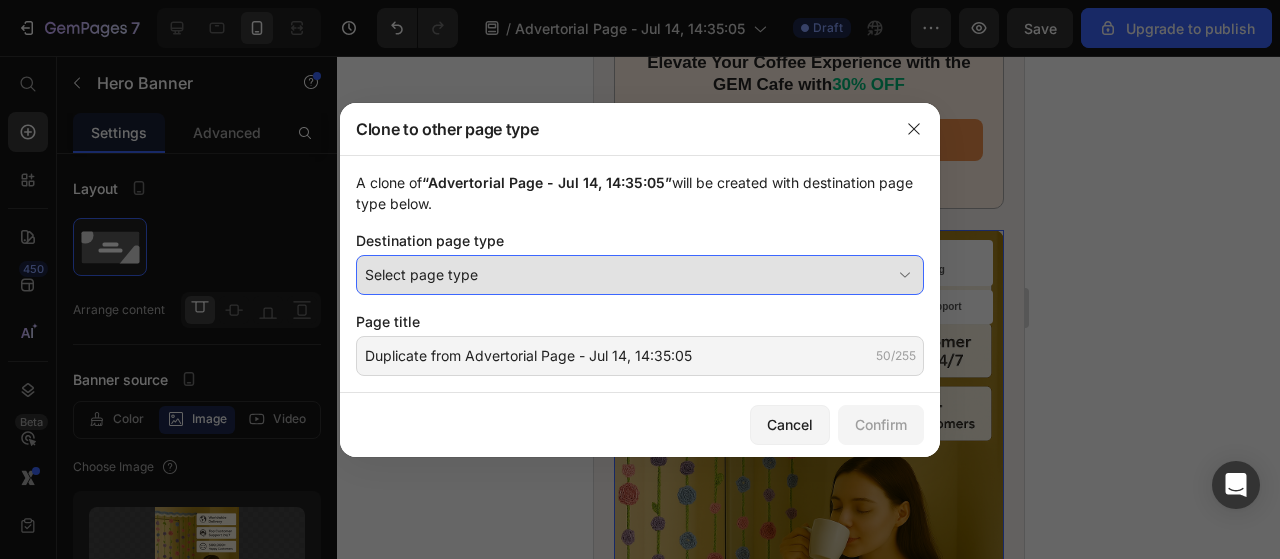 click on "Select page type" at bounding box center [628, 274] 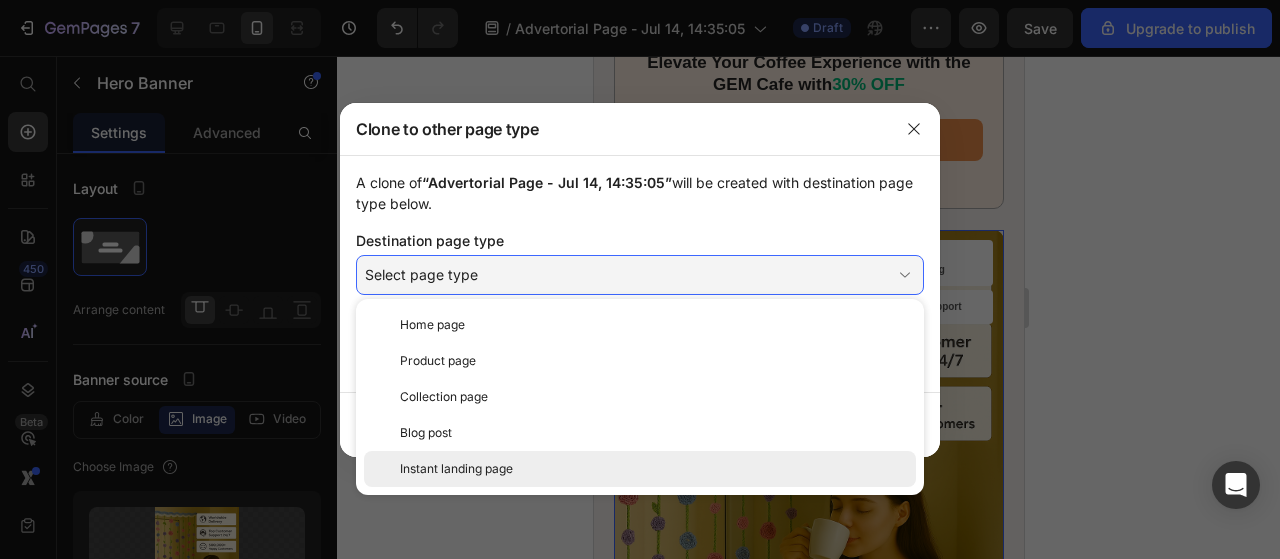click on "Instant landing page" at bounding box center (654, 469) 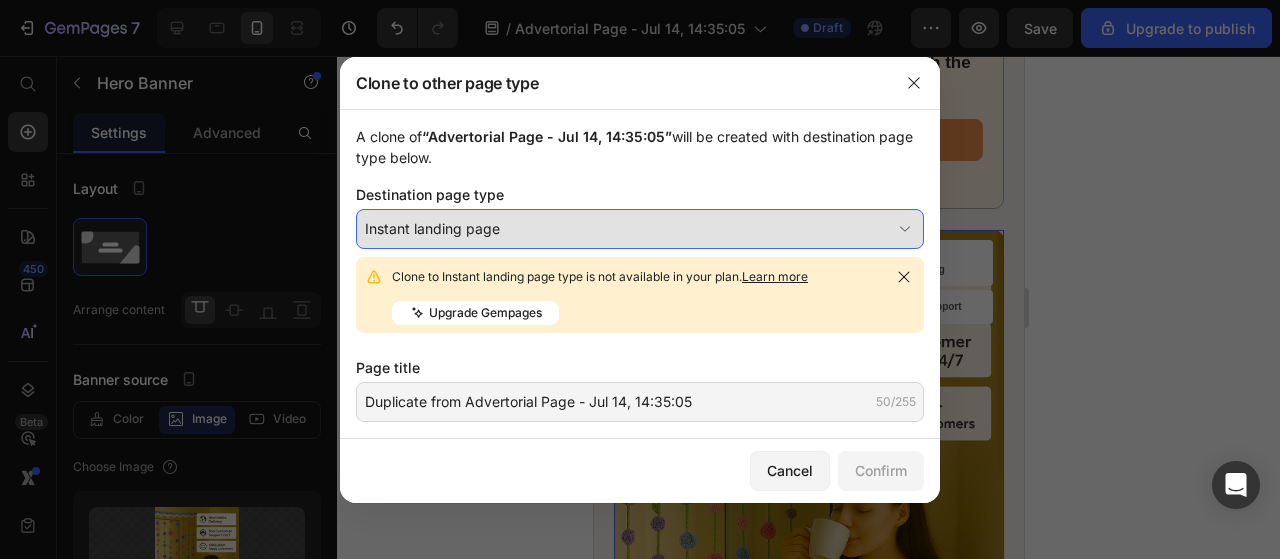 click on "Instant landing page" at bounding box center [628, 228] 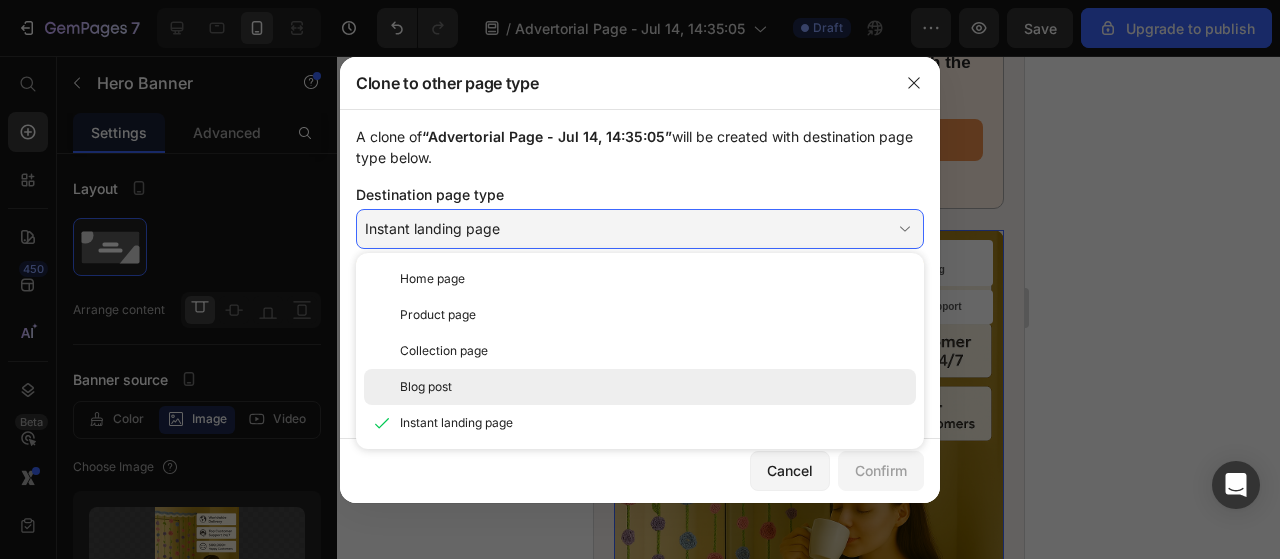 click on "Blog post" at bounding box center [654, 387] 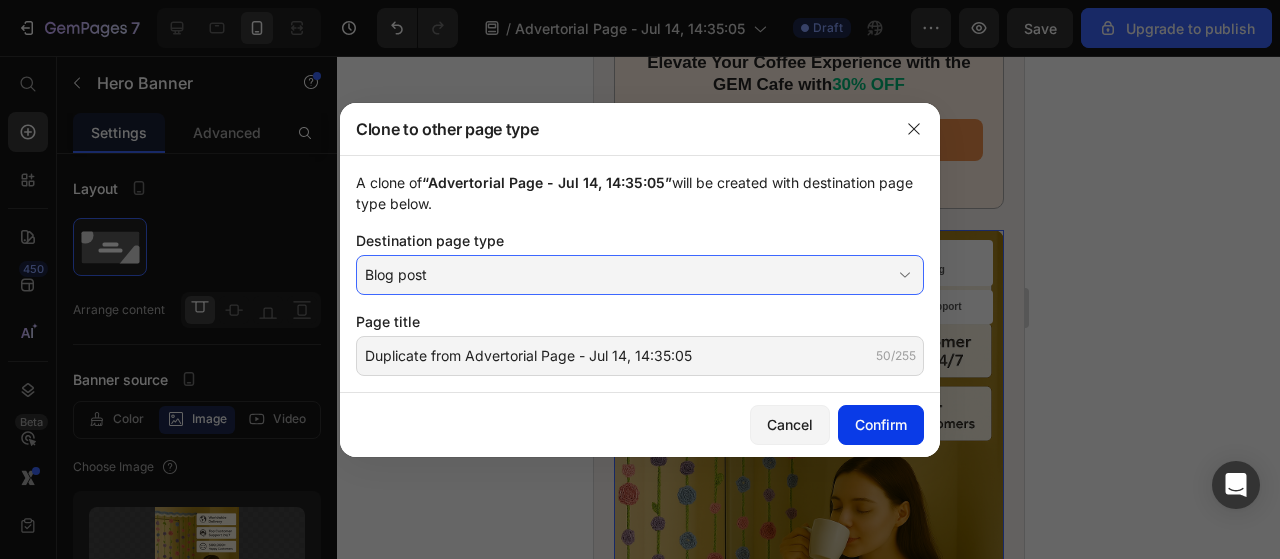 click on "Confirm" at bounding box center [881, 424] 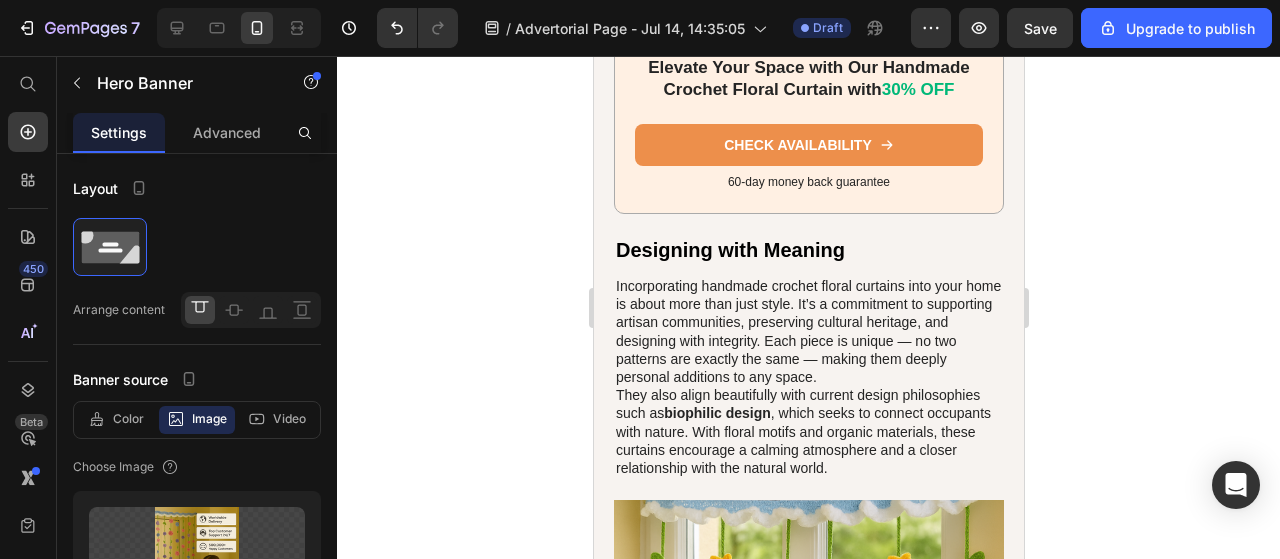 scroll, scrollTop: 4112, scrollLeft: 0, axis: vertical 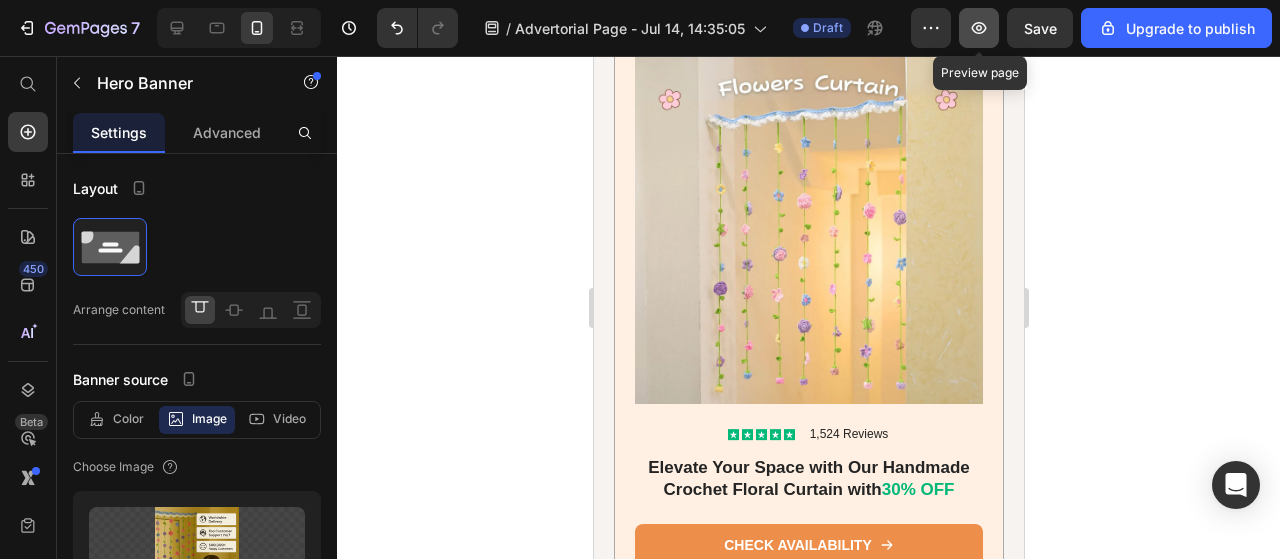 click 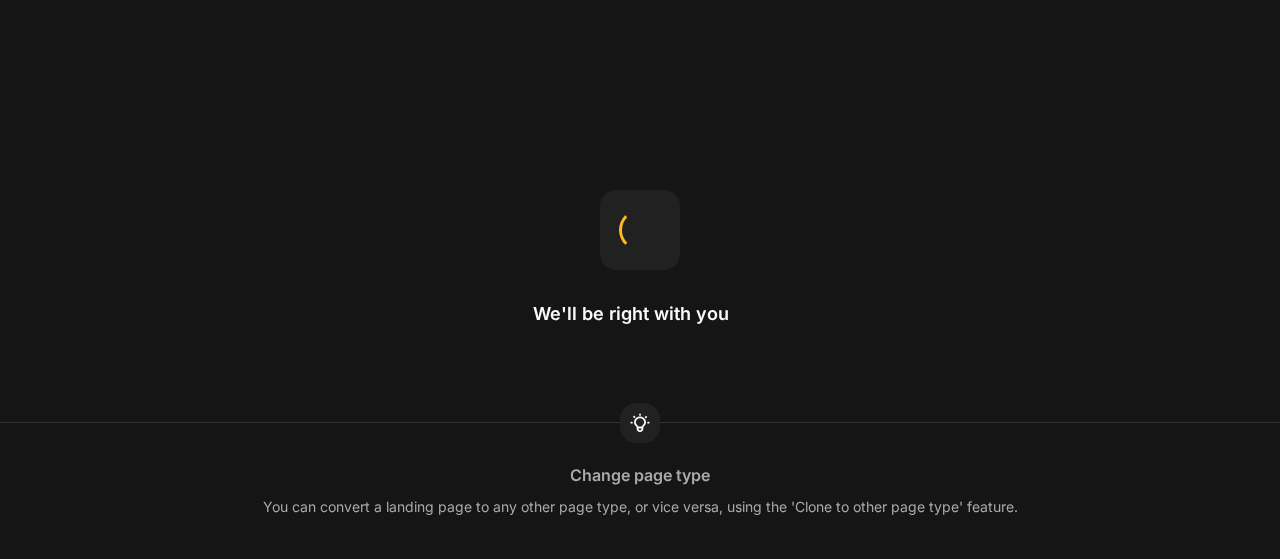scroll, scrollTop: 0, scrollLeft: 0, axis: both 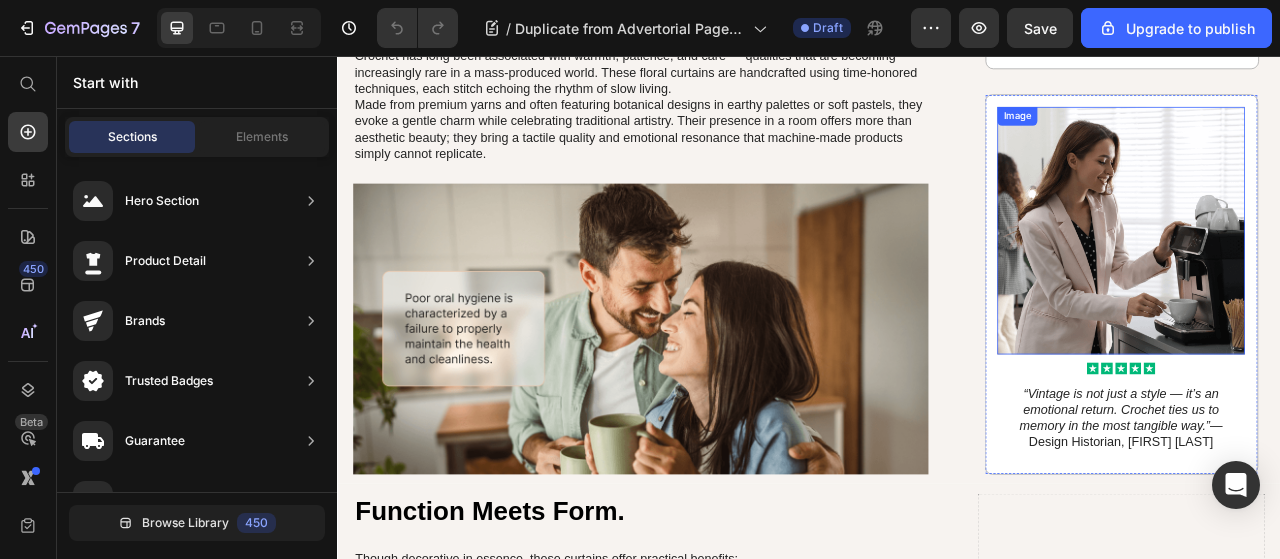 click at bounding box center (1333, 278) 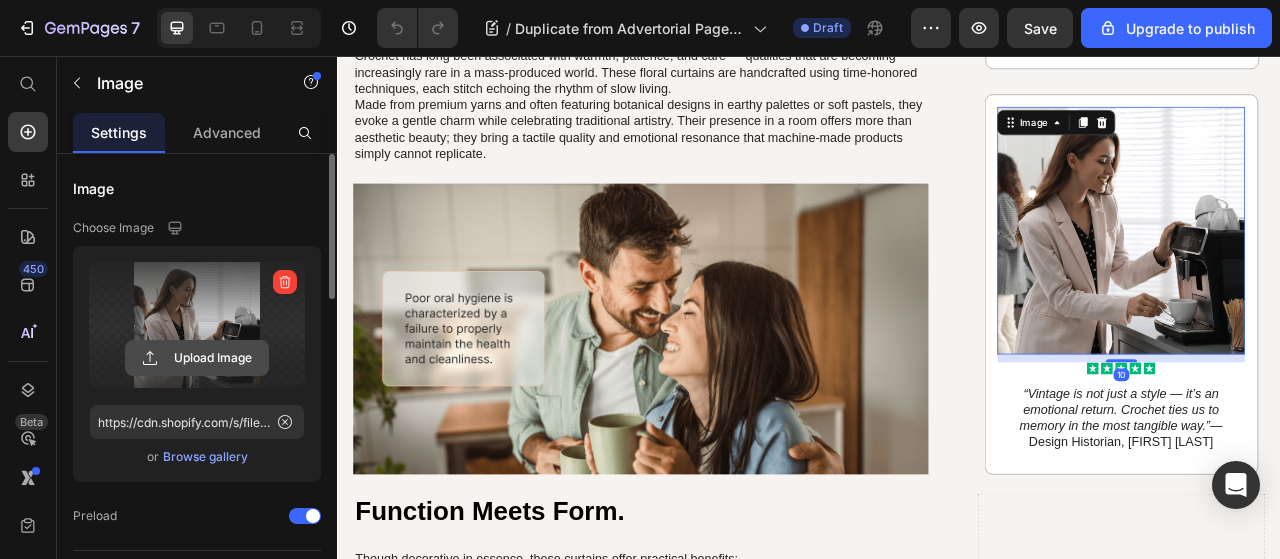 click 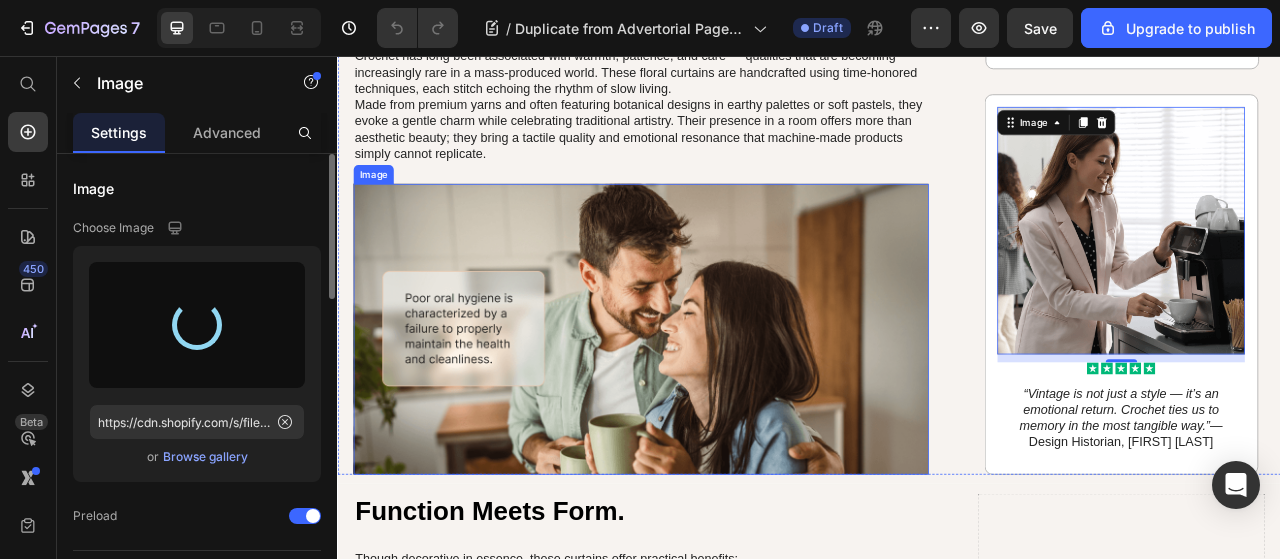type on "https://cdn.shopify.com/s/files/1/0671/3036/0122/files/gempages_553031385560908915-d8f93604-c036-4b4a-bdb0-917c90d3c4f9.png" 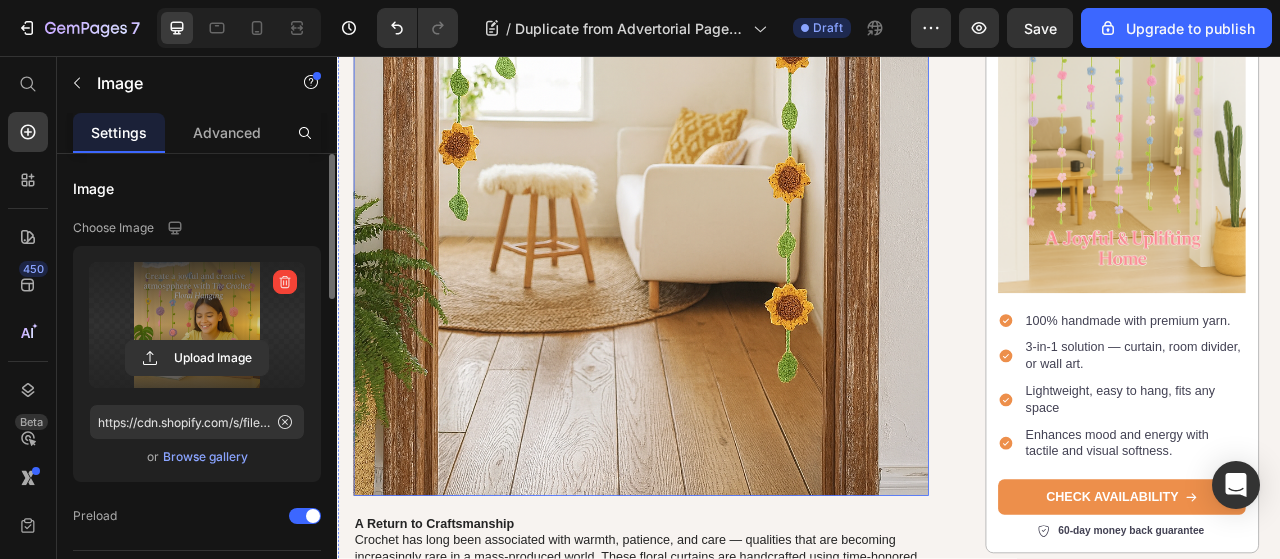 scroll, scrollTop: 2000, scrollLeft: 0, axis: vertical 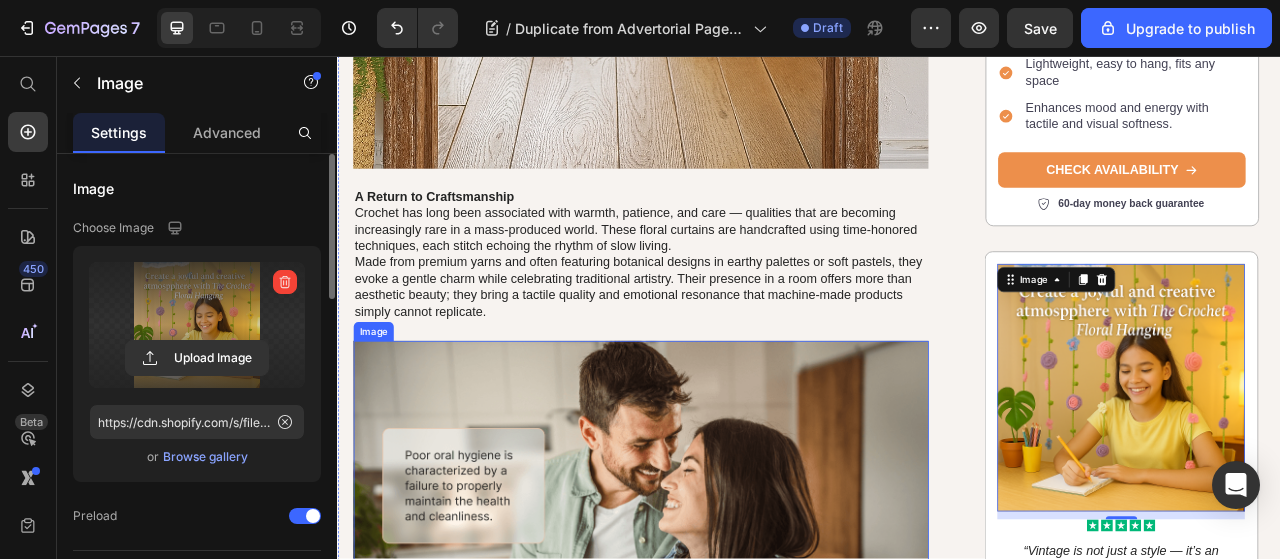 click at bounding box center (723, 604) 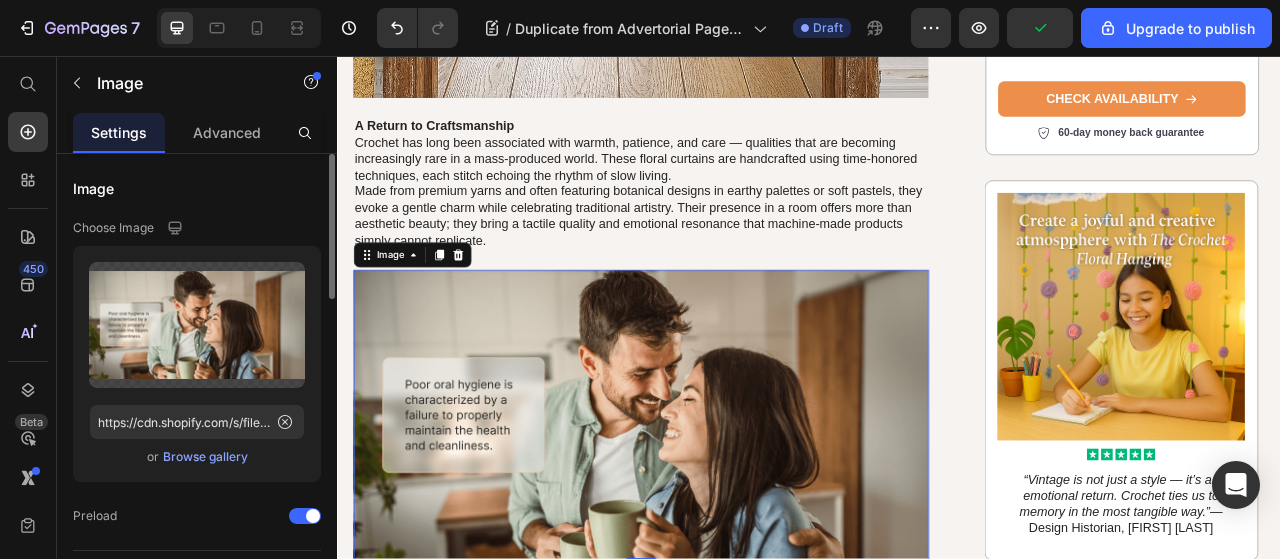 scroll, scrollTop: 2000, scrollLeft: 0, axis: vertical 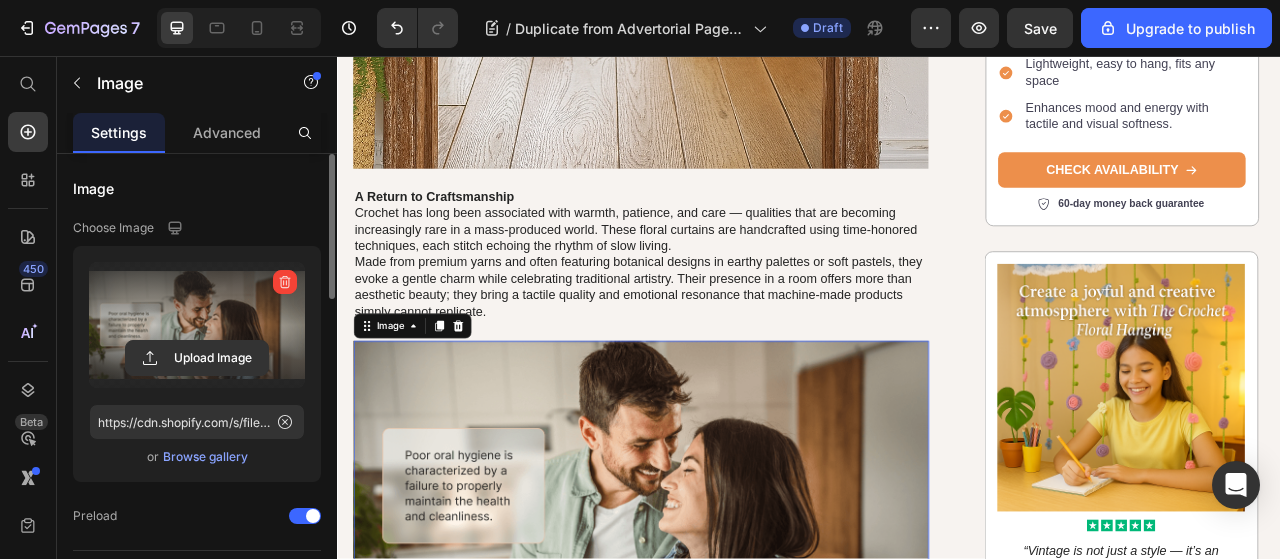 click at bounding box center [197, 325] 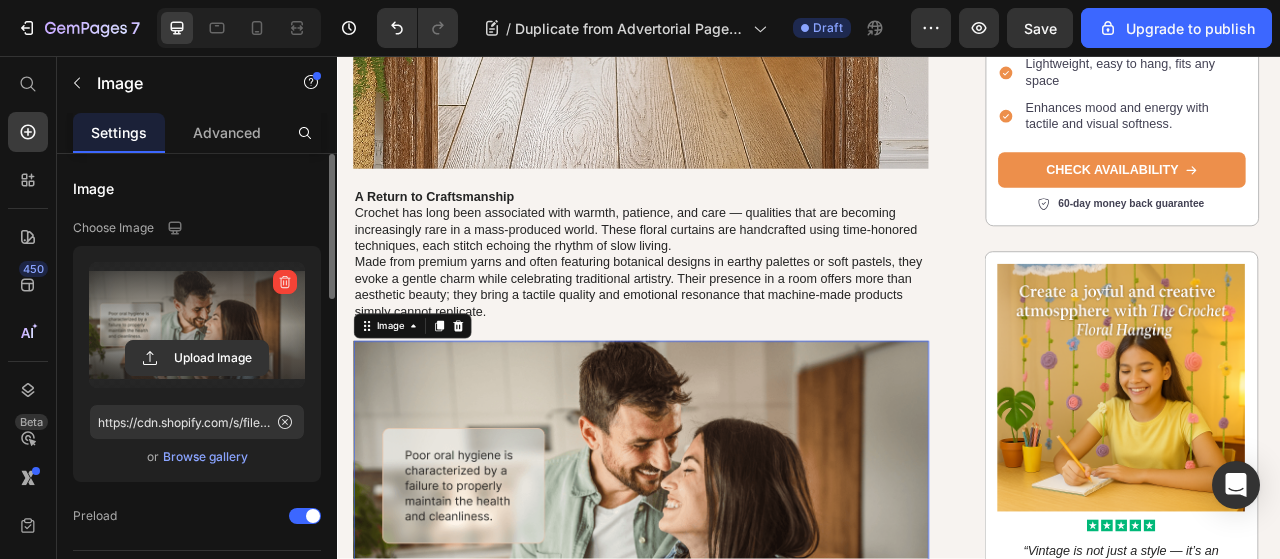 click 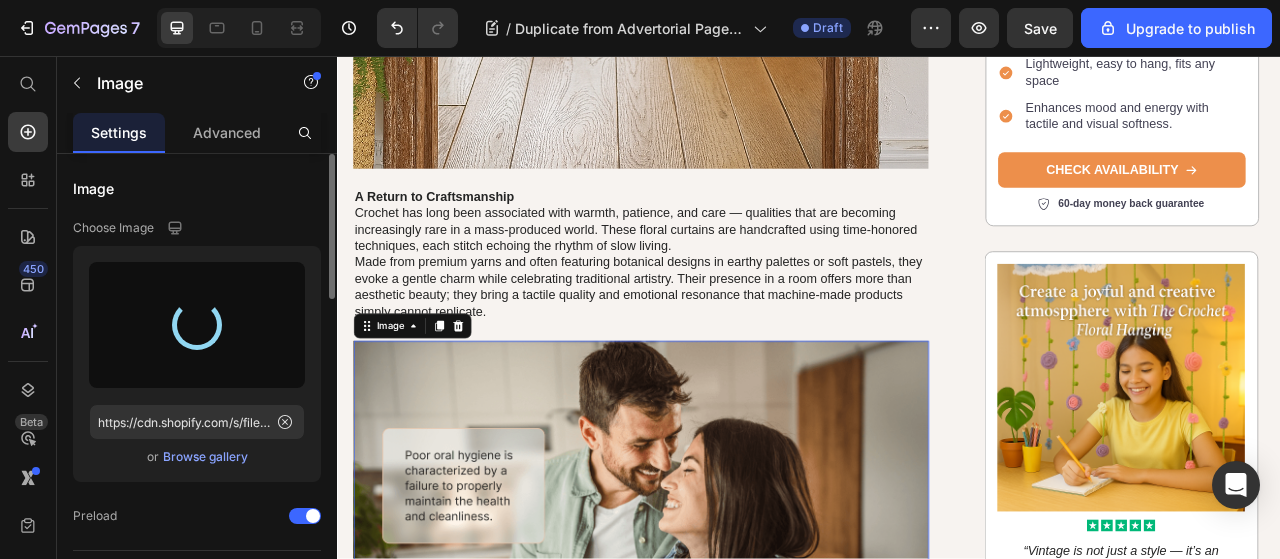type on "https://cdn.shopify.com/s/files/1/0671/3036/0122/files/gempages_553031385560908915-652fda08-69bb-4500-ba87-93be56dc74d7.webp" 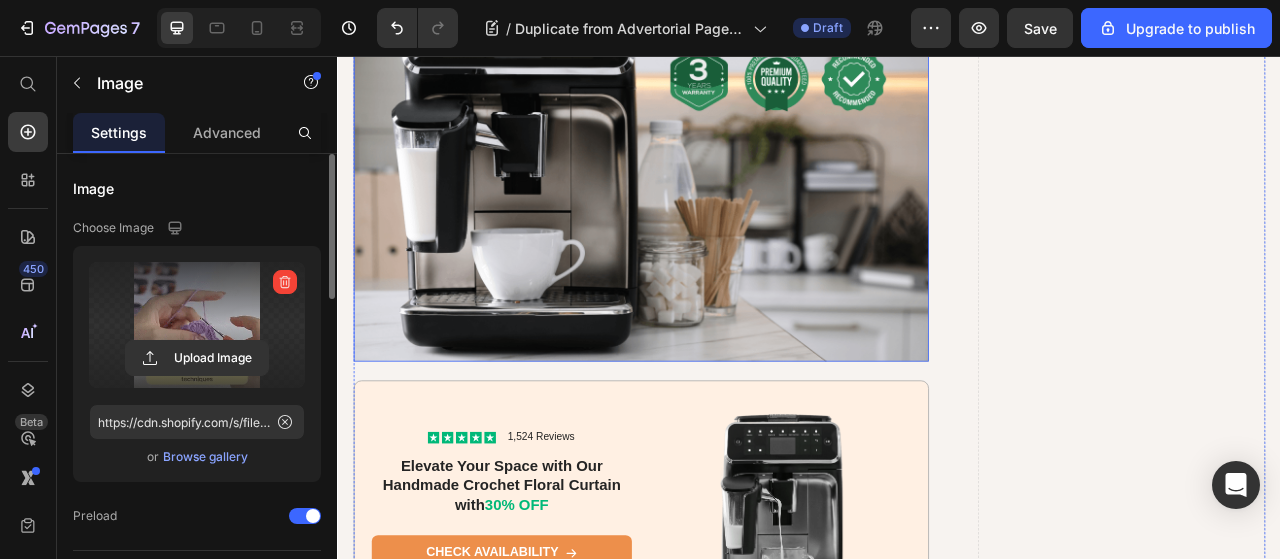 scroll, scrollTop: 3200, scrollLeft: 0, axis: vertical 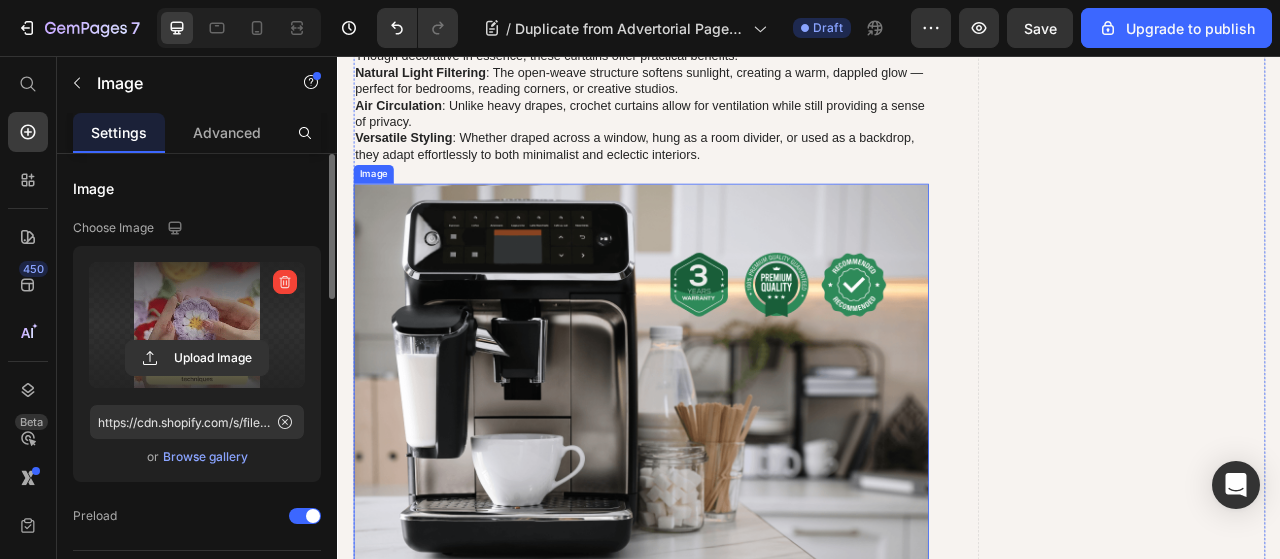 click at bounding box center (723, 463) 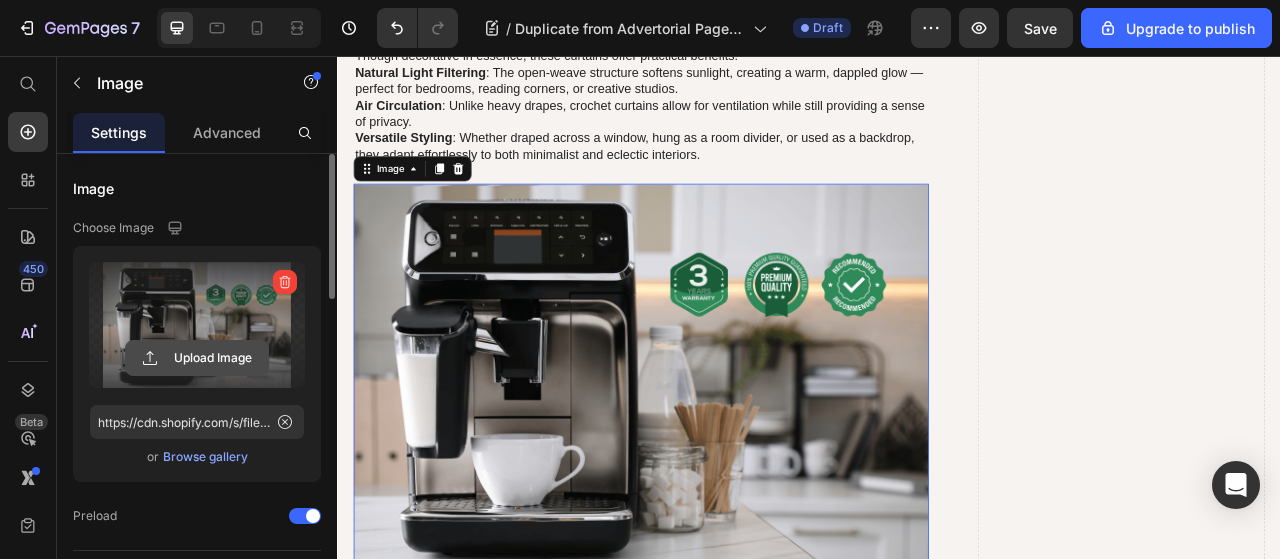 click 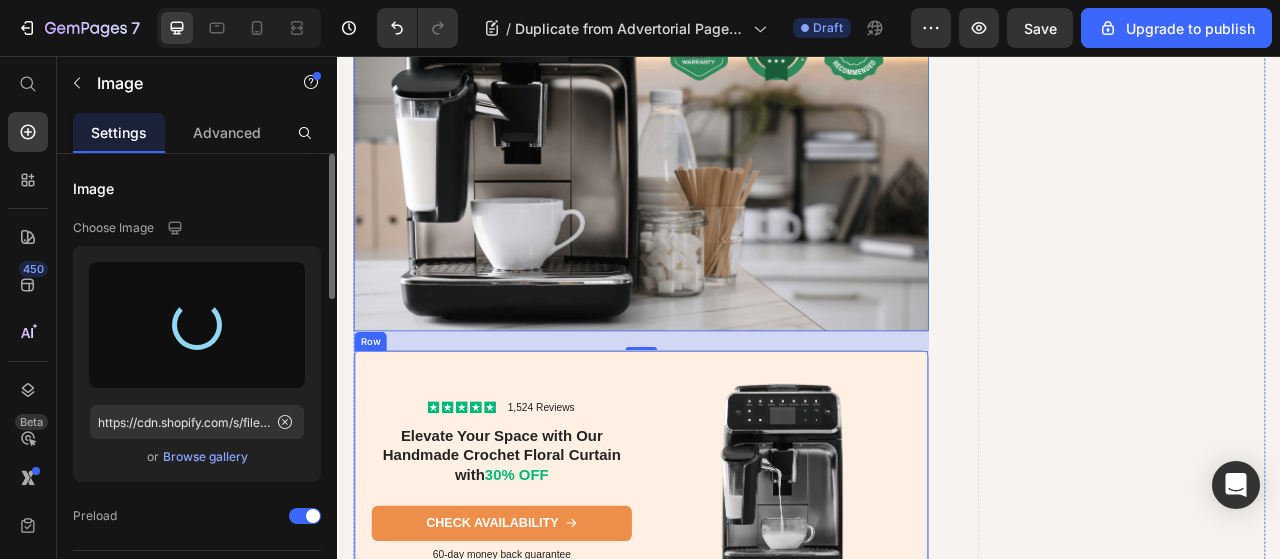 type on "https://cdn.shopify.com/s/files/1/0671/3036/0122/files/gempages_553031385560908915-9190e03a-a3fc-4725-a472-09e1ea4993cc.png" 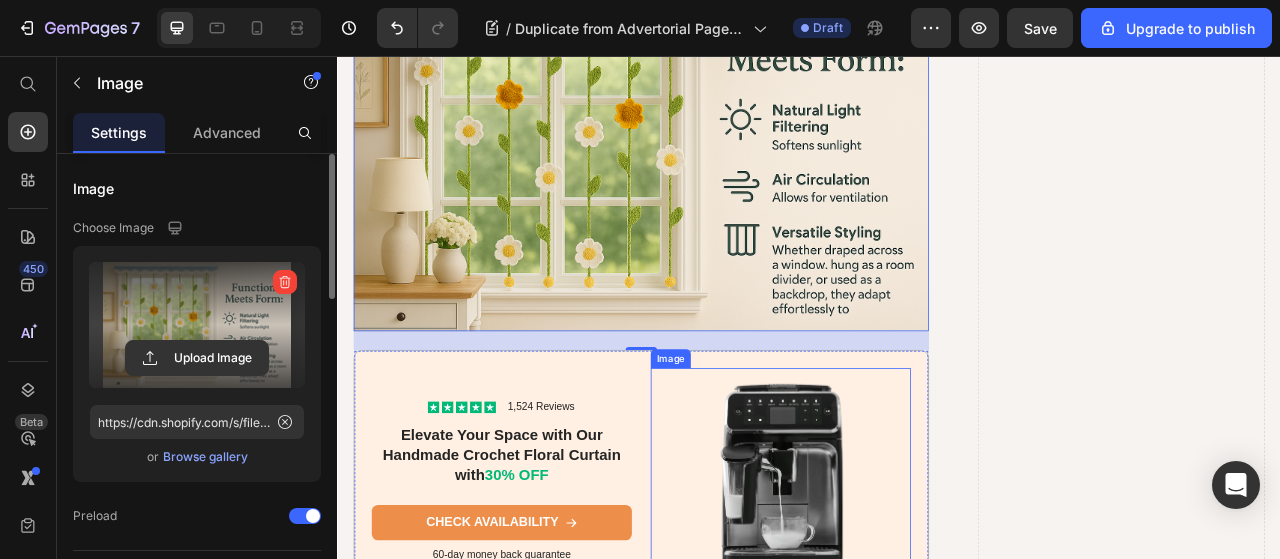 scroll, scrollTop: 3700, scrollLeft: 0, axis: vertical 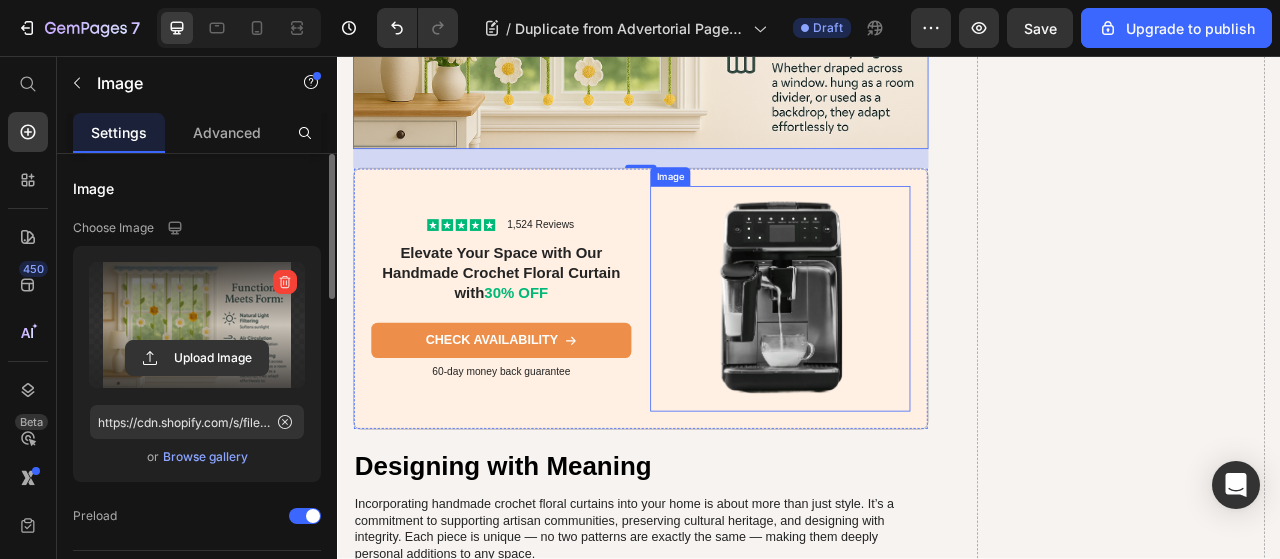click at bounding box center [900, 365] 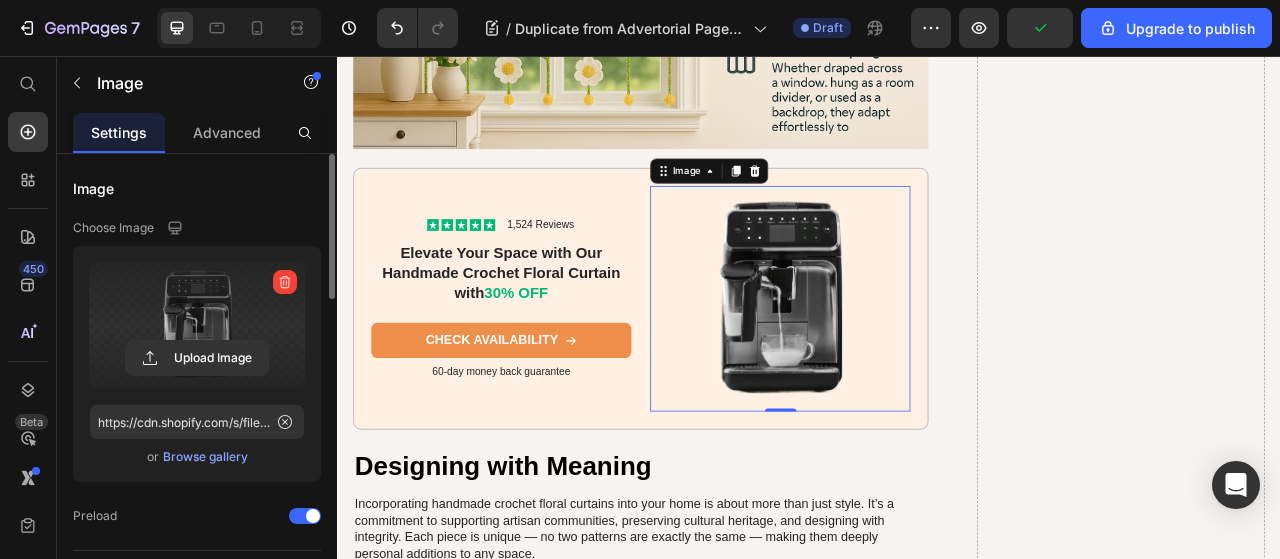 click at bounding box center [197, 325] 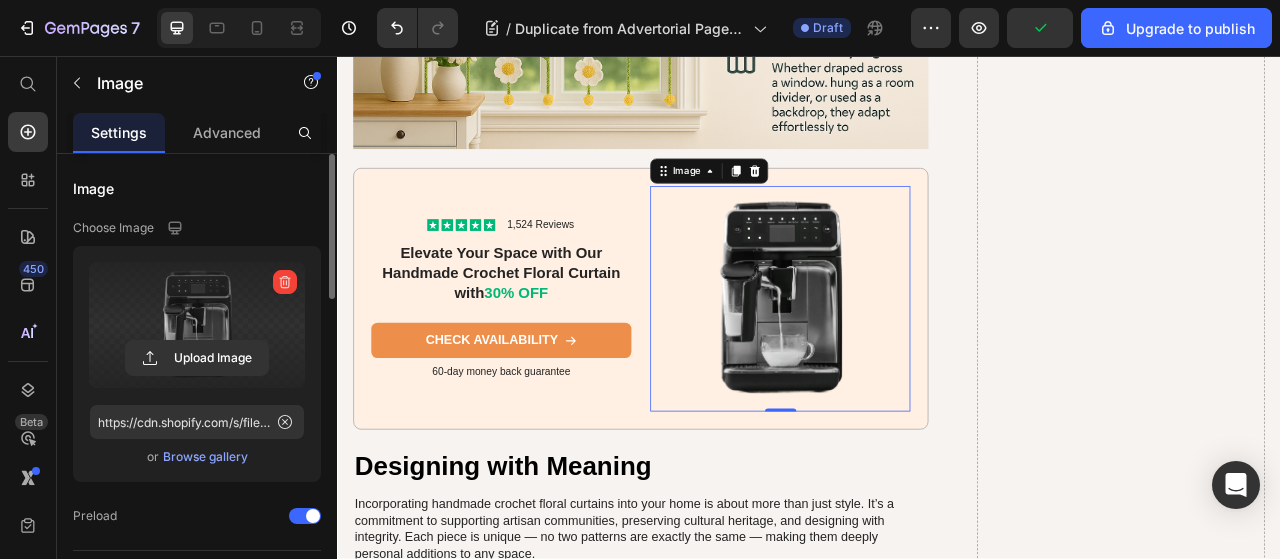 click 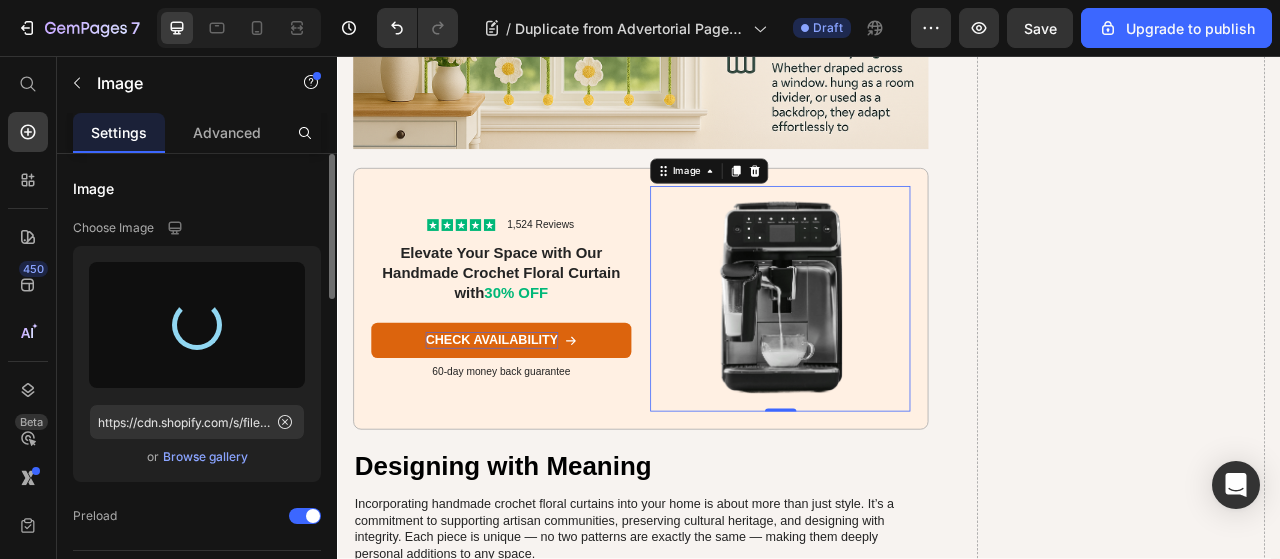 type on "https://cdn.shopify.com/s/files/1/0671/3036/0122/files/gempages_553031385560908915-626f9e1a-cce0-469c-a492-d99a3b45608a.png" 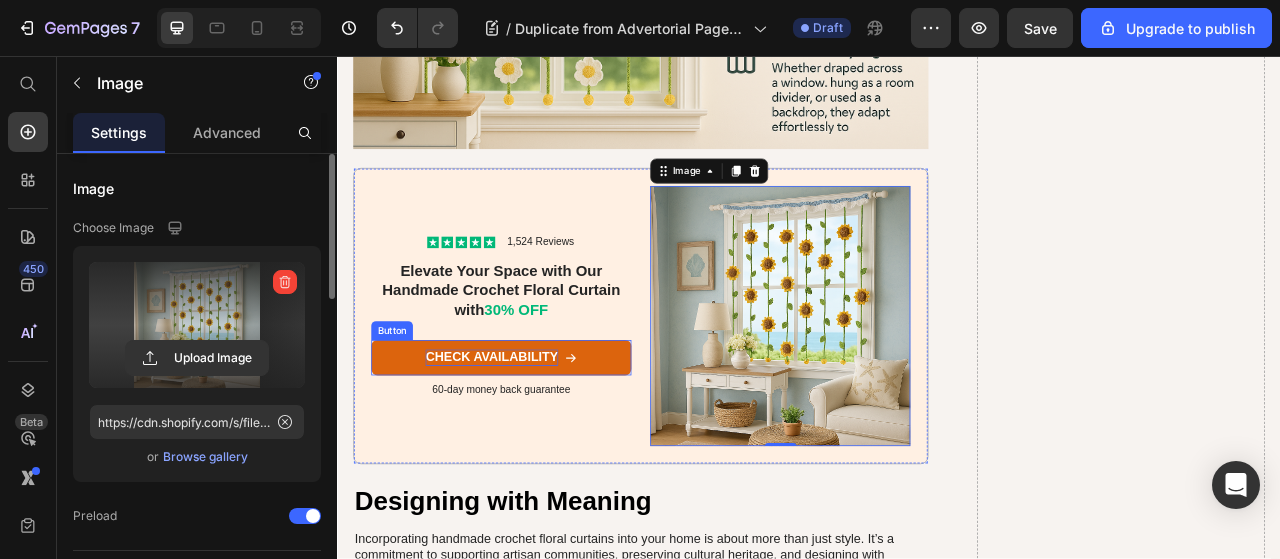 click on "CHECK AVAILABILITY" at bounding box center (533, 440) 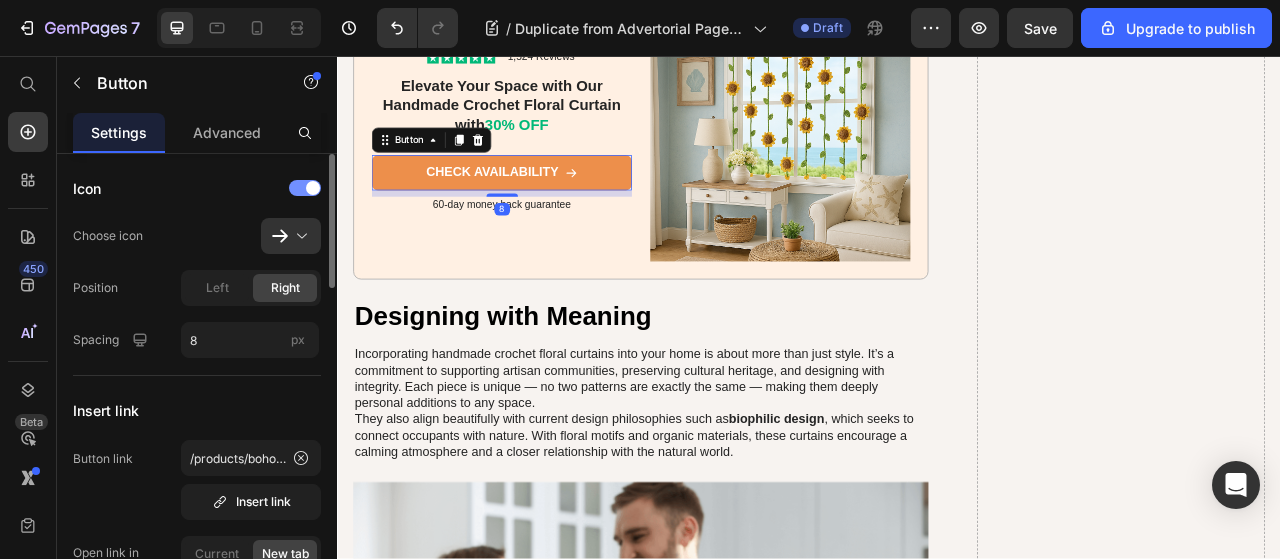scroll, scrollTop: 4000, scrollLeft: 0, axis: vertical 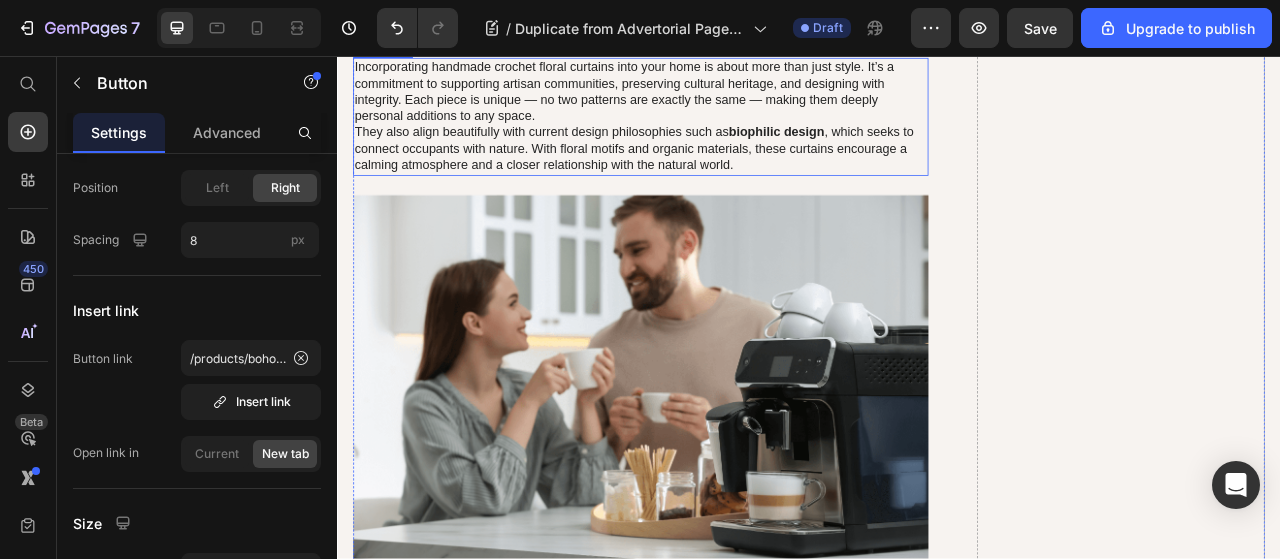 click at bounding box center (723, 468) 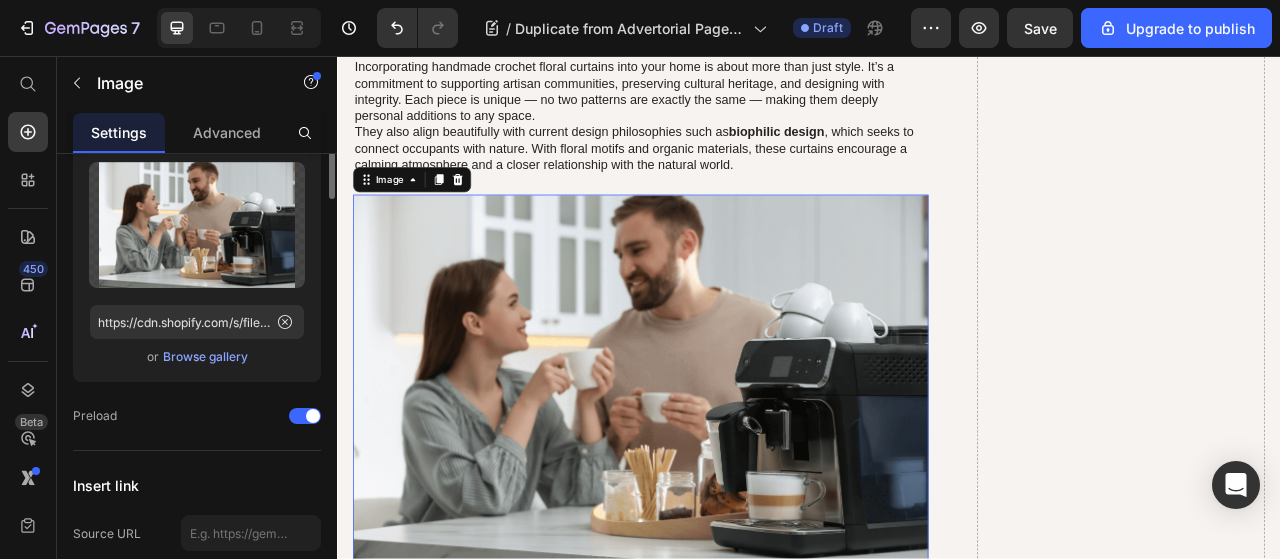 scroll, scrollTop: 0, scrollLeft: 0, axis: both 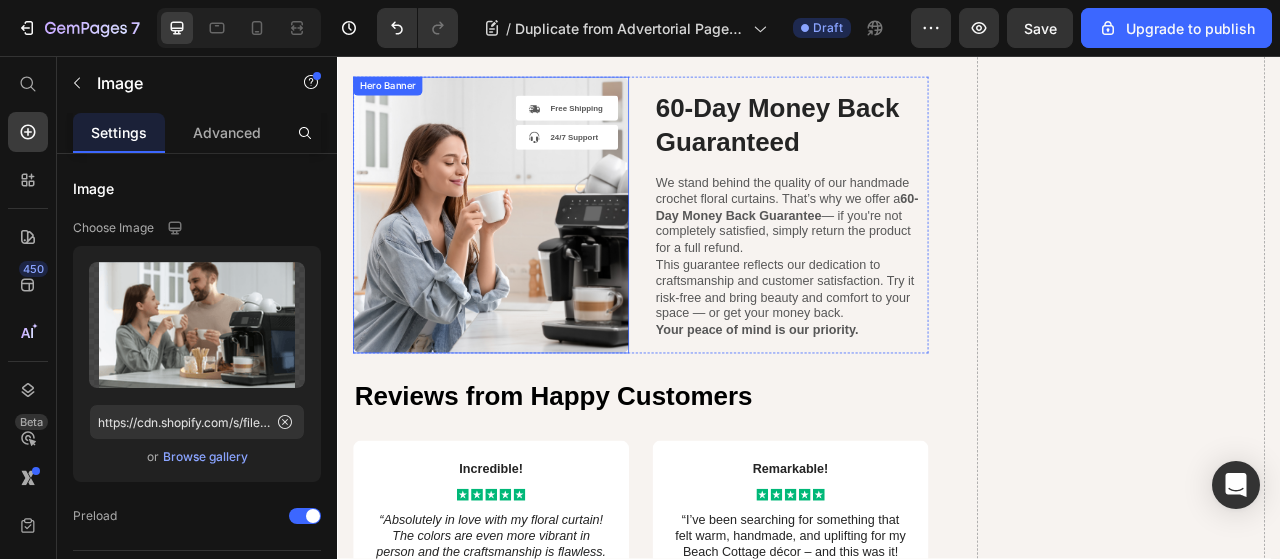 click at bounding box center (532, 259) 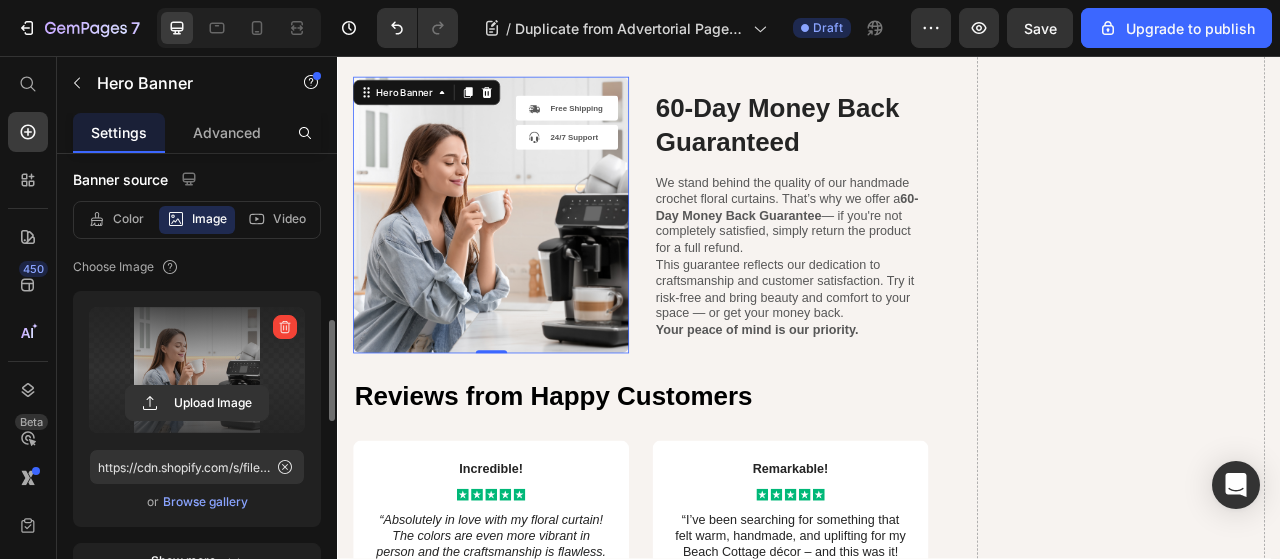 scroll, scrollTop: 200, scrollLeft: 0, axis: vertical 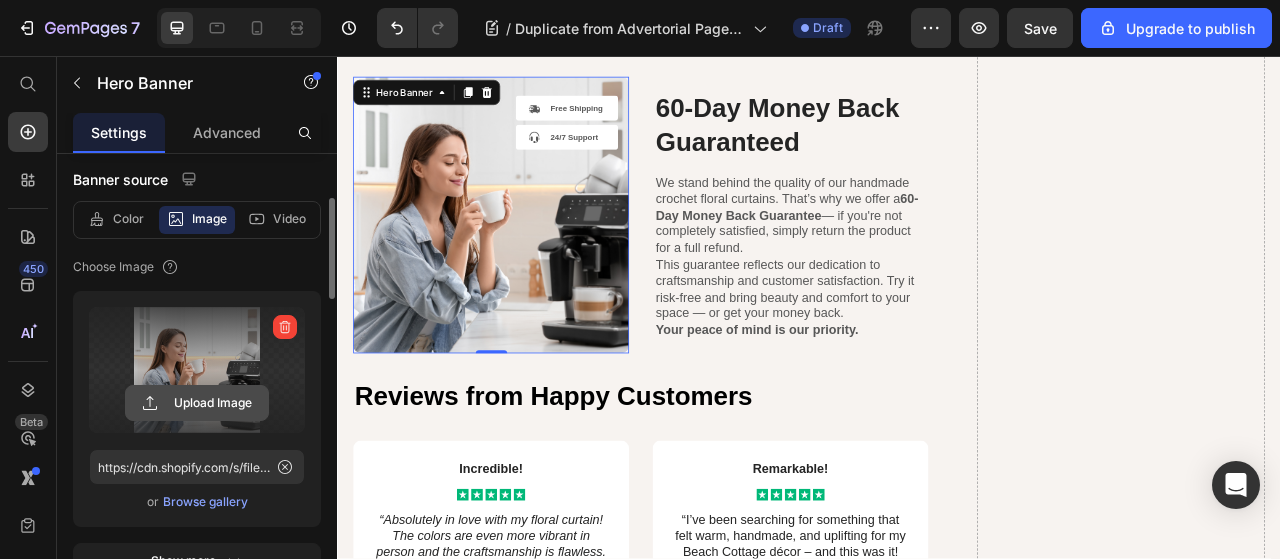 click 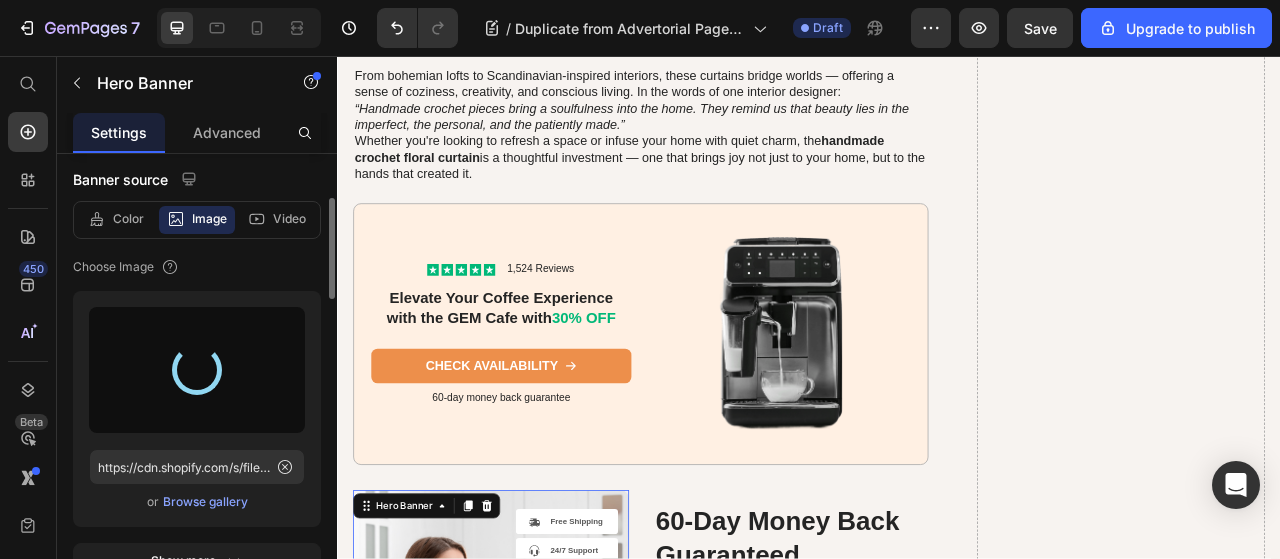 scroll, scrollTop: 5276, scrollLeft: 0, axis: vertical 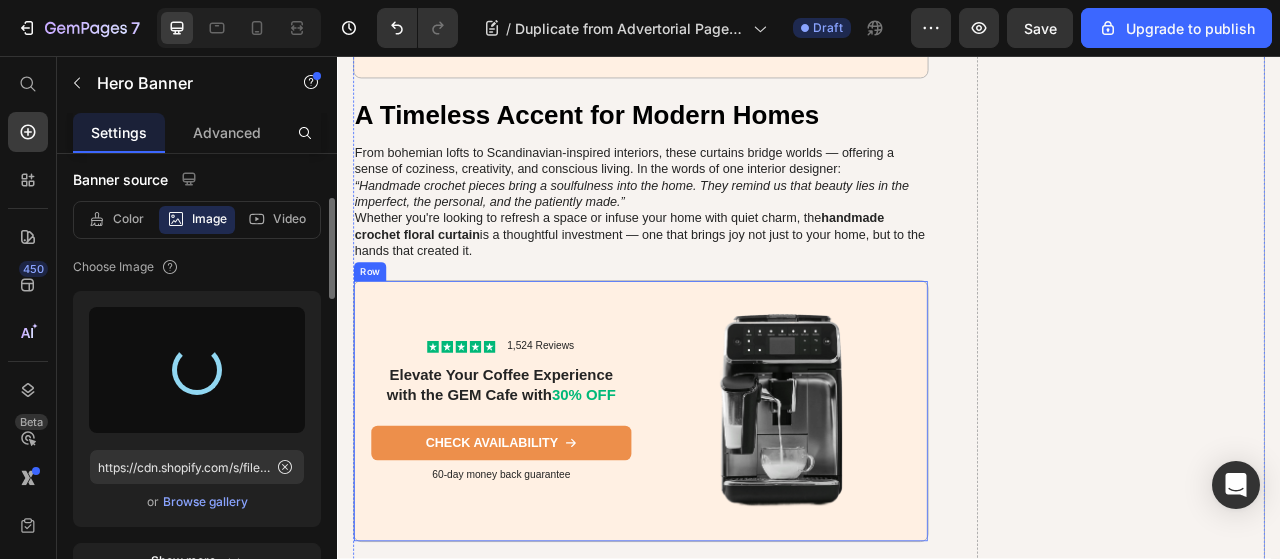 type on "https://cdn.shopify.com/s/files/1/0671/3036/0122/files/gempages_553031385560908915-0111df41-9f8d-4338-9e3a-9efb1bd31738.png" 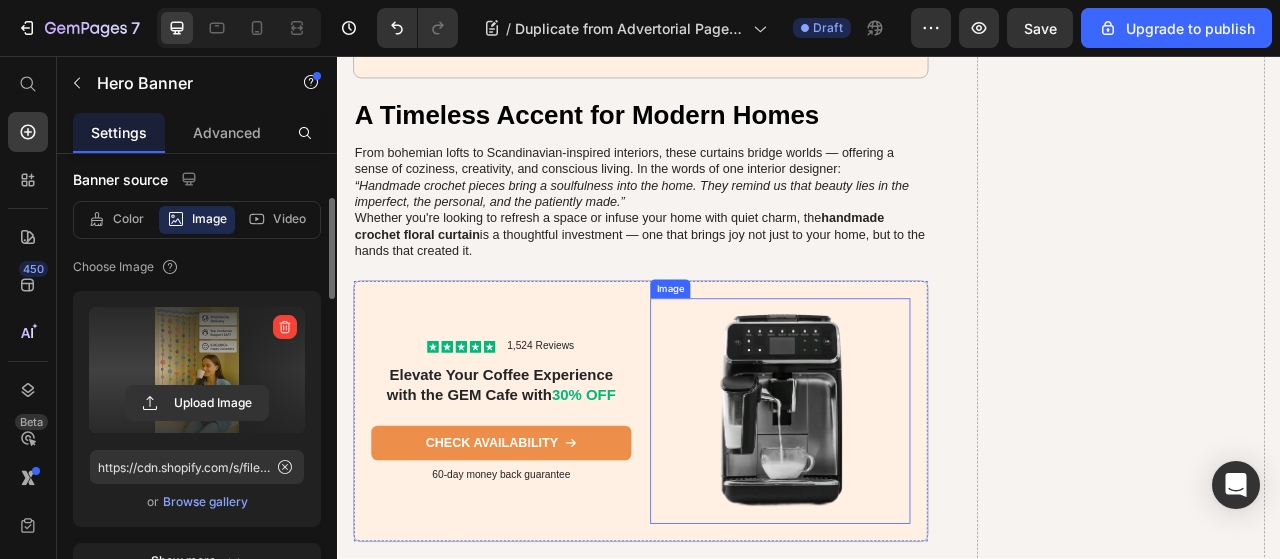 click at bounding box center [900, 508] 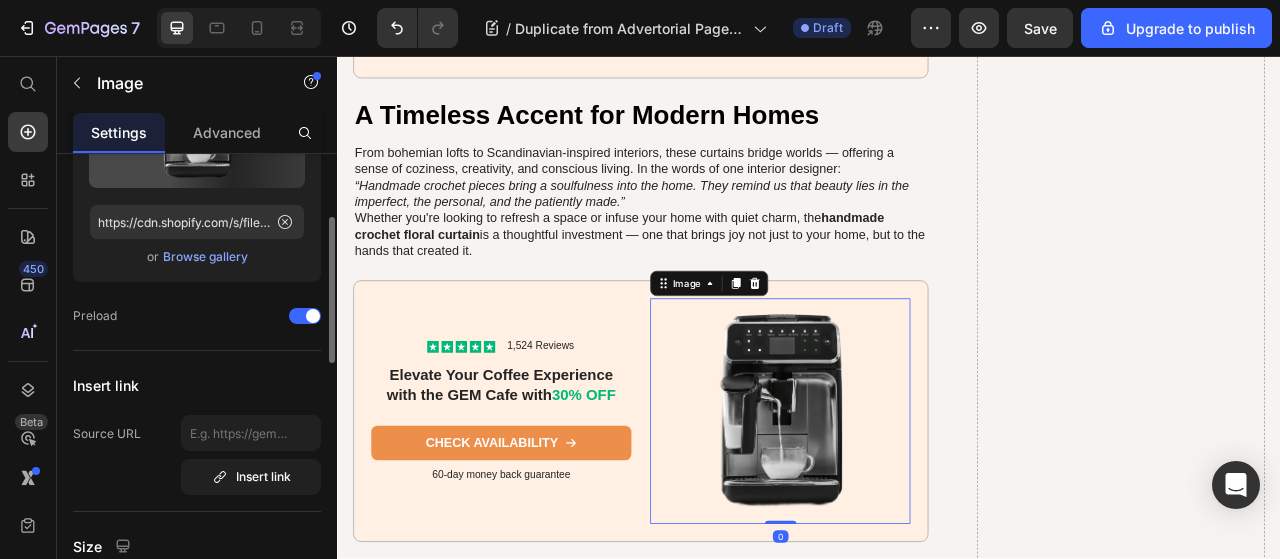 scroll, scrollTop: 0, scrollLeft: 0, axis: both 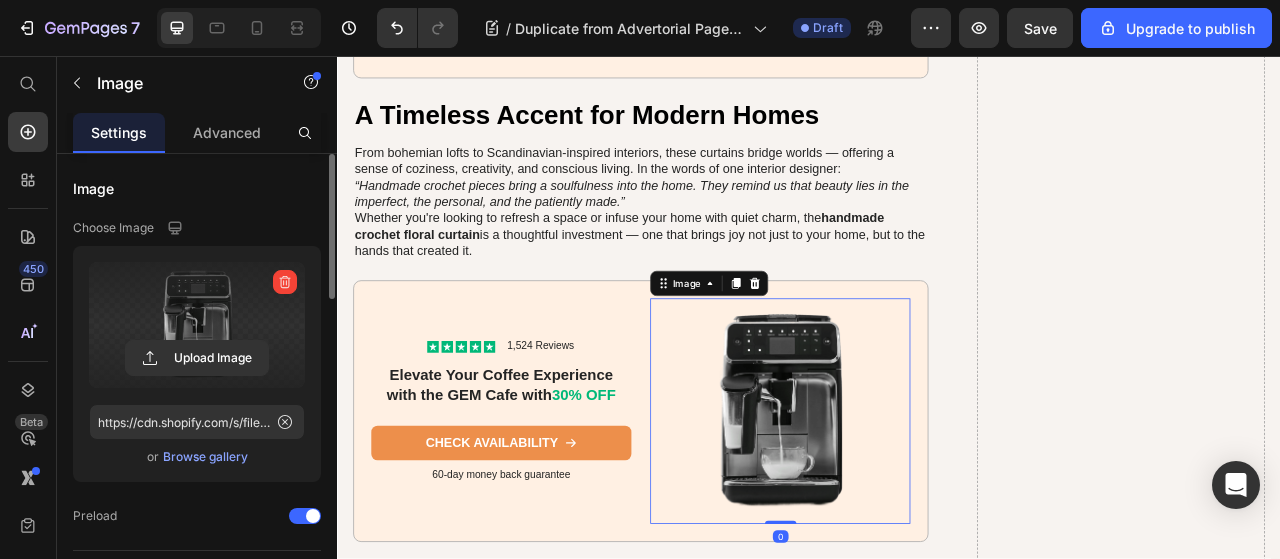 click at bounding box center (197, 325) 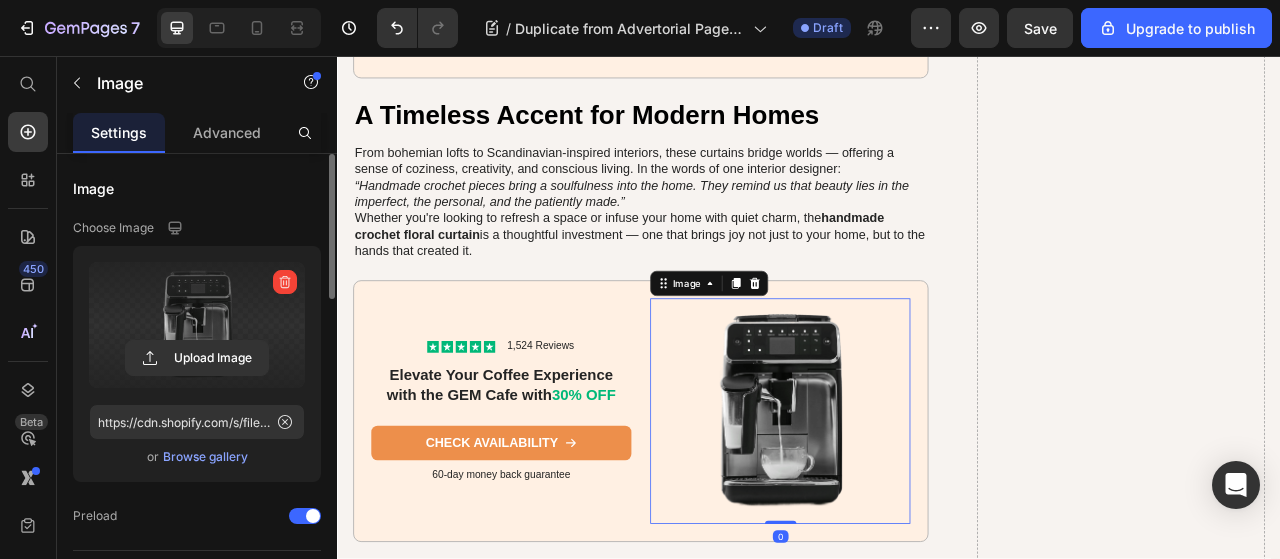 click 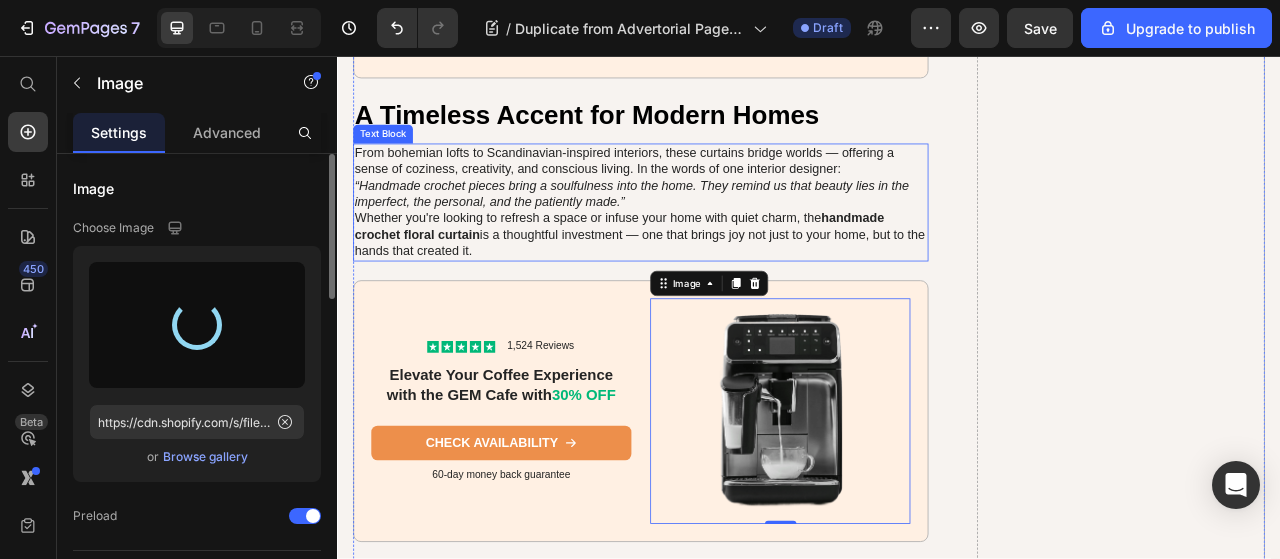 type on "https://cdn.shopify.com/s/files/1/0671/3036/0122/files/gempages_553031385560908915-d1388caa-e5fb-432c-8640-46e367881c6d.jpg" 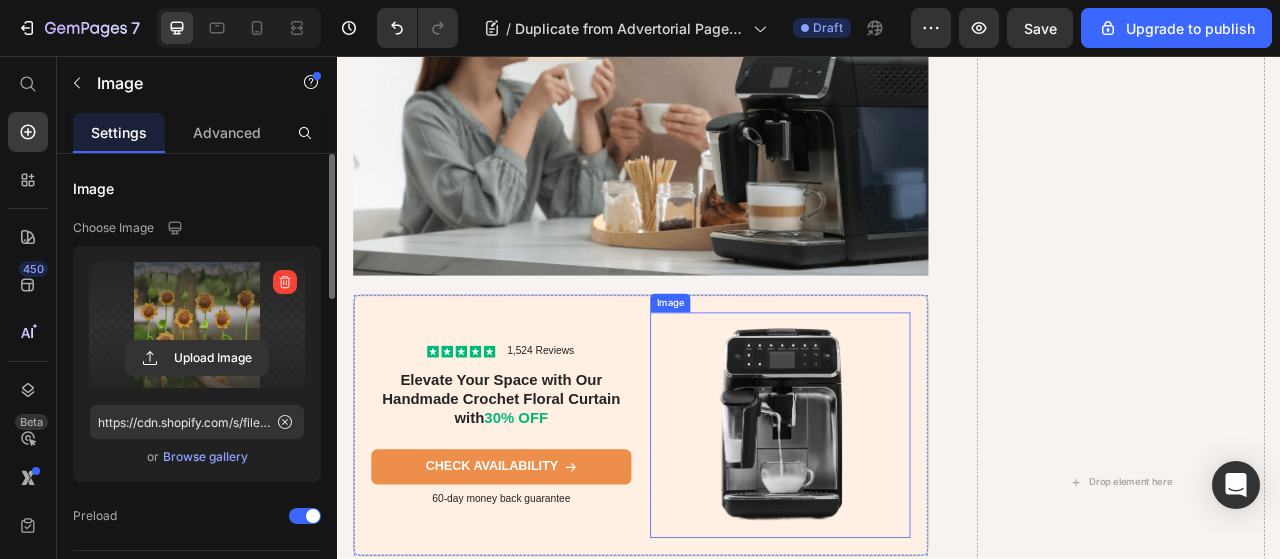 scroll, scrollTop: 4792, scrollLeft: 0, axis: vertical 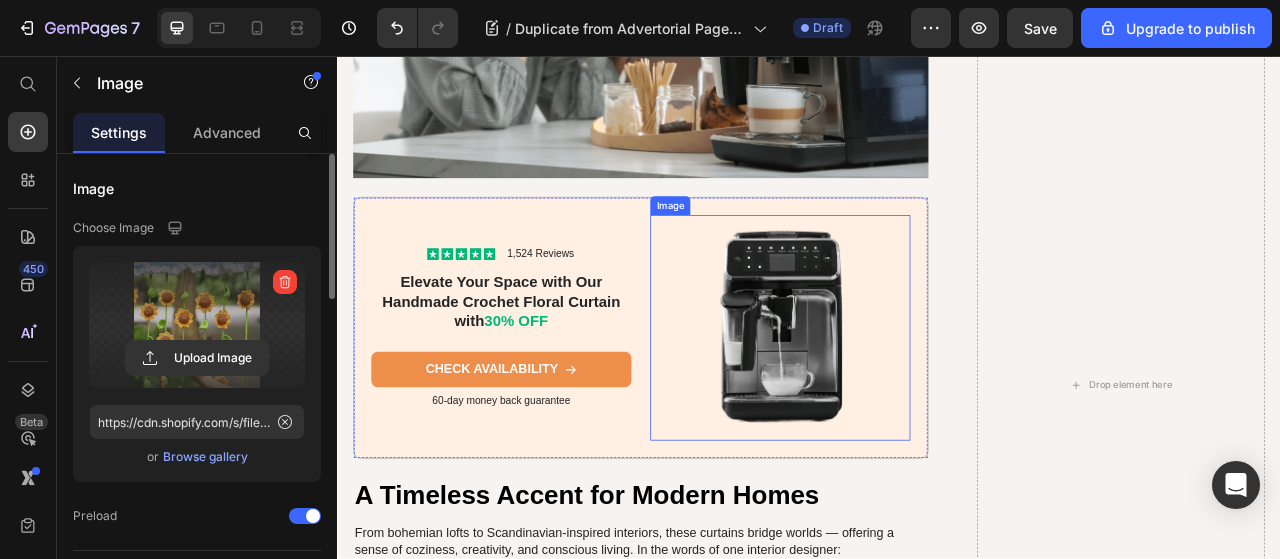 click at bounding box center (900, 402) 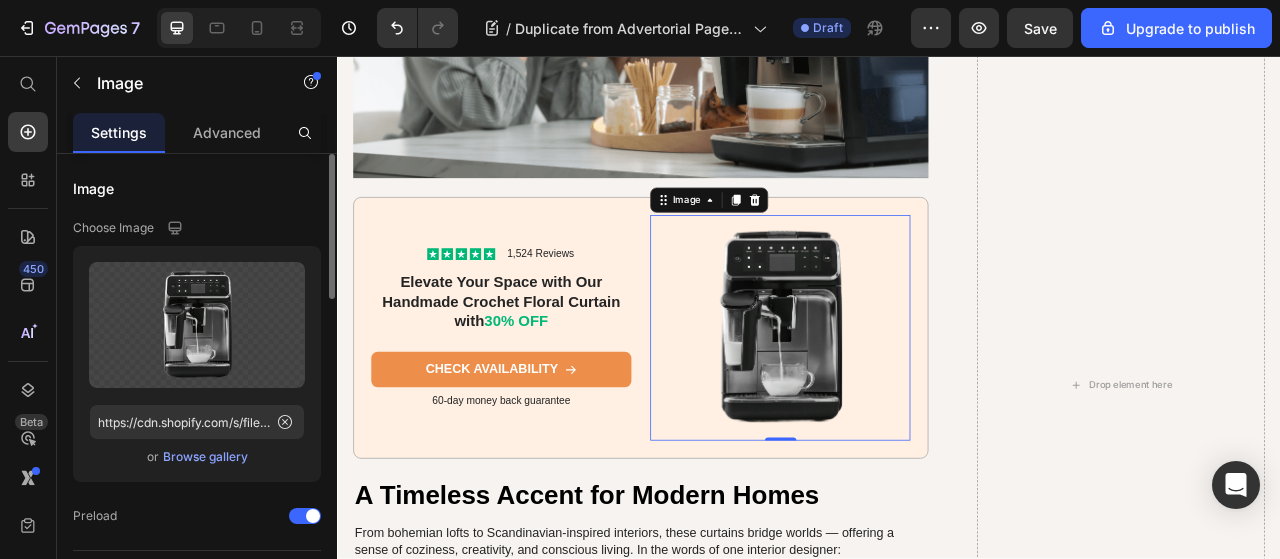 click at bounding box center (900, 402) 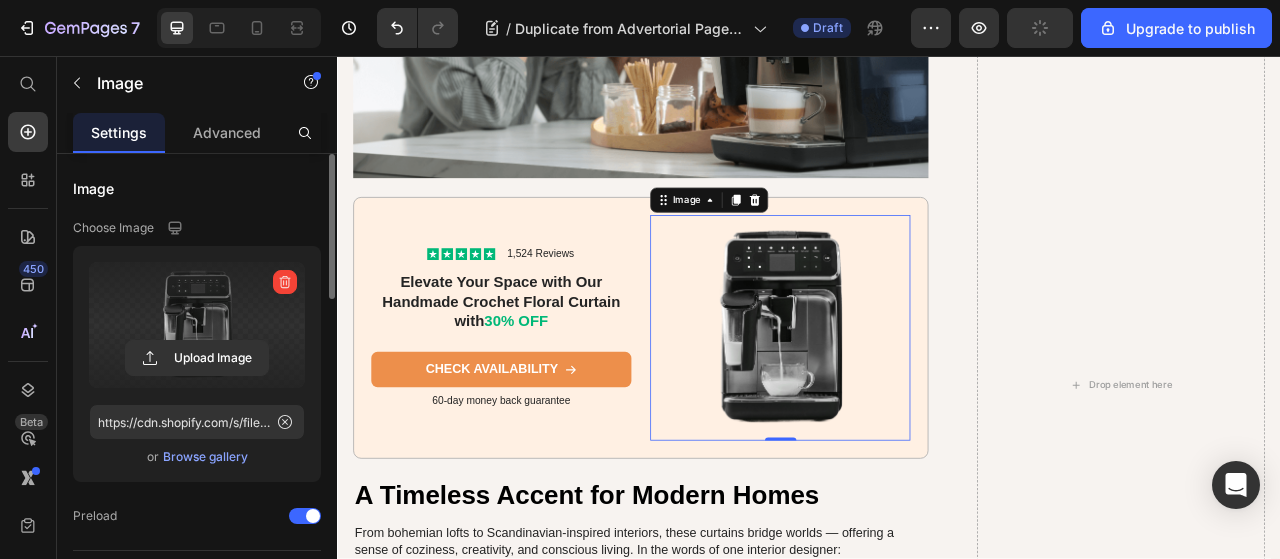 click at bounding box center [197, 325] 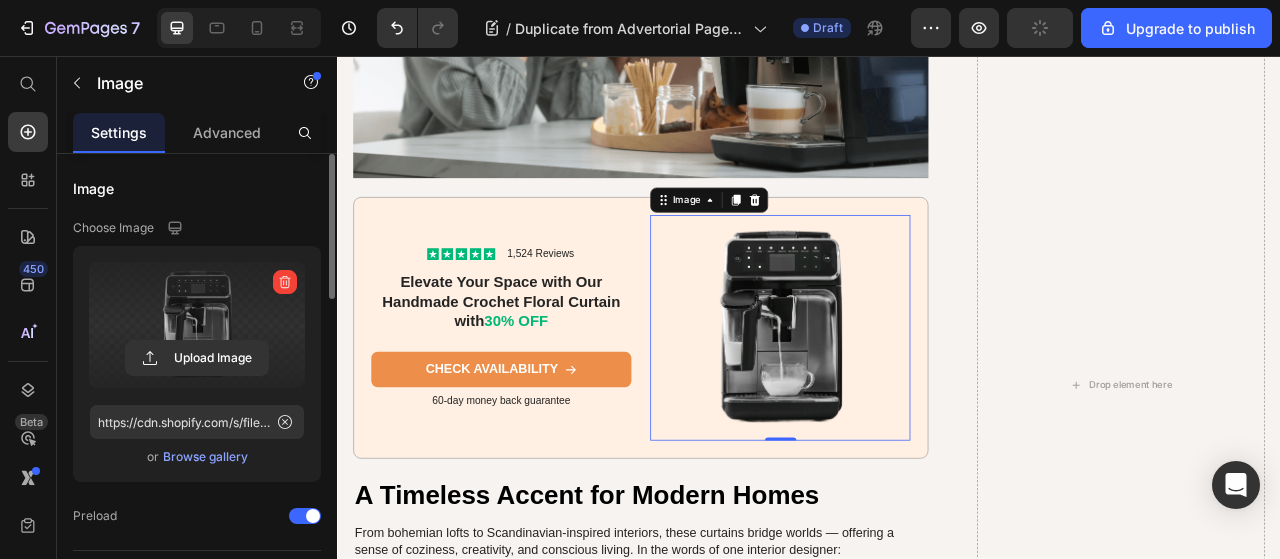 click 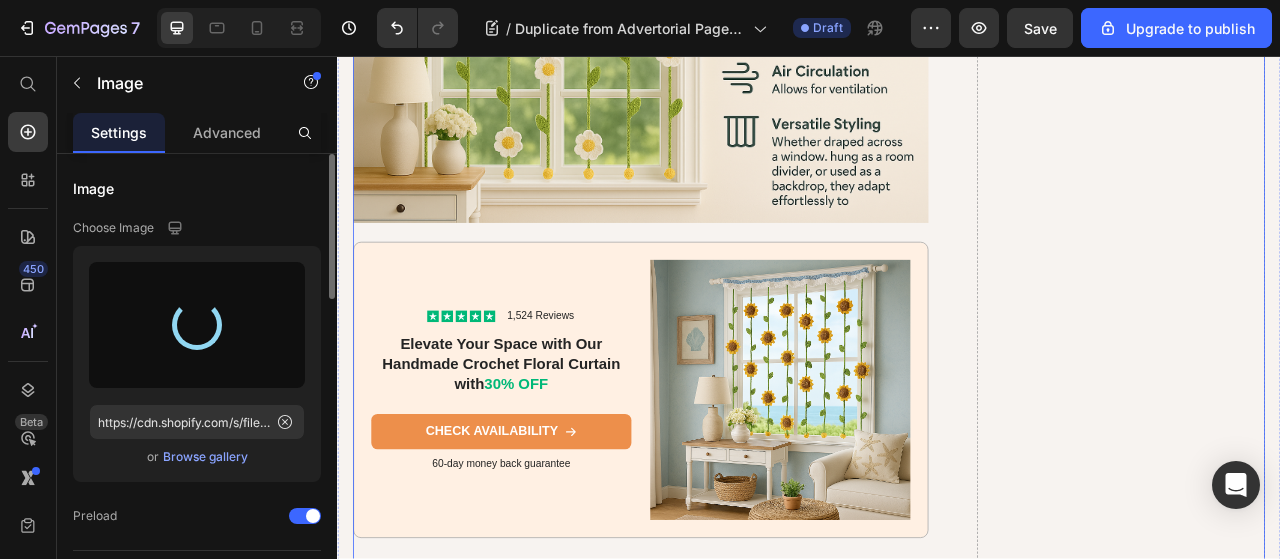 scroll, scrollTop: 3692, scrollLeft: 0, axis: vertical 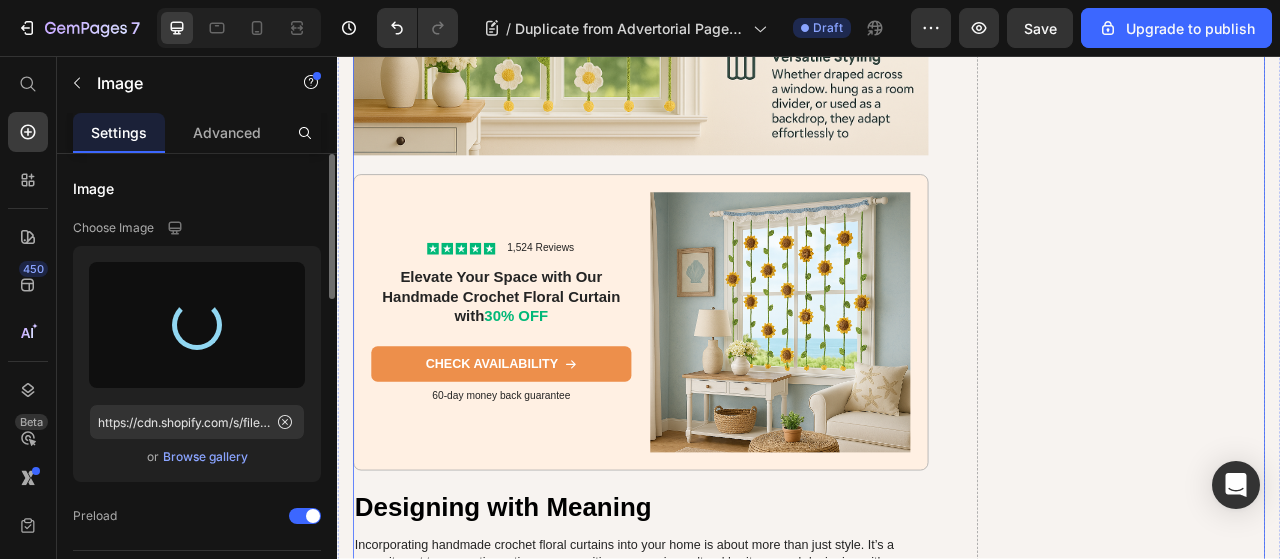 type on "https://cdn.shopify.com/s/files/1/0671/3036/0122/files/gempages_553031385560908915-e3d84cfc-ec7b-45ec-a48c-f01624f12552.webp" 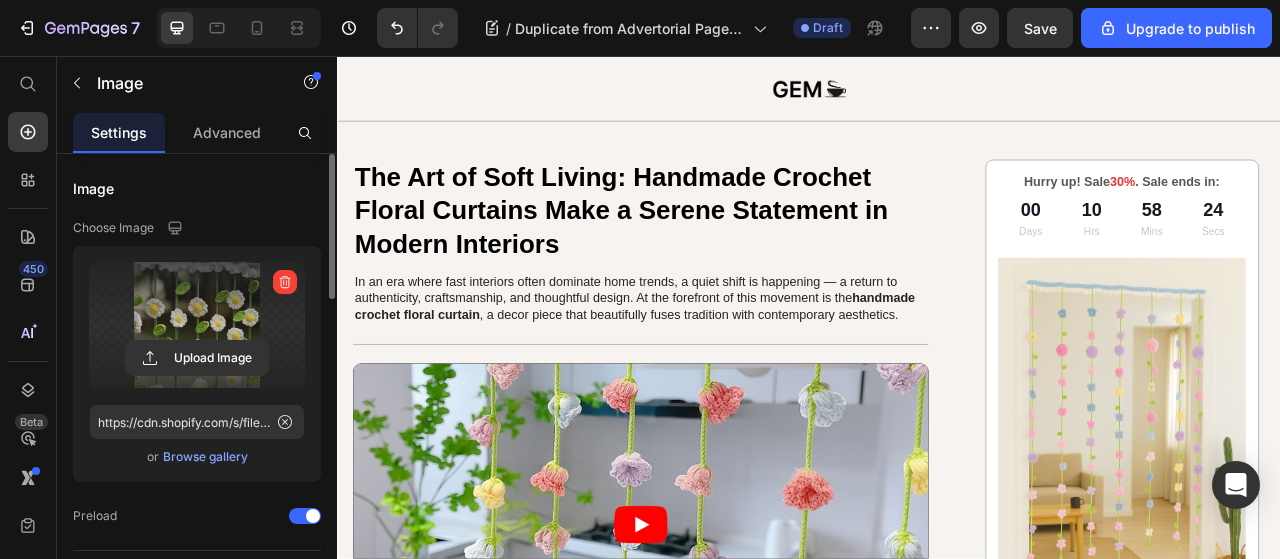 scroll, scrollTop: 0, scrollLeft: 0, axis: both 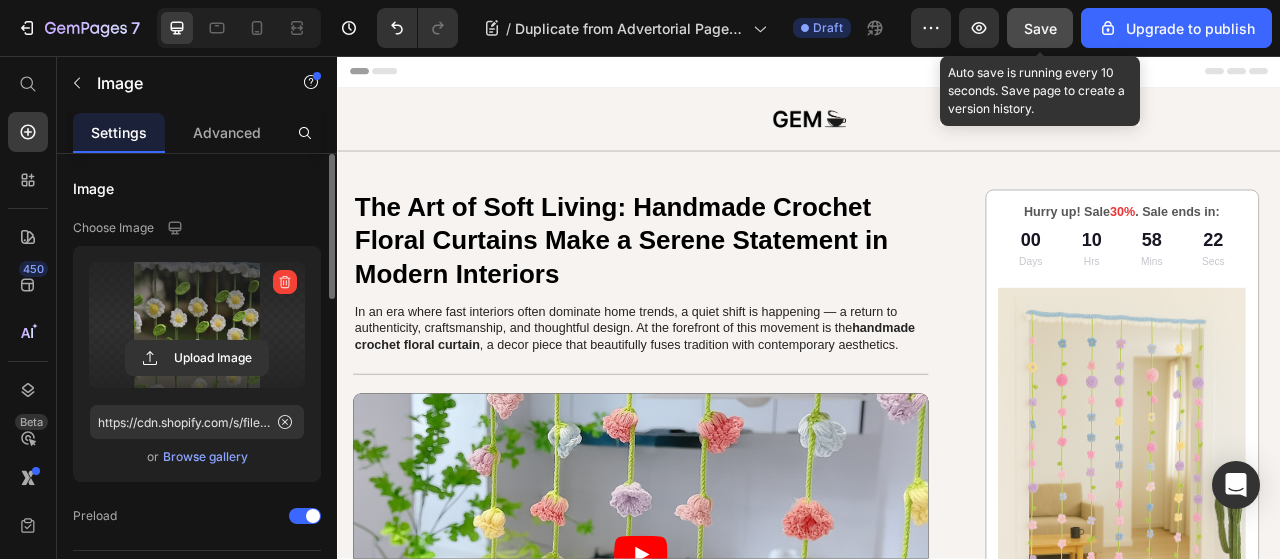 click on "Save" at bounding box center [1040, 28] 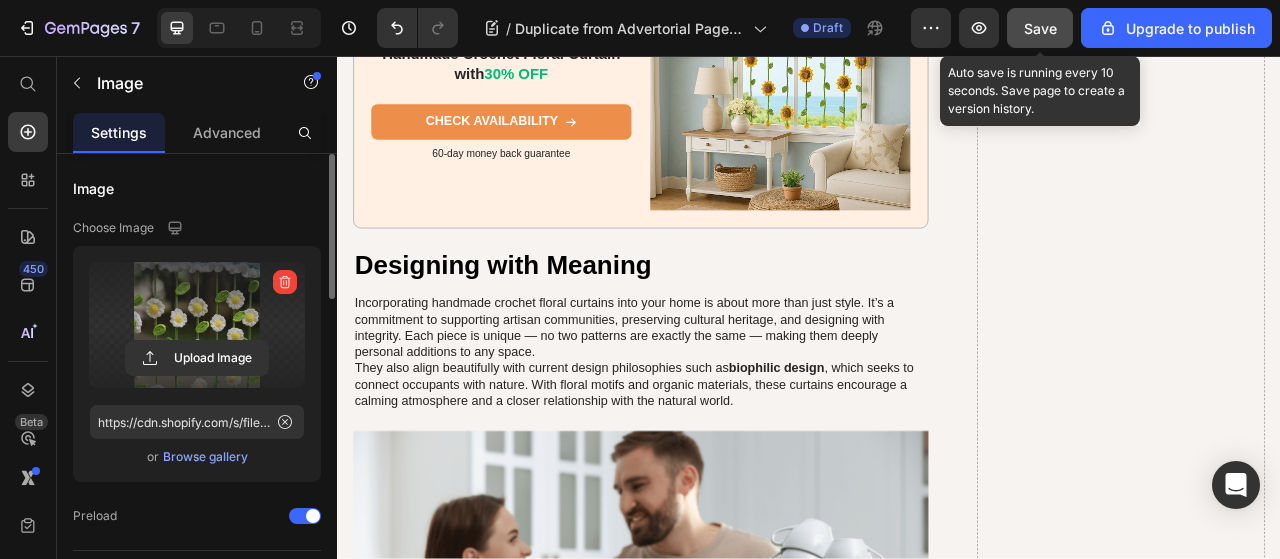 scroll, scrollTop: 4300, scrollLeft: 0, axis: vertical 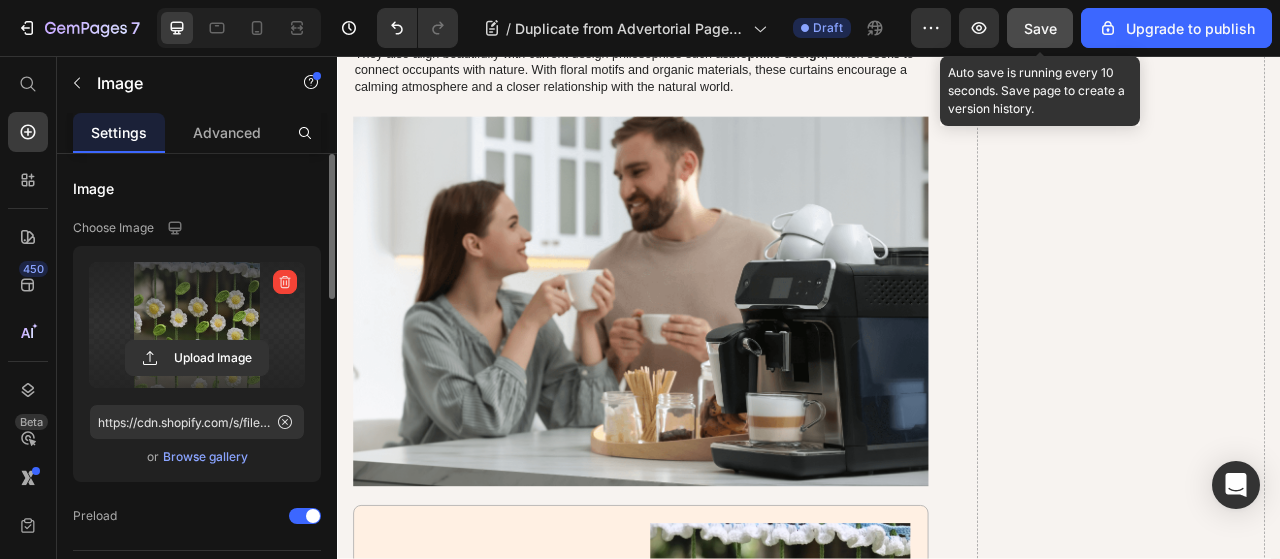 click on "Save" at bounding box center [1040, 28] 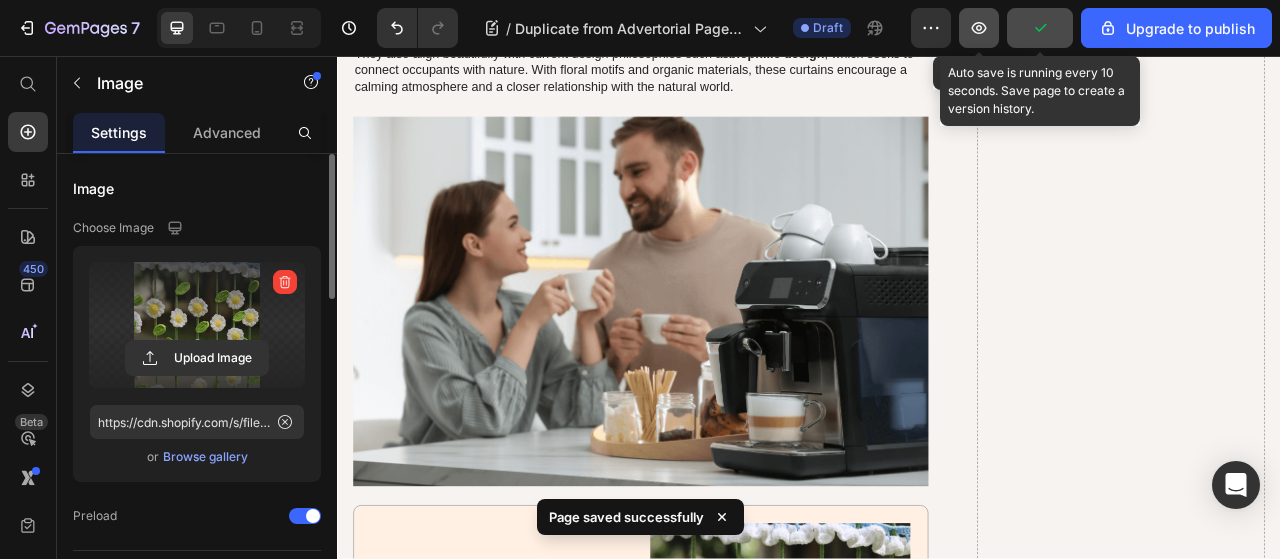 click 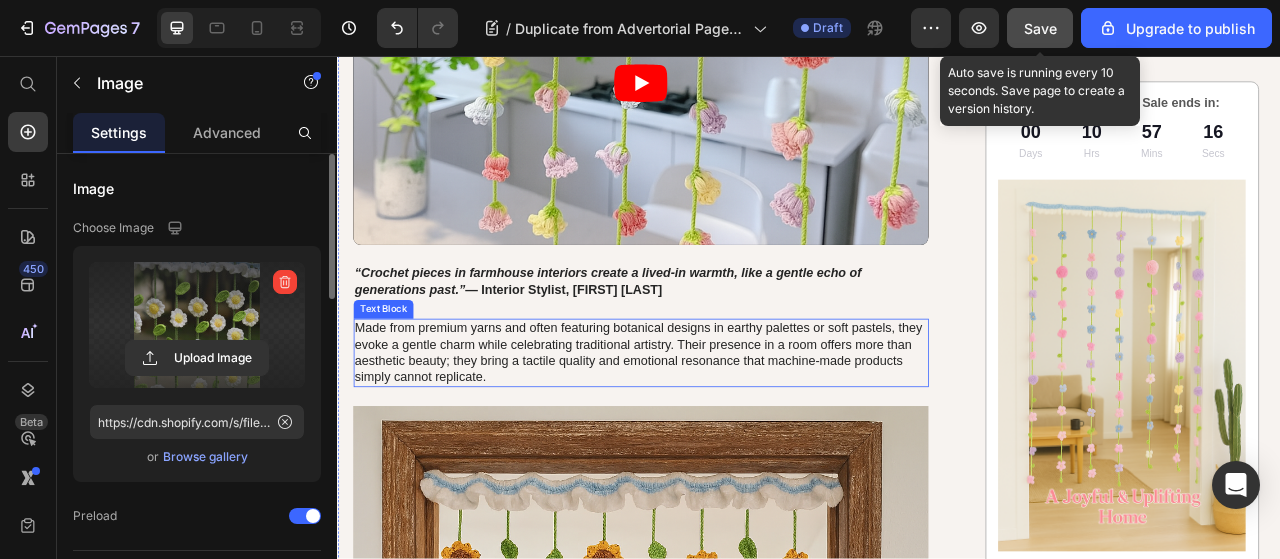 scroll, scrollTop: 0, scrollLeft: 0, axis: both 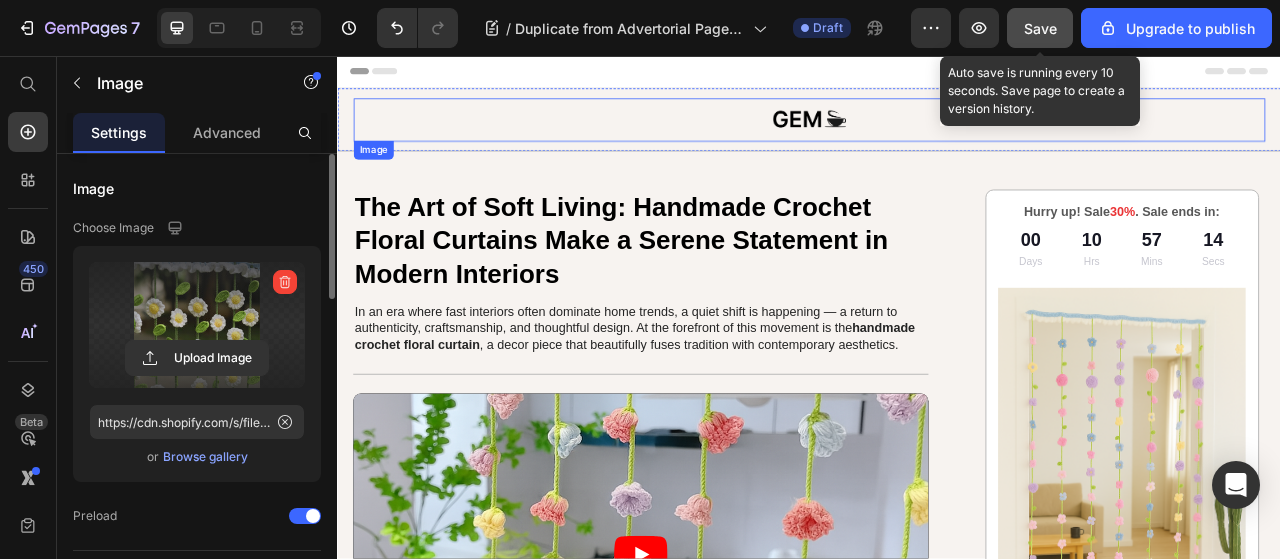 click at bounding box center [937, 137] 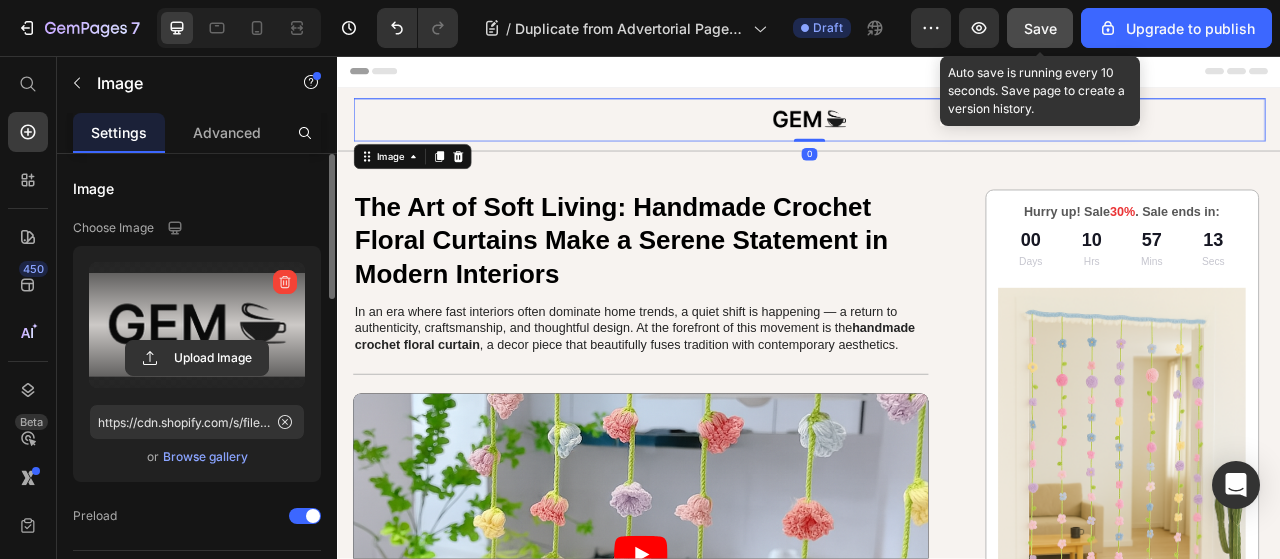 click at bounding box center (197, 325) 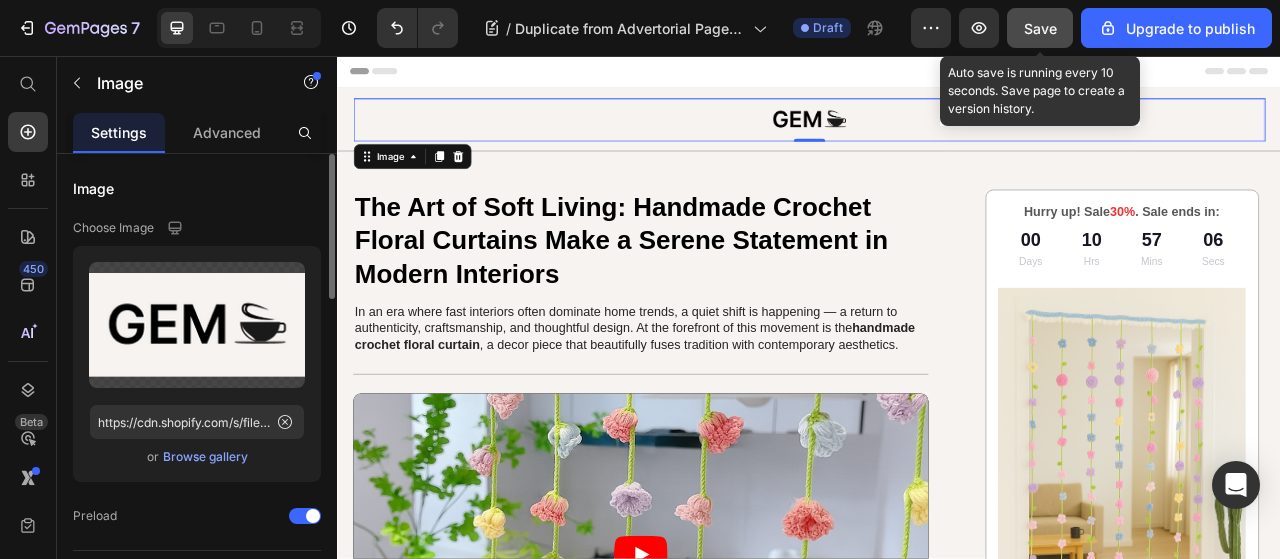 click on "Browse gallery" at bounding box center [205, 457] 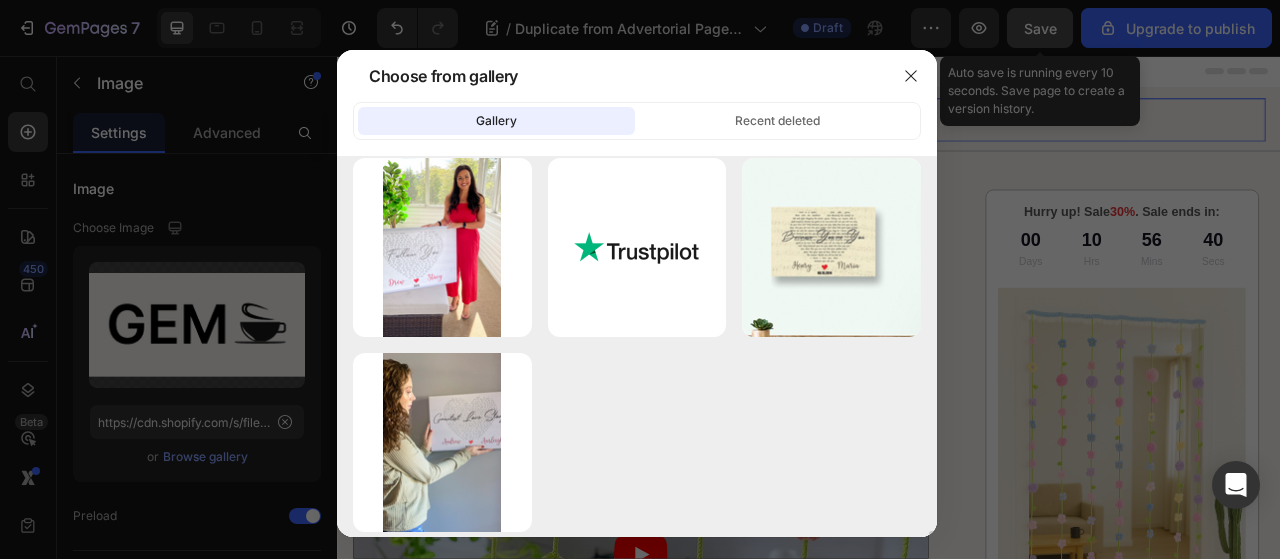 scroll, scrollTop: 8190, scrollLeft: 0, axis: vertical 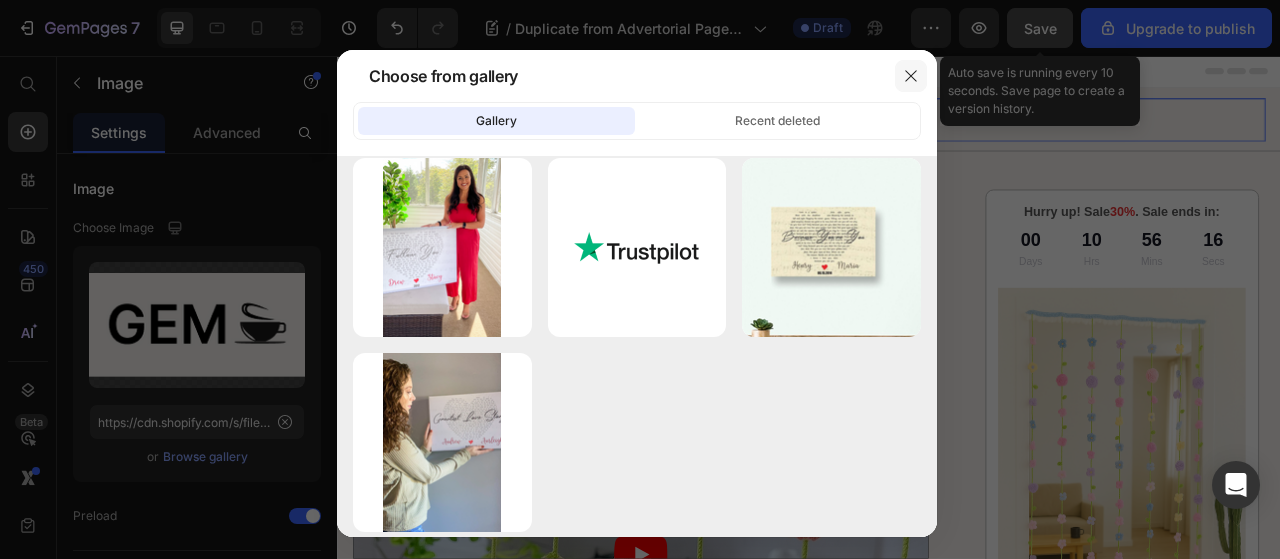 click at bounding box center [911, 76] 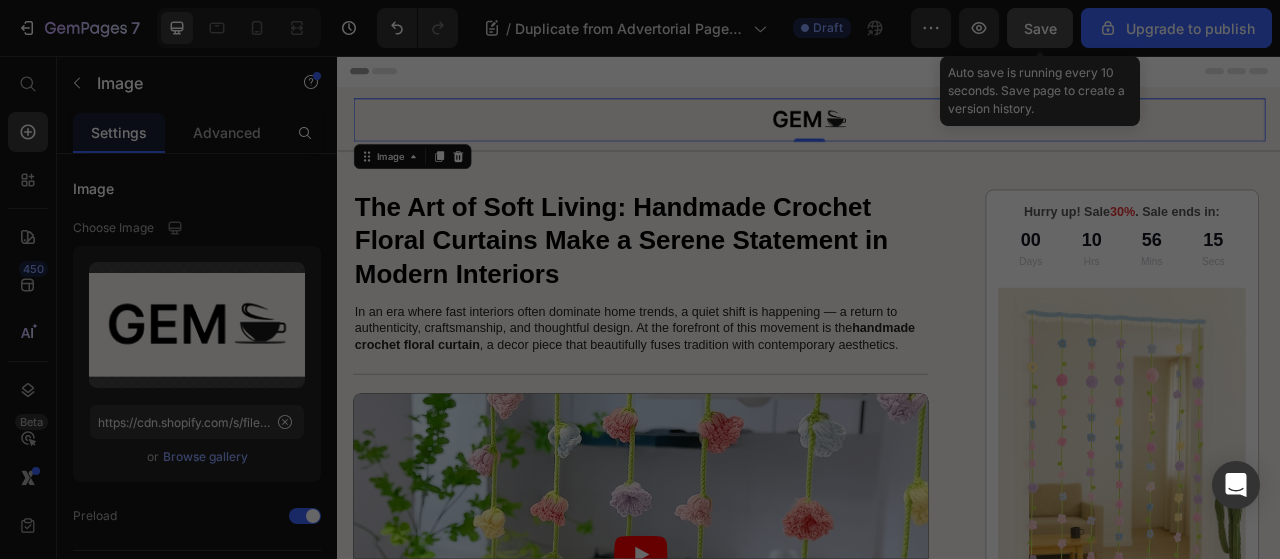 scroll, scrollTop: 8190, scrollLeft: 0, axis: vertical 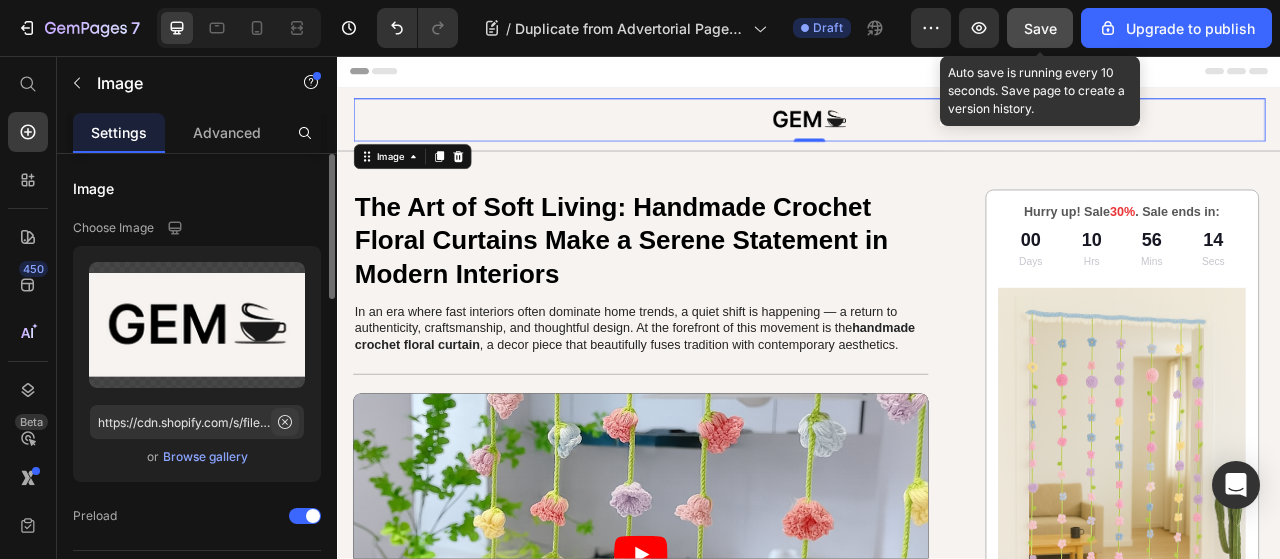 click 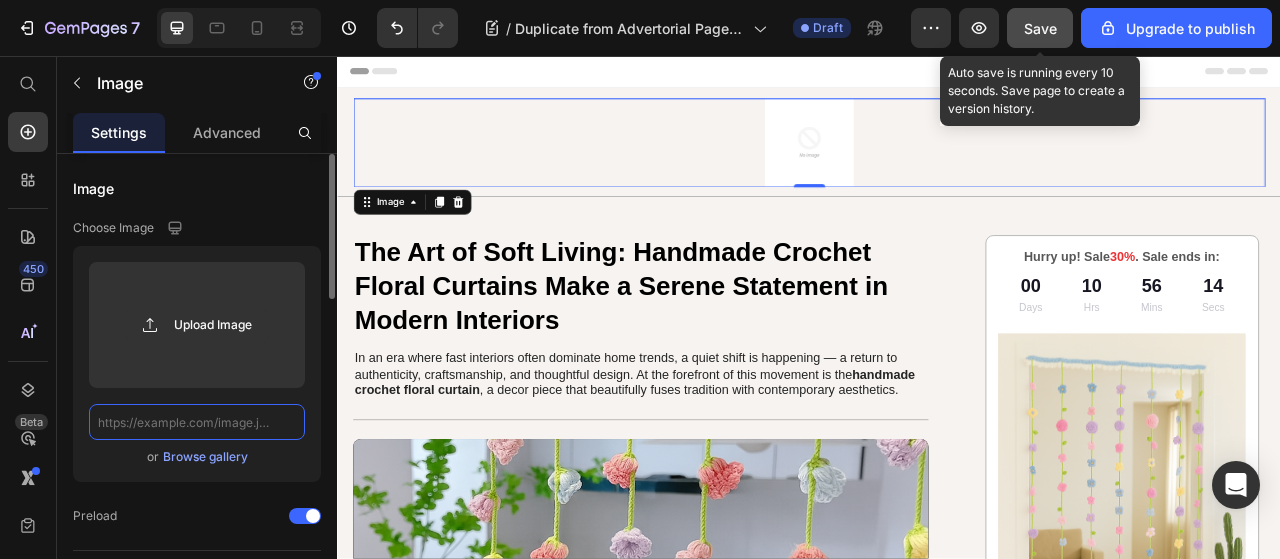 click 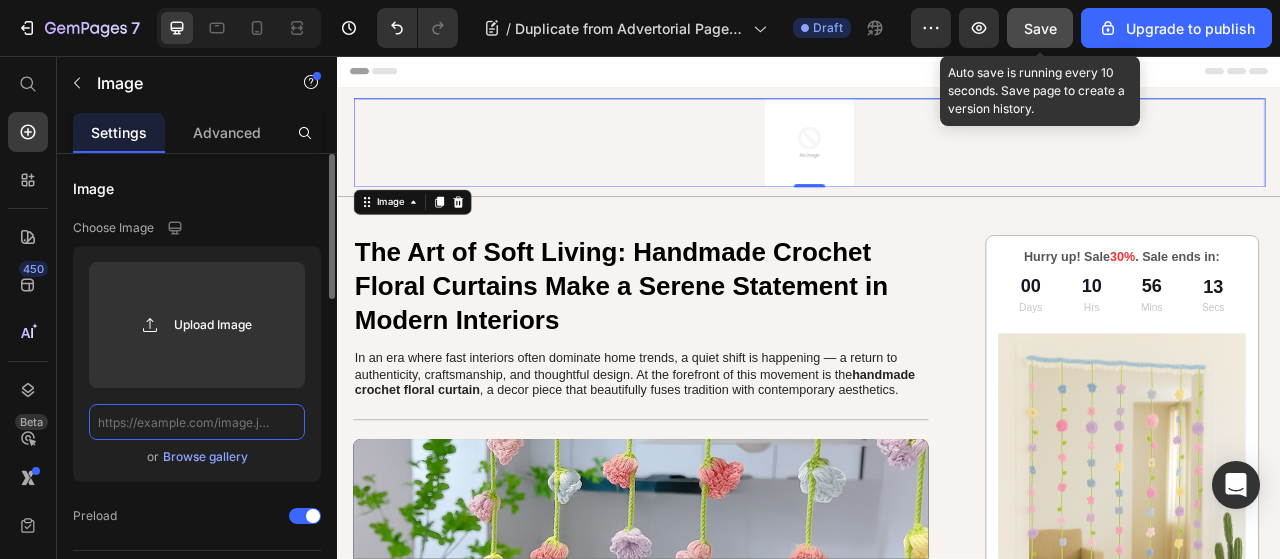 paste on "https://cdn.shopify.com/s/files/1/0671/3036/0122/files/ChatGPT_Image_10_34_49_22_thg_5_20251.png?v=1747885113" 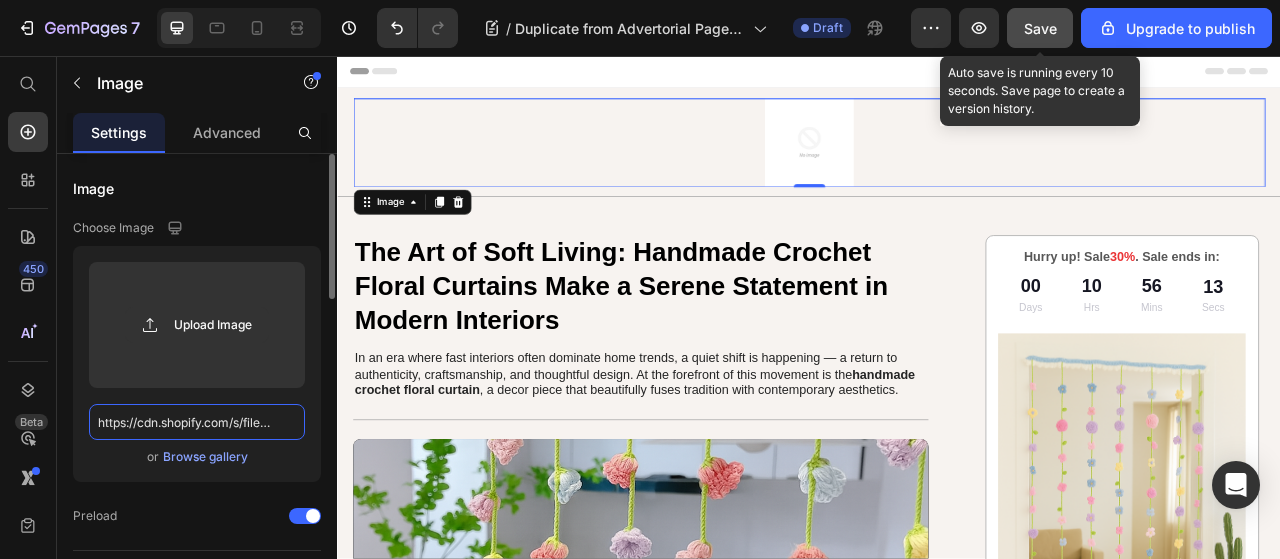 scroll, scrollTop: 0, scrollLeft: 489, axis: horizontal 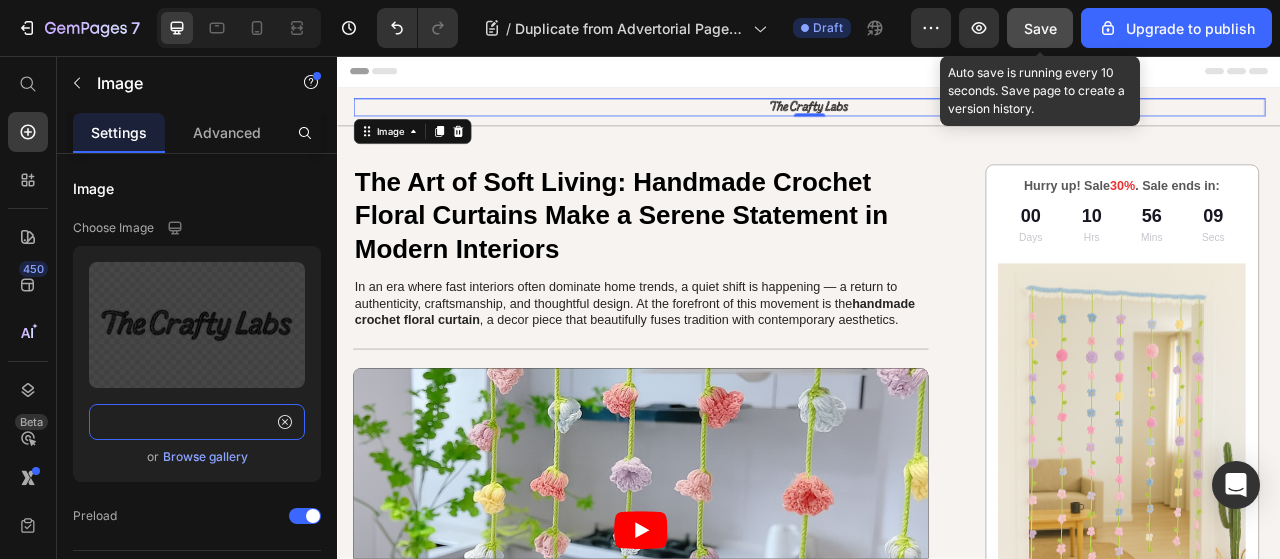 type on "https://cdn.shopify.com/s/files/1/0671/3036/0122/files/ChatGPT_Image_10_34_49_22_thg_5_20251.png?v=1747885113" 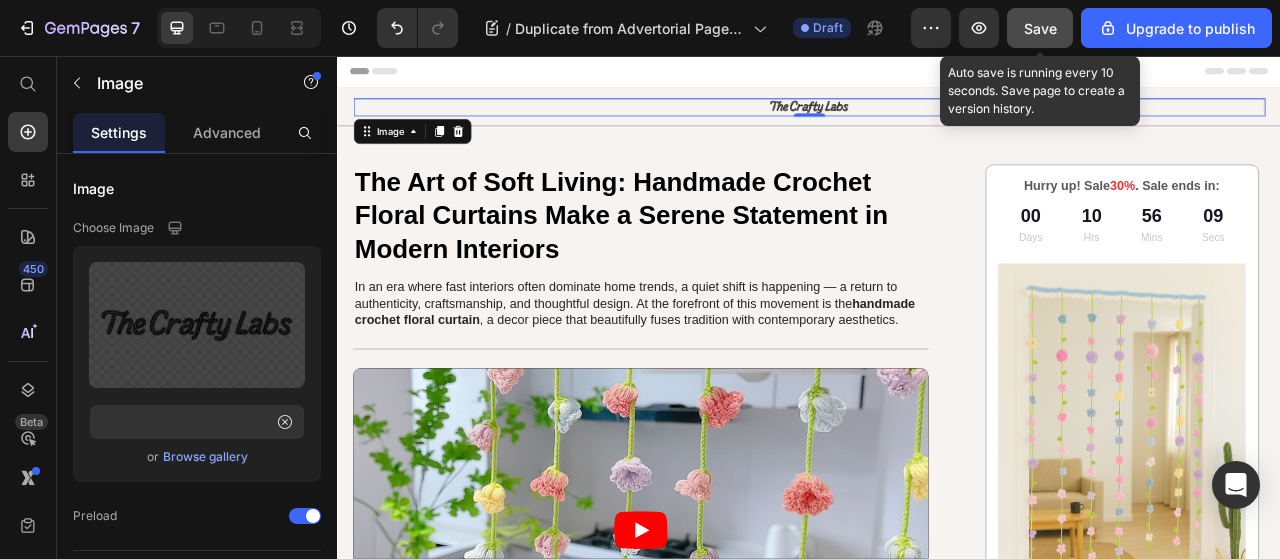 click on "Save" at bounding box center (1040, 28) 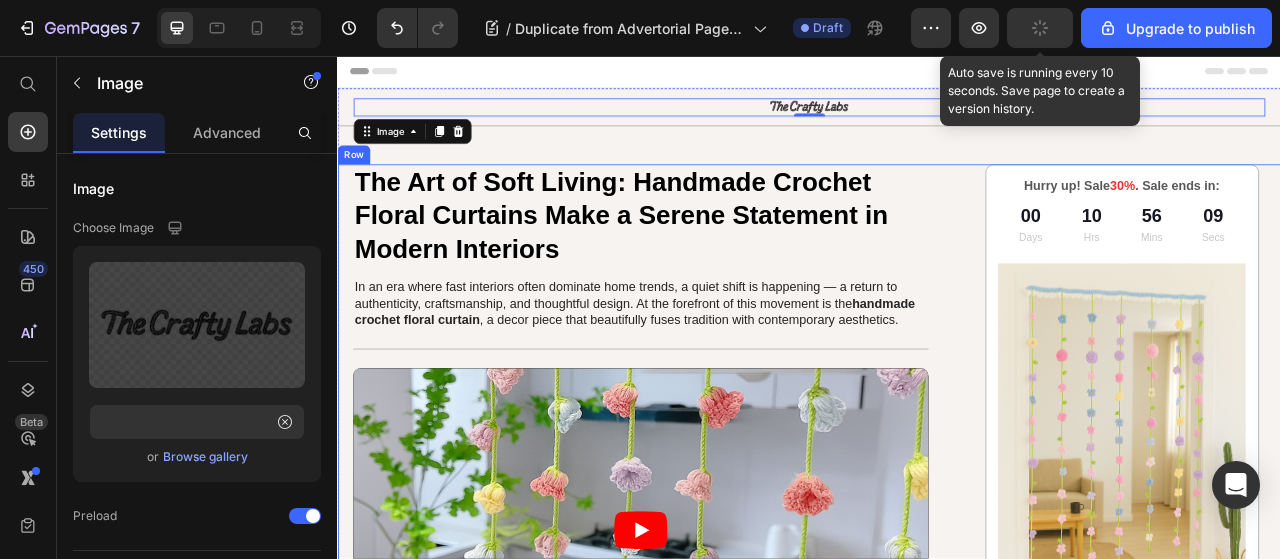 scroll, scrollTop: 0, scrollLeft: 0, axis: both 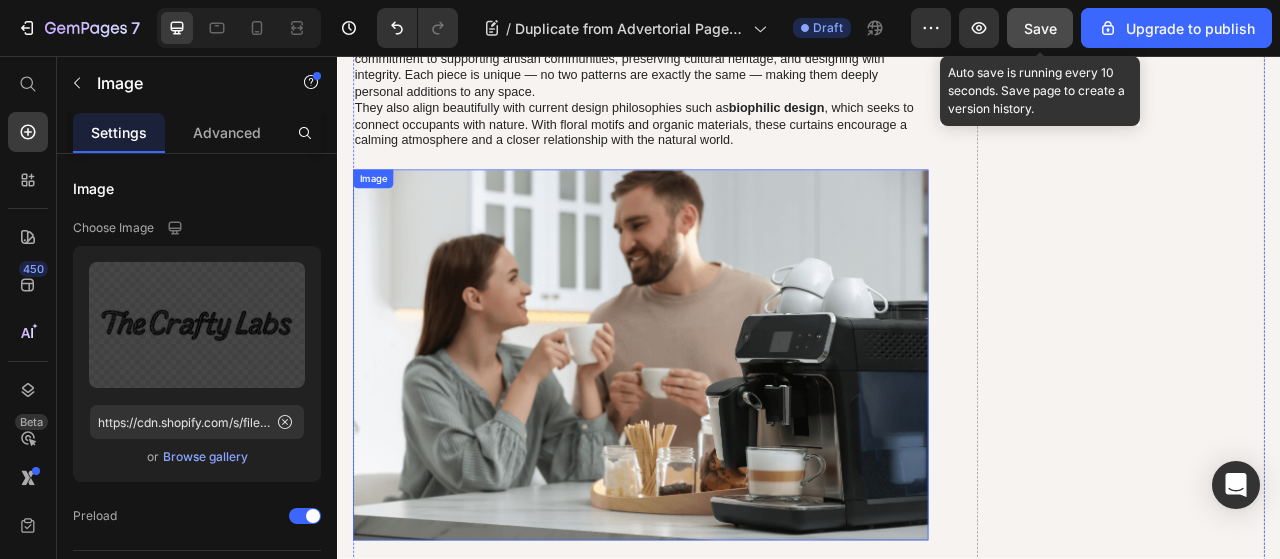click at bounding box center (723, 436) 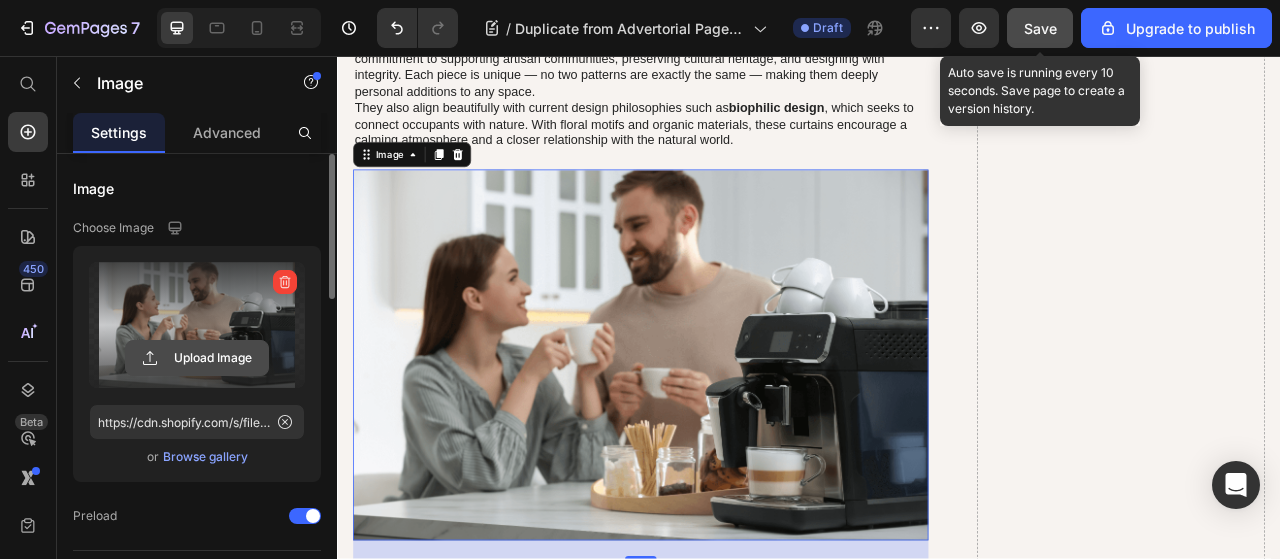 click 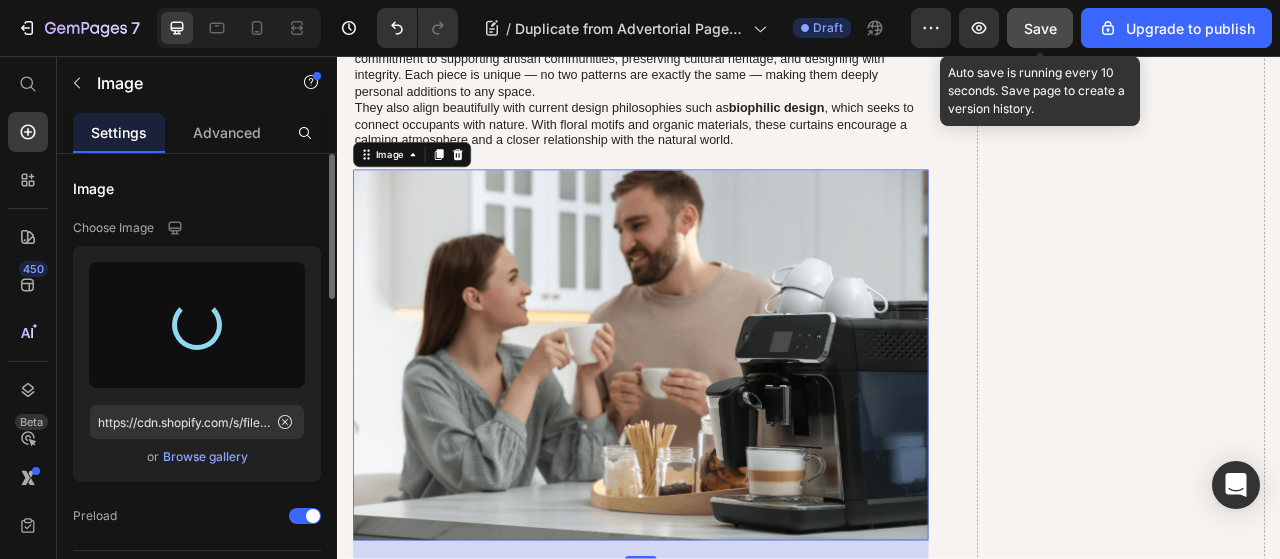 type on "https://cdn.shopify.com/s/files/1/0671/3036/0122/files/gempages_553031385560908915-f152fcf9-b89e-4139-8485-26bc6dc1c38e.png" 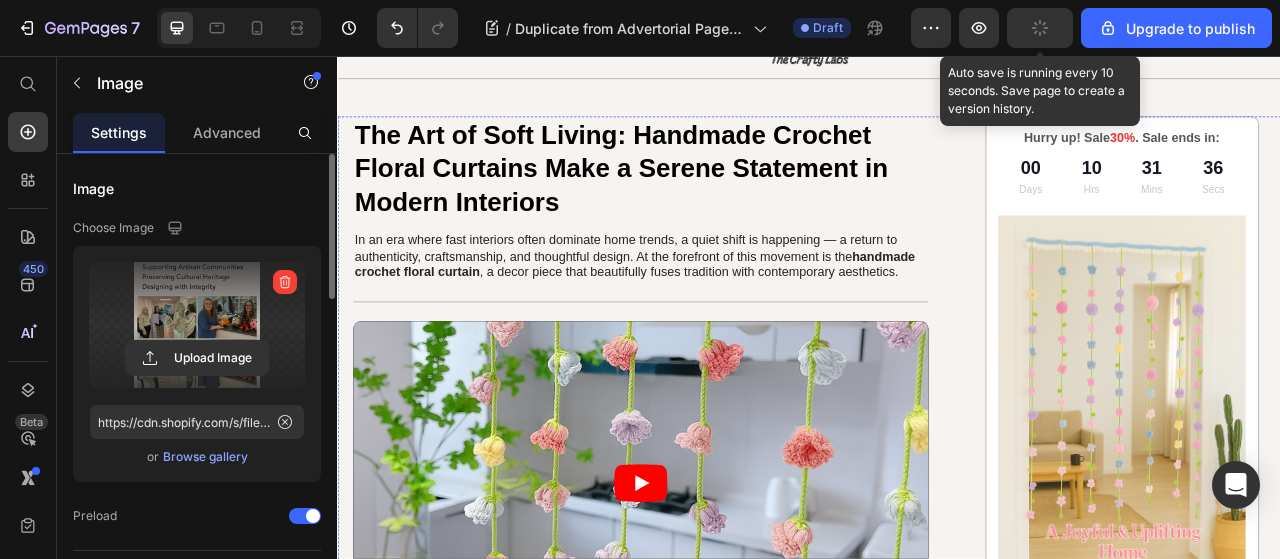 scroll, scrollTop: 0, scrollLeft: 0, axis: both 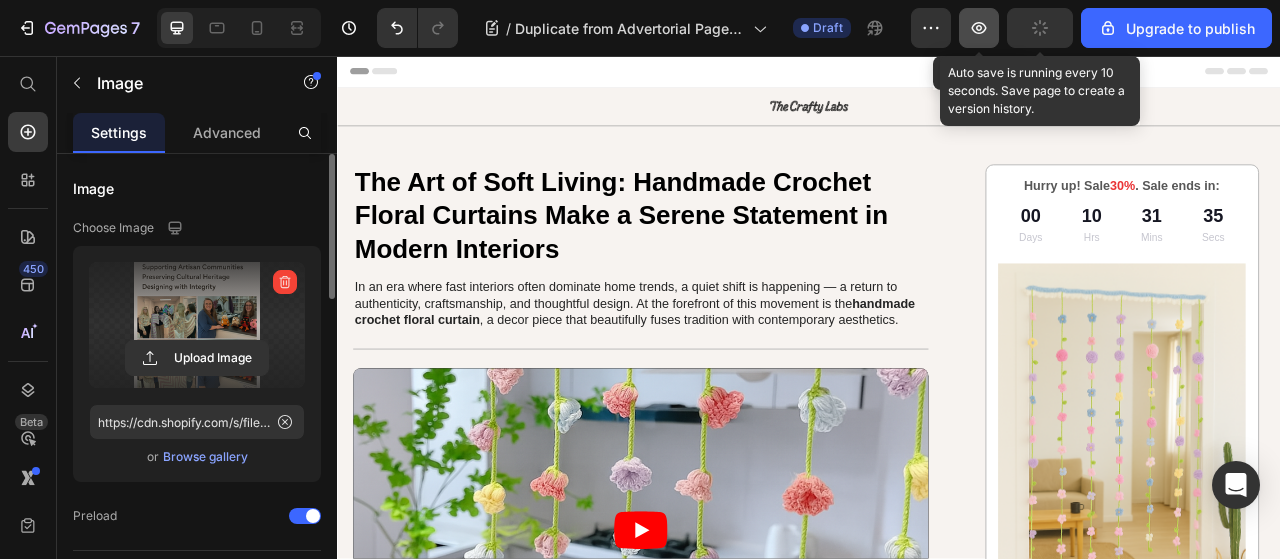 click 